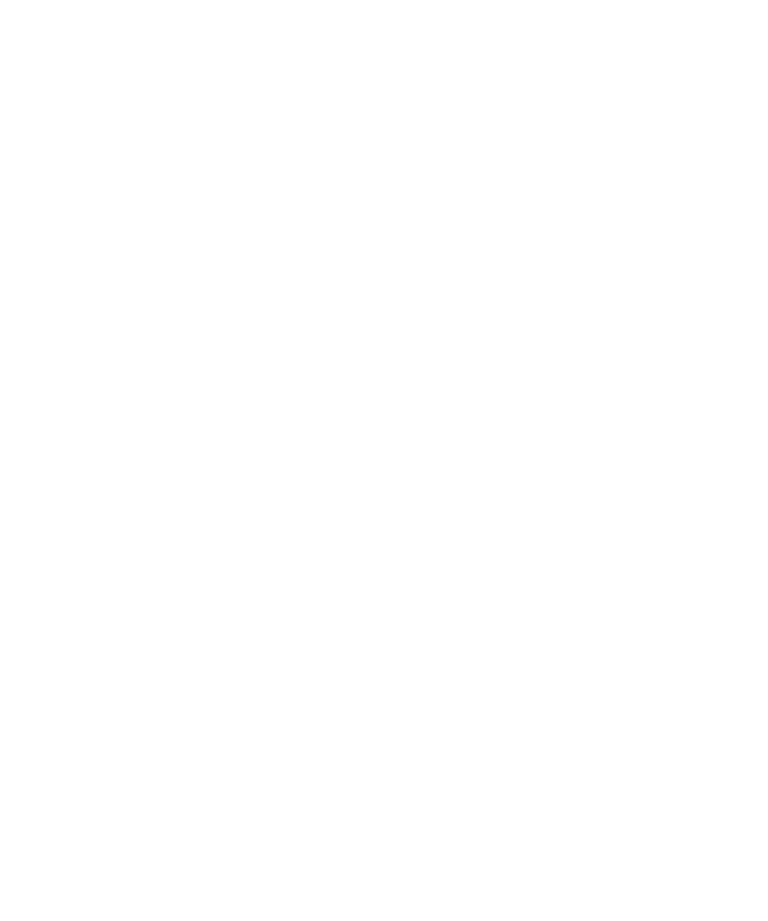 scroll, scrollTop: 0, scrollLeft: 0, axis: both 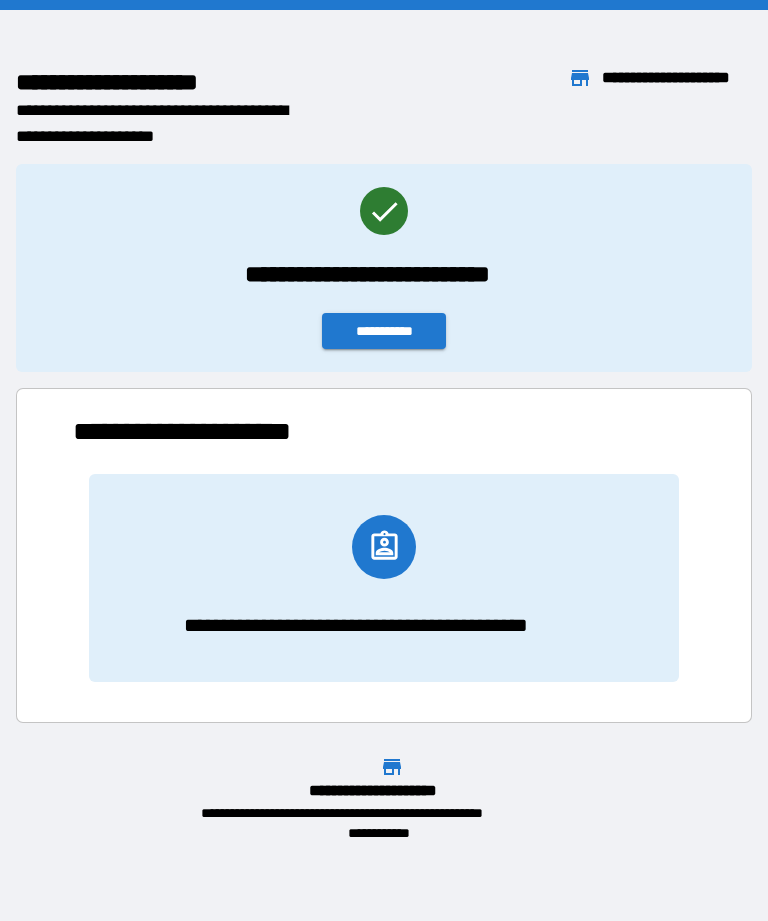 click on "**********" at bounding box center (384, 331) 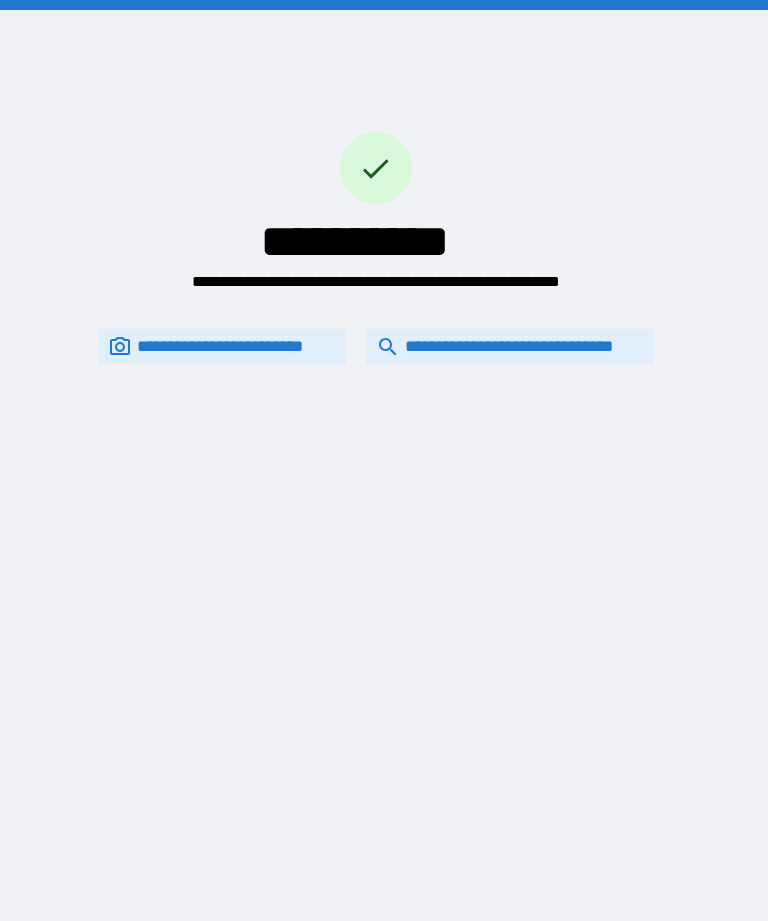 click on "**********" at bounding box center [510, 346] 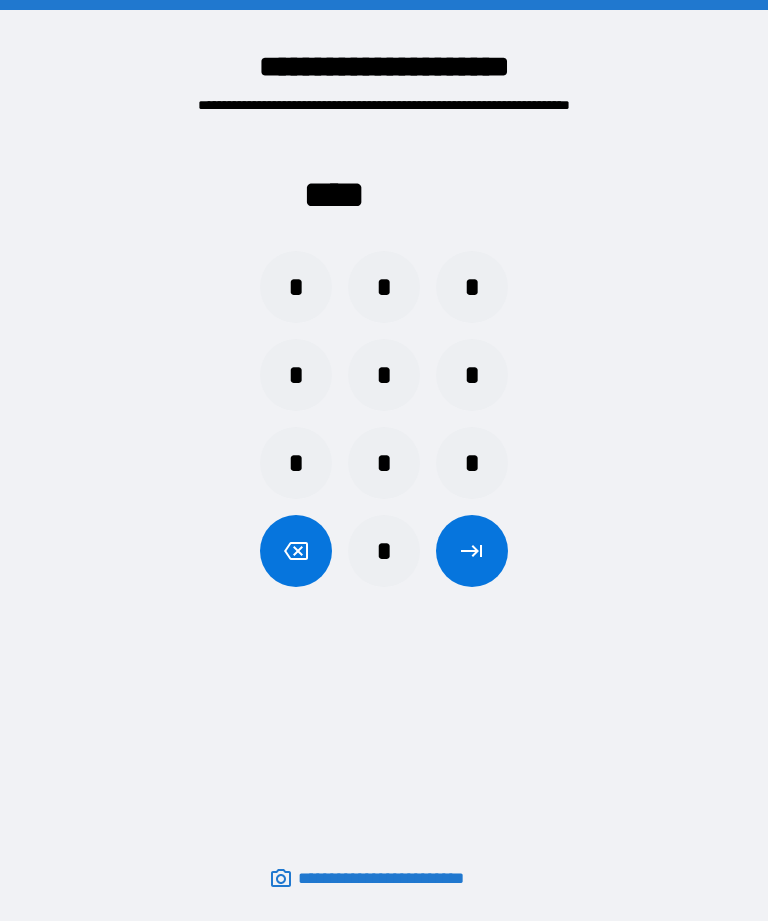 click on "*" at bounding box center (472, 287) 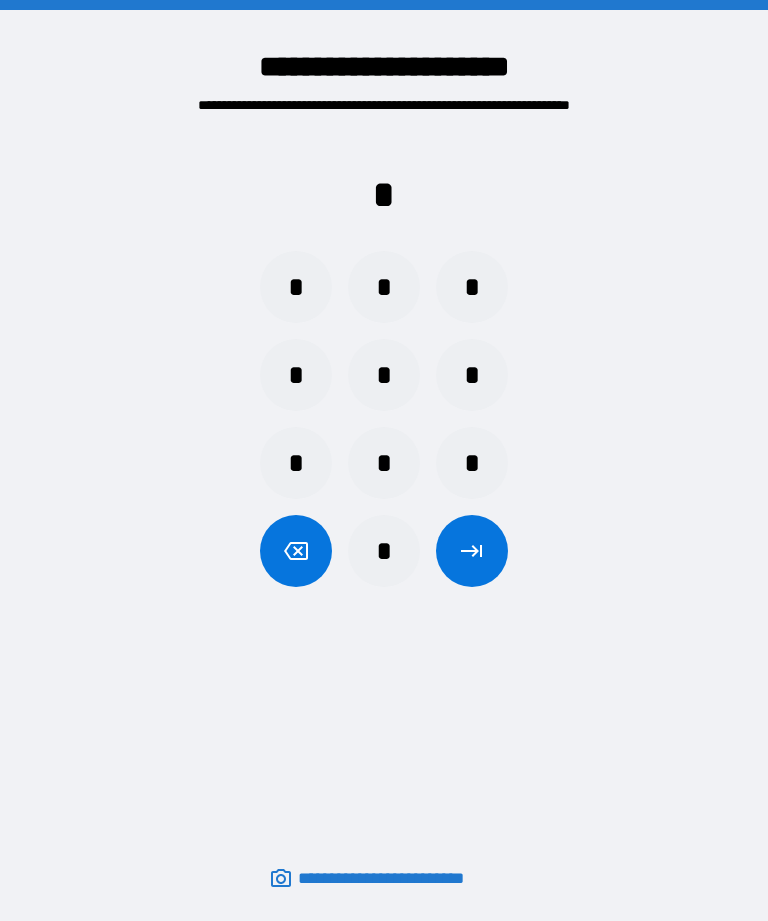 click on "*" at bounding box center (296, 287) 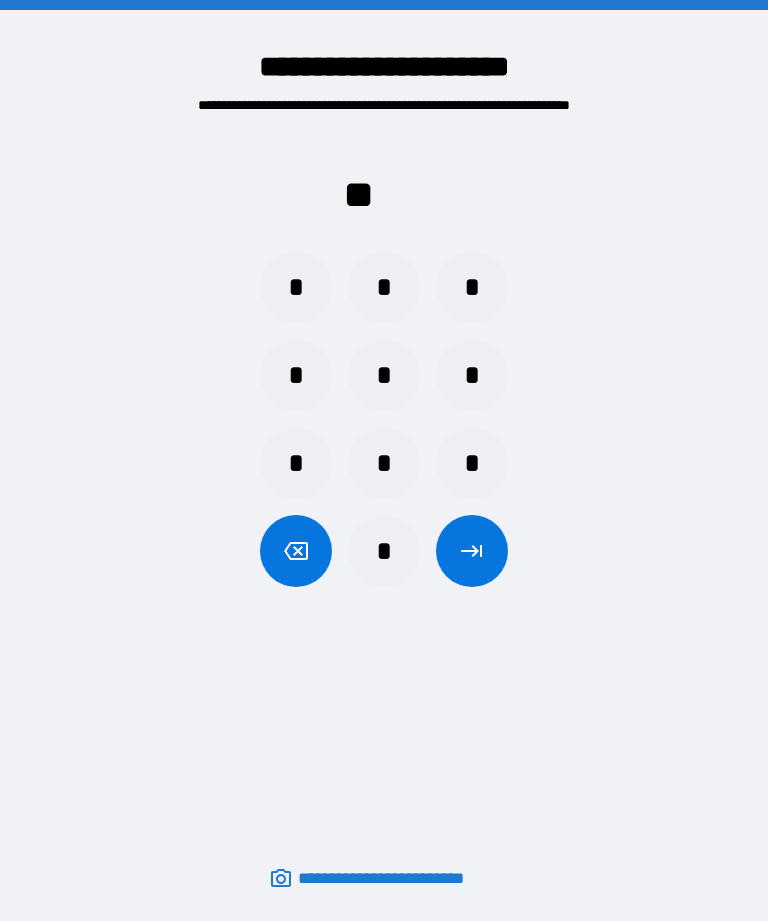 click on "*" at bounding box center (296, 375) 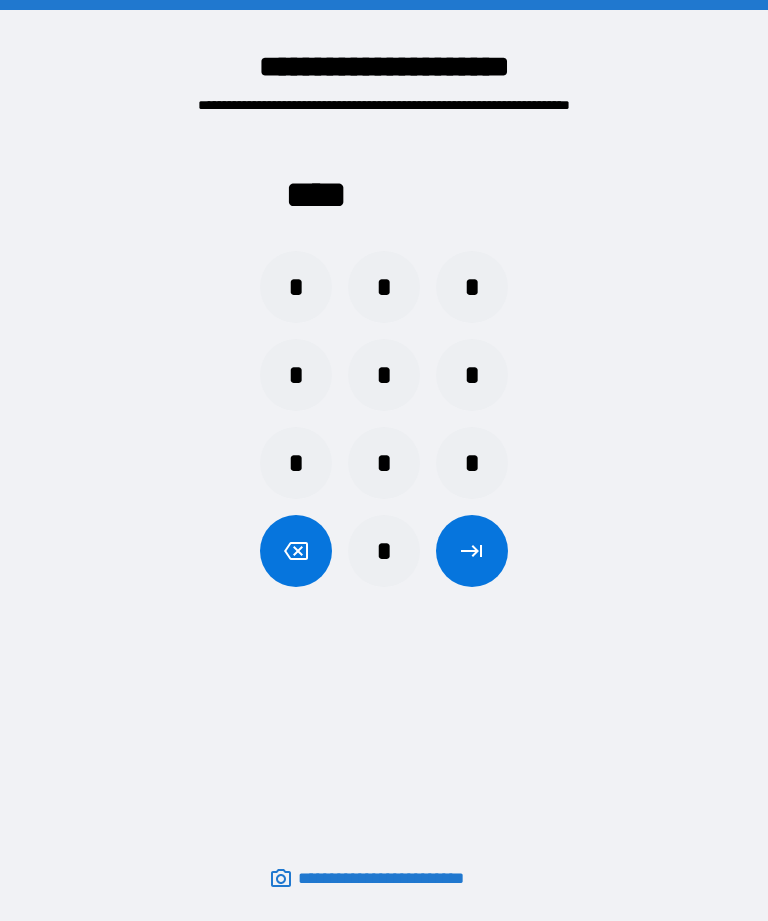 click at bounding box center (472, 551) 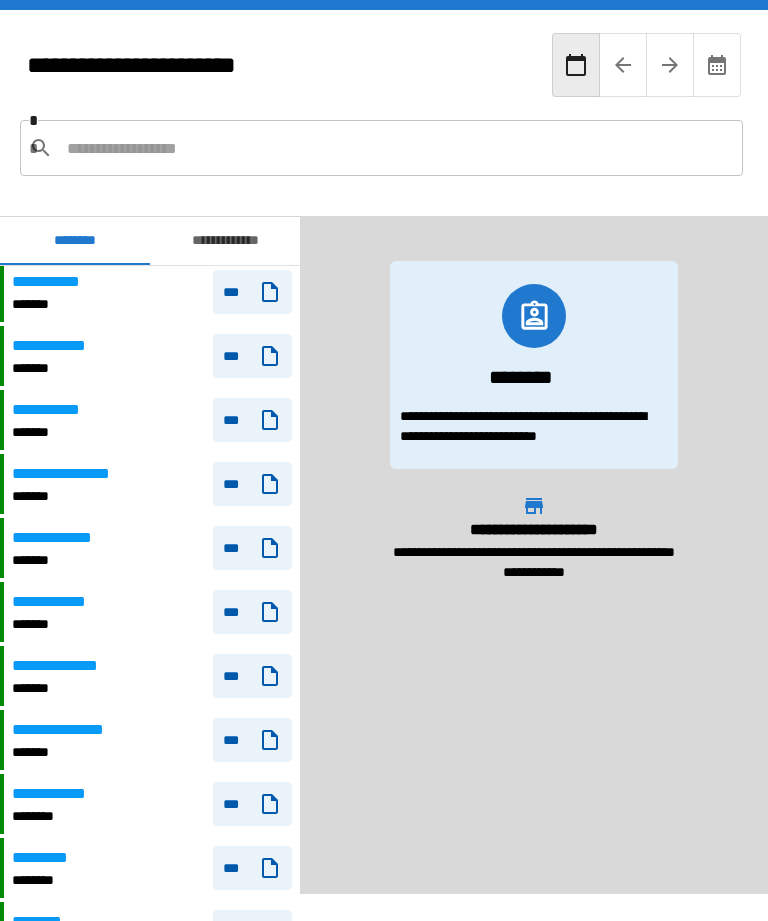 scroll, scrollTop: 850, scrollLeft: 0, axis: vertical 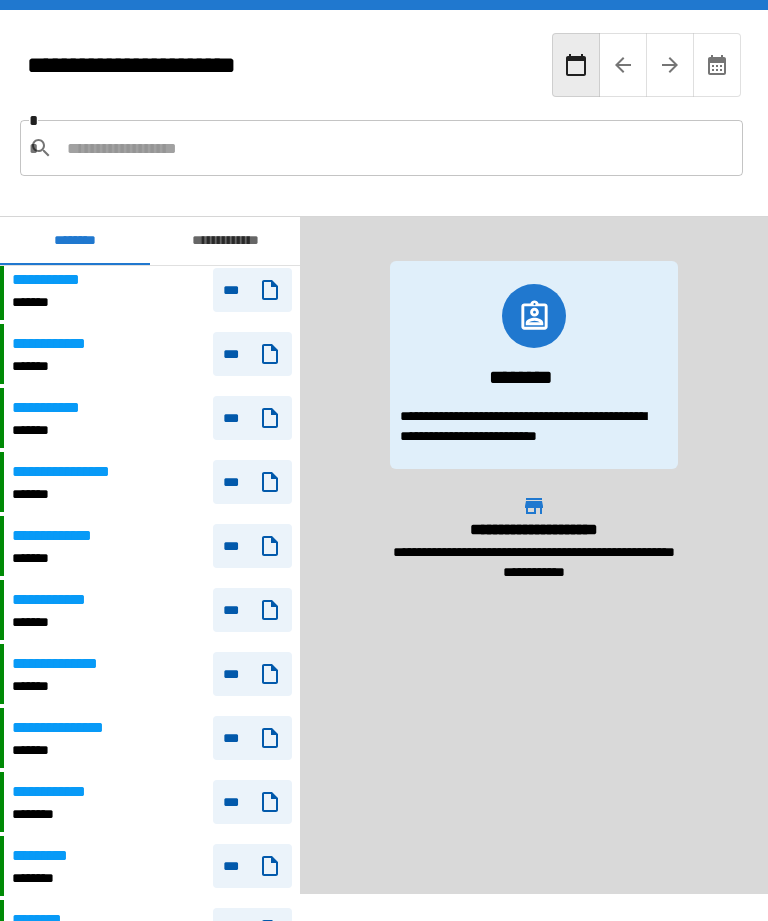 click on "**********" at bounding box center [152, 482] 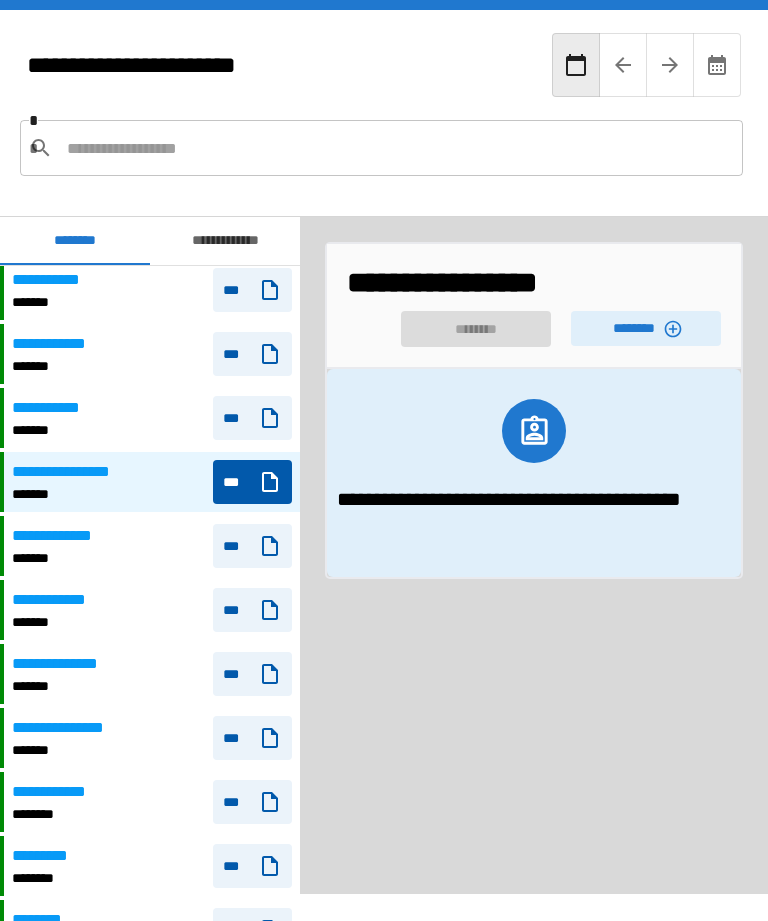 click on "********" at bounding box center [646, 328] 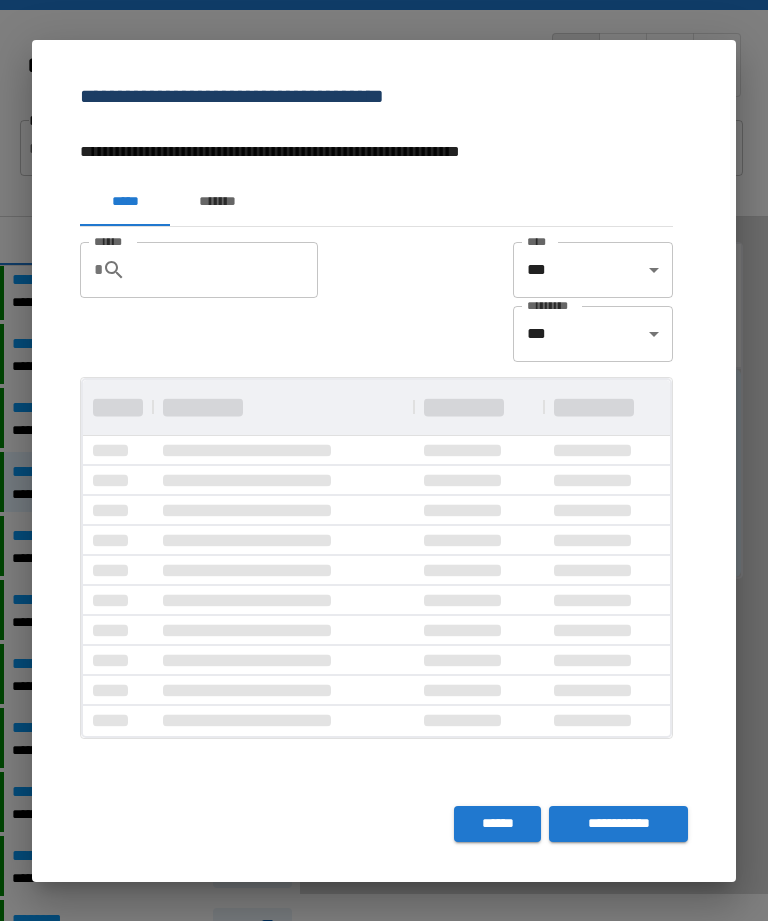 scroll, scrollTop: 0, scrollLeft: 0, axis: both 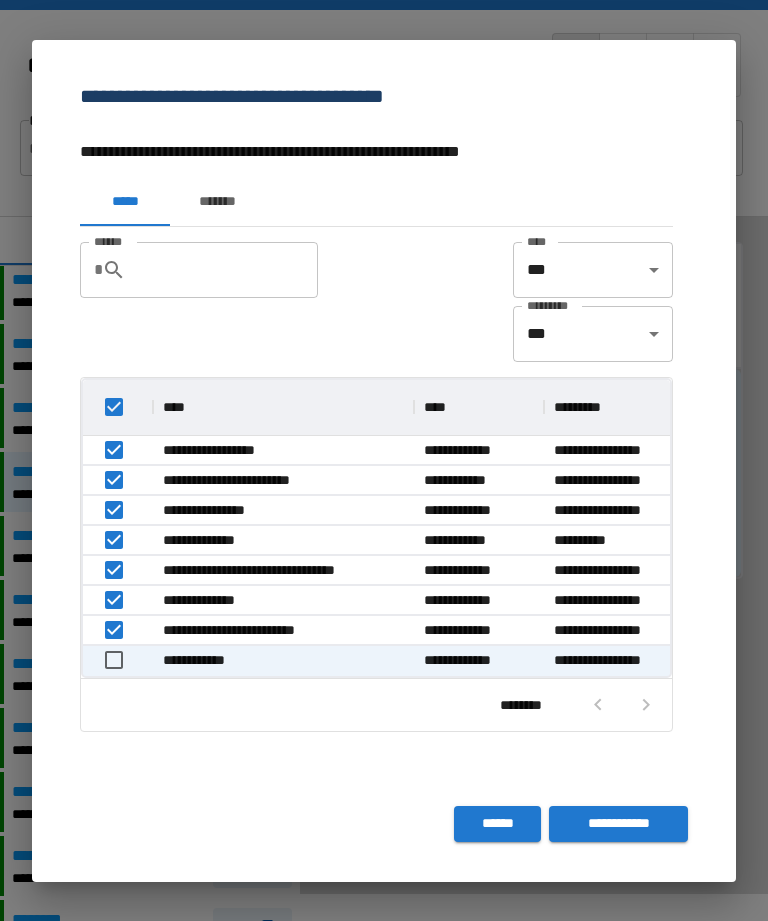 click on "**********" at bounding box center [618, 824] 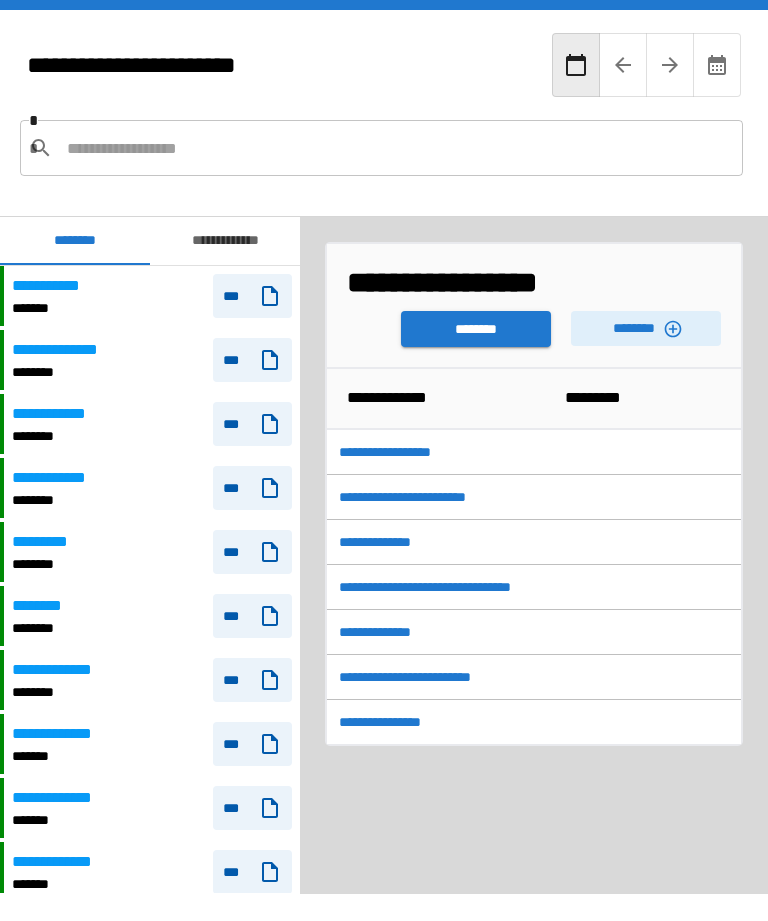 scroll, scrollTop: 600, scrollLeft: 0, axis: vertical 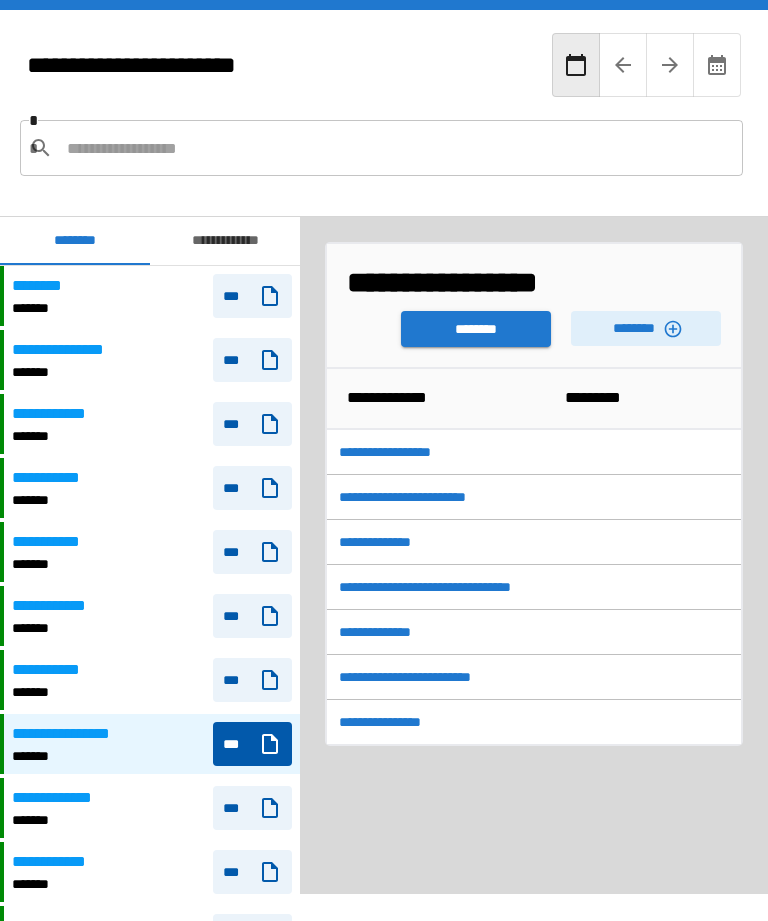click on "********" at bounding box center (476, 329) 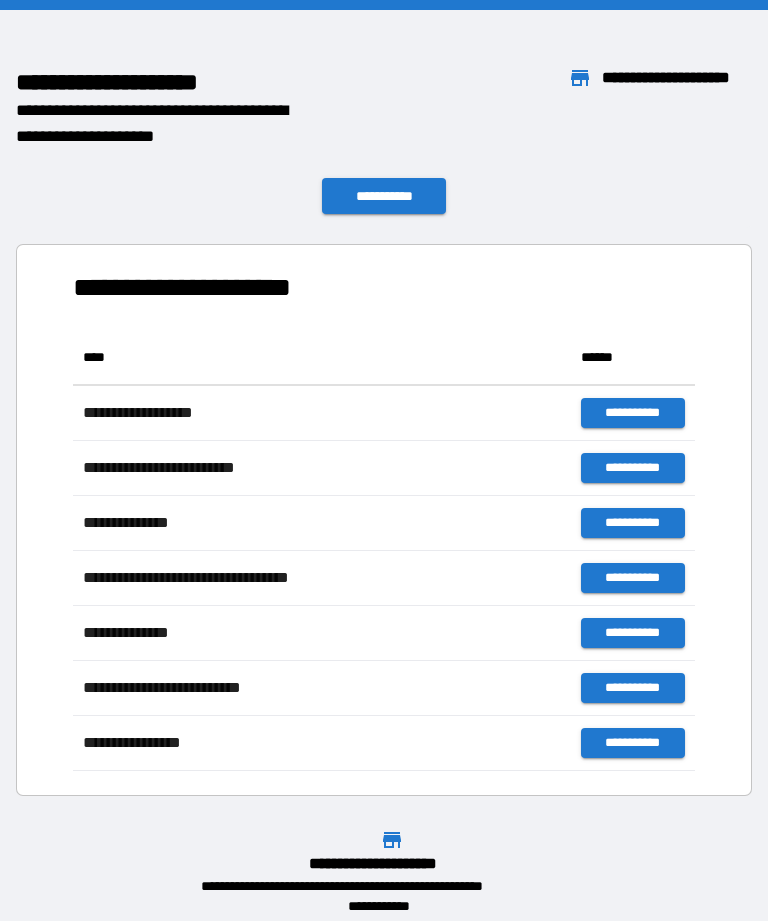 scroll, scrollTop: 441, scrollLeft: 622, axis: both 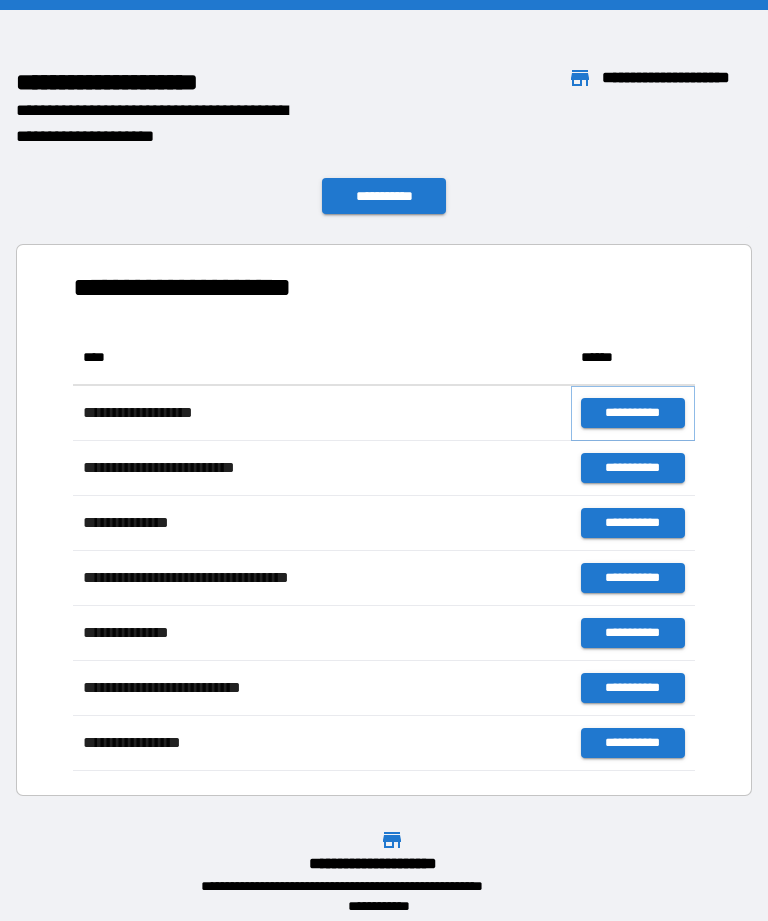 click on "**********" at bounding box center (633, 413) 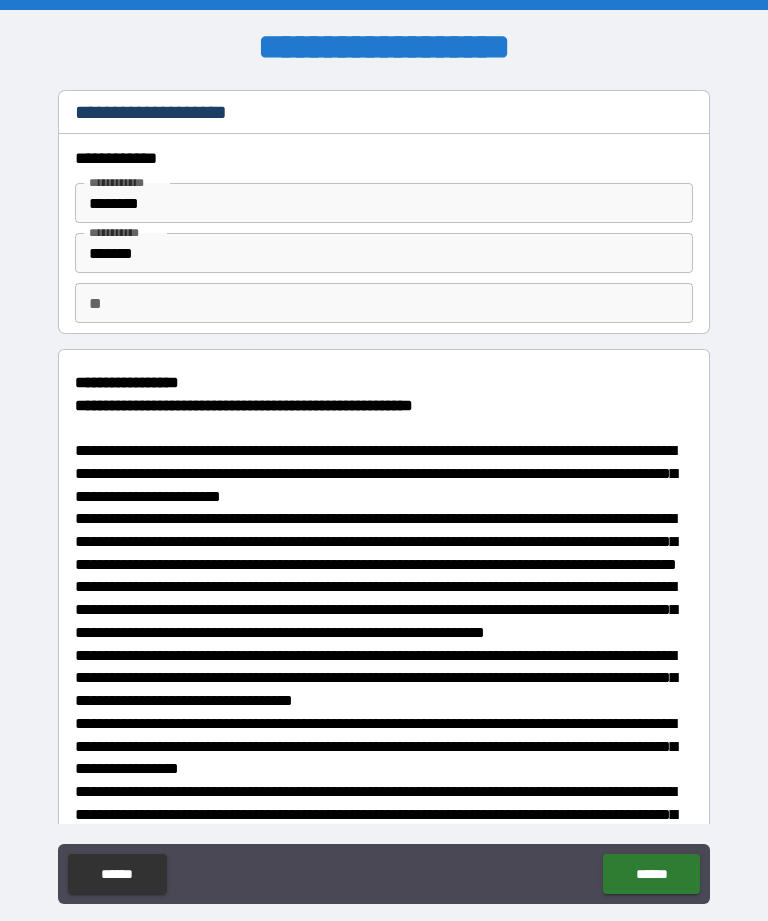 click on "**" at bounding box center [384, 303] 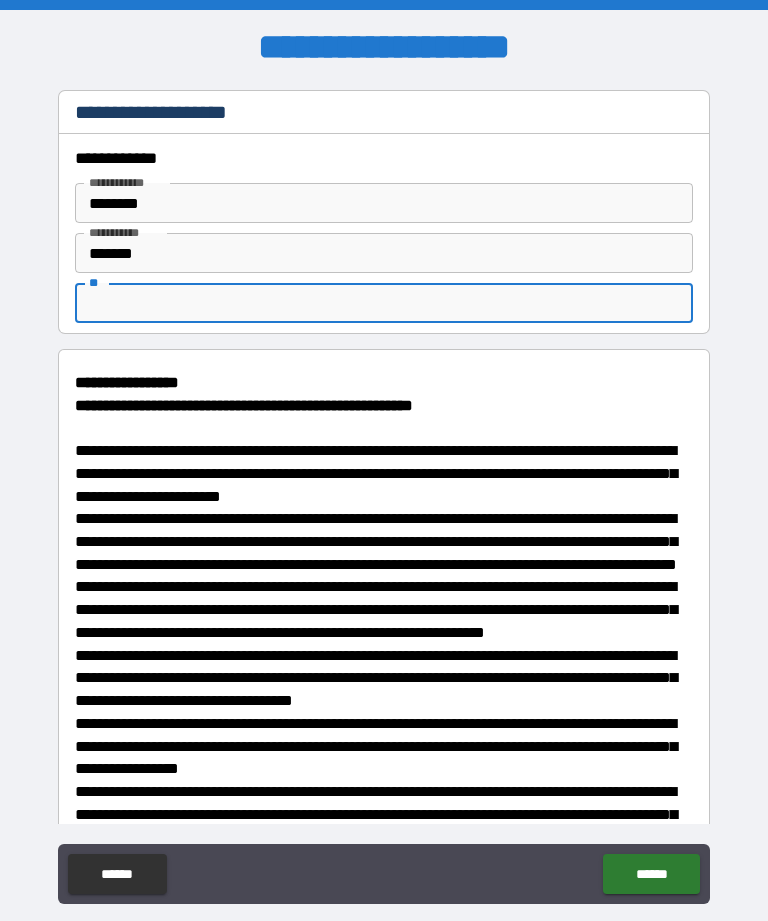 type on "*" 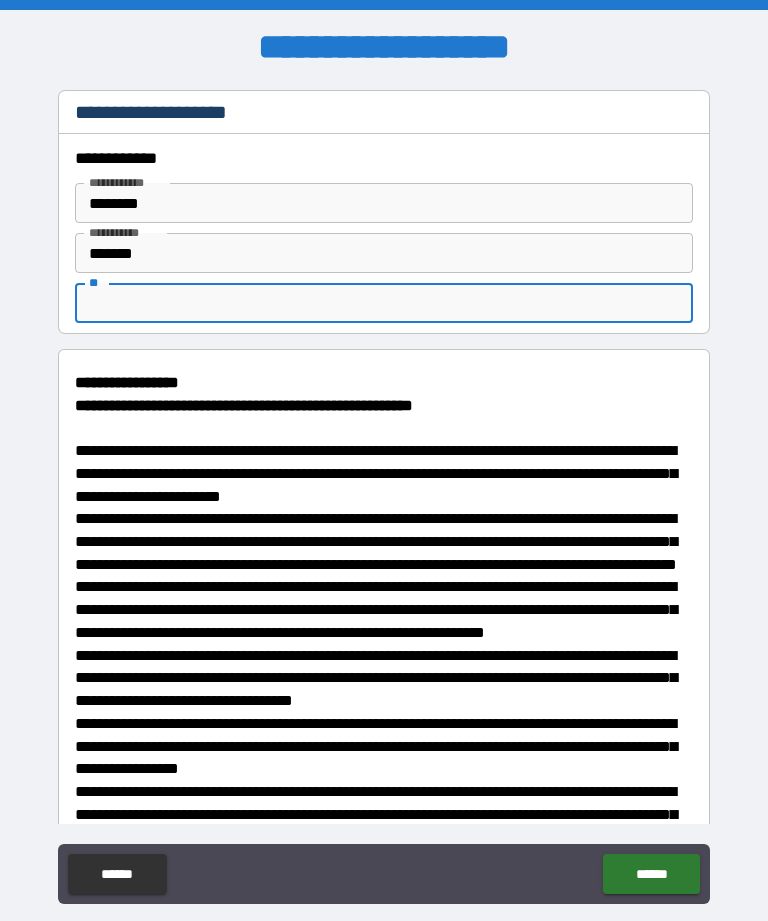 type on "*" 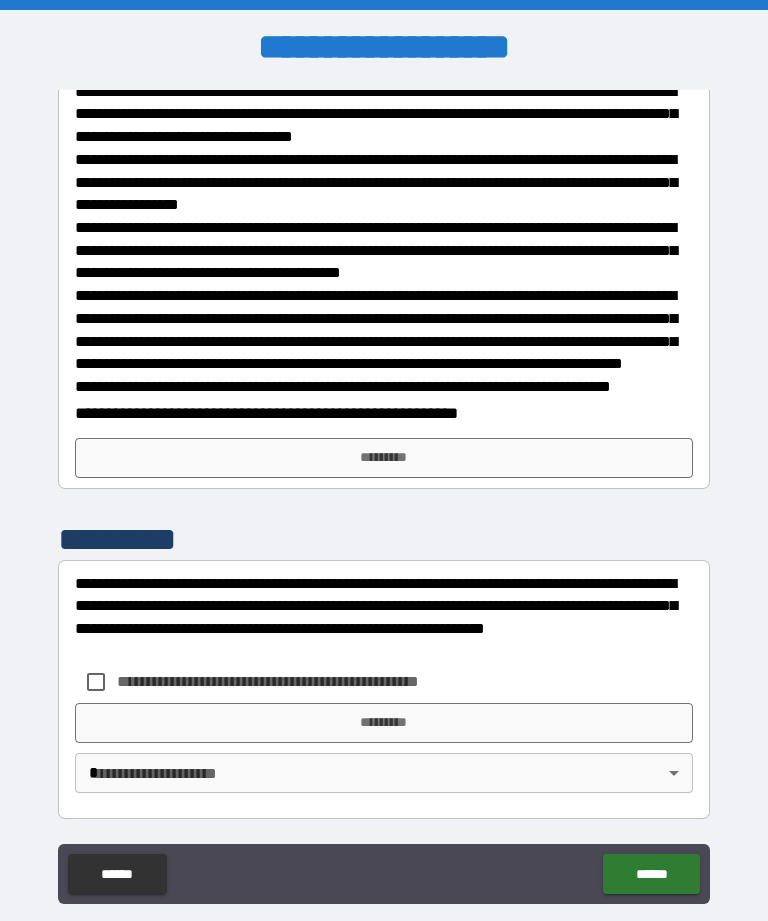 scroll, scrollTop: 621, scrollLeft: 0, axis: vertical 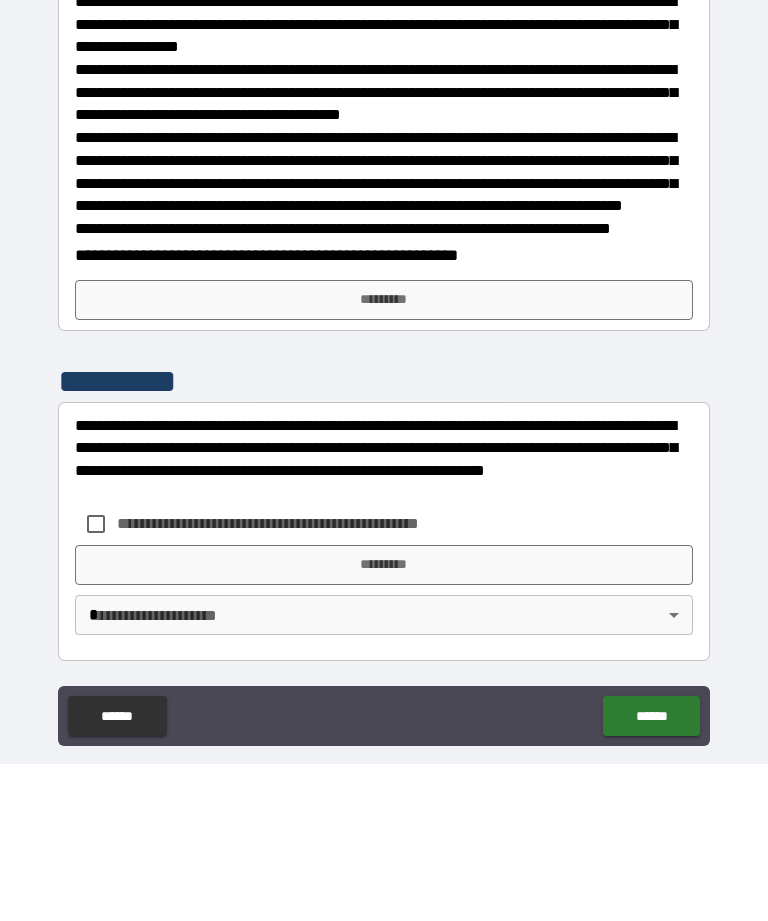 type on "*" 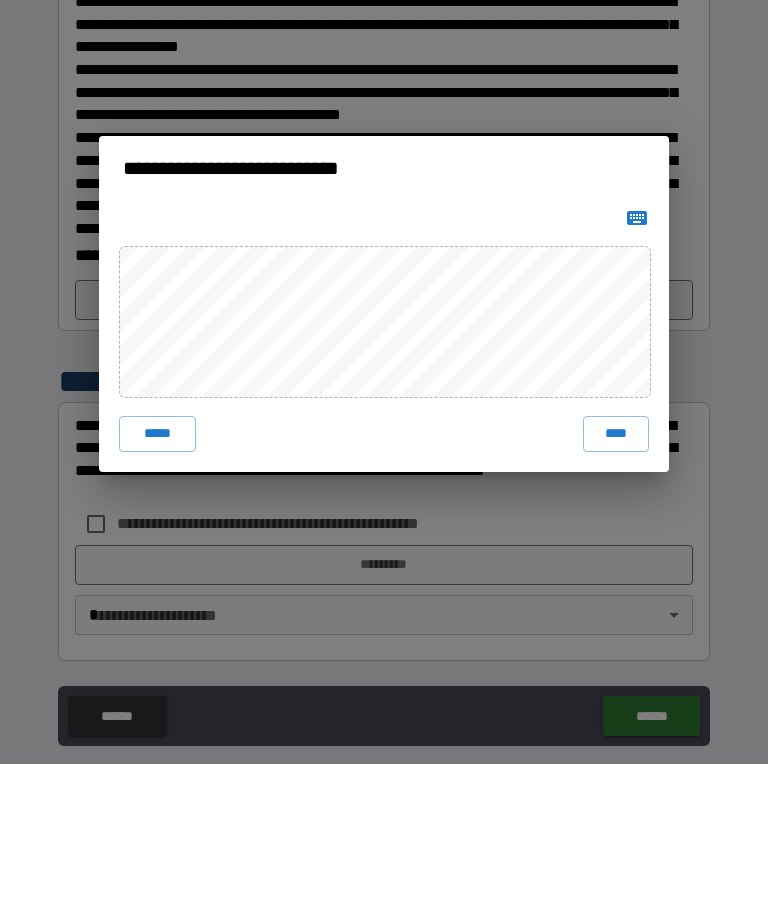 scroll, scrollTop: 64, scrollLeft: 0, axis: vertical 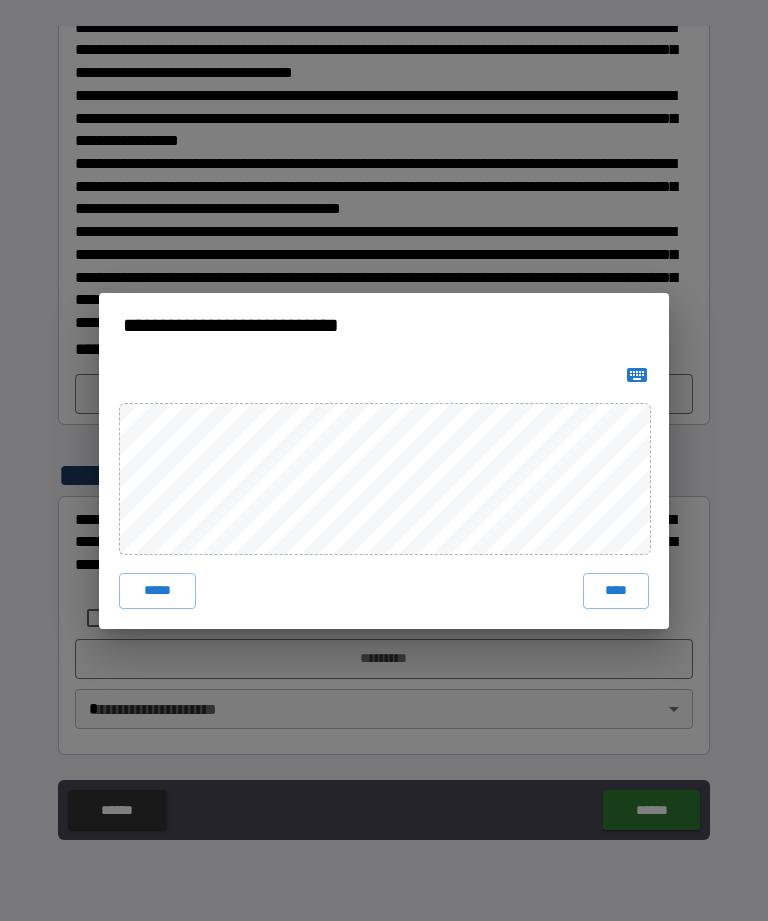click on "**********" at bounding box center (384, 460) 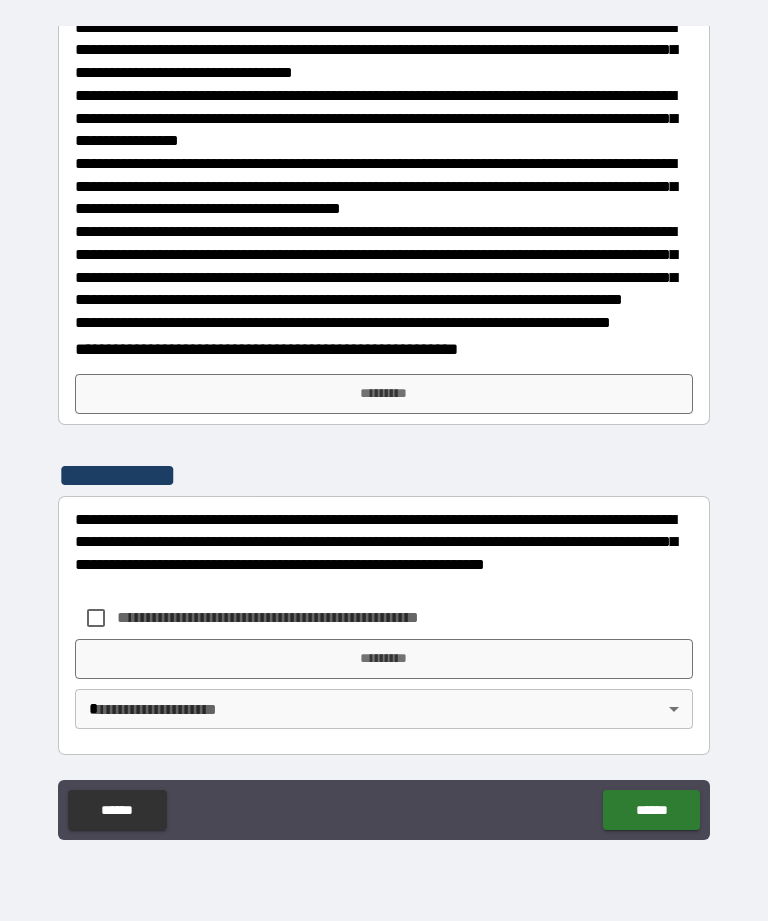 scroll, scrollTop: 611, scrollLeft: 0, axis: vertical 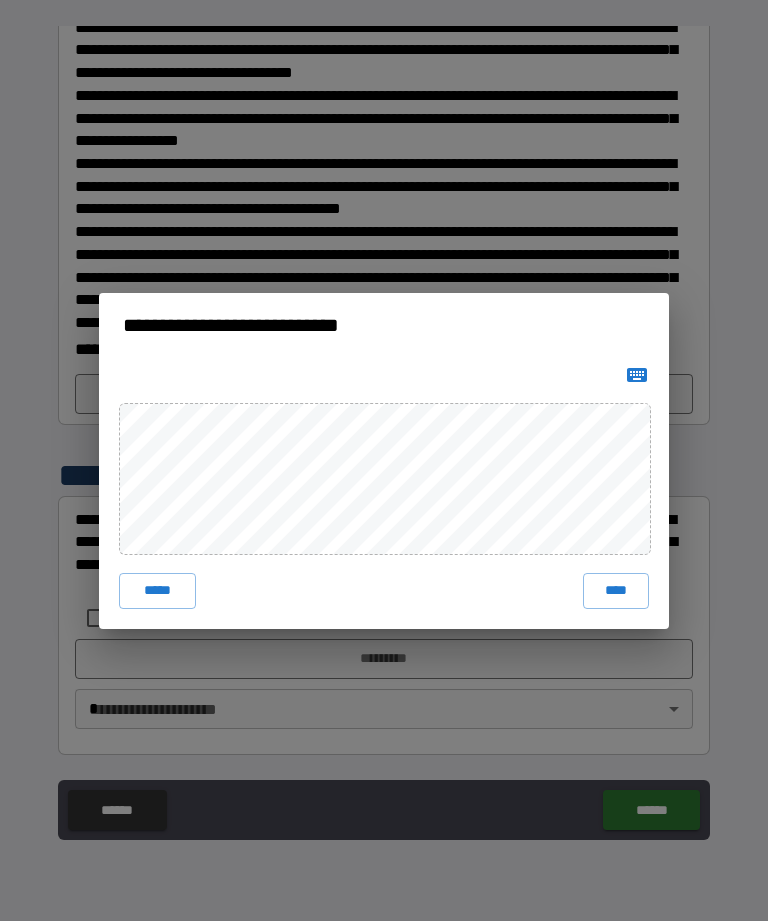 click on "****" at bounding box center [616, 591] 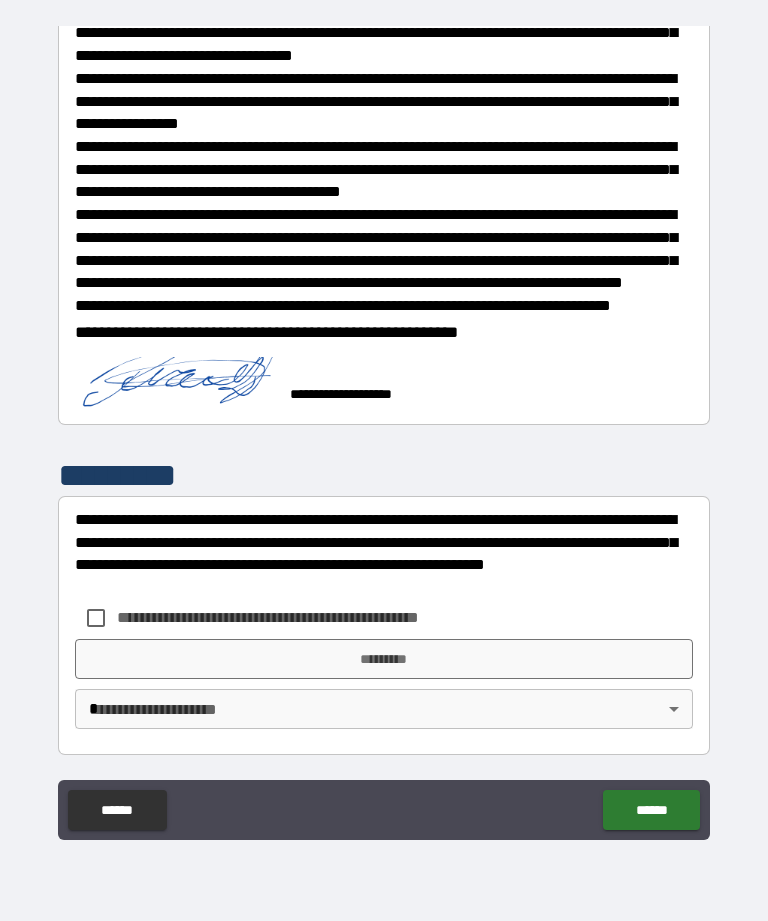 scroll, scrollTop: 628, scrollLeft: 0, axis: vertical 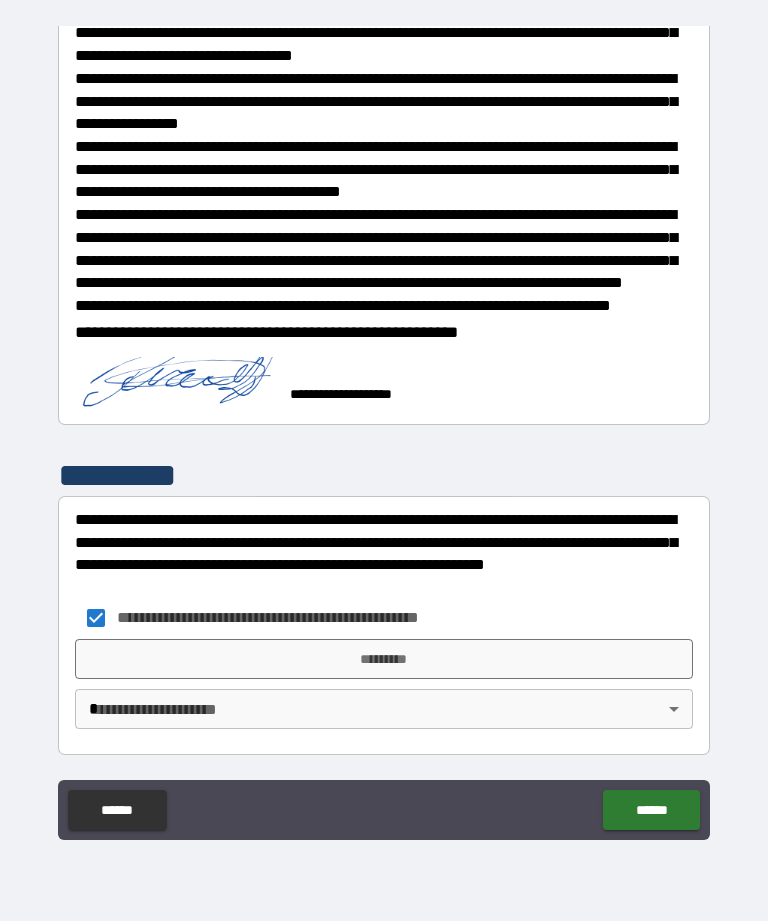 click on "*********" at bounding box center (384, 659) 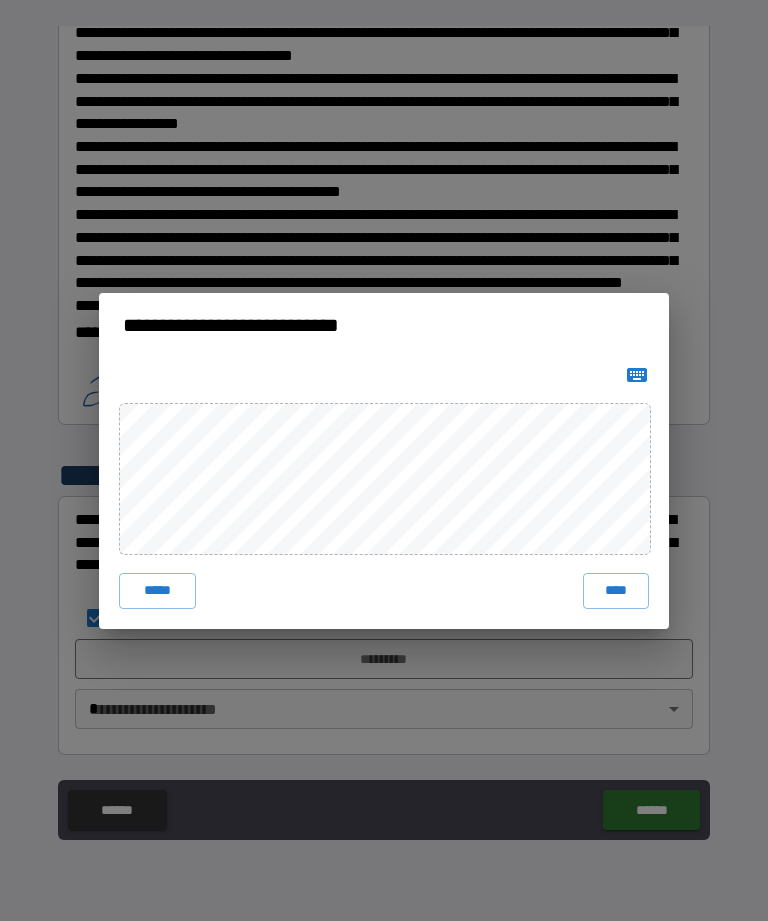 click on "****" at bounding box center [616, 591] 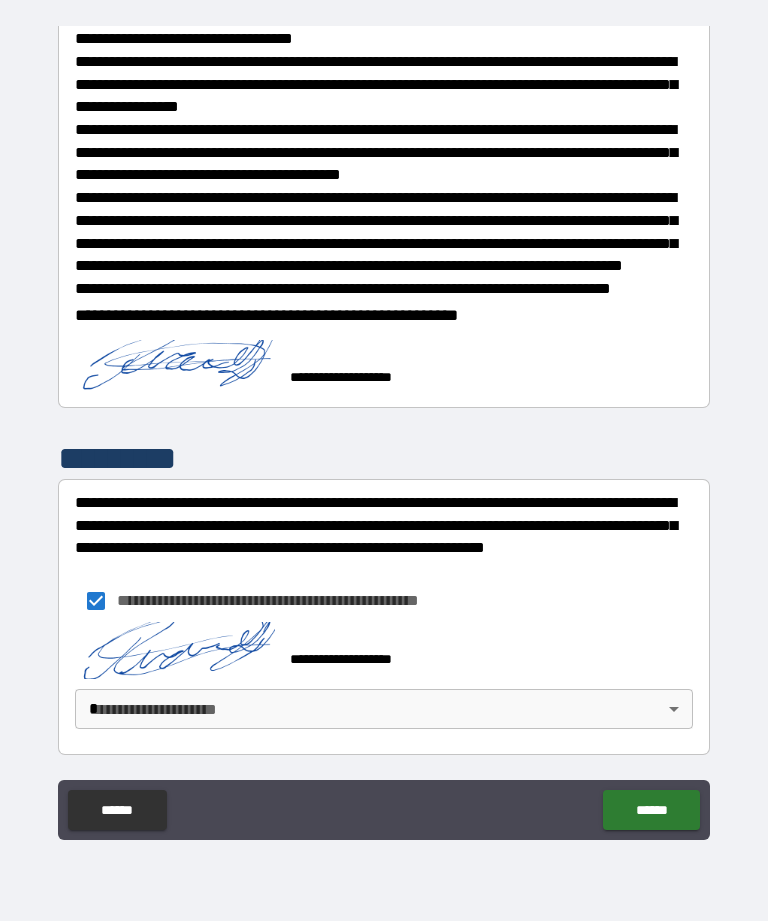 click on "**********" at bounding box center (384, 428) 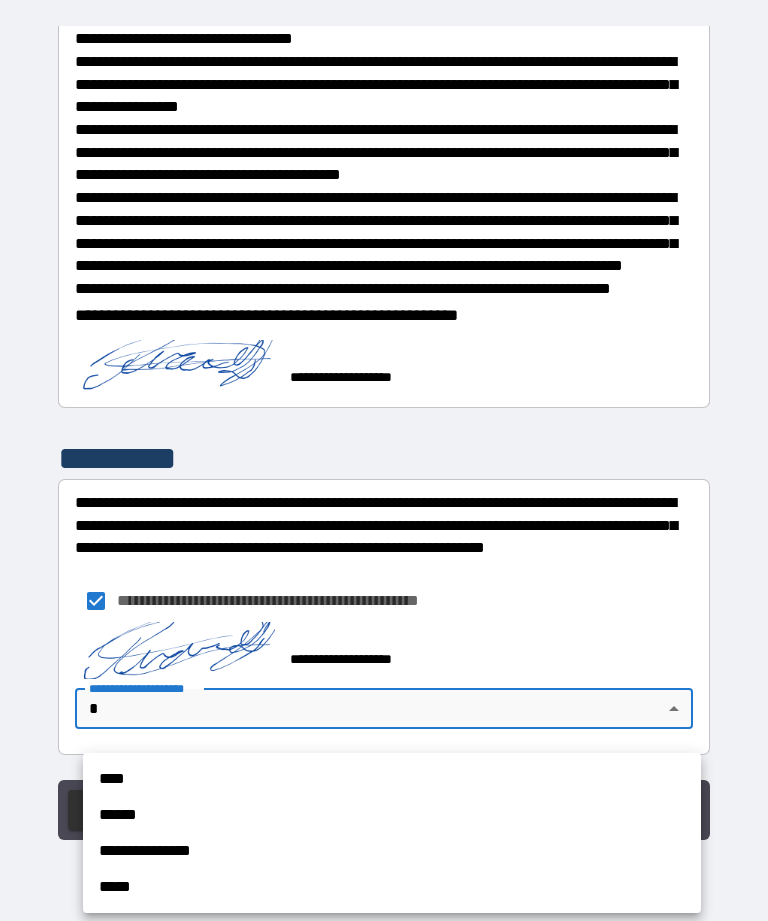click on "**********" at bounding box center [392, 851] 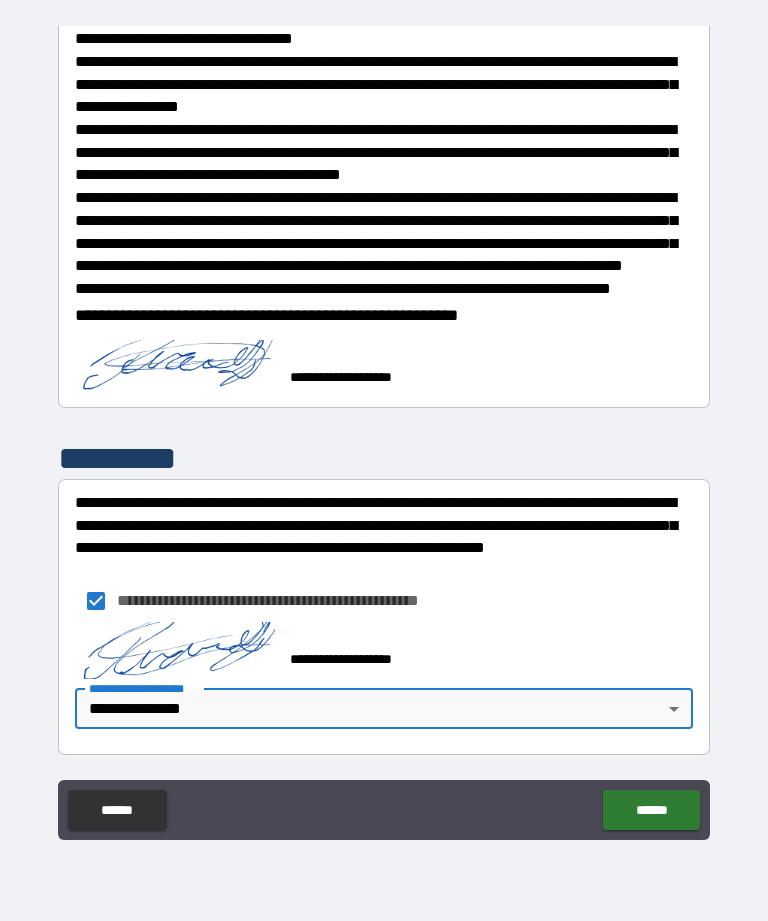 click on "******" at bounding box center [651, 810] 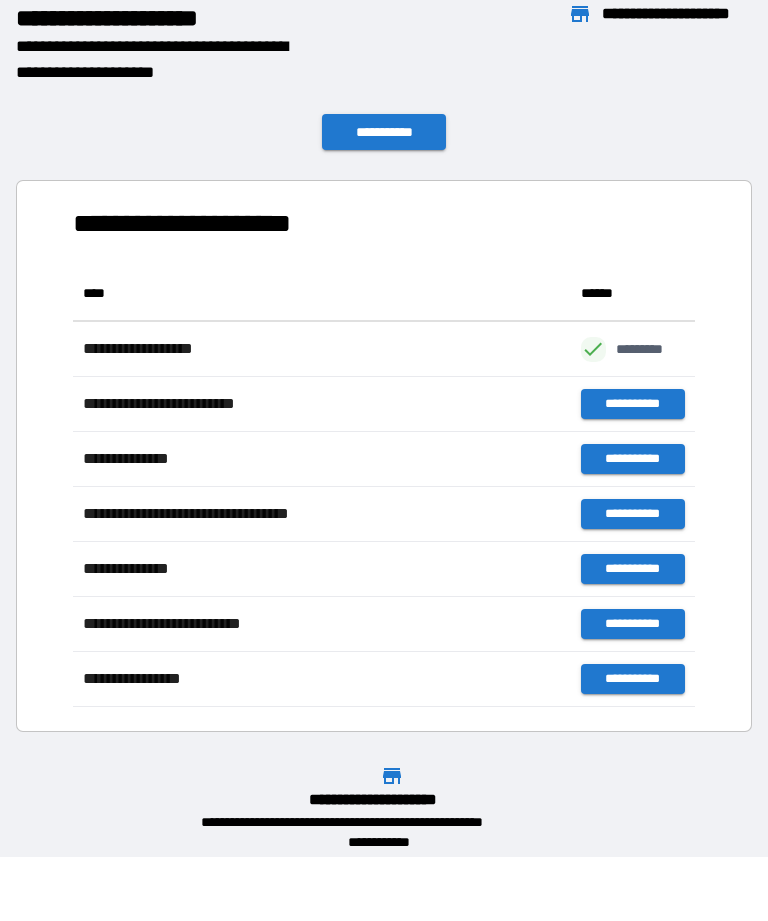 scroll, scrollTop: 1, scrollLeft: 1, axis: both 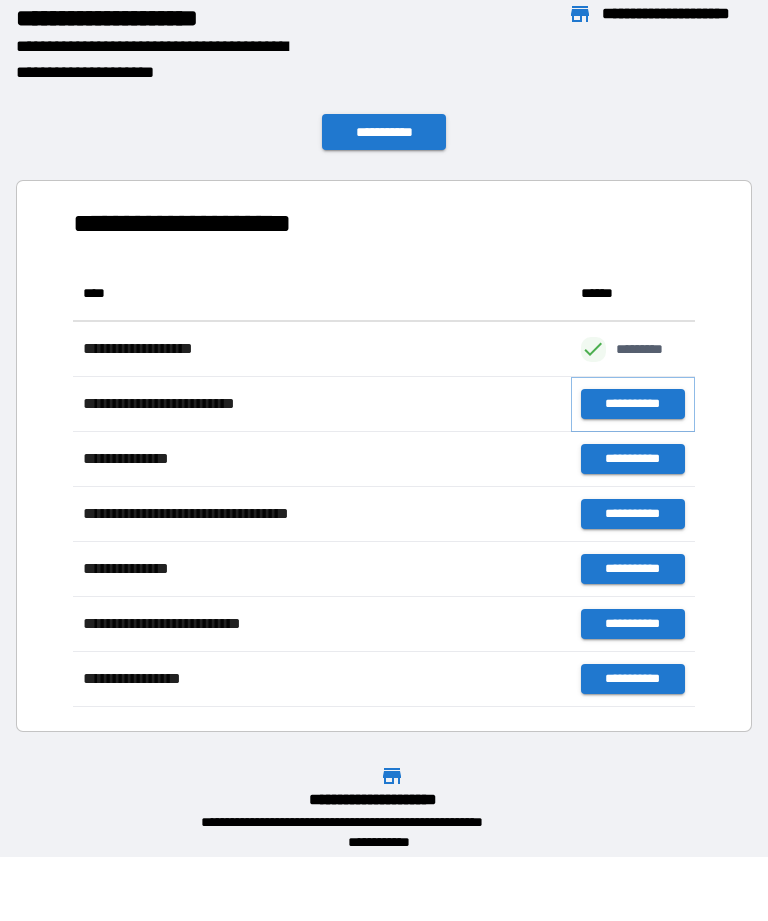 click on "**********" at bounding box center [633, 404] 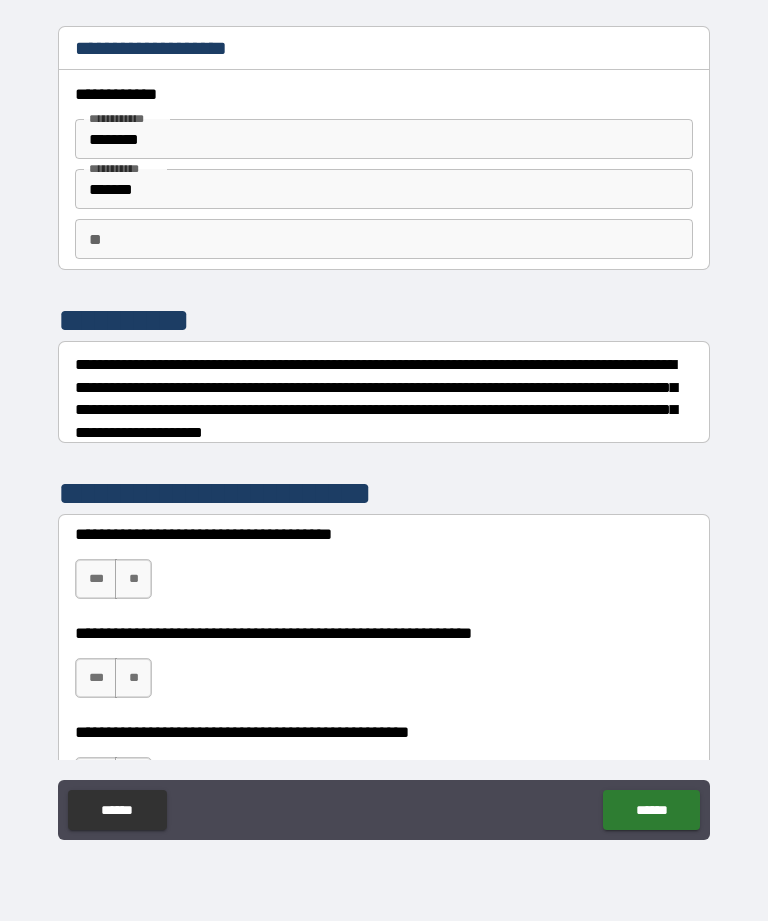 click on "**" at bounding box center (384, 239) 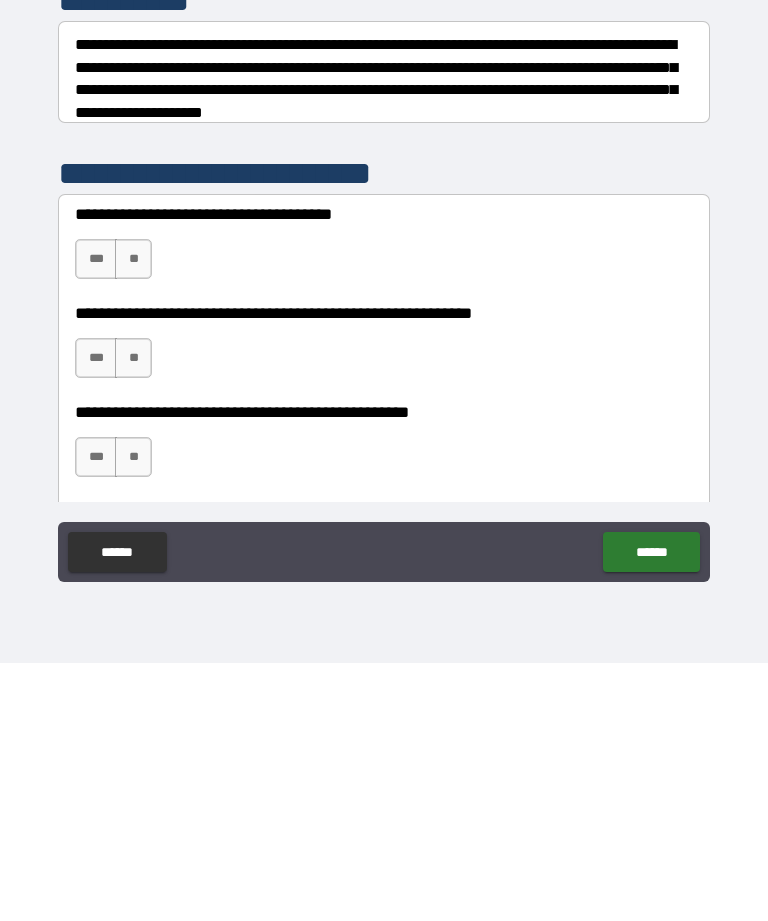 scroll, scrollTop: 64, scrollLeft: 0, axis: vertical 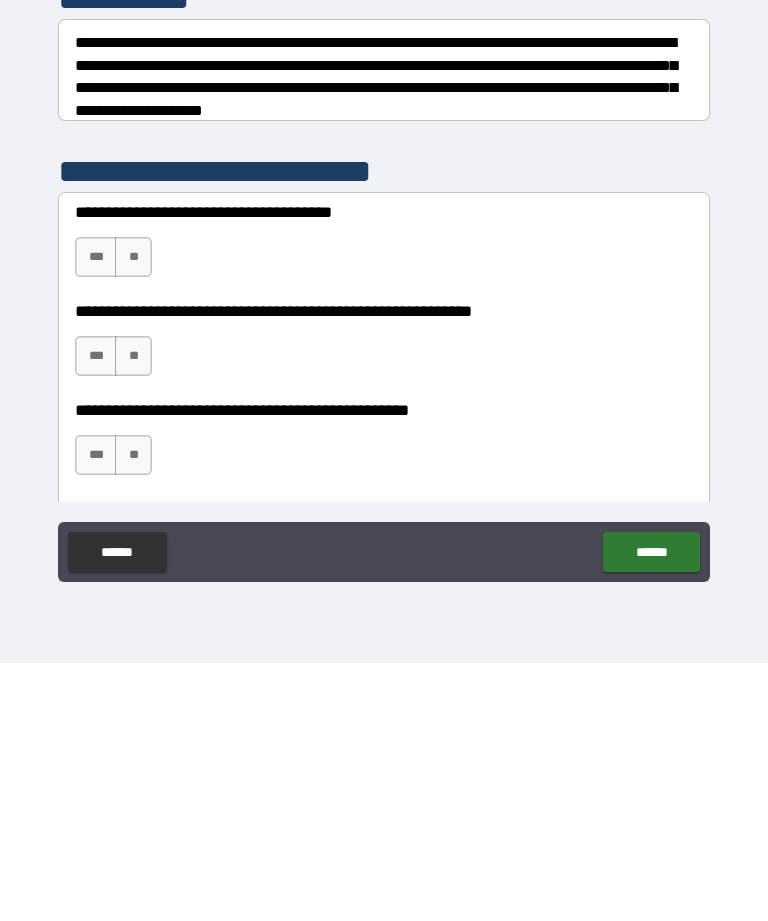 type on "*" 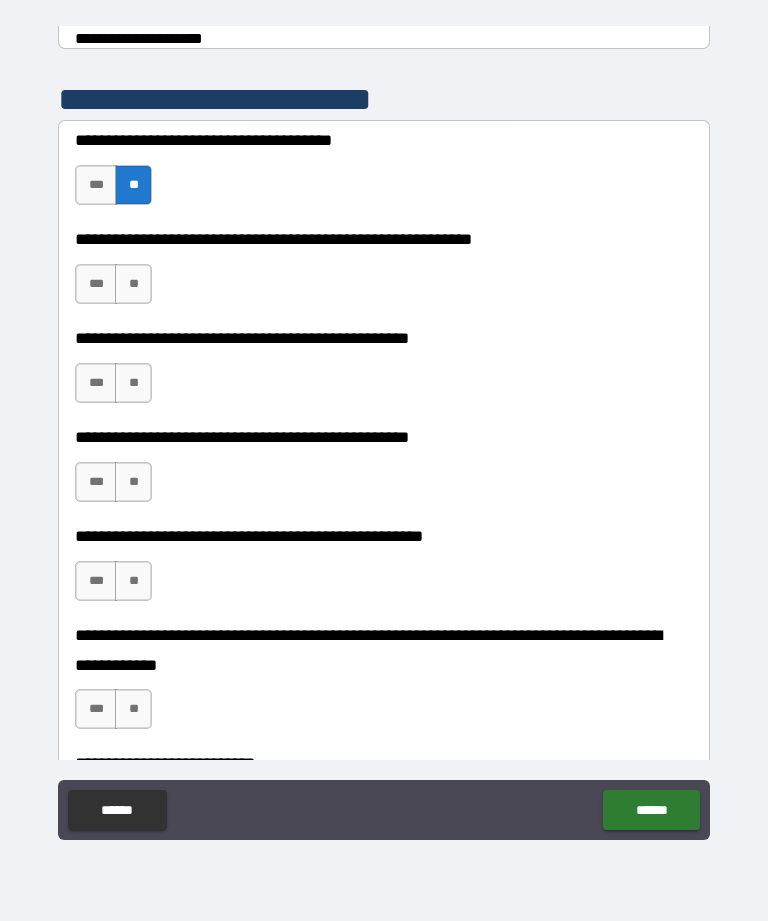 scroll, scrollTop: 395, scrollLeft: 0, axis: vertical 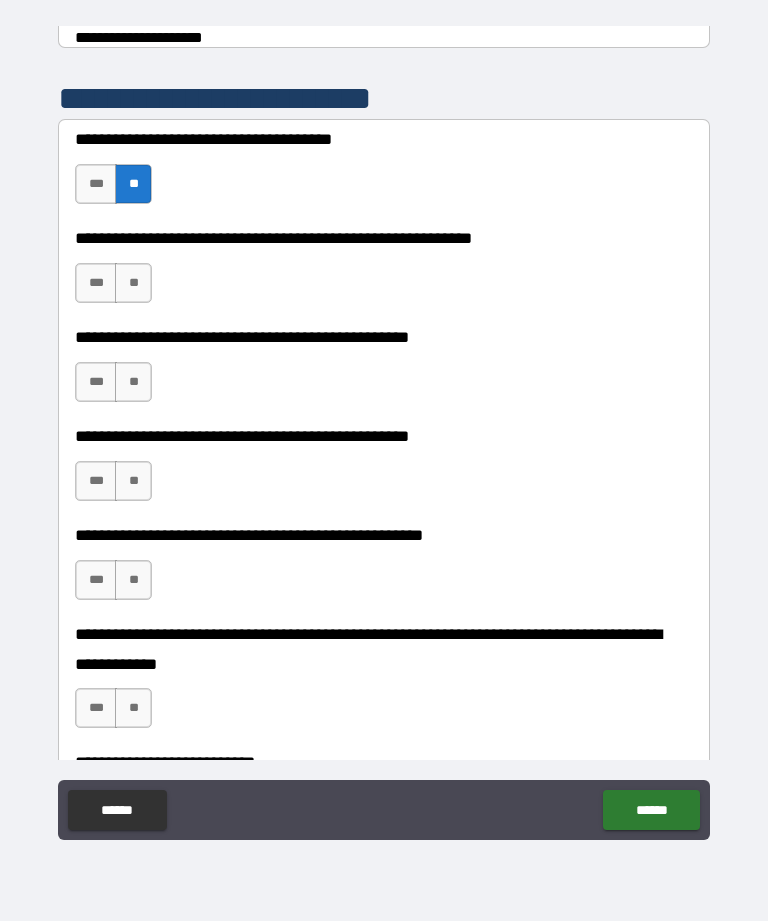 click on "**" at bounding box center [133, 283] 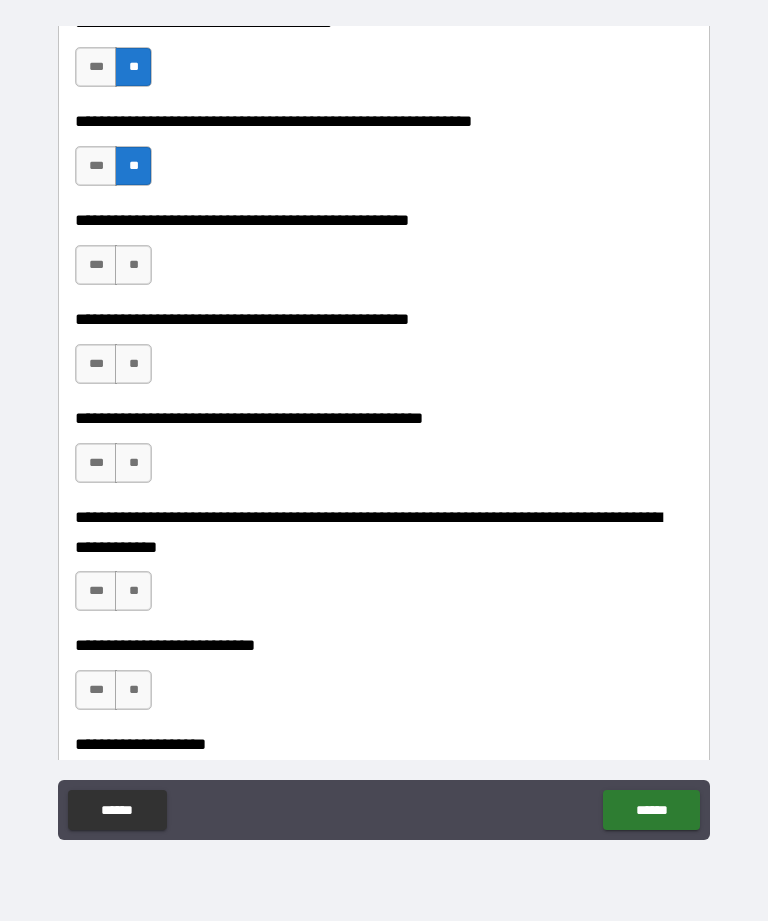 scroll, scrollTop: 514, scrollLeft: 0, axis: vertical 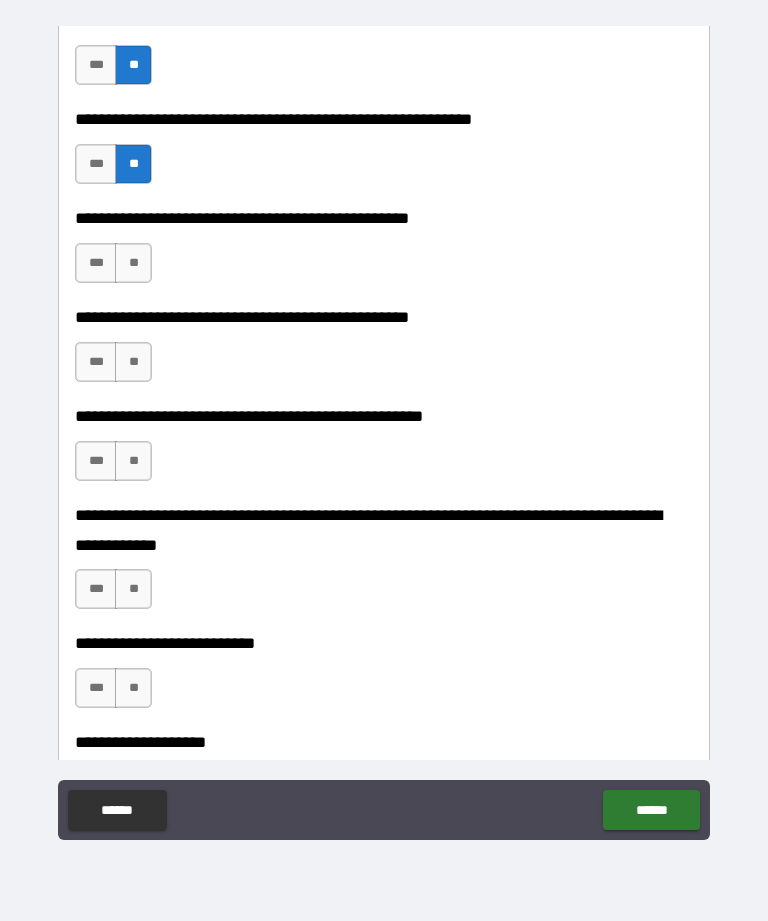 click on "**" at bounding box center [133, 263] 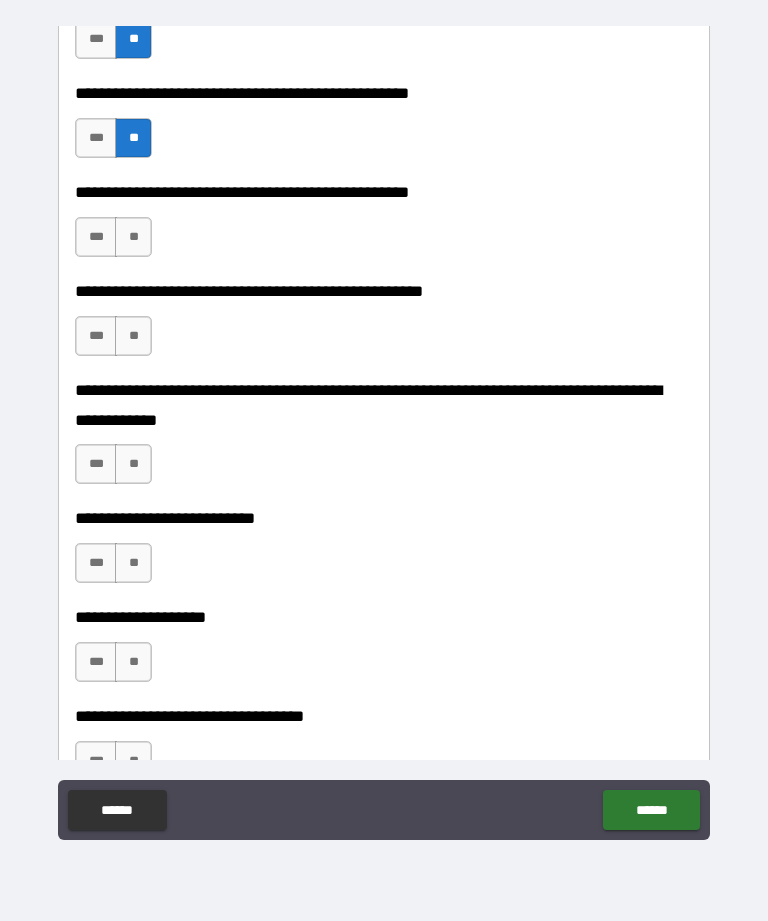 scroll, scrollTop: 643, scrollLeft: 0, axis: vertical 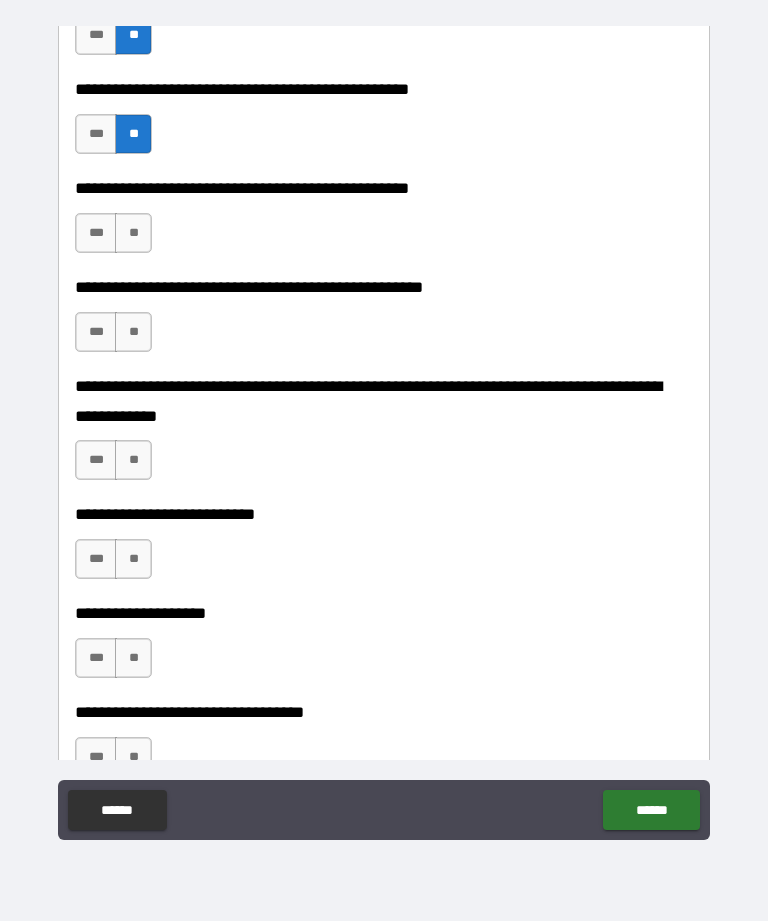 click on "**" at bounding box center [133, 233] 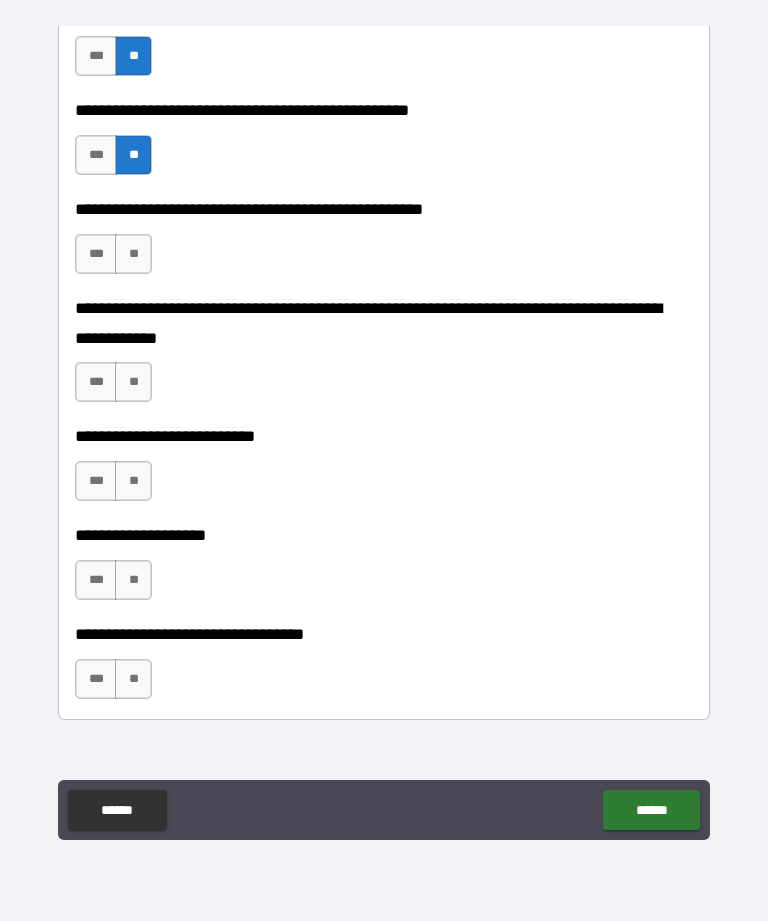 scroll, scrollTop: 736, scrollLeft: 0, axis: vertical 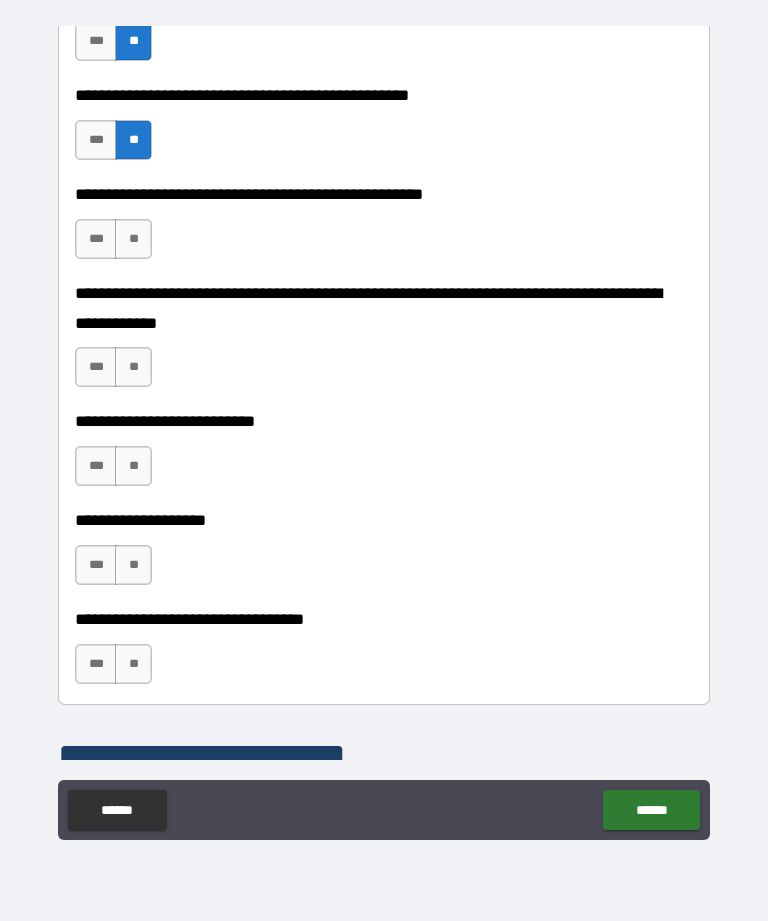 click on "**" at bounding box center [133, 239] 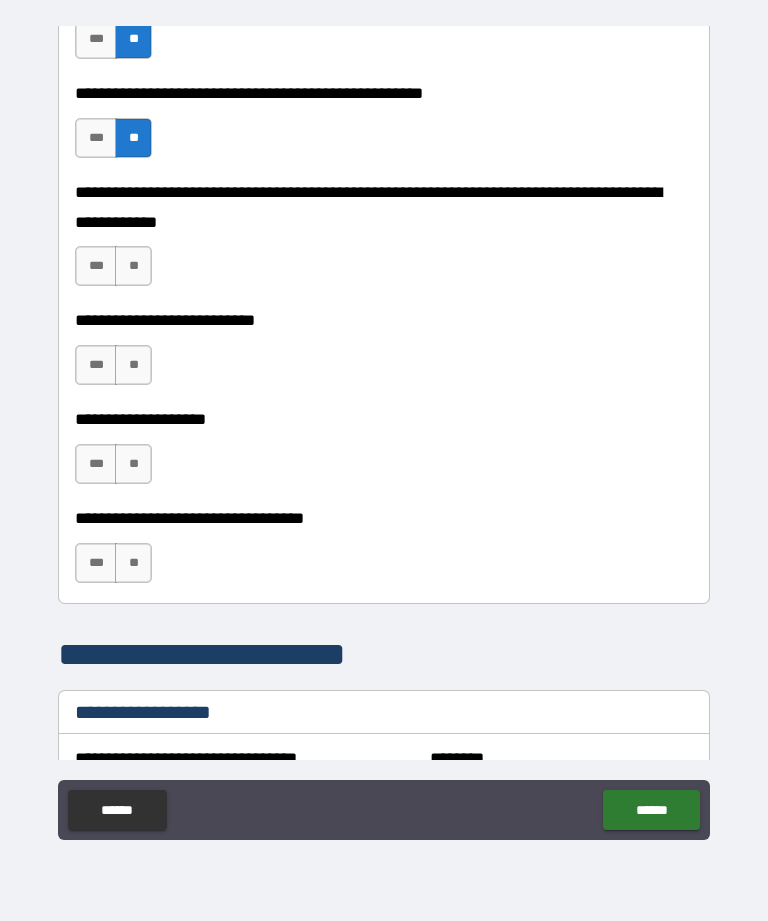 scroll, scrollTop: 846, scrollLeft: 0, axis: vertical 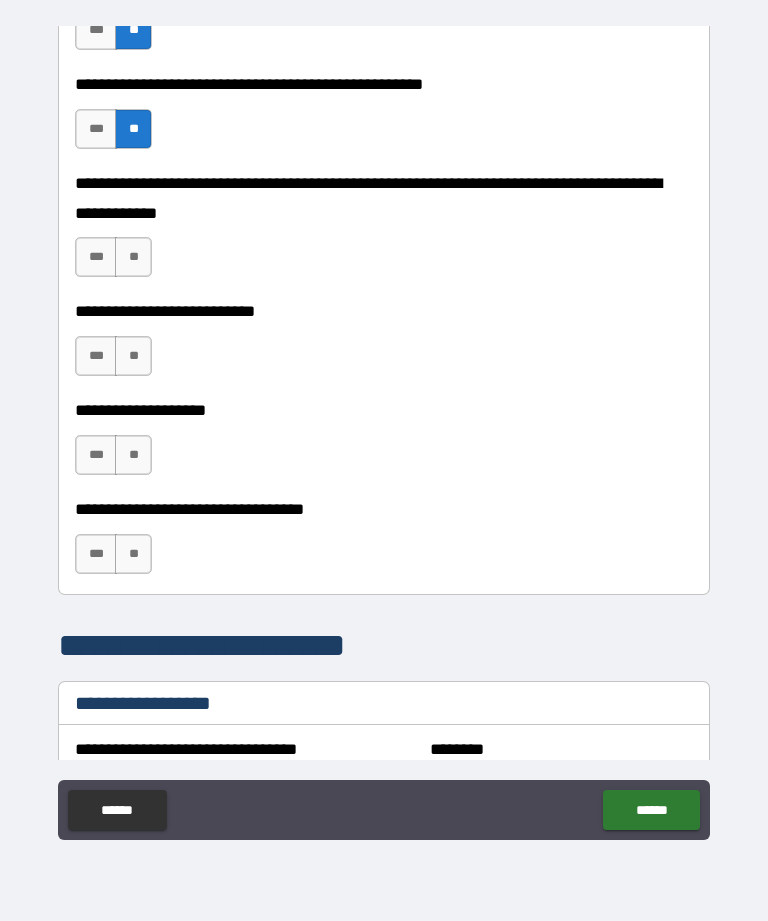 click on "**" at bounding box center (133, 257) 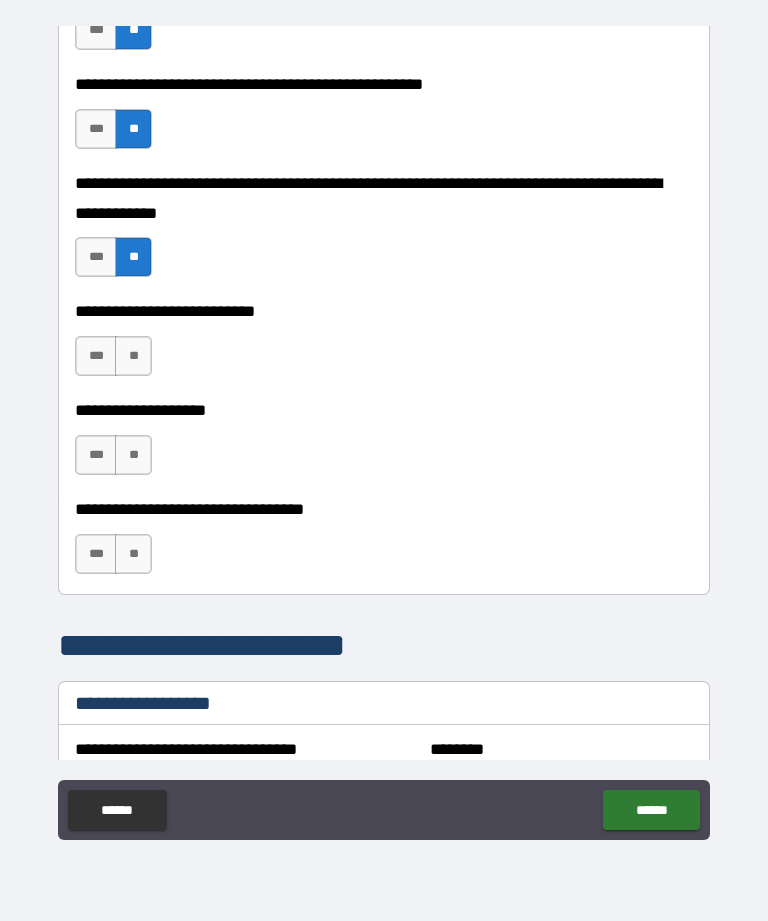 click on "**" at bounding box center (133, 356) 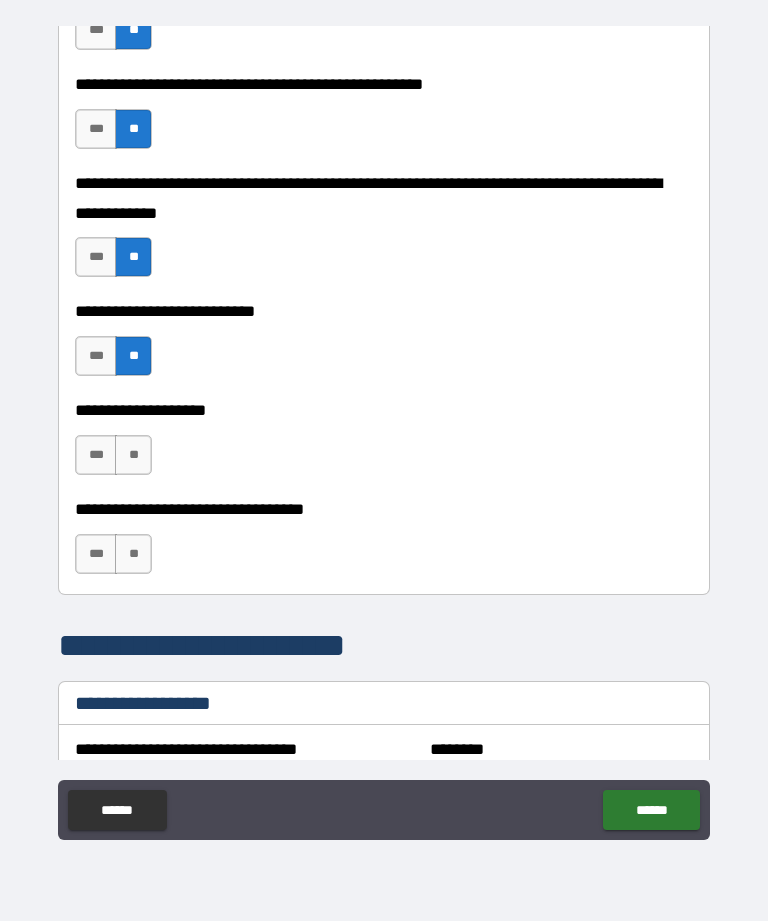 click on "**" at bounding box center [133, 455] 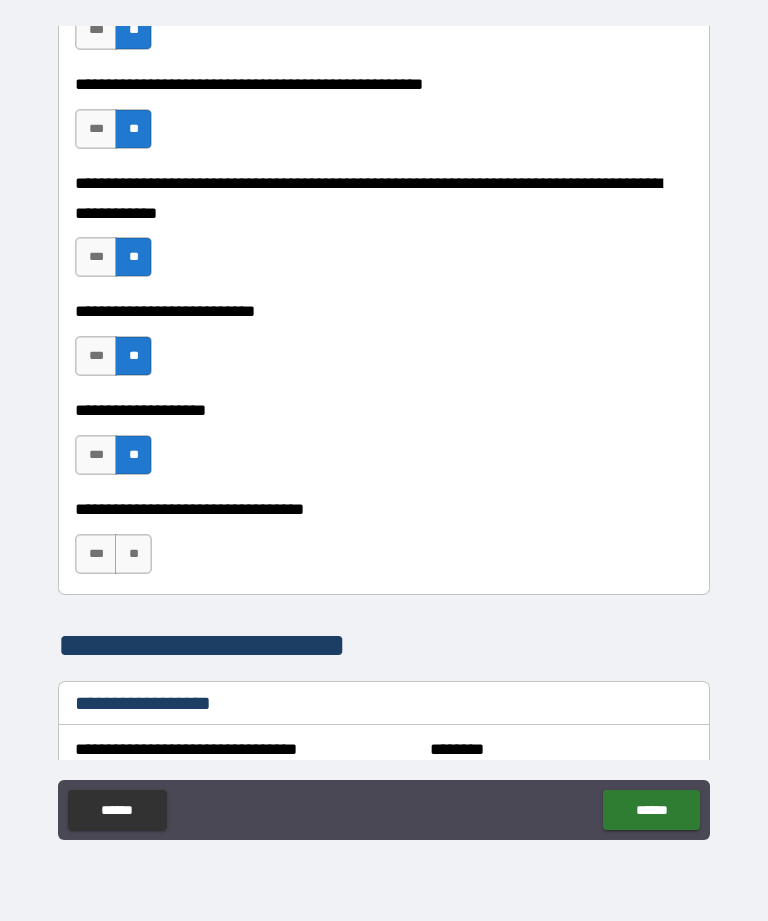 click on "**" at bounding box center (133, 554) 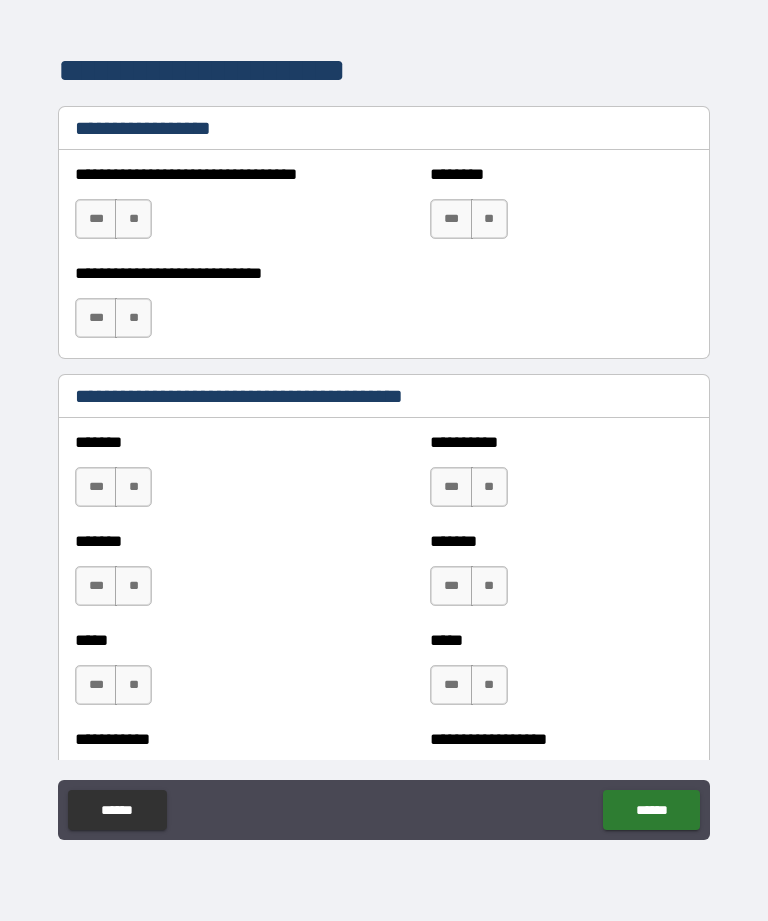 scroll, scrollTop: 1421, scrollLeft: 0, axis: vertical 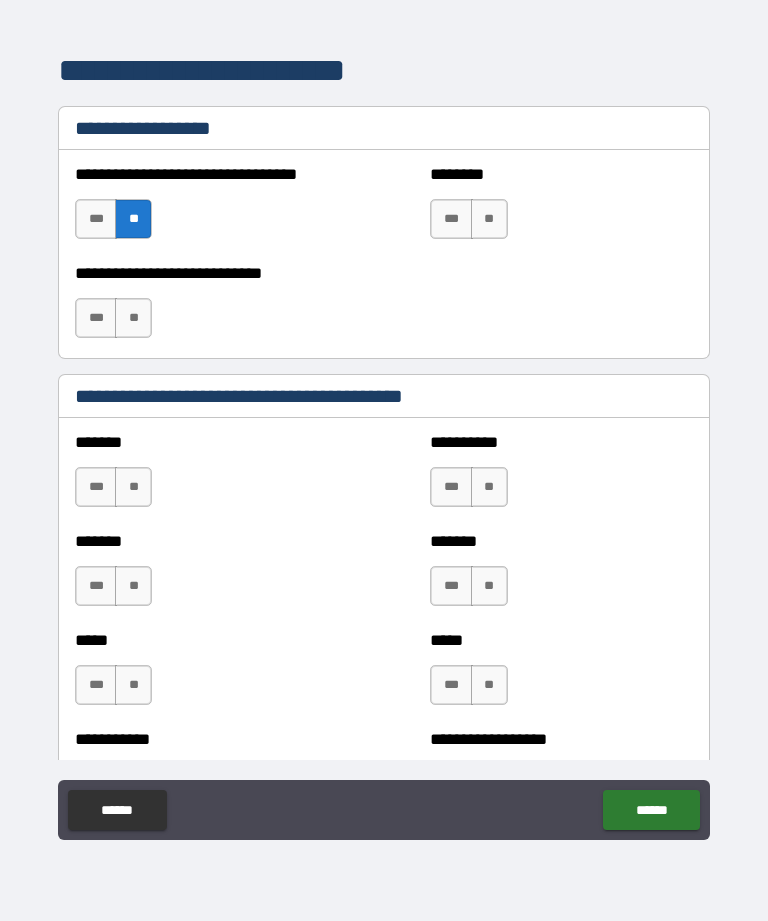 click on "**" at bounding box center [489, 219] 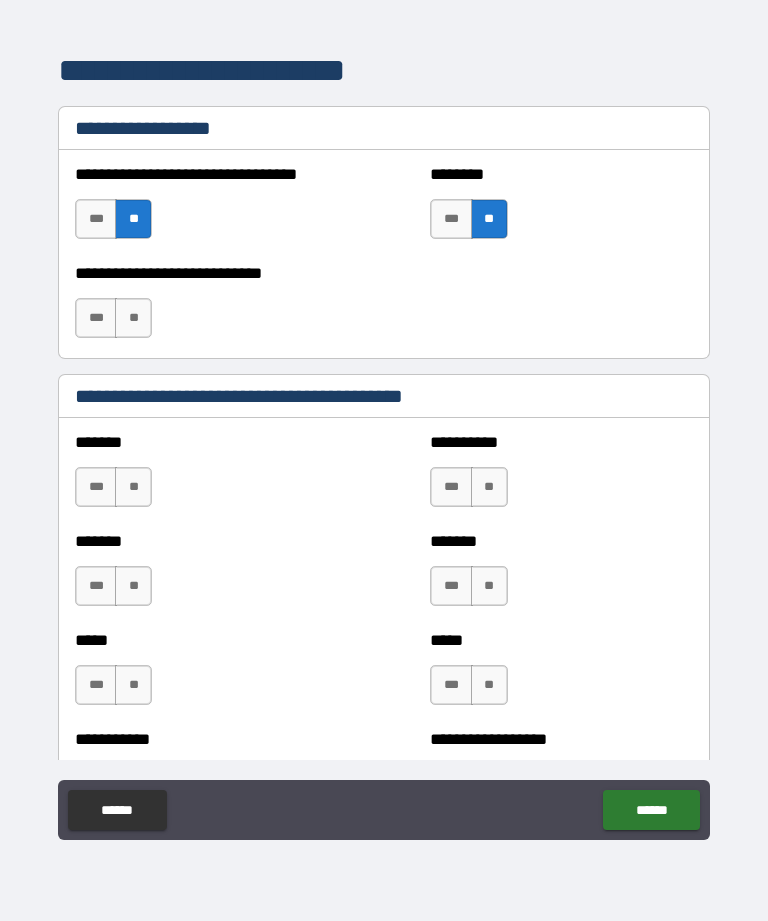 click on "**" at bounding box center (133, 318) 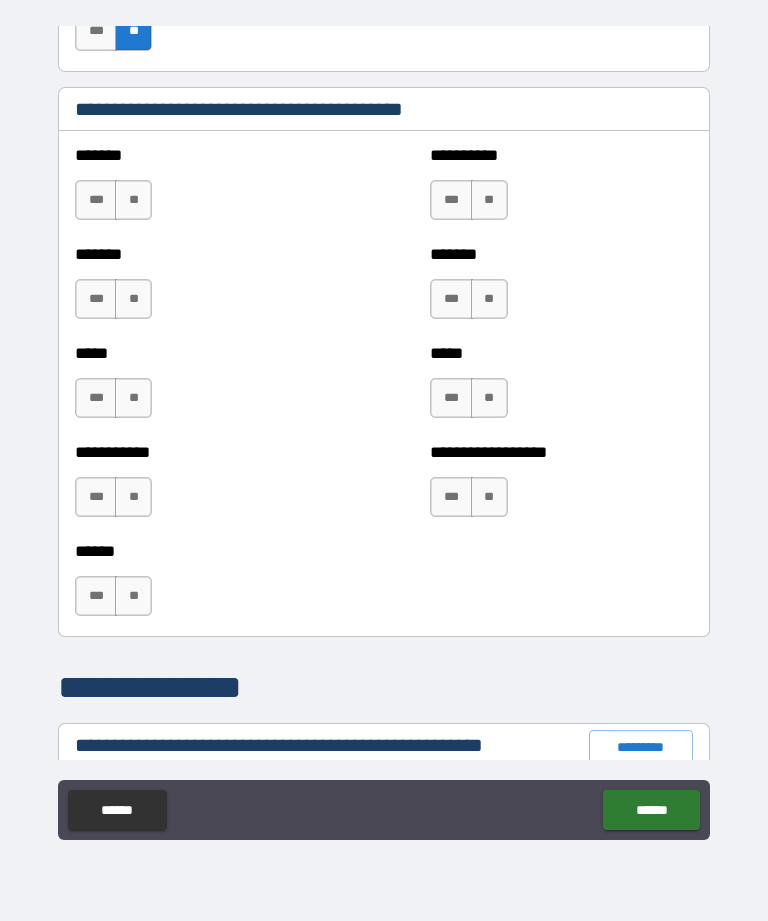 scroll, scrollTop: 1709, scrollLeft: 0, axis: vertical 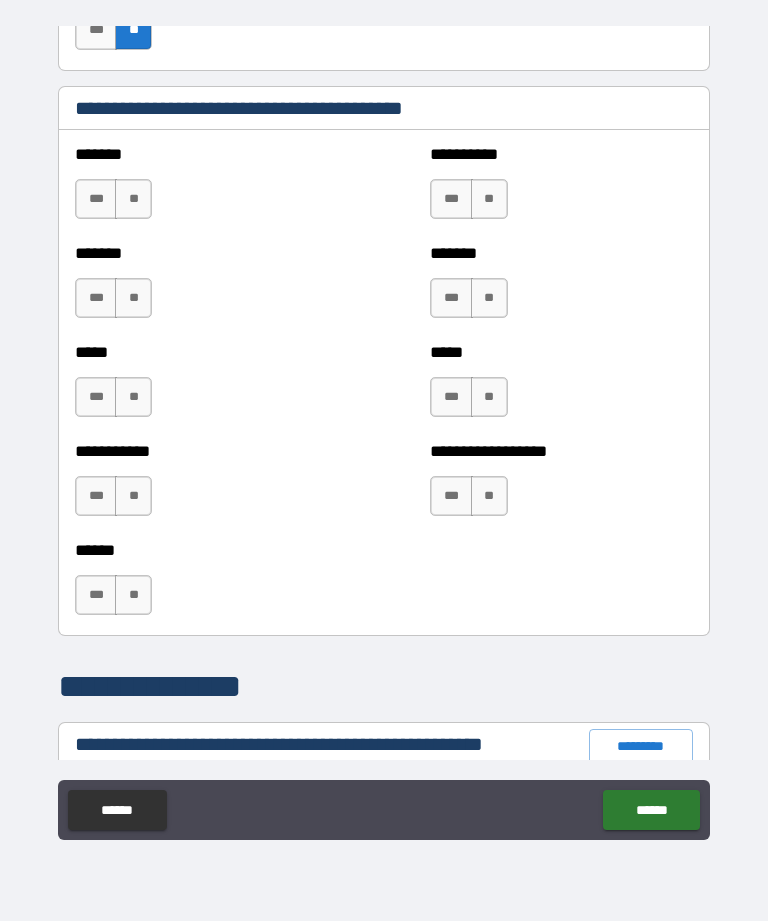 click on "**" at bounding box center [133, 199] 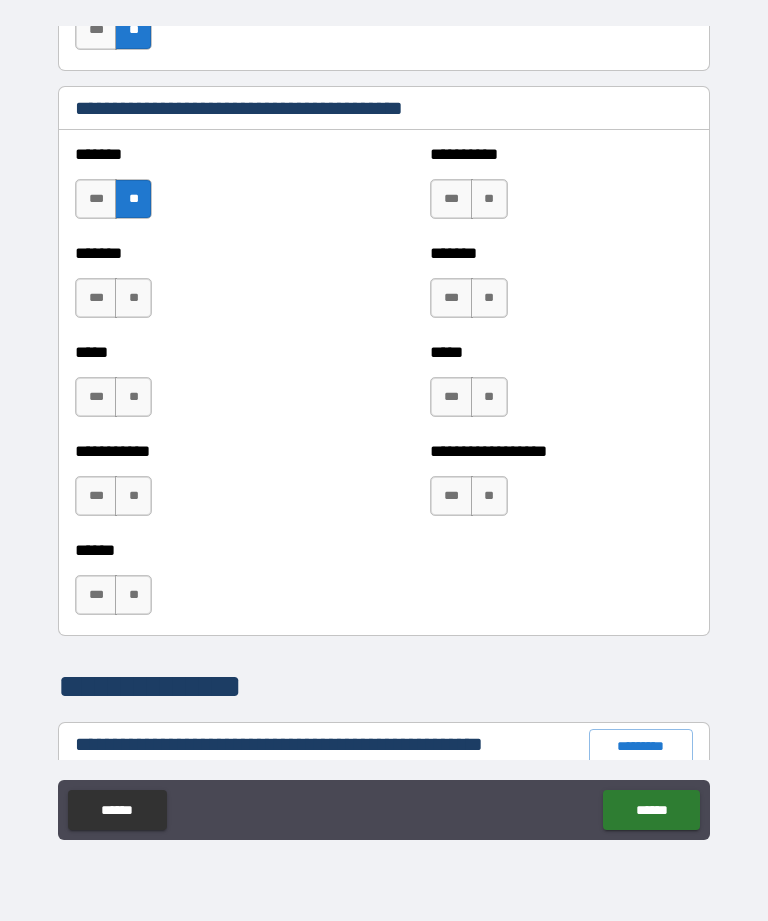 click on "**" at bounding box center [133, 298] 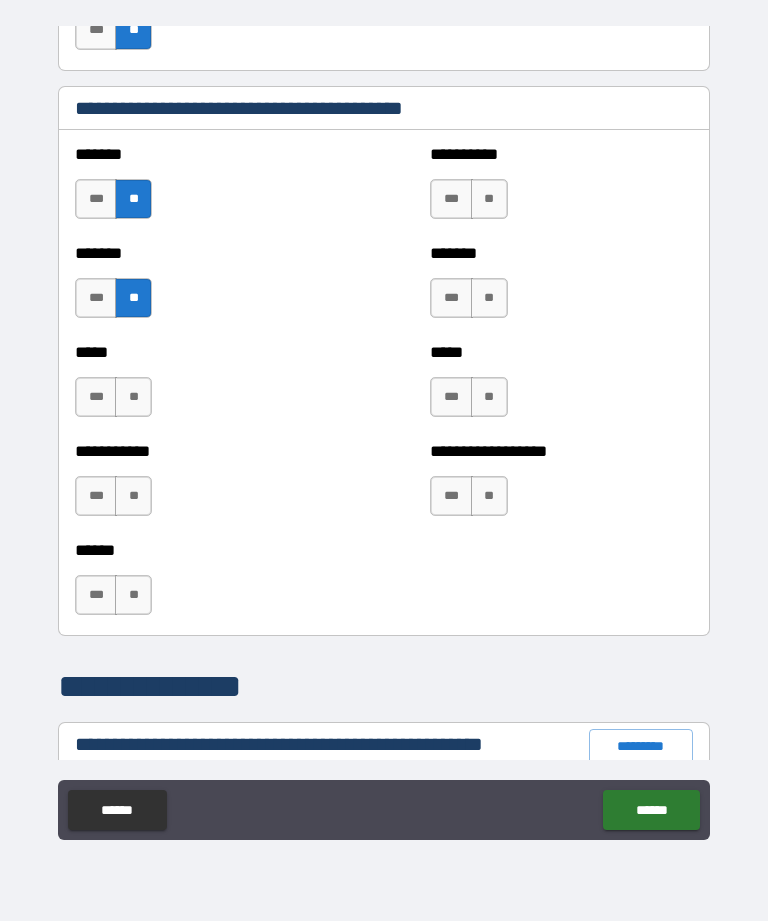 click on "**" at bounding box center (133, 397) 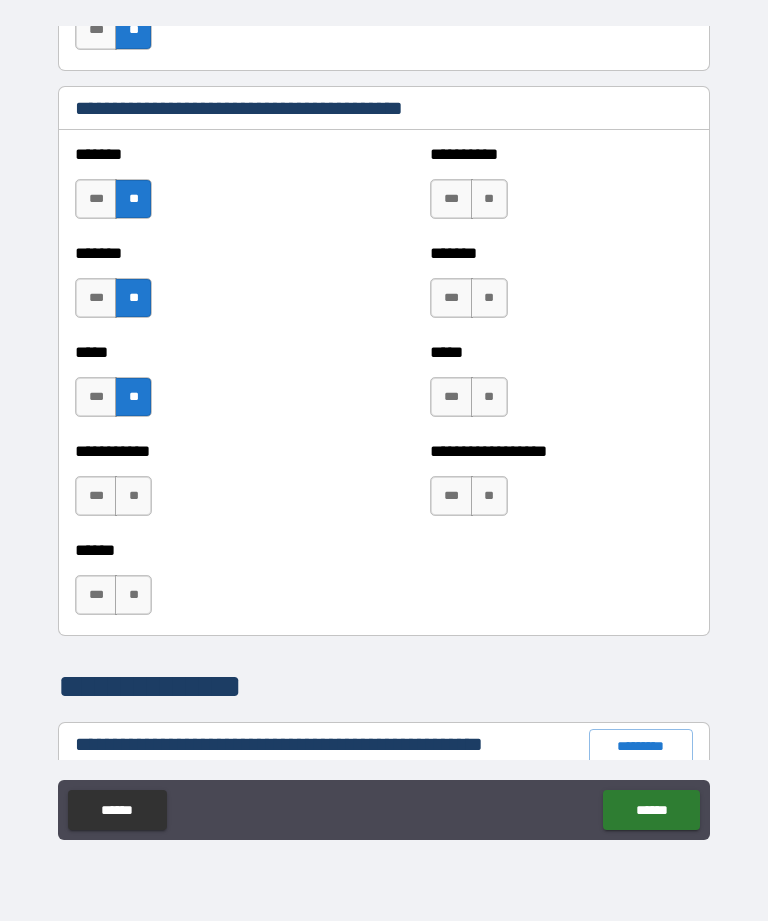 click on "**" at bounding box center [133, 496] 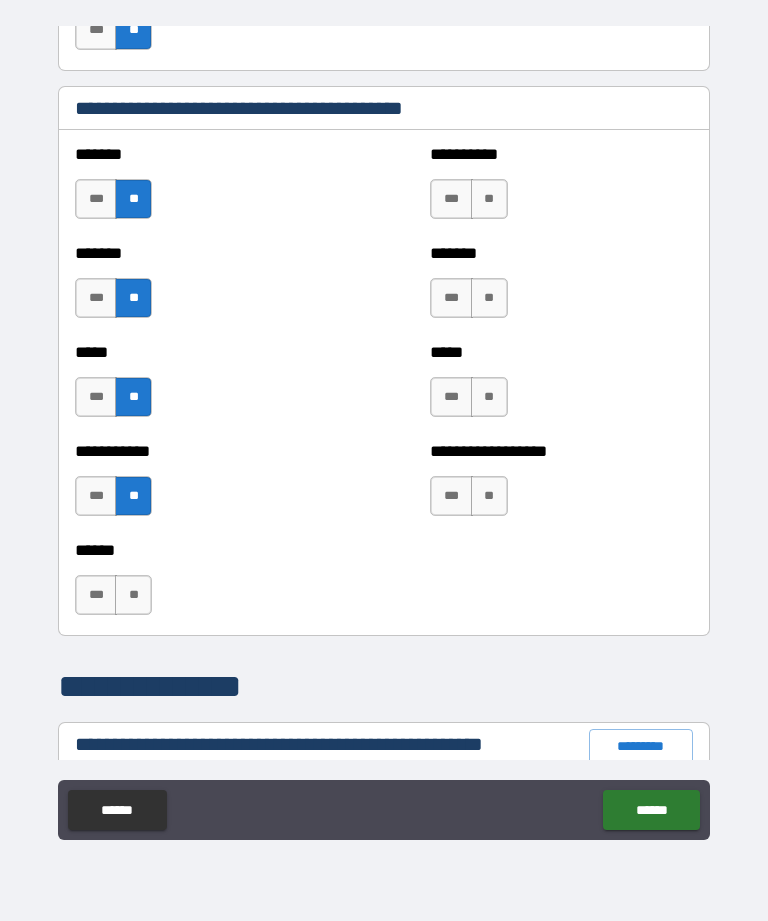 click on "**" at bounding box center [133, 595] 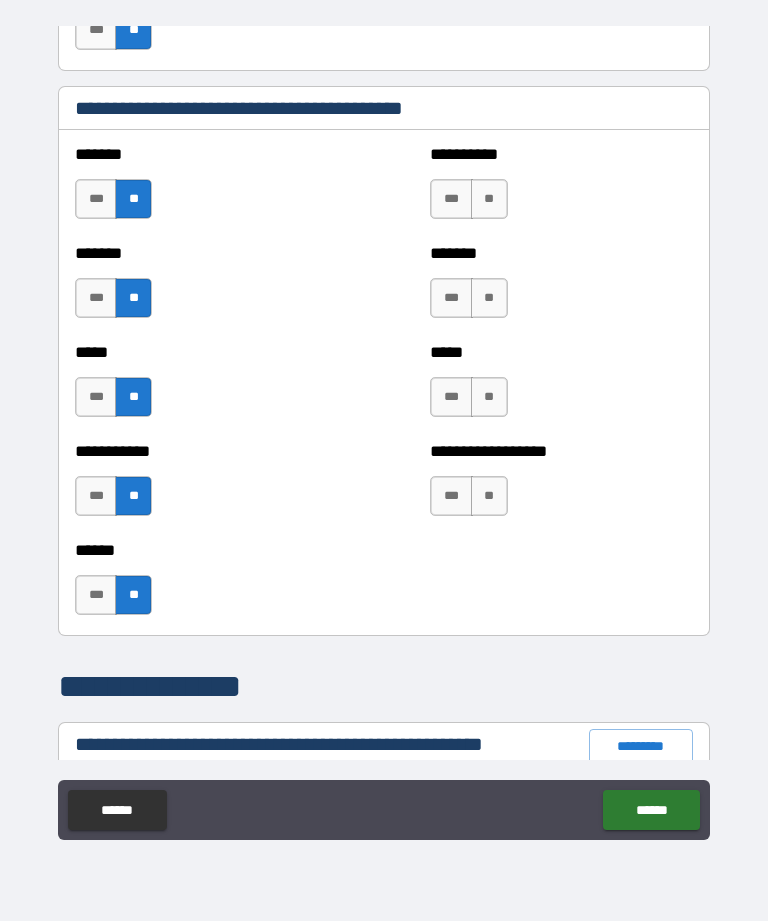 click on "**" at bounding box center [489, 199] 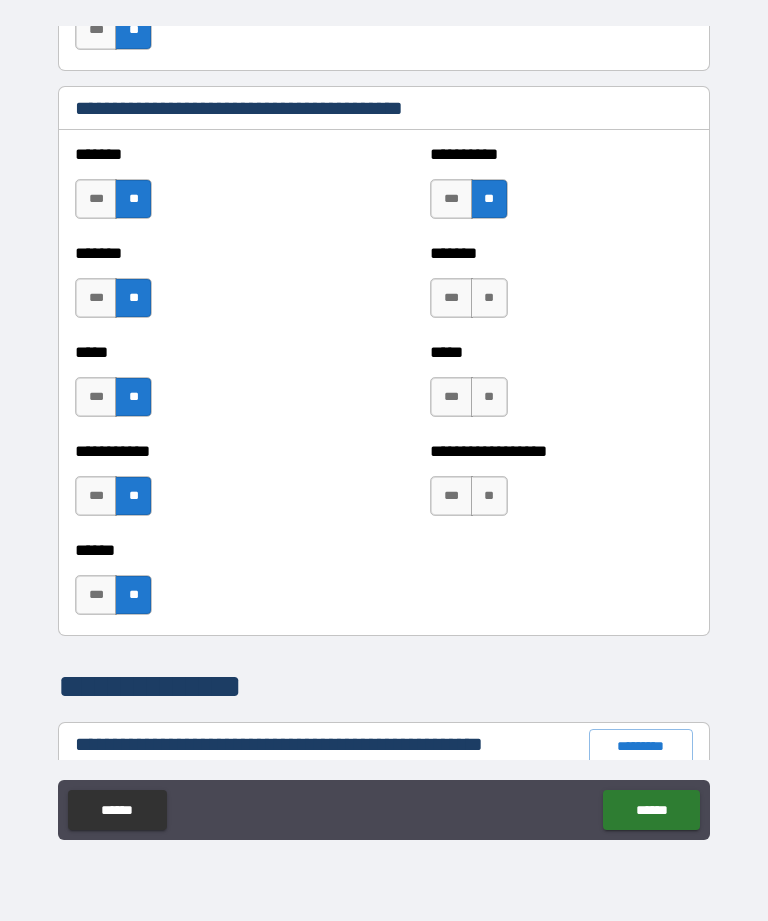 click on "**" at bounding box center (489, 298) 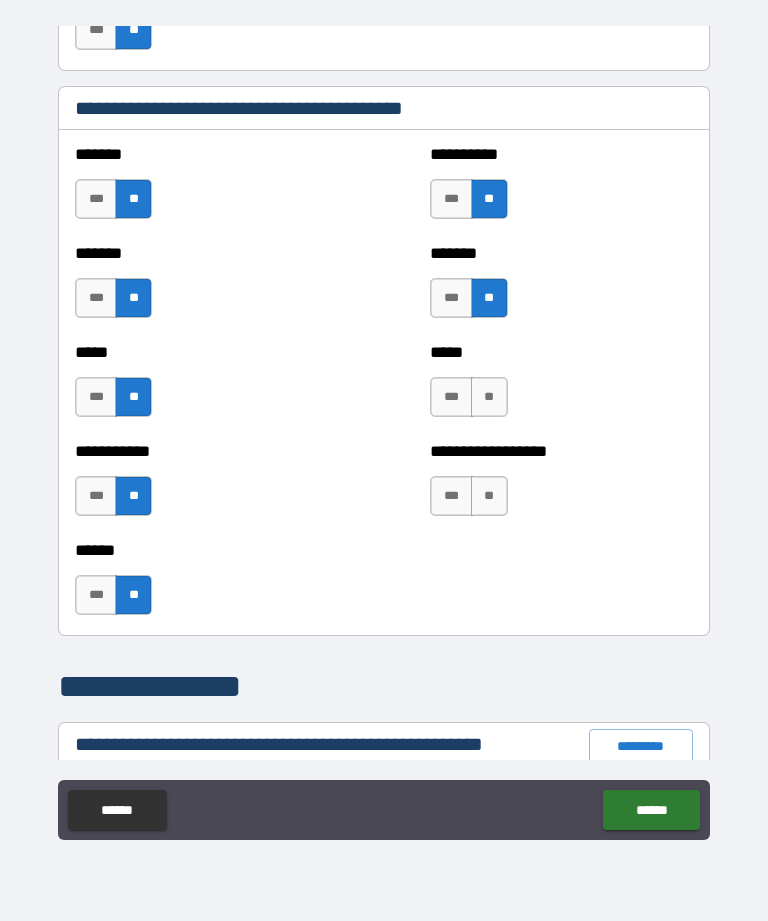 click on "**" at bounding box center [489, 397] 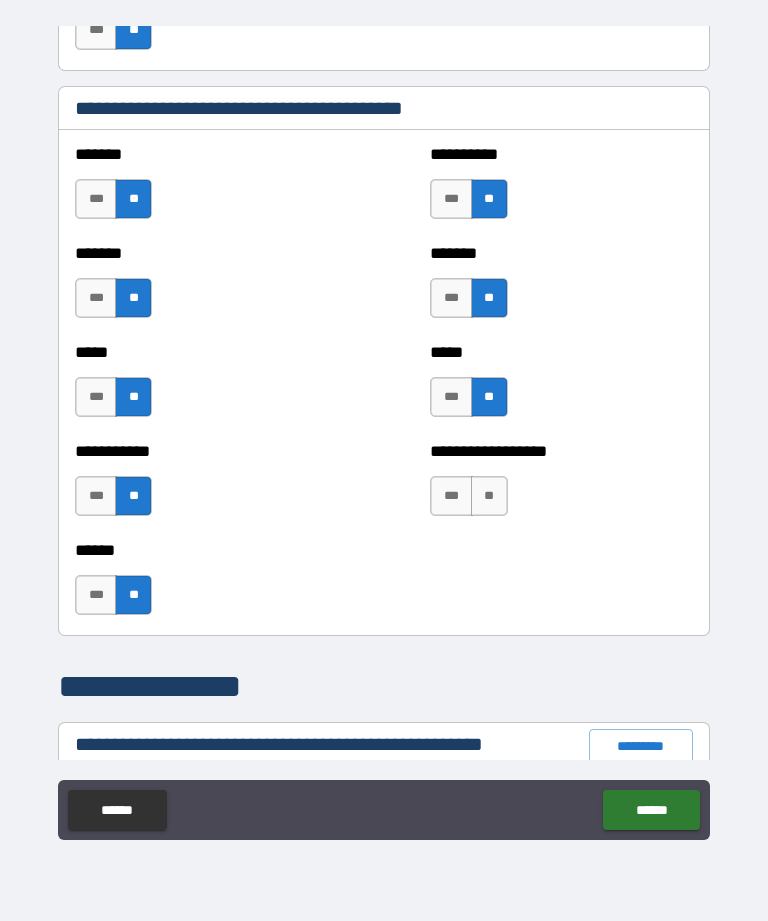 click on "**" at bounding box center [489, 496] 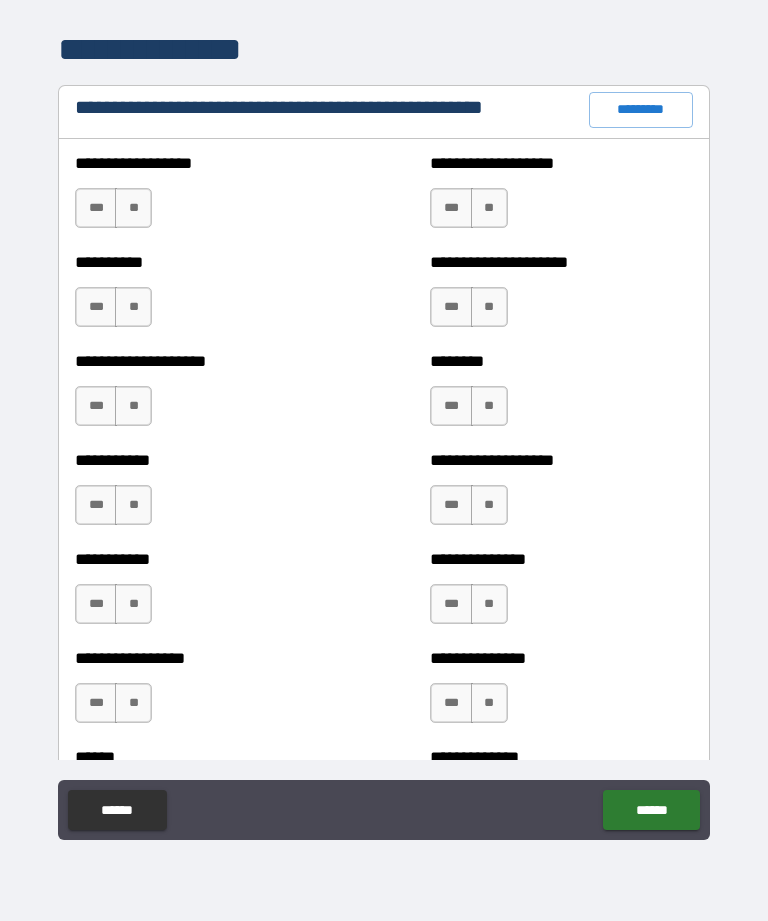 scroll, scrollTop: 2348, scrollLeft: 0, axis: vertical 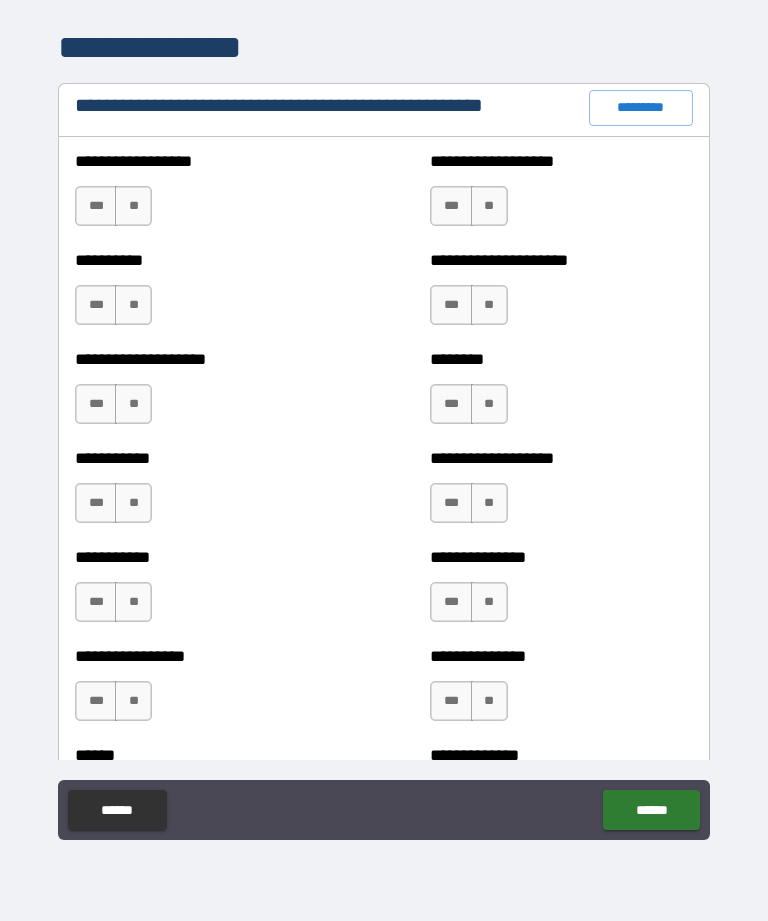 click on "**" at bounding box center [133, 206] 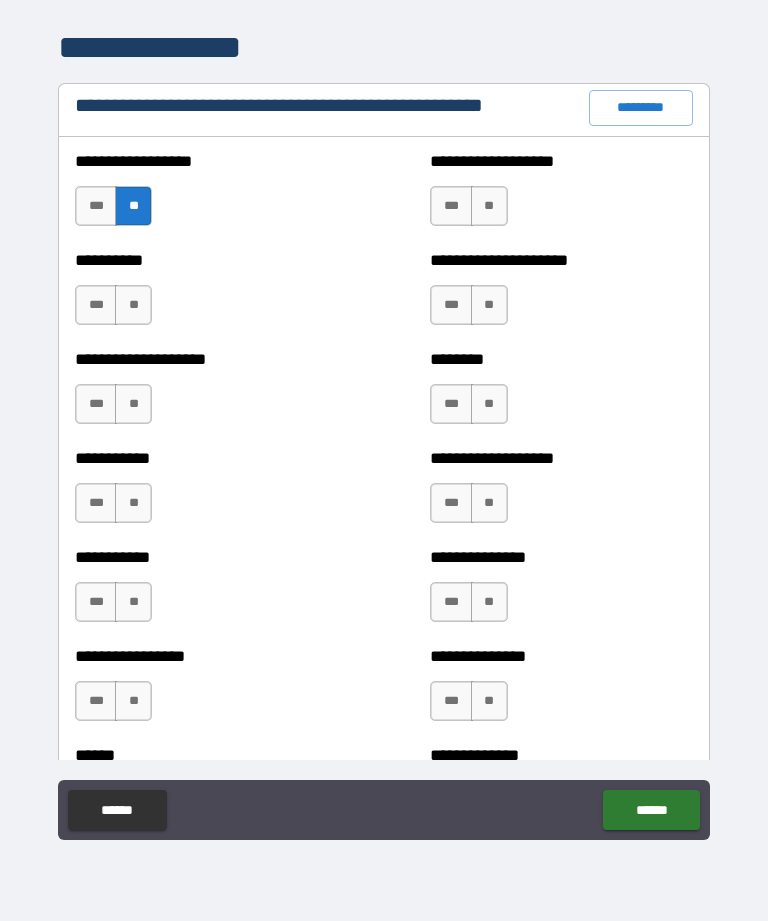 click on "**" at bounding box center (133, 305) 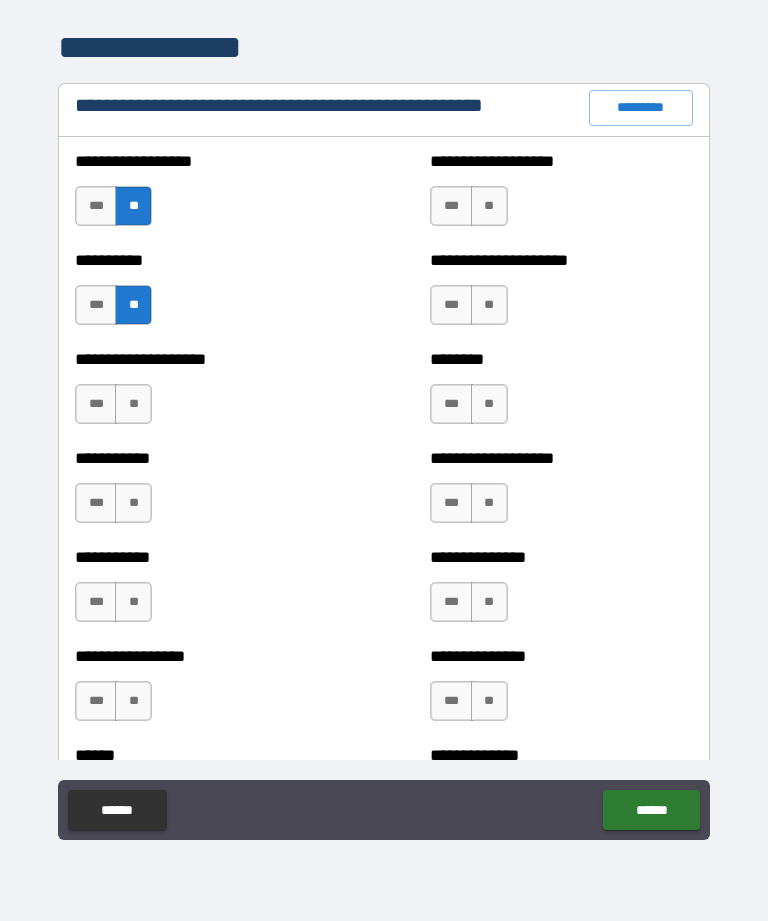 click on "**" at bounding box center (133, 404) 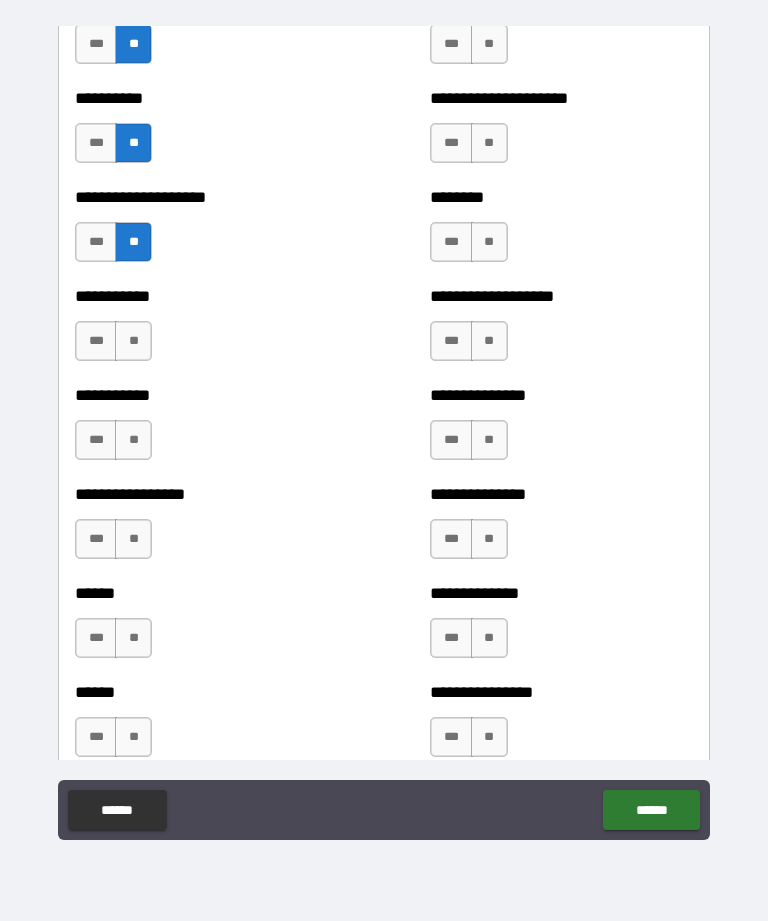 scroll, scrollTop: 2517, scrollLeft: 0, axis: vertical 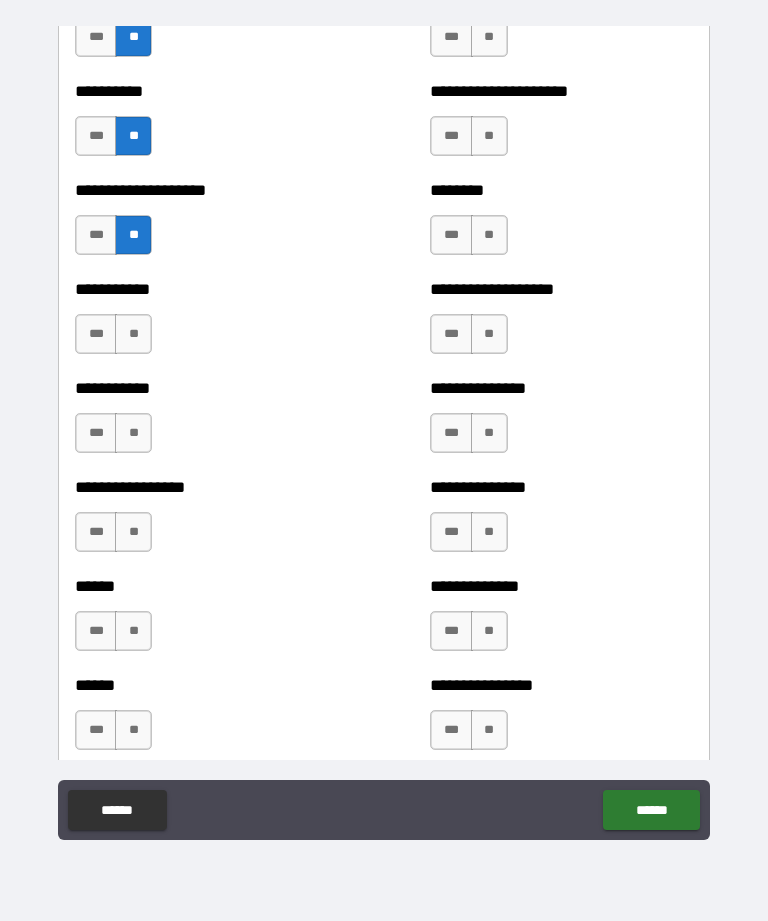 click on "**" at bounding box center (133, 334) 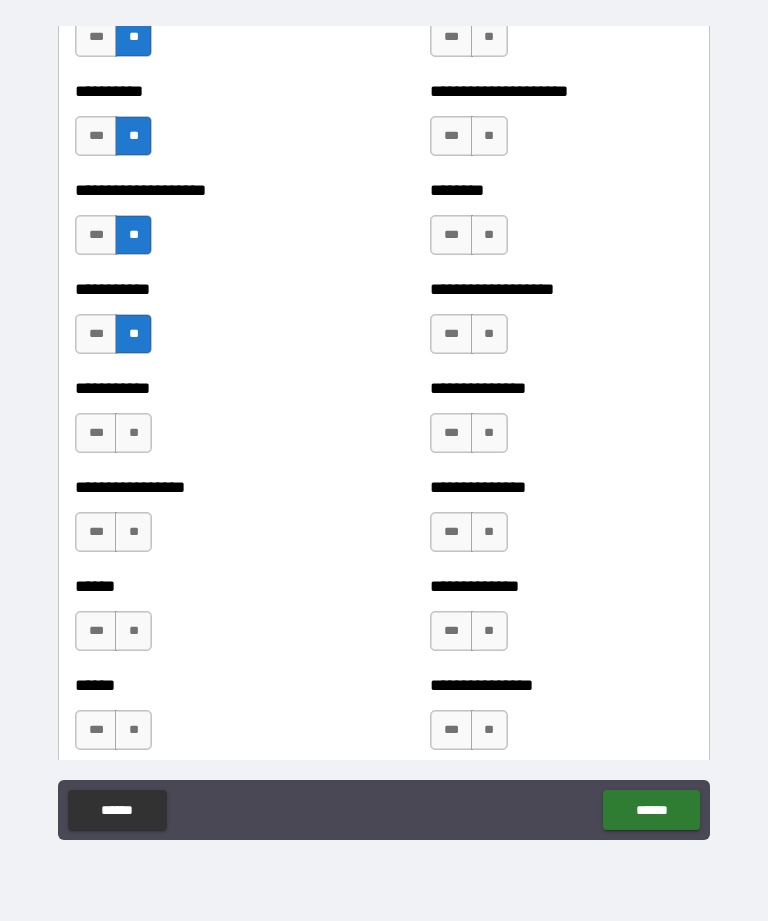click on "**" at bounding box center (133, 433) 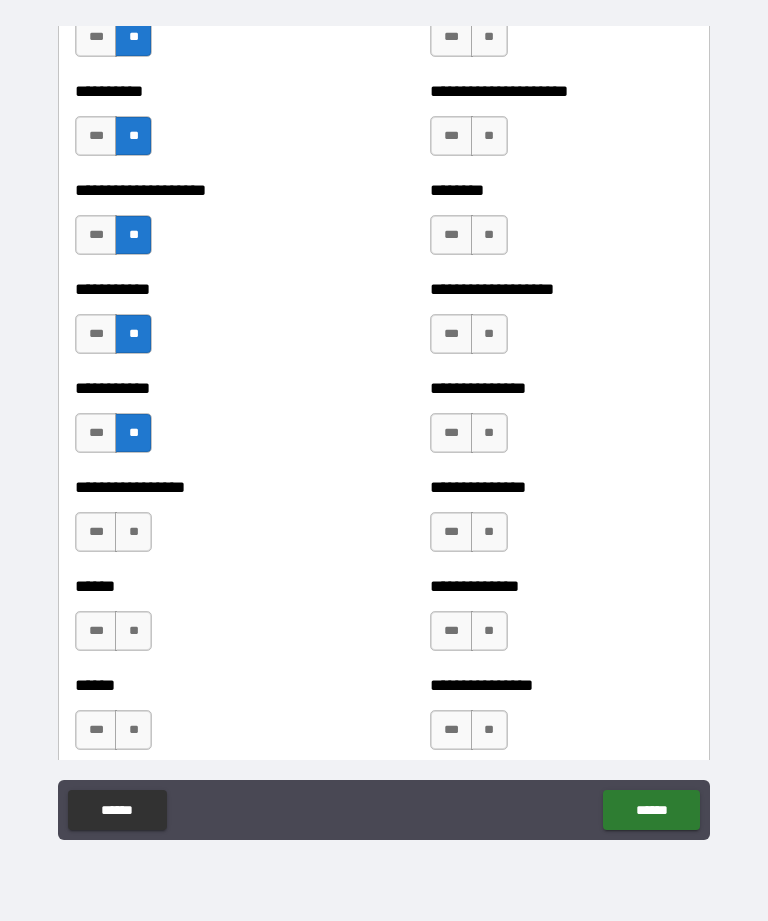 click on "**" at bounding box center (133, 532) 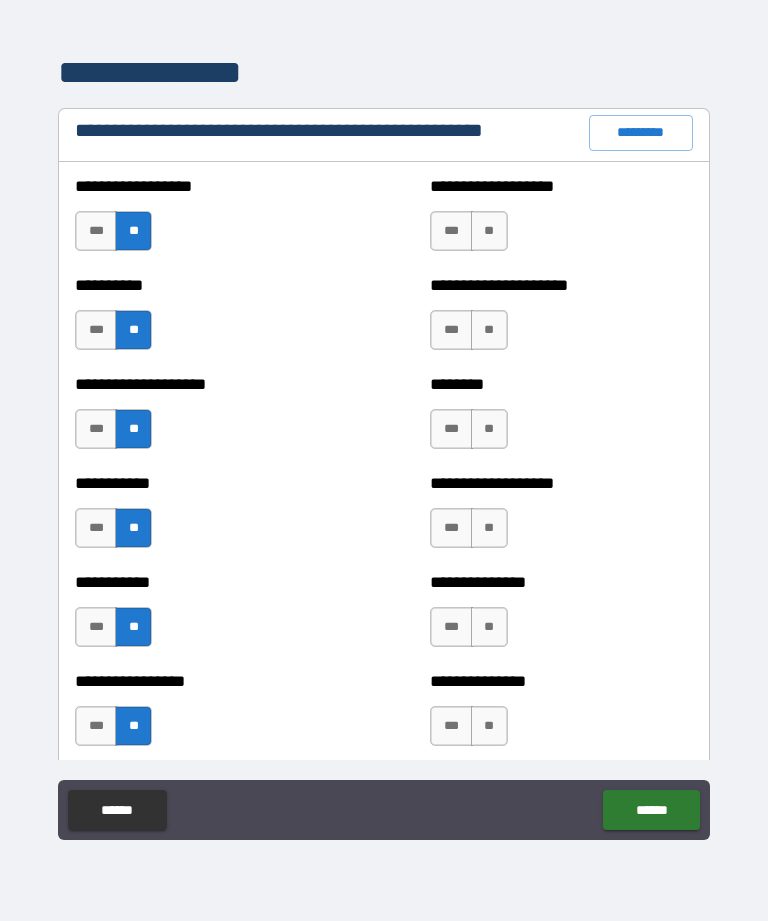 scroll, scrollTop: 2325, scrollLeft: 0, axis: vertical 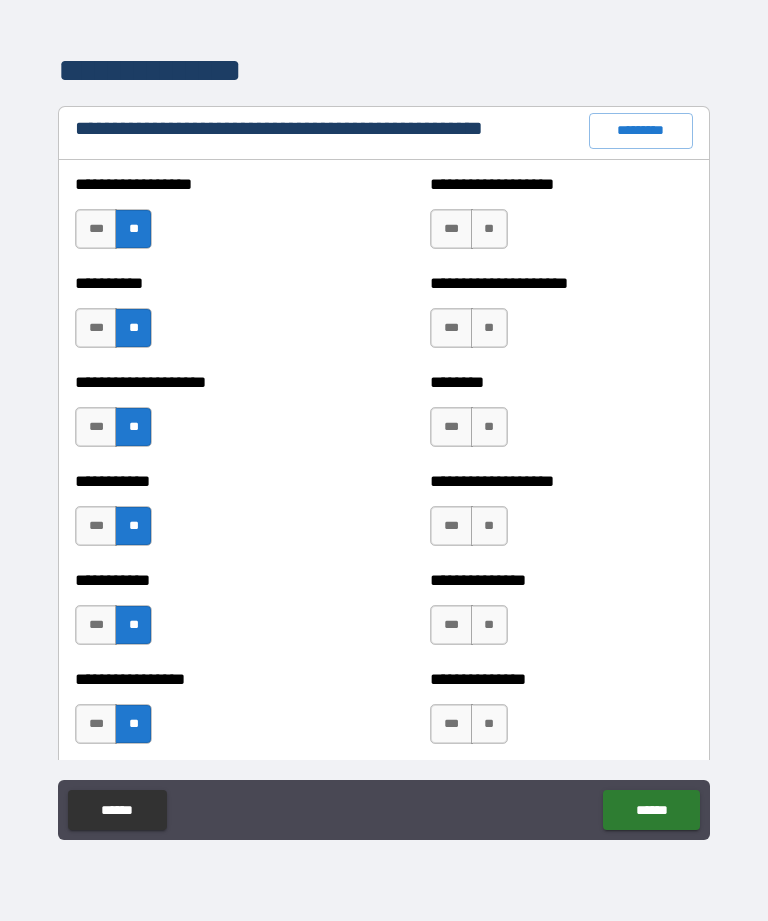 click on "**" at bounding box center [489, 229] 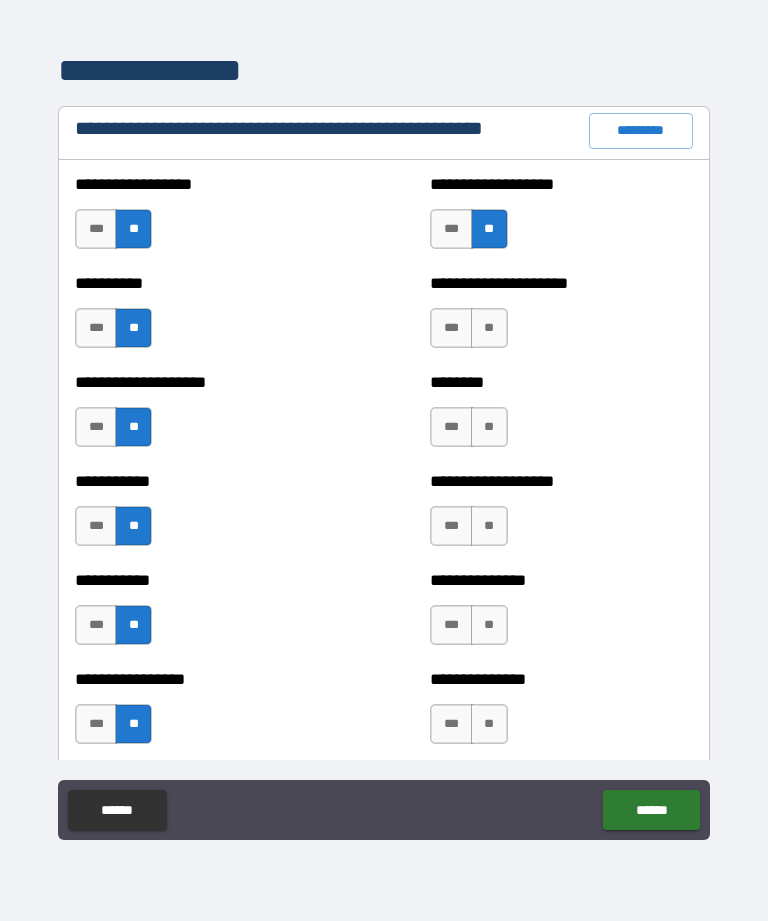click on "**" at bounding box center [489, 328] 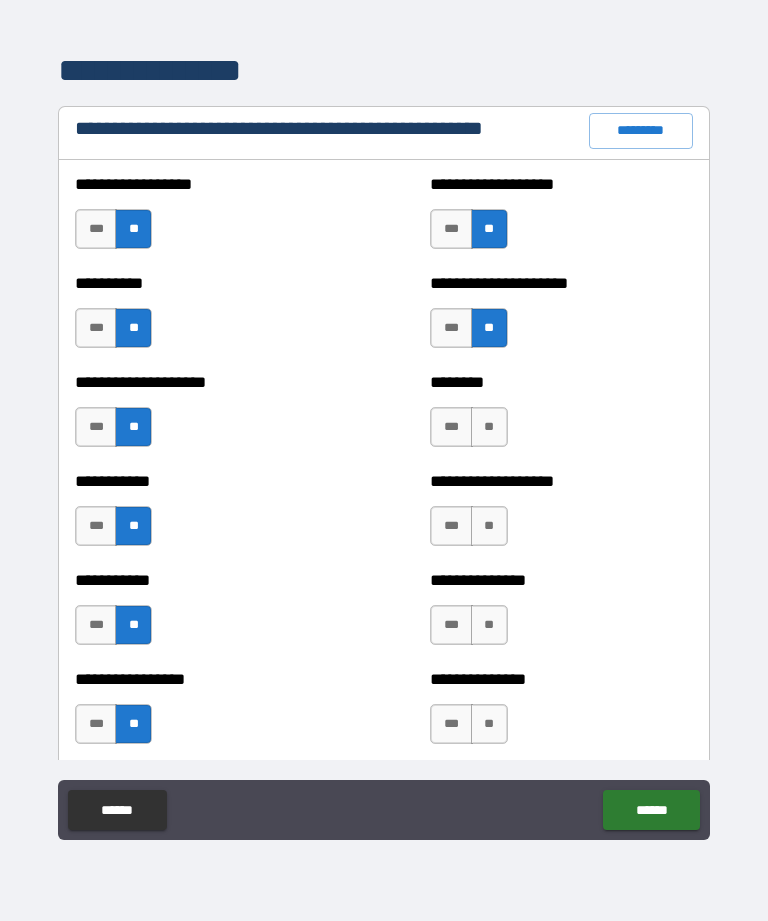 click on "******** *** **" at bounding box center (561, 417) 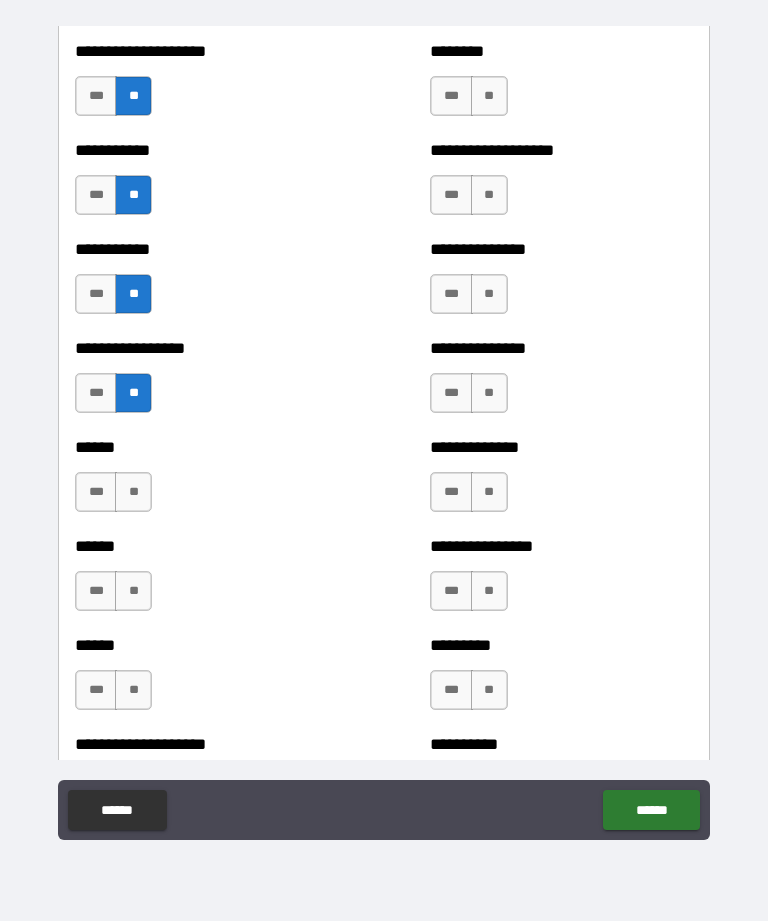 scroll, scrollTop: 2627, scrollLeft: 0, axis: vertical 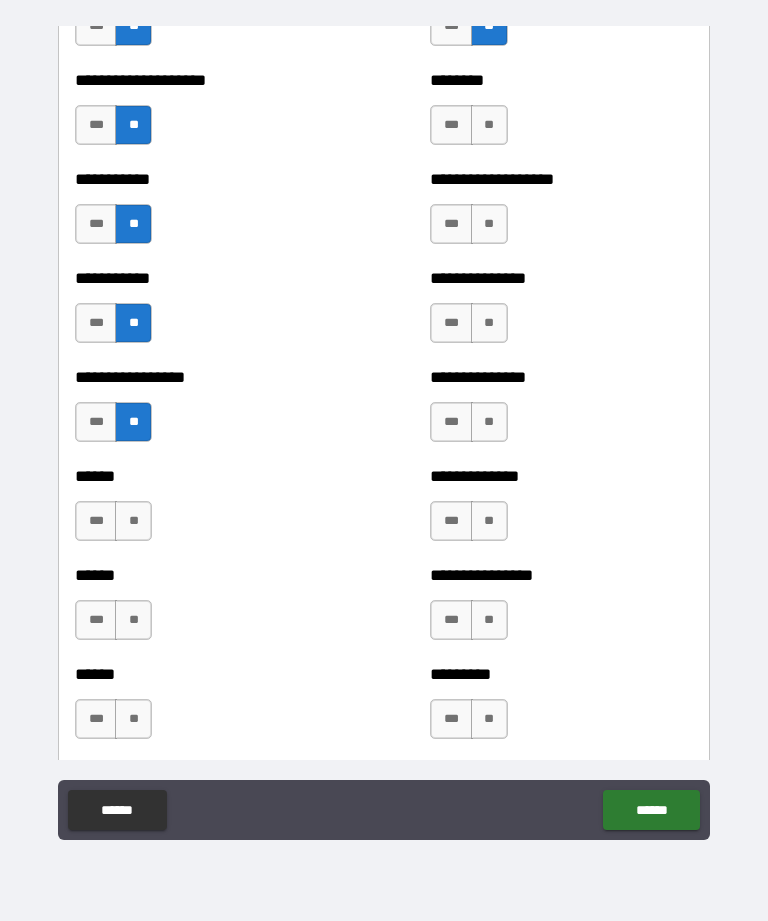 click on "**" at bounding box center (489, 125) 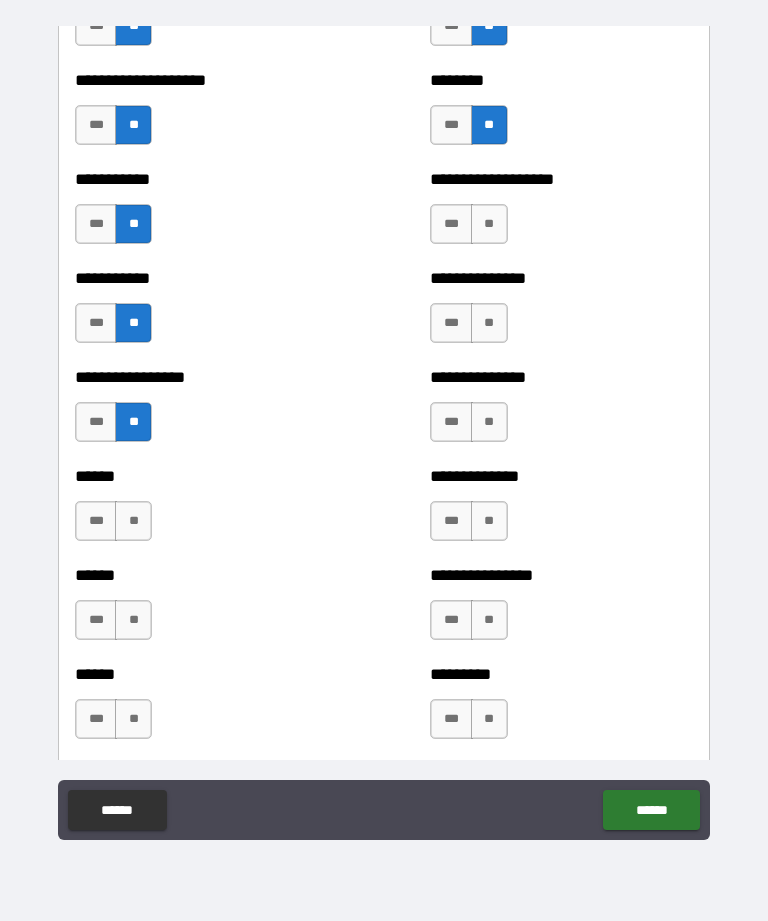 click on "**" at bounding box center [489, 224] 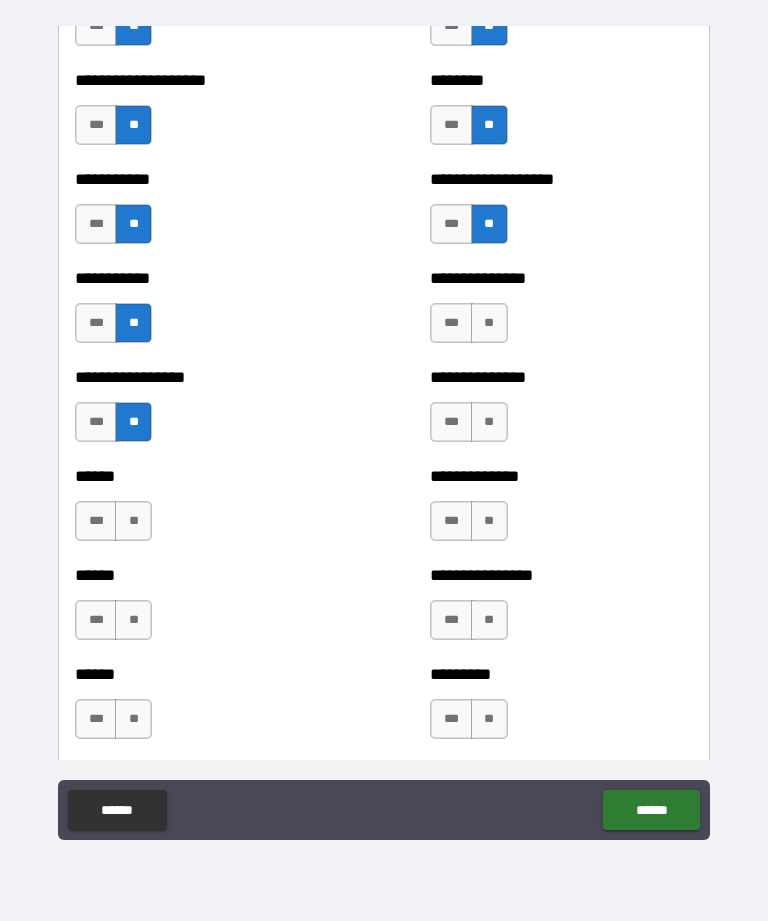 click on "**" at bounding box center (489, 323) 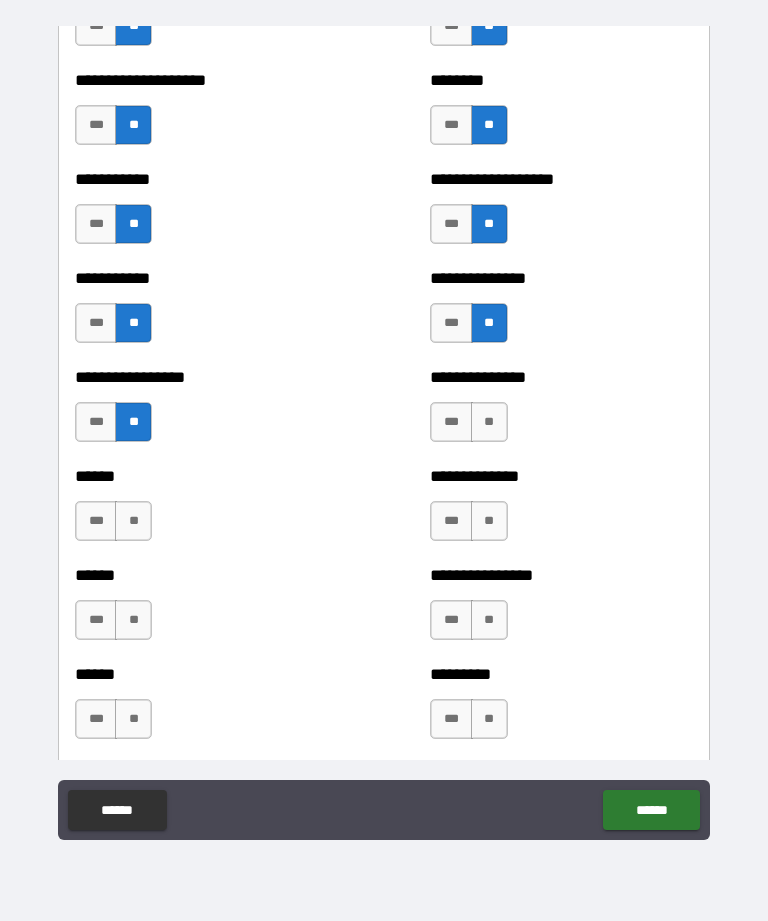 click on "**" at bounding box center [489, 422] 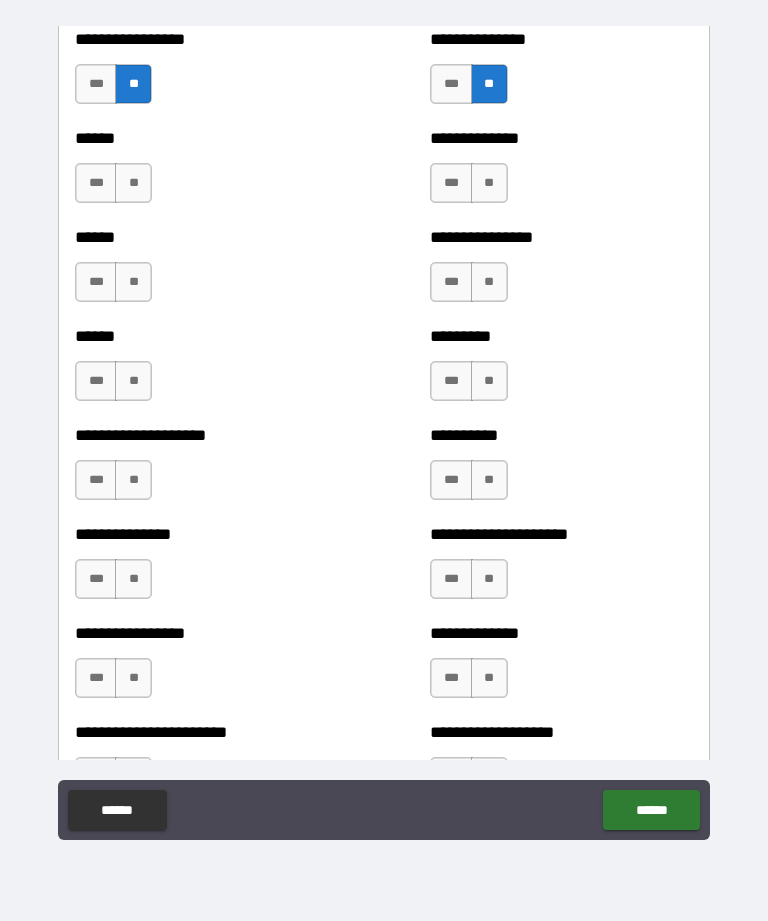 scroll, scrollTop: 2971, scrollLeft: 0, axis: vertical 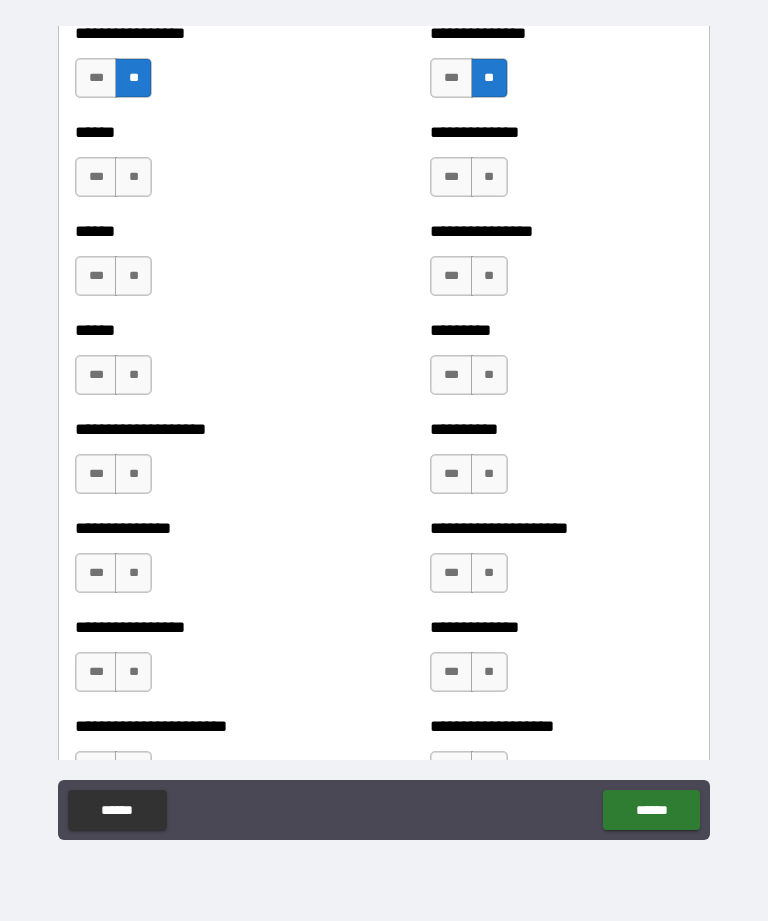 click on "**" at bounding box center (489, 177) 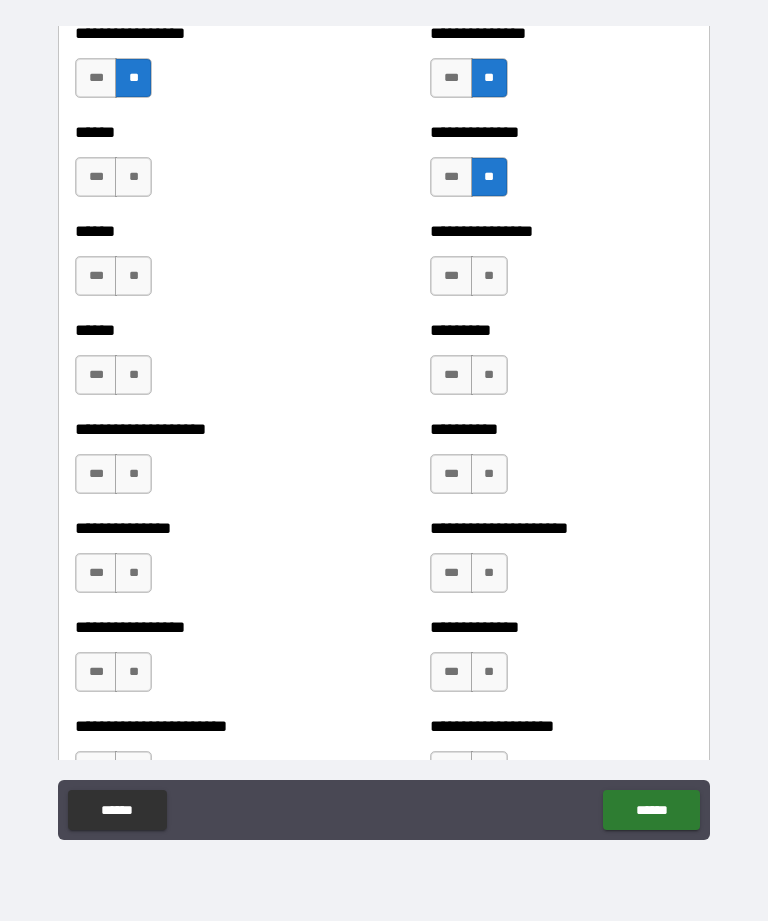 click on "**" at bounding box center (489, 276) 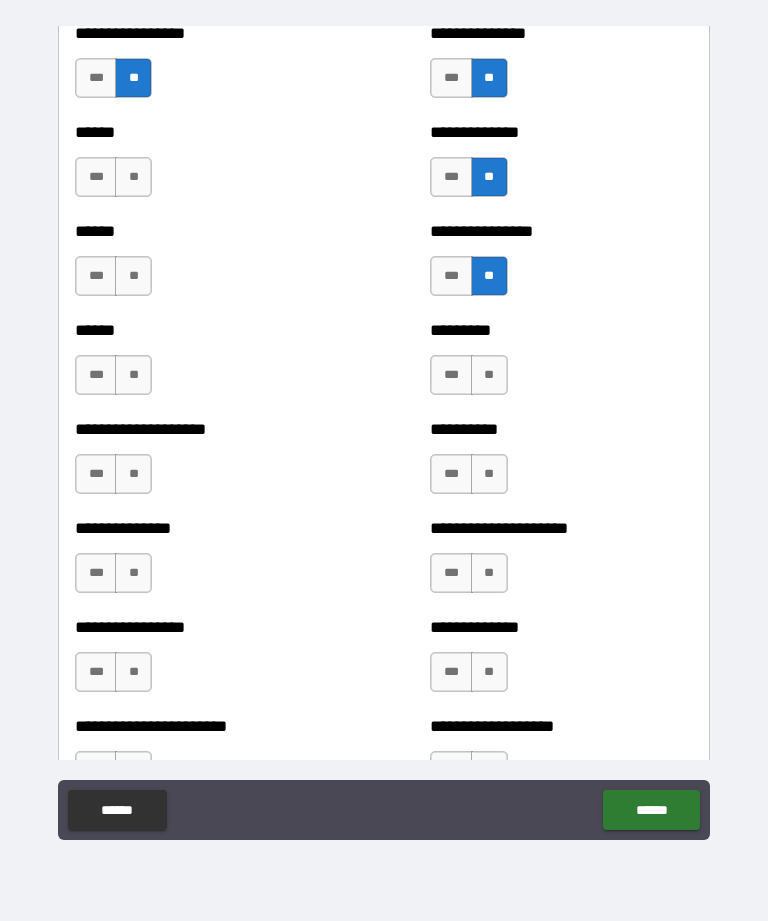 click on "**" at bounding box center (489, 375) 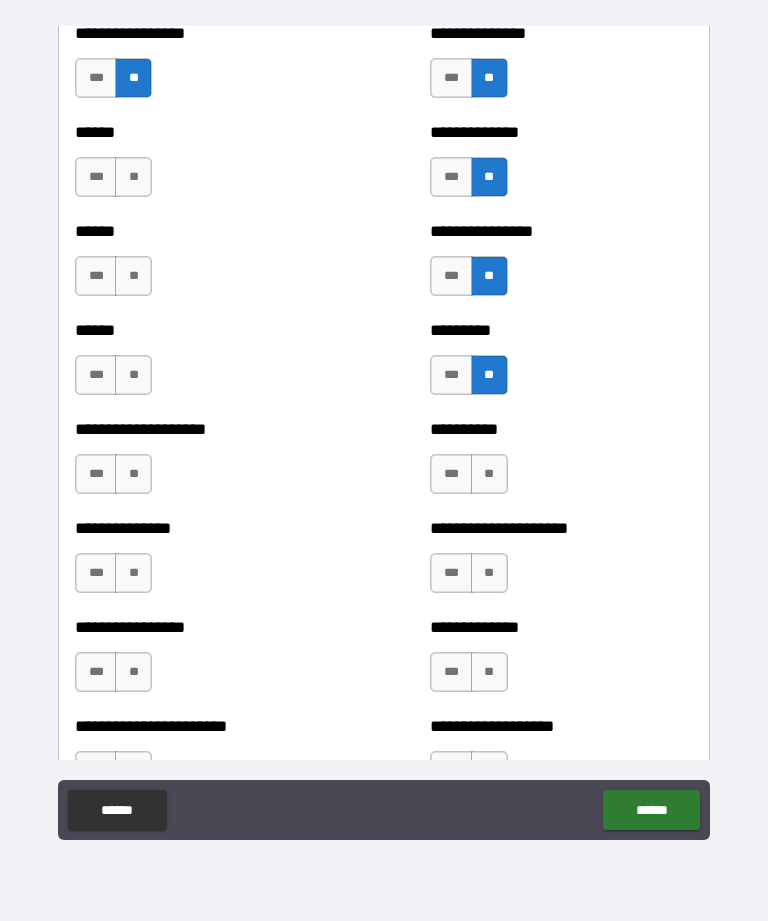 click on "**" at bounding box center (133, 375) 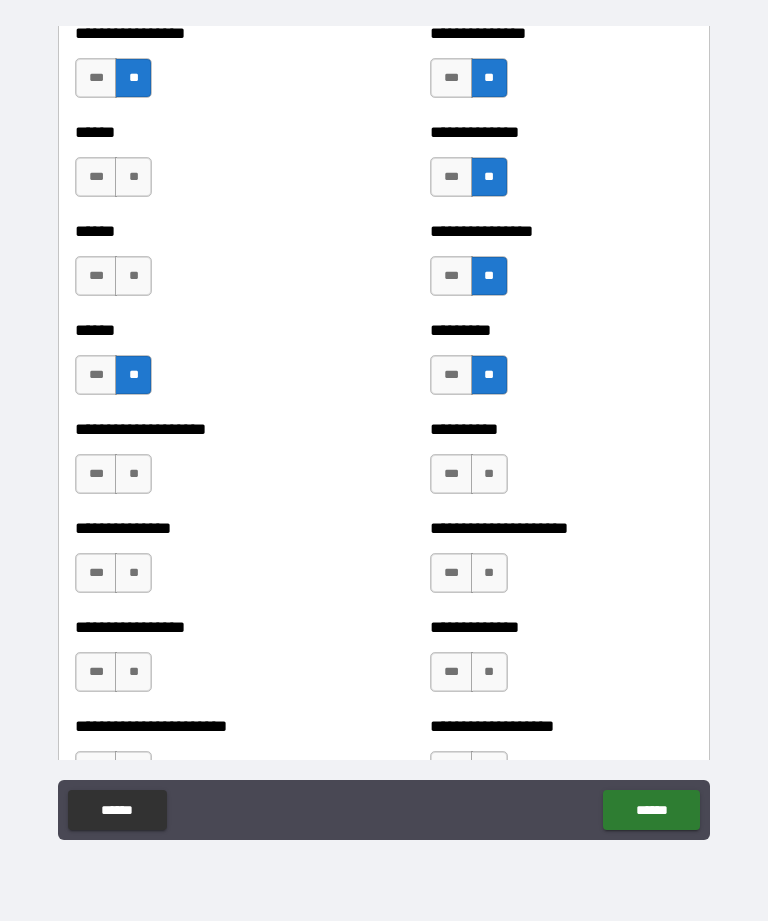 click on "**" at bounding box center (133, 276) 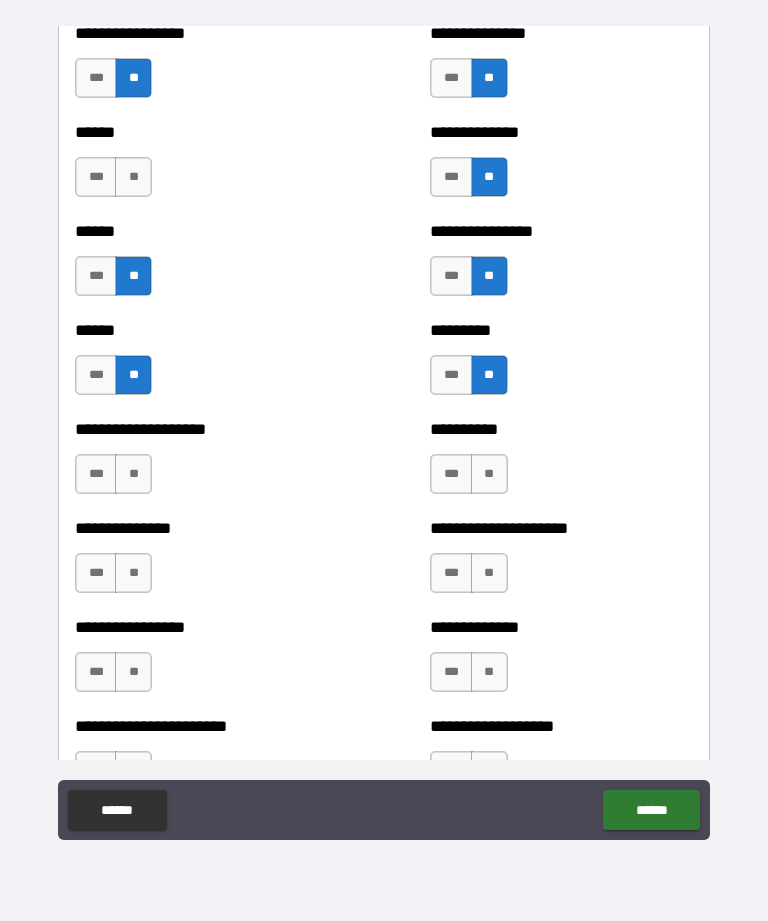 click on "**" at bounding box center (133, 177) 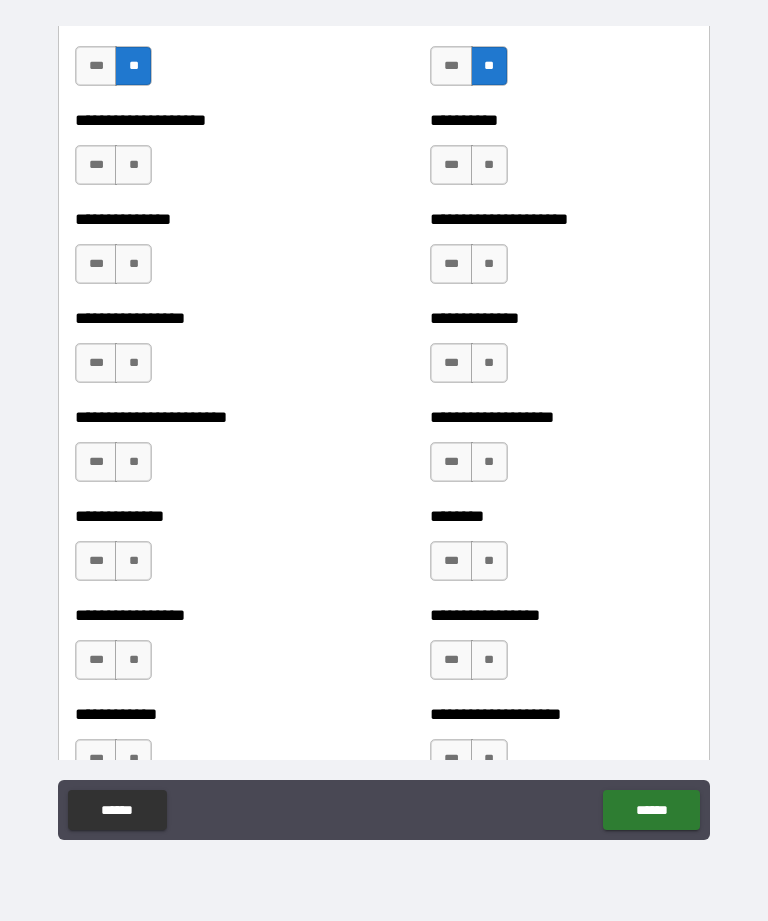 scroll, scrollTop: 3283, scrollLeft: 0, axis: vertical 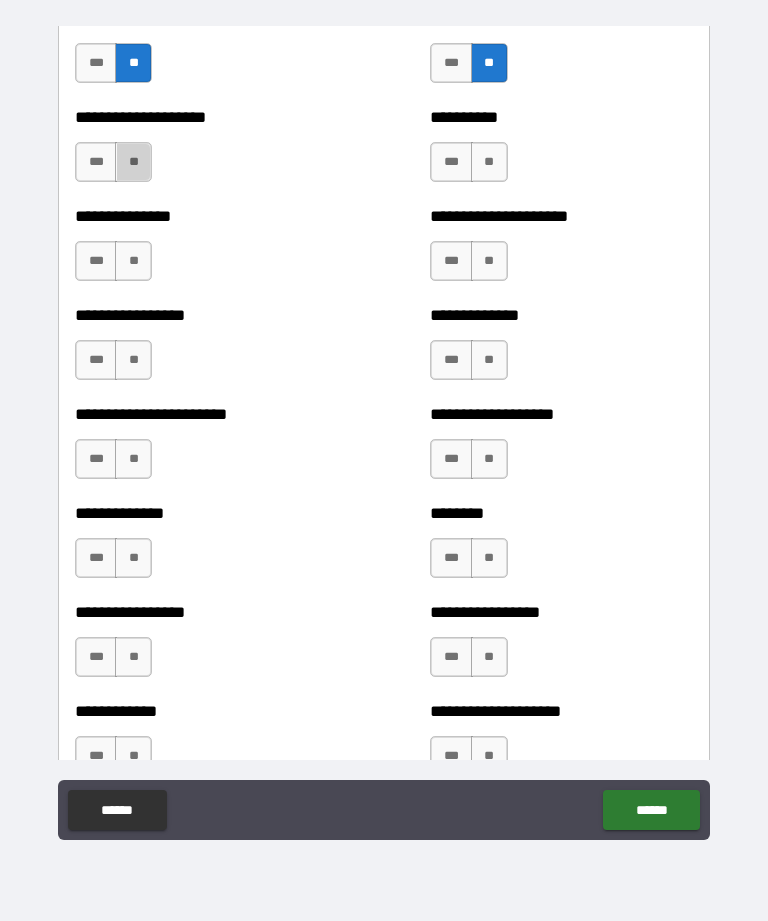 click on "**" at bounding box center (133, 162) 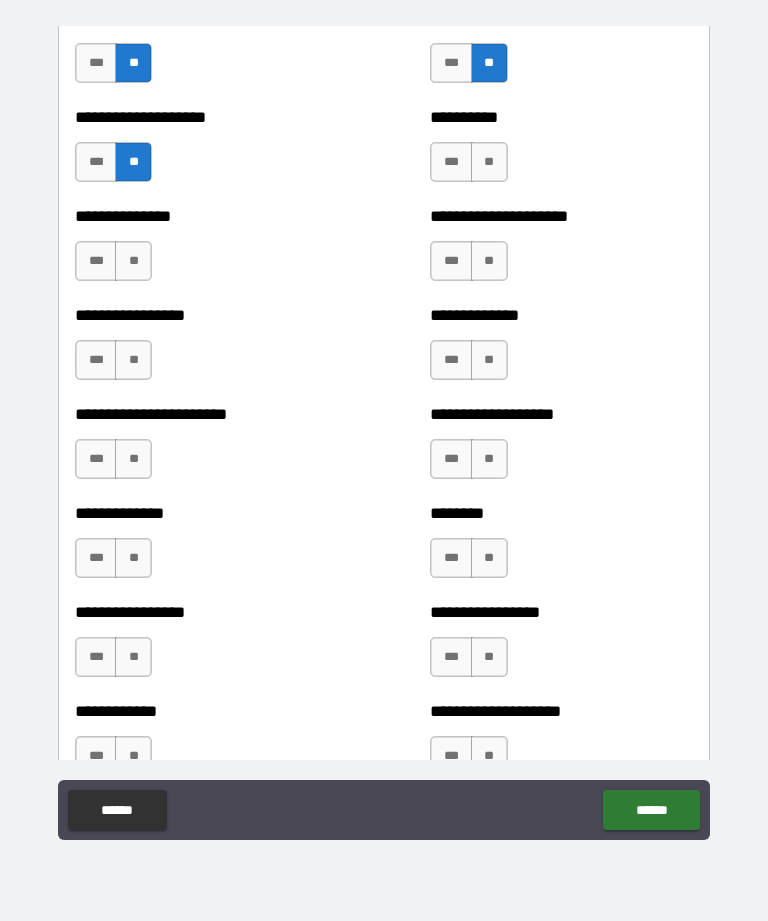 click on "**" at bounding box center (489, 162) 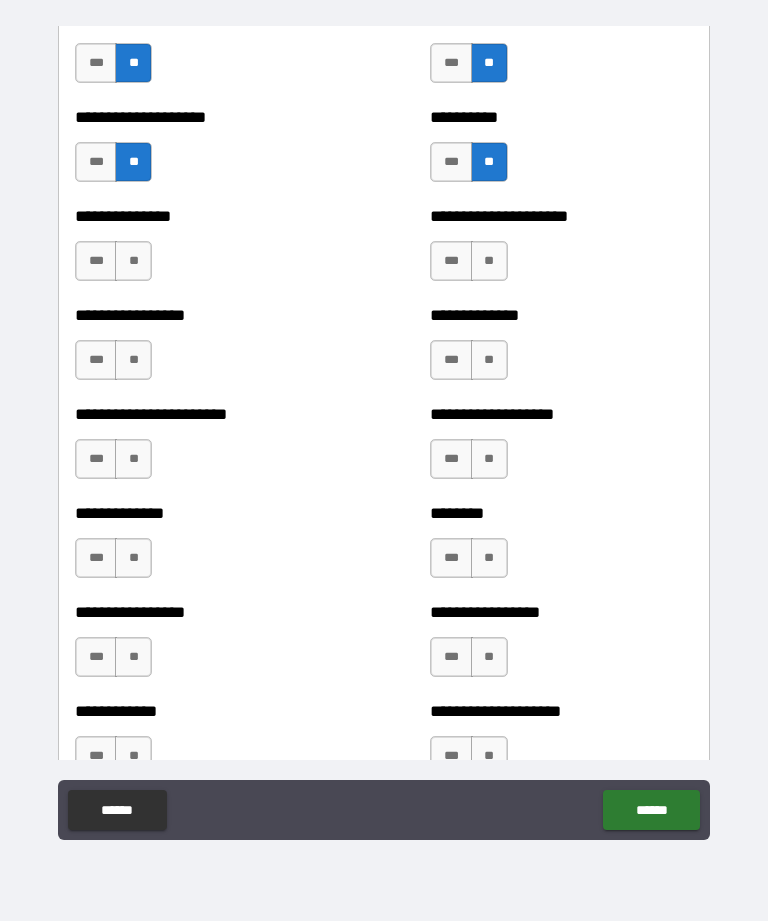 click on "**" at bounding box center [133, 261] 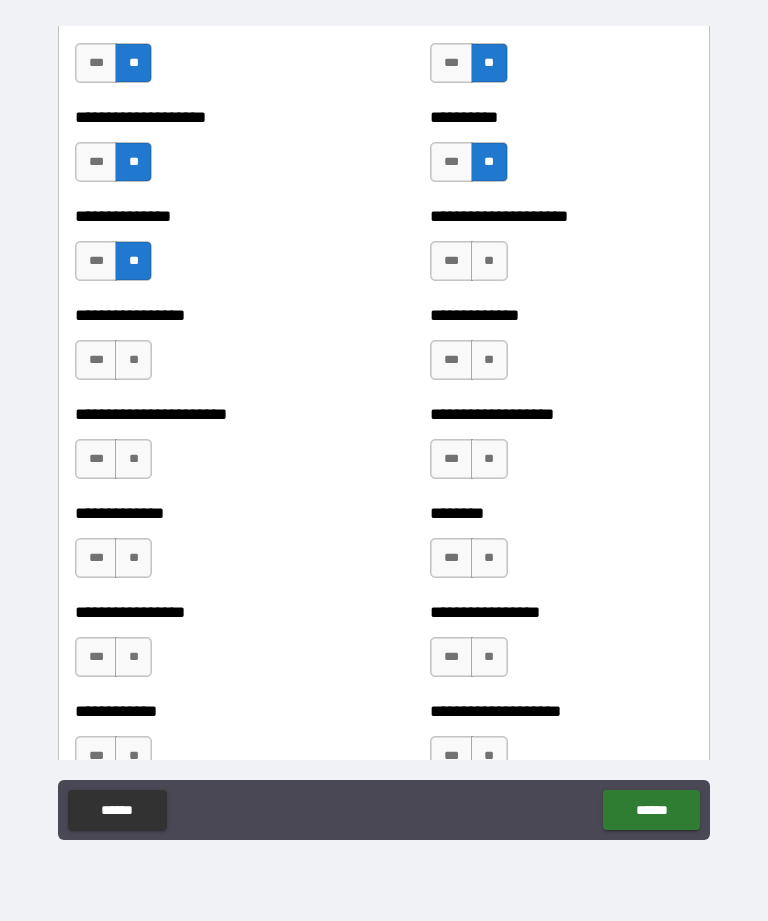 click on "**" at bounding box center [489, 261] 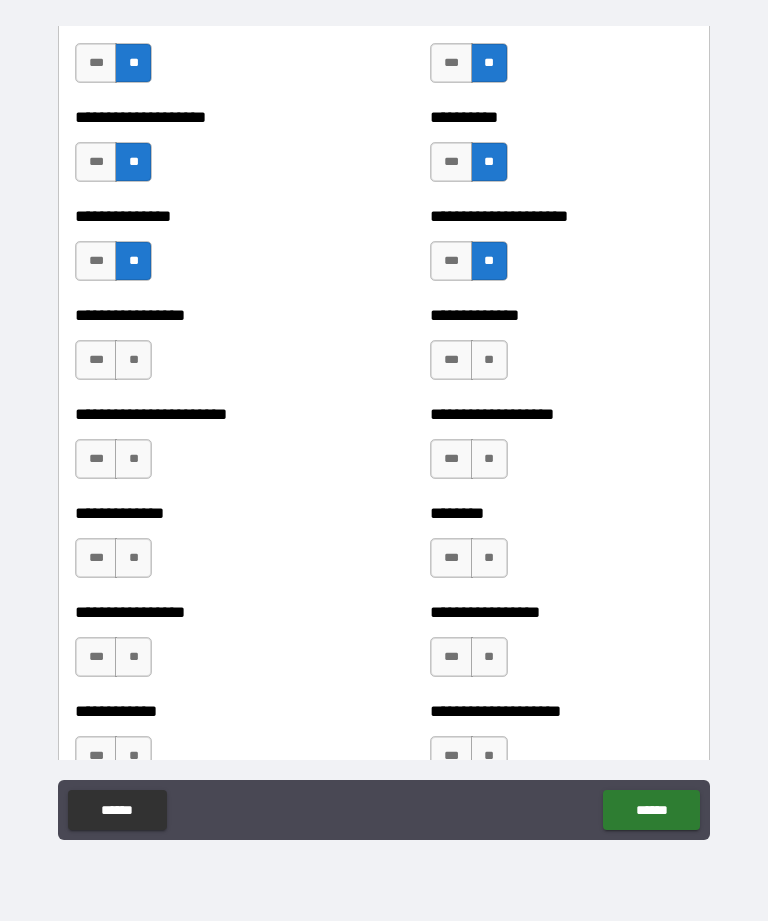 click on "**" at bounding box center [133, 360] 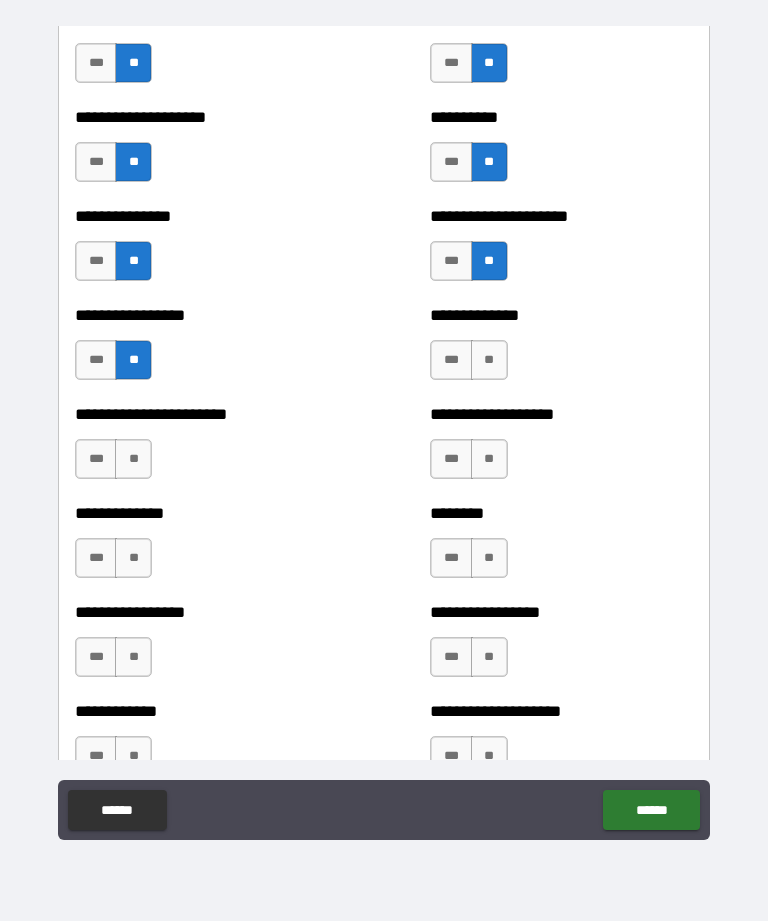 click on "**" at bounding box center (489, 360) 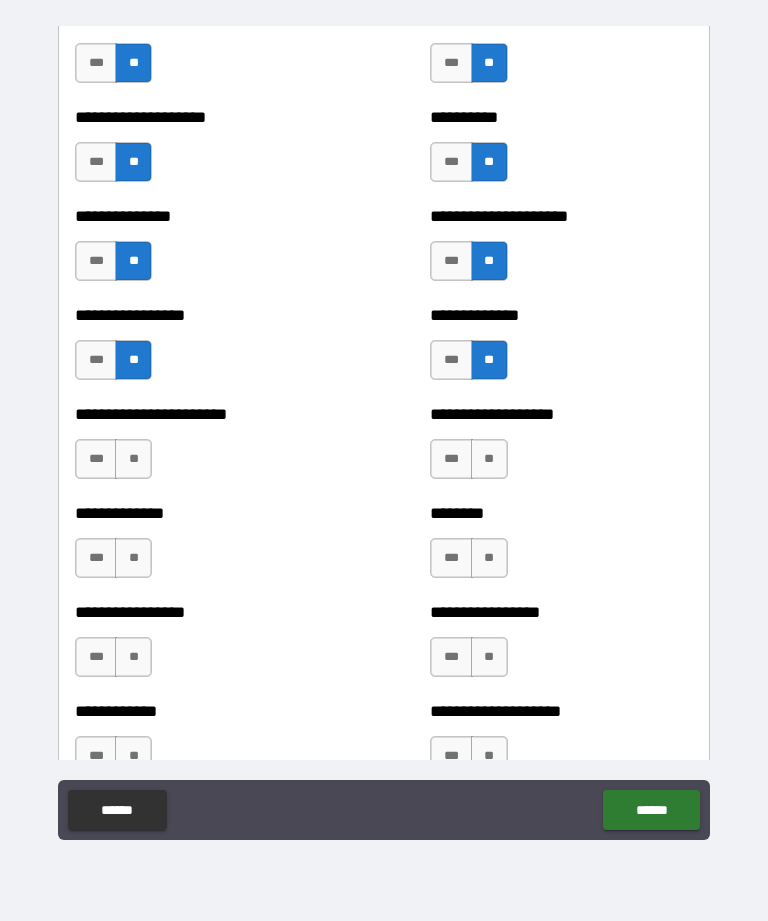 click on "**" at bounding box center (133, 459) 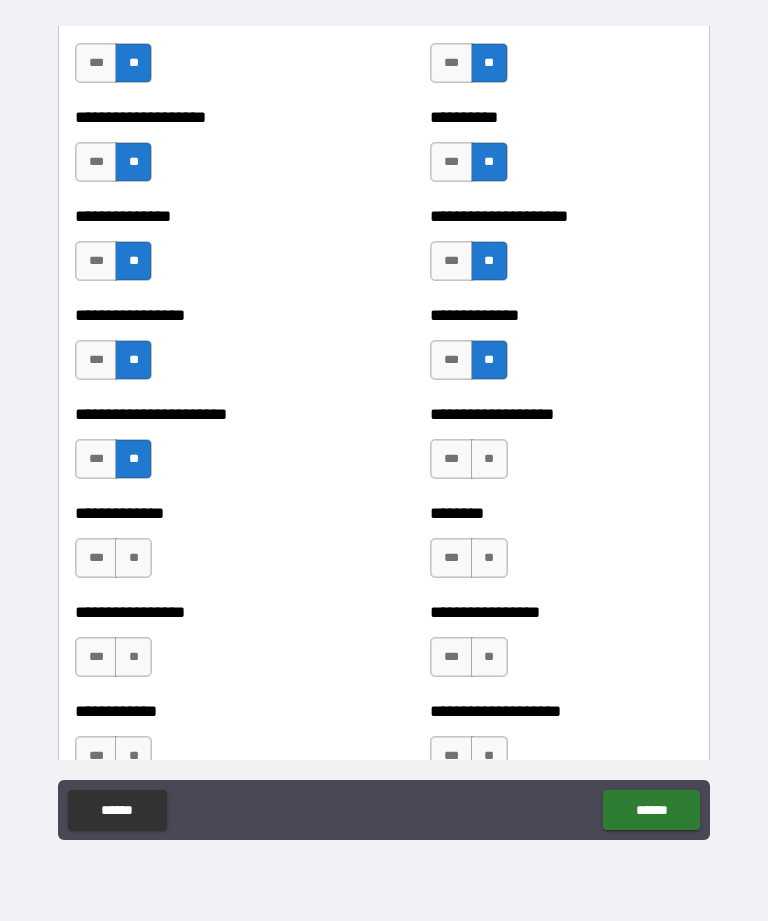 click on "*** **" at bounding box center [471, 464] 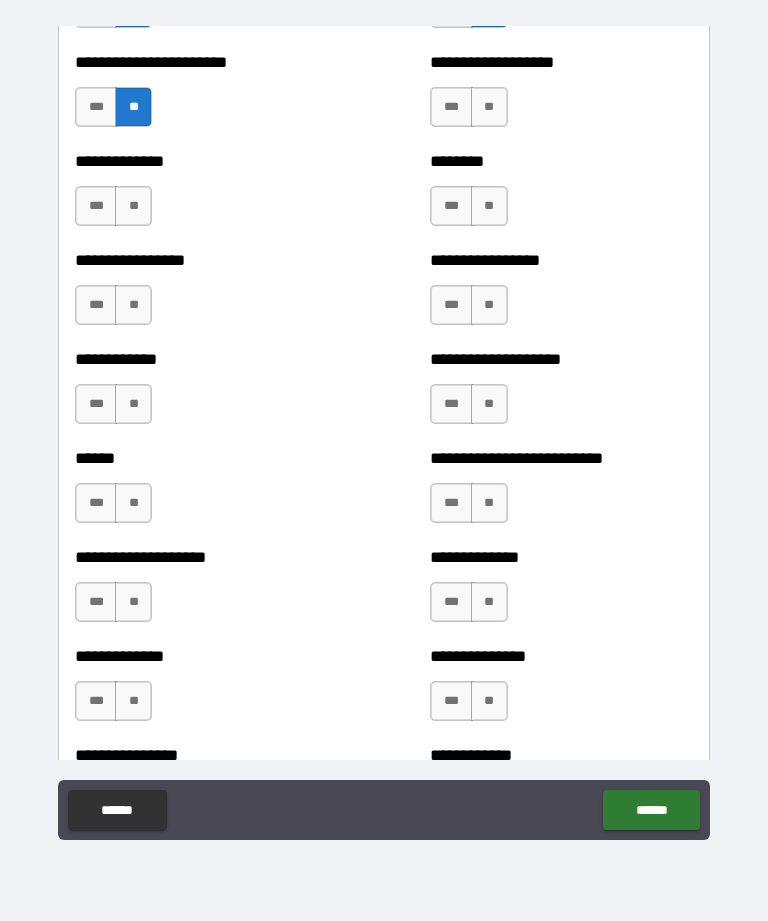 scroll, scrollTop: 3636, scrollLeft: 0, axis: vertical 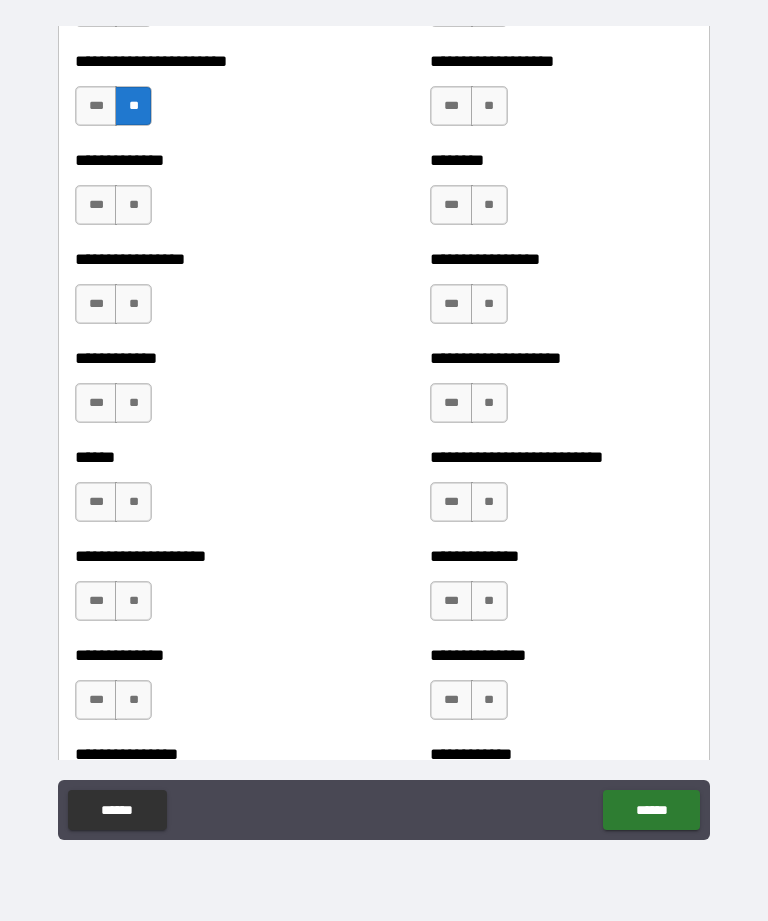 click on "**" at bounding box center (489, 106) 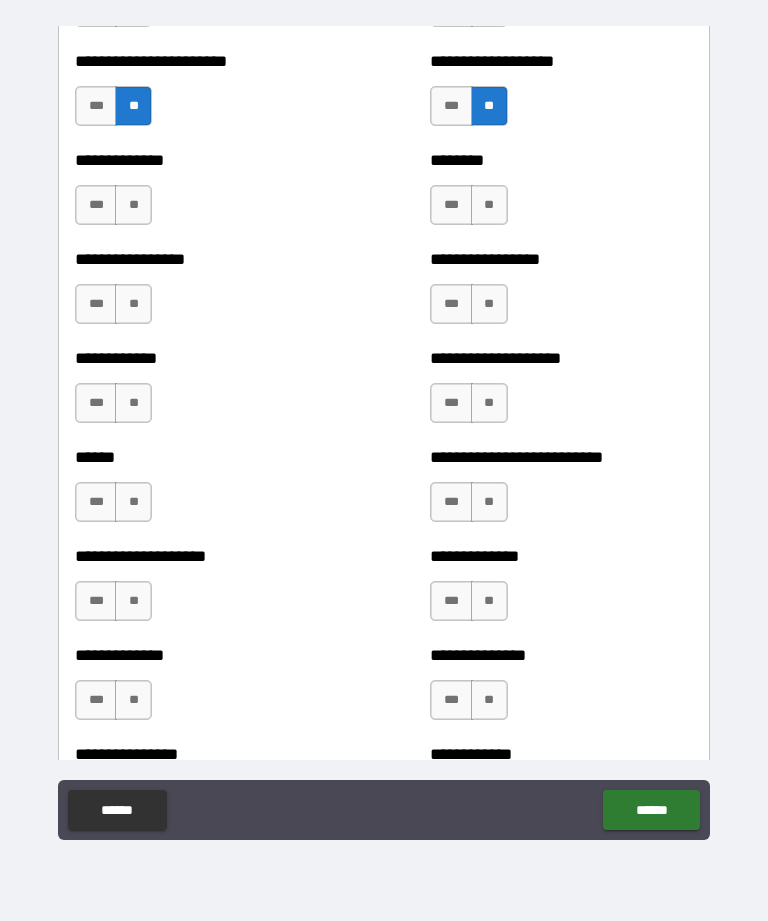 click on "**********" at bounding box center (206, 195) 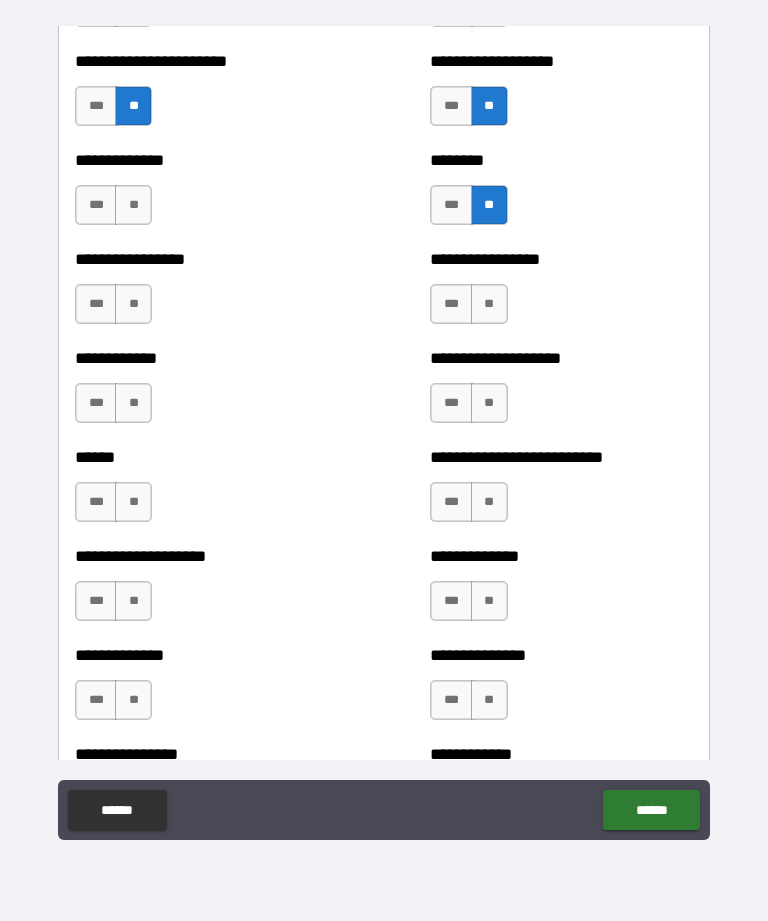 click on "**" at bounding box center (133, 304) 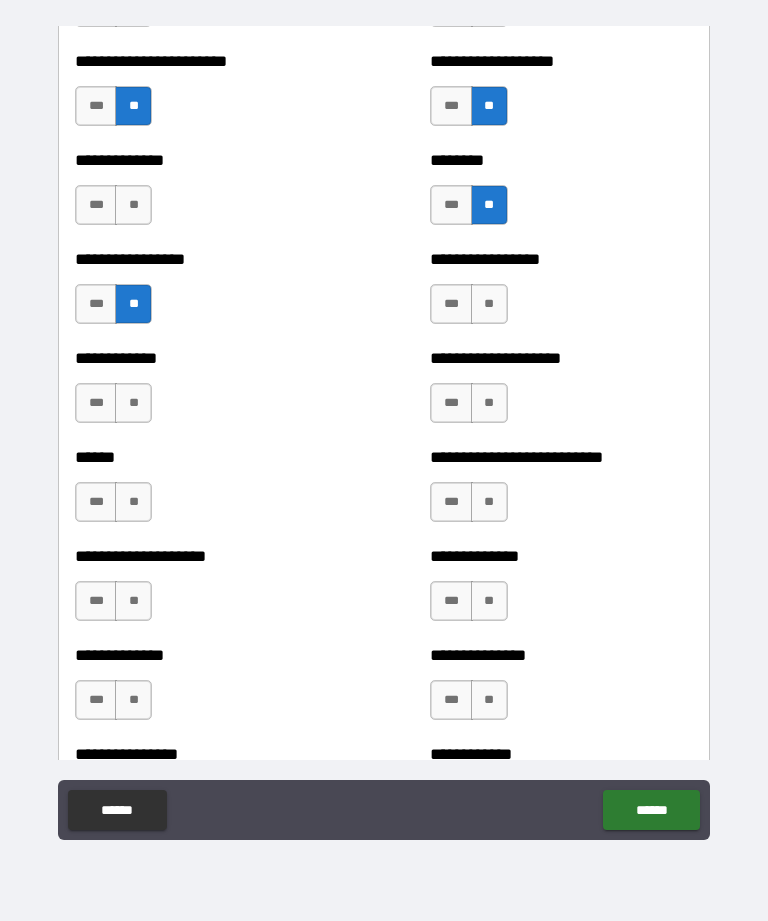 click on "**" at bounding box center (489, 304) 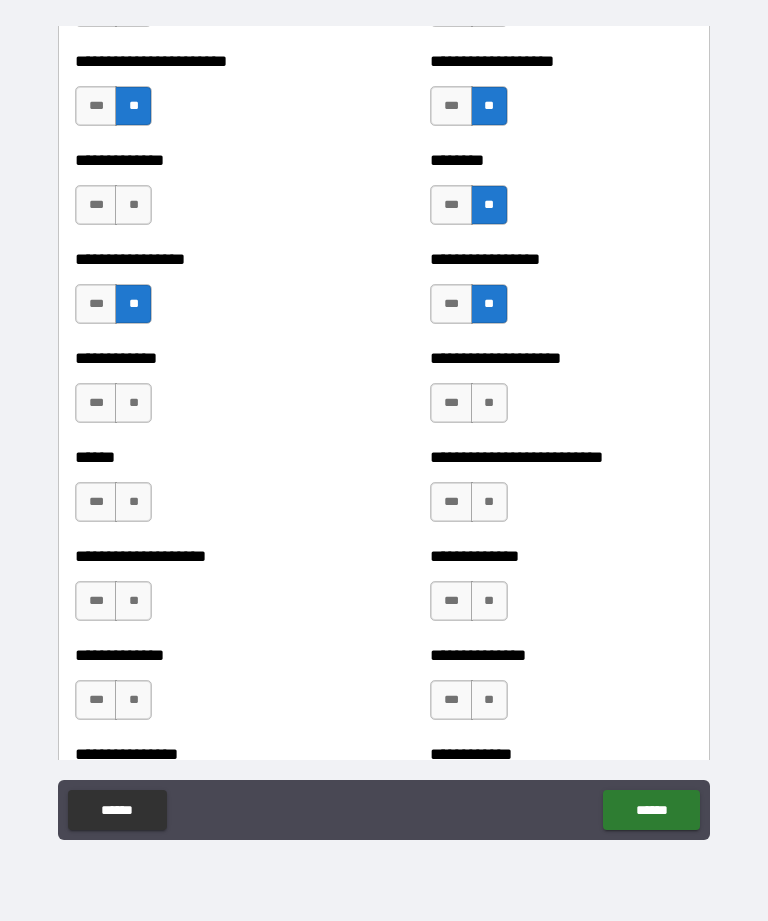 click on "**" at bounding box center (133, 403) 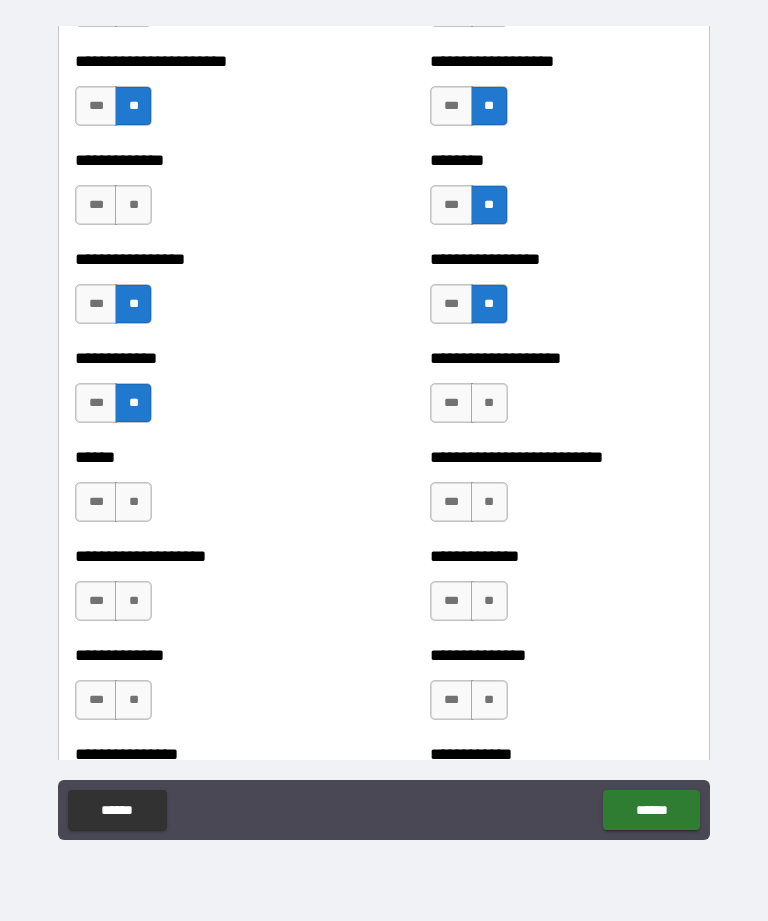 click on "**" at bounding box center [489, 403] 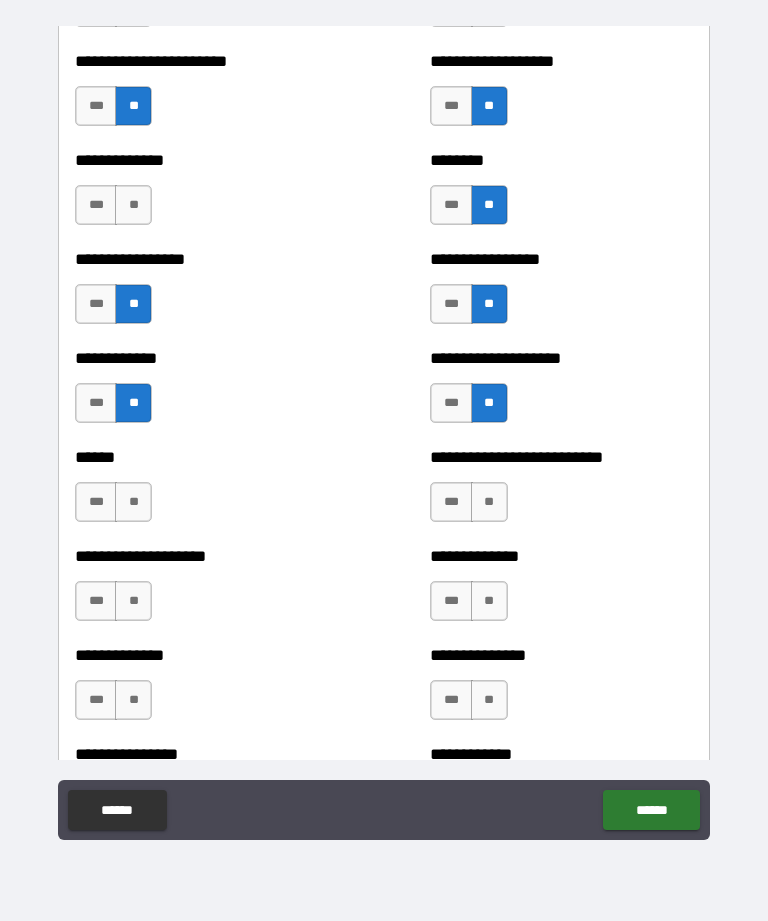 click on "**" at bounding box center [489, 502] 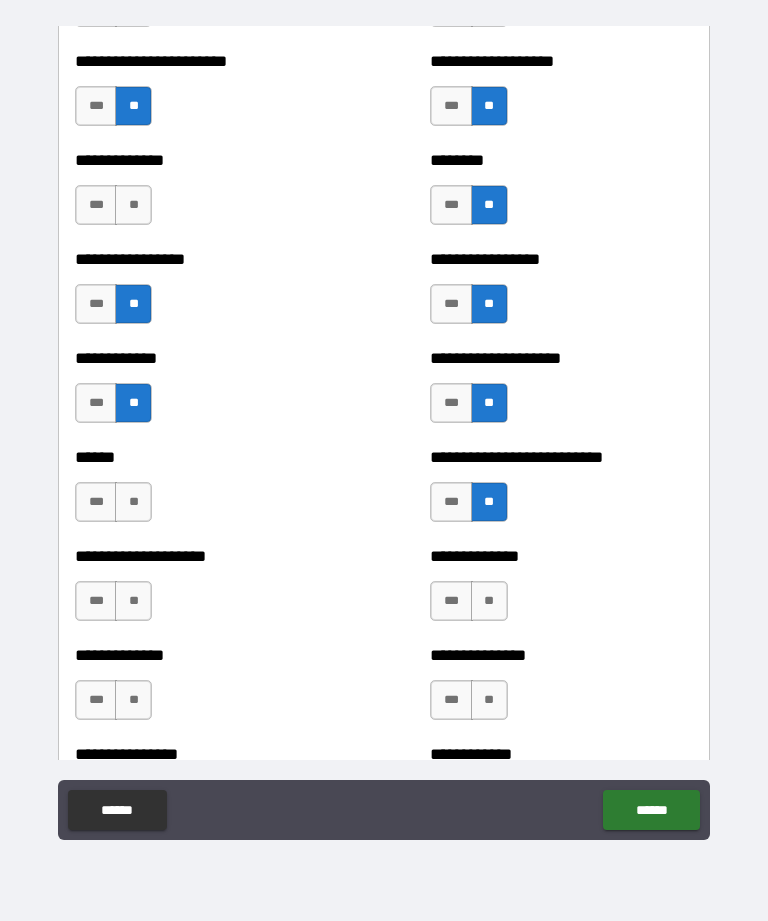 click on "**" at bounding box center [133, 502] 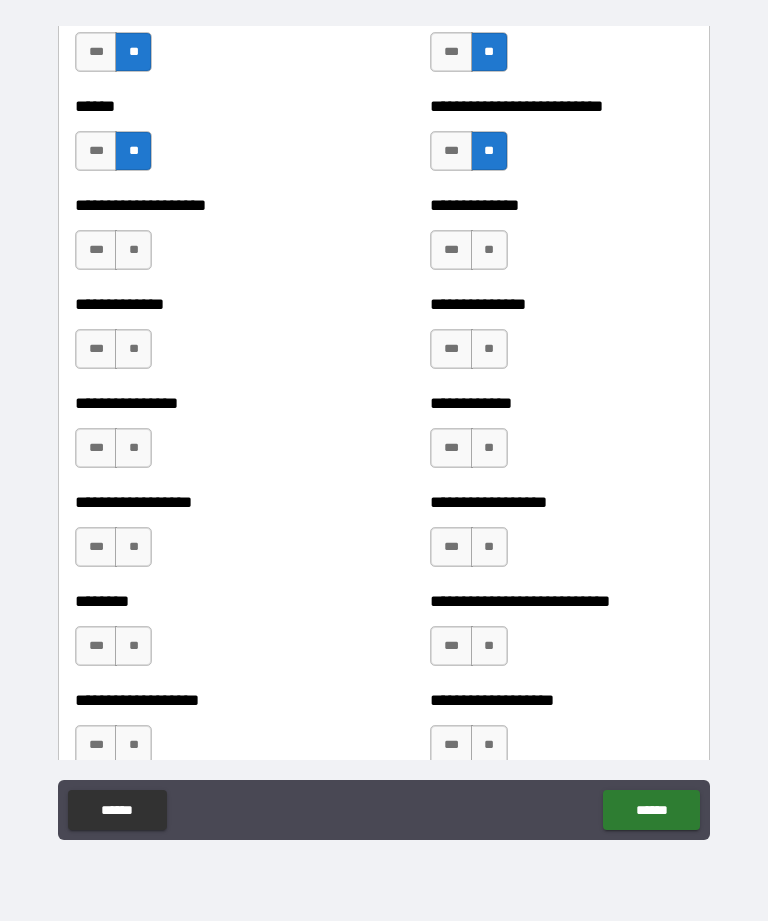 scroll, scrollTop: 3992, scrollLeft: 0, axis: vertical 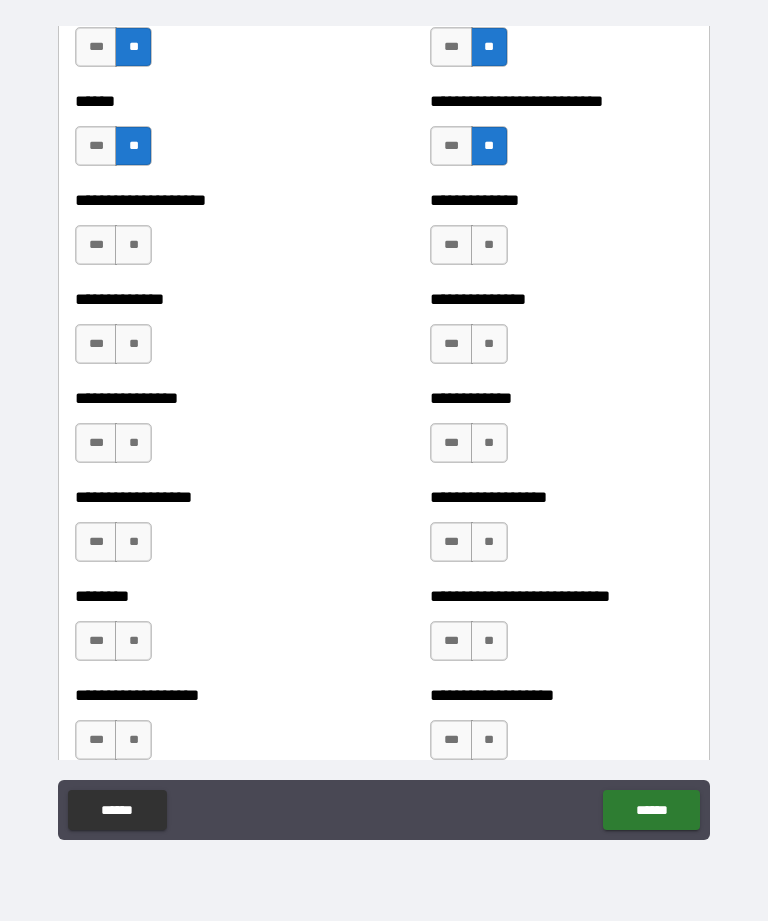 click on "**" at bounding box center (133, 245) 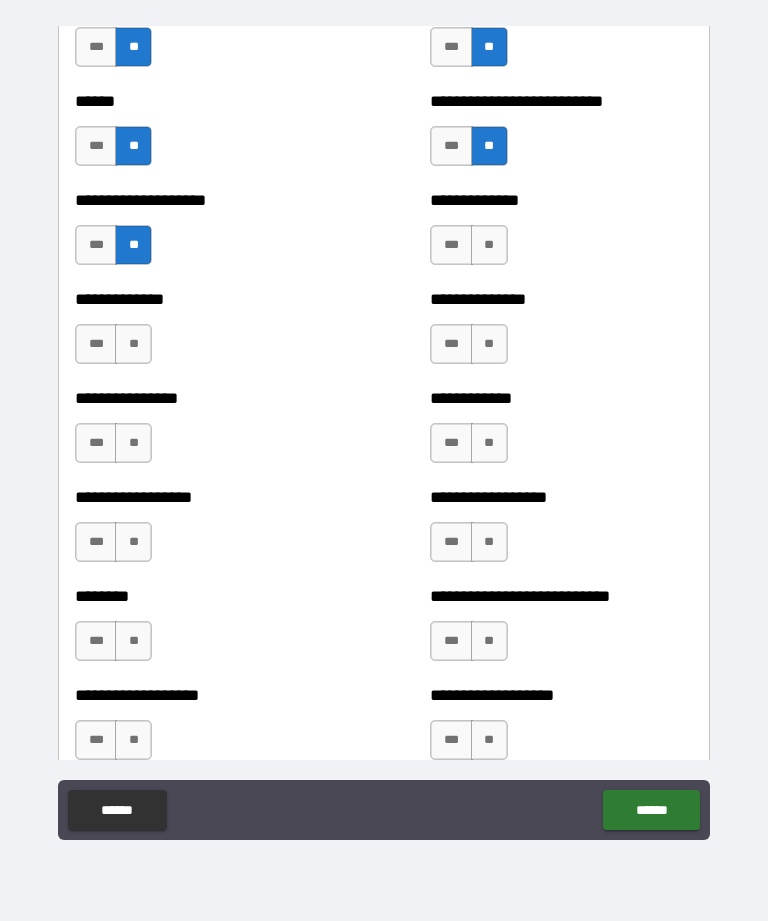 click on "**" at bounding box center [489, 245] 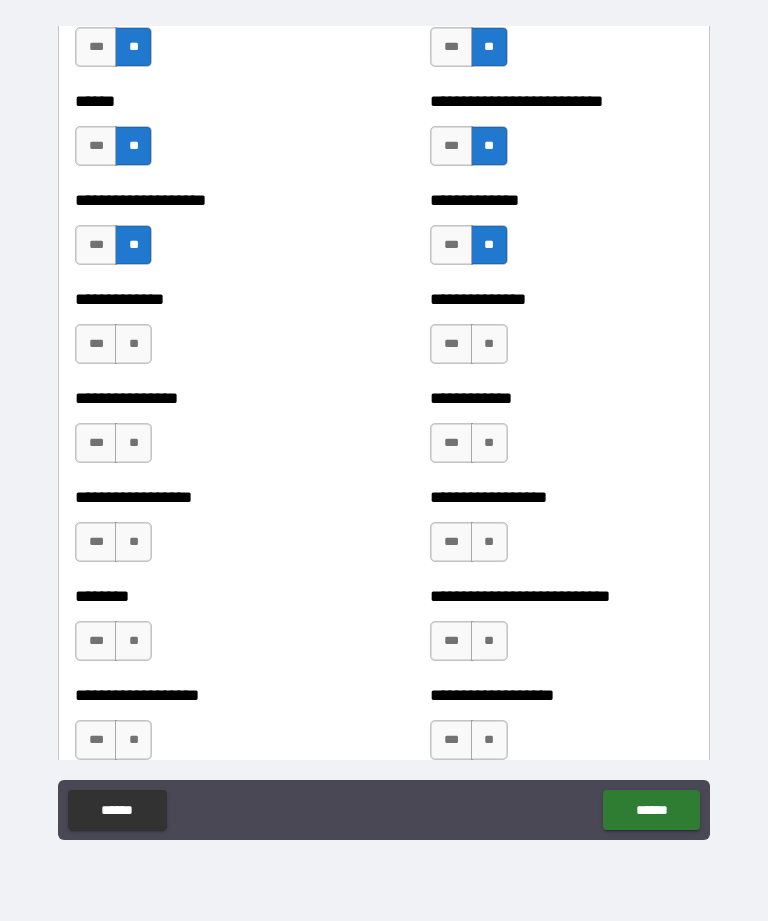 click on "**" at bounding box center [133, 344] 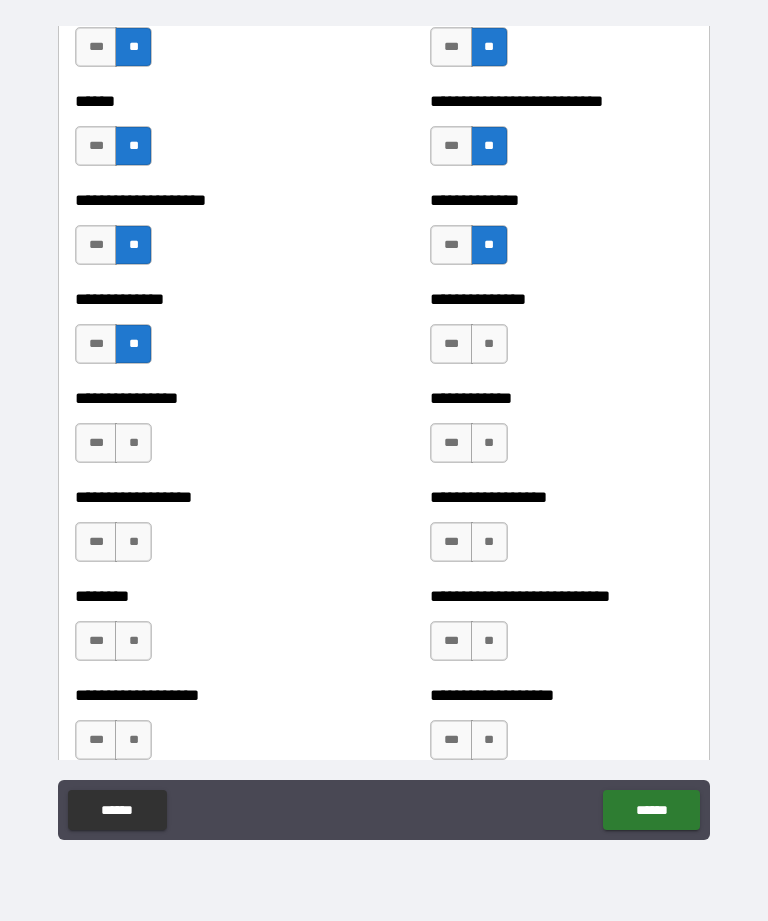 click on "**" at bounding box center [489, 344] 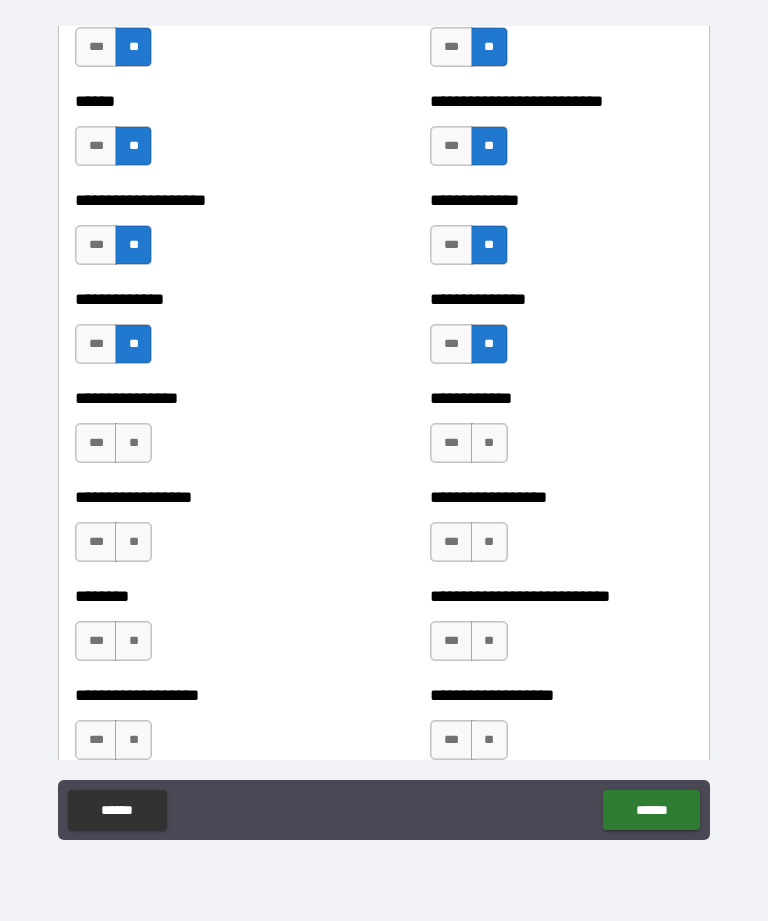 click on "**" at bounding box center (133, 443) 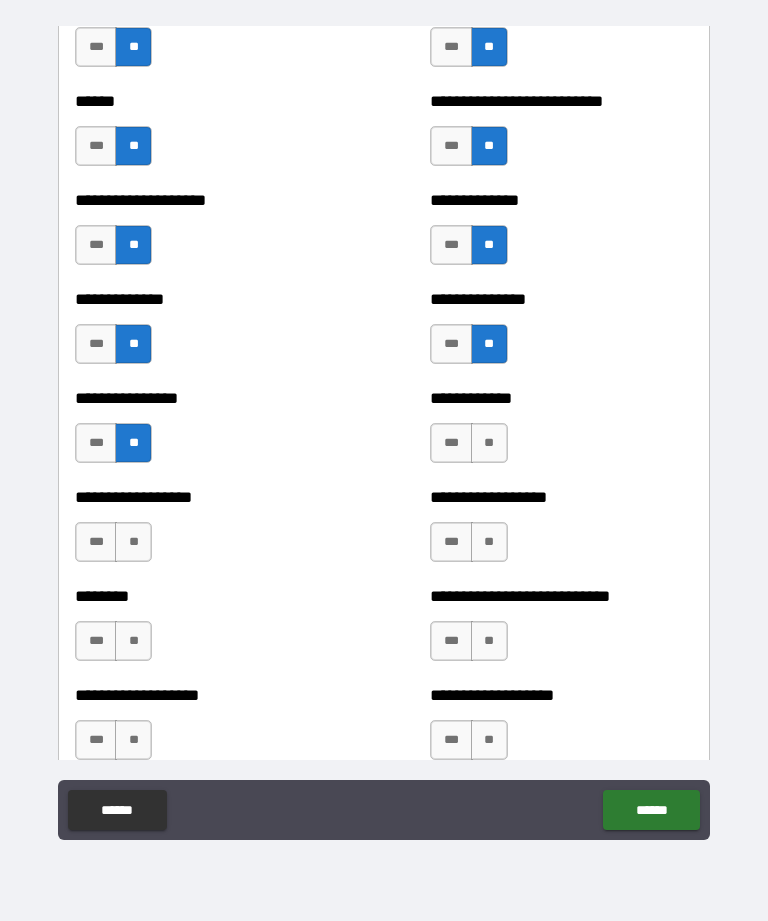 click on "**" at bounding box center [489, 443] 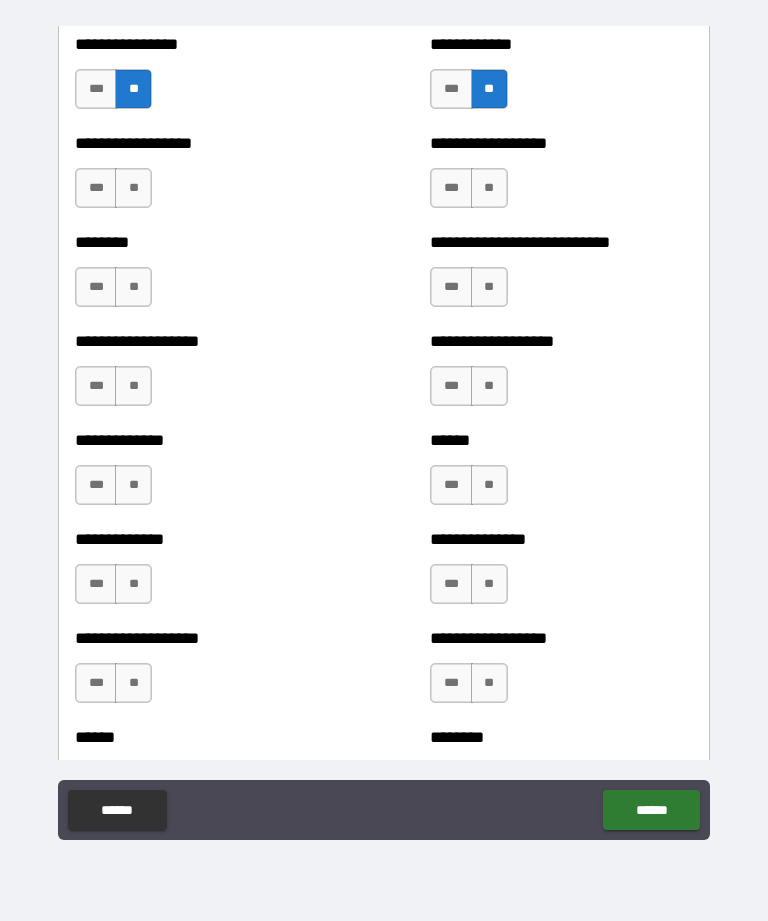 scroll, scrollTop: 4343, scrollLeft: 0, axis: vertical 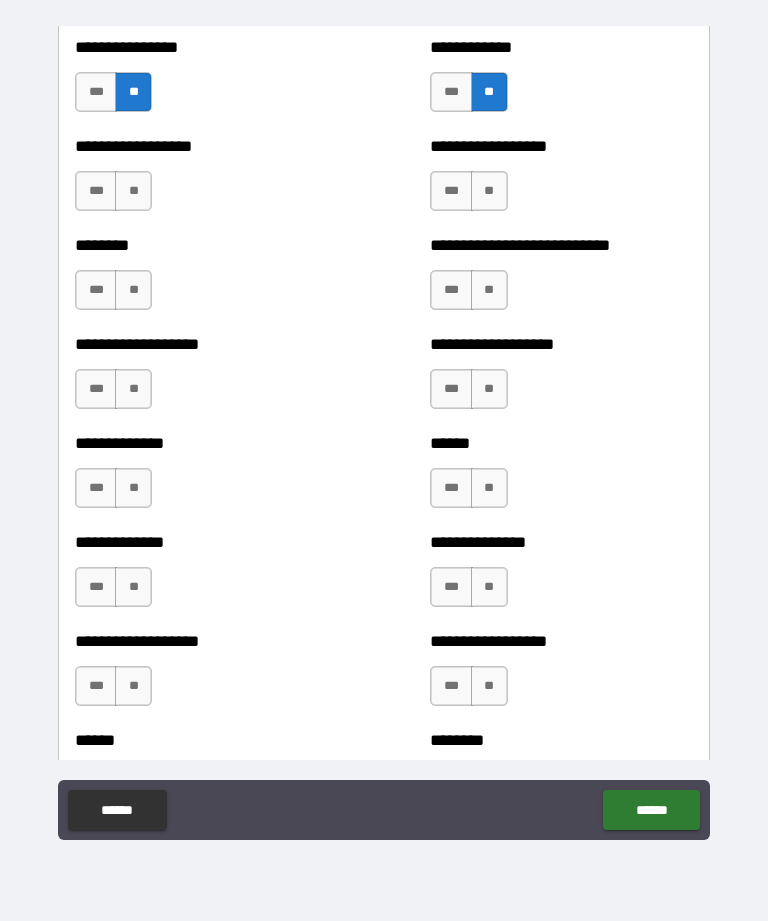 click on "**" at bounding box center [489, 191] 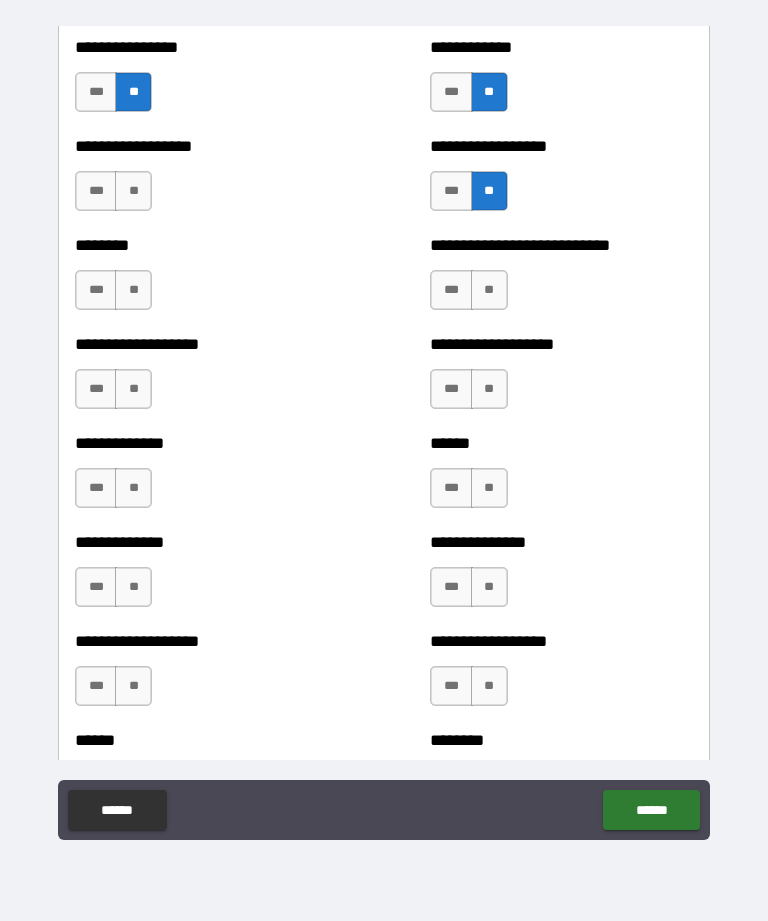 click on "**" at bounding box center [133, 191] 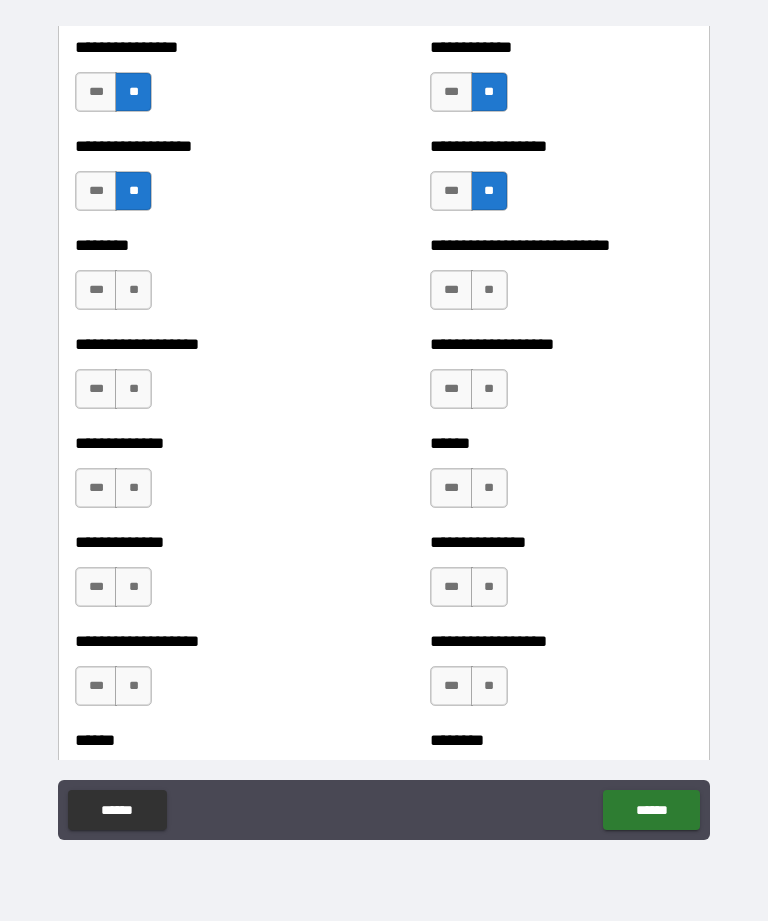 click on "**" at bounding box center (489, 290) 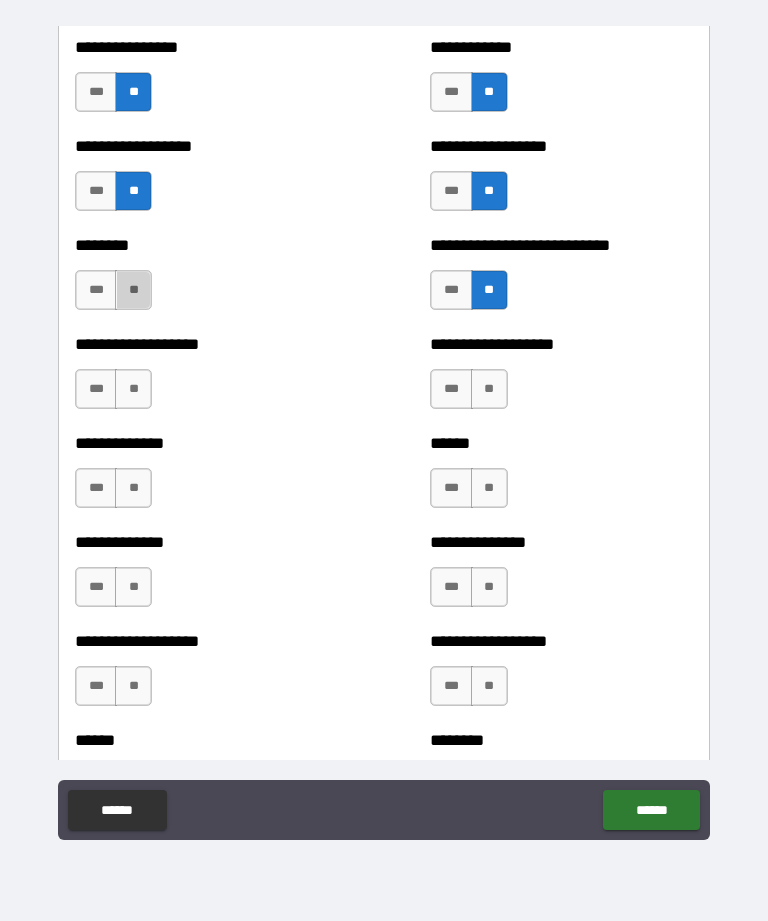 click on "**" at bounding box center (133, 290) 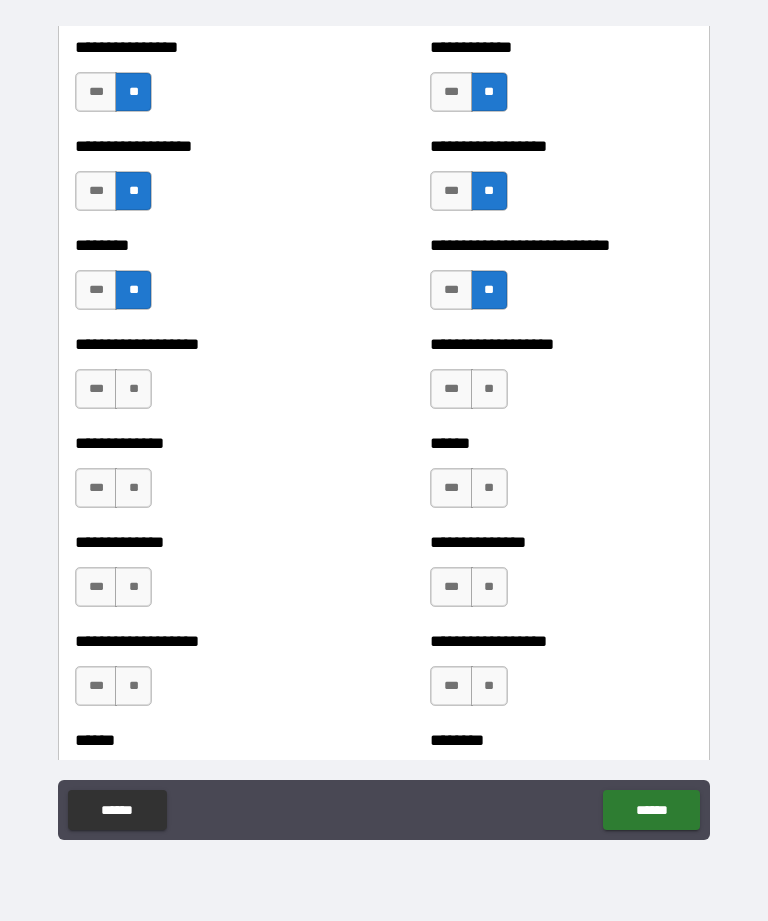click on "**" at bounding box center (489, 389) 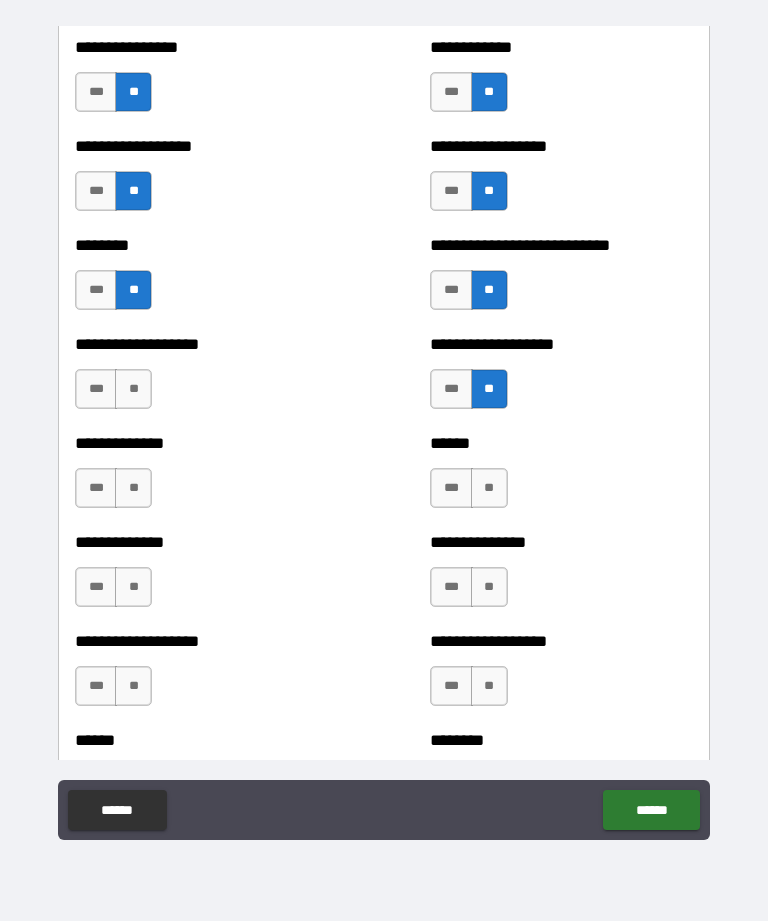 click on "**" at bounding box center (133, 389) 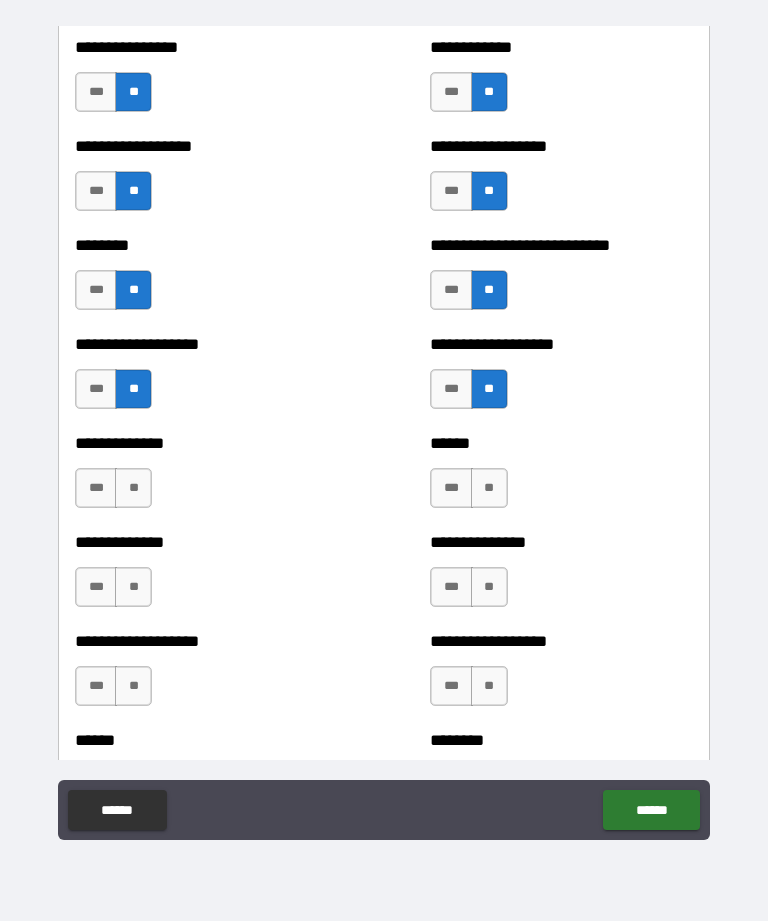click on "**" at bounding box center [489, 488] 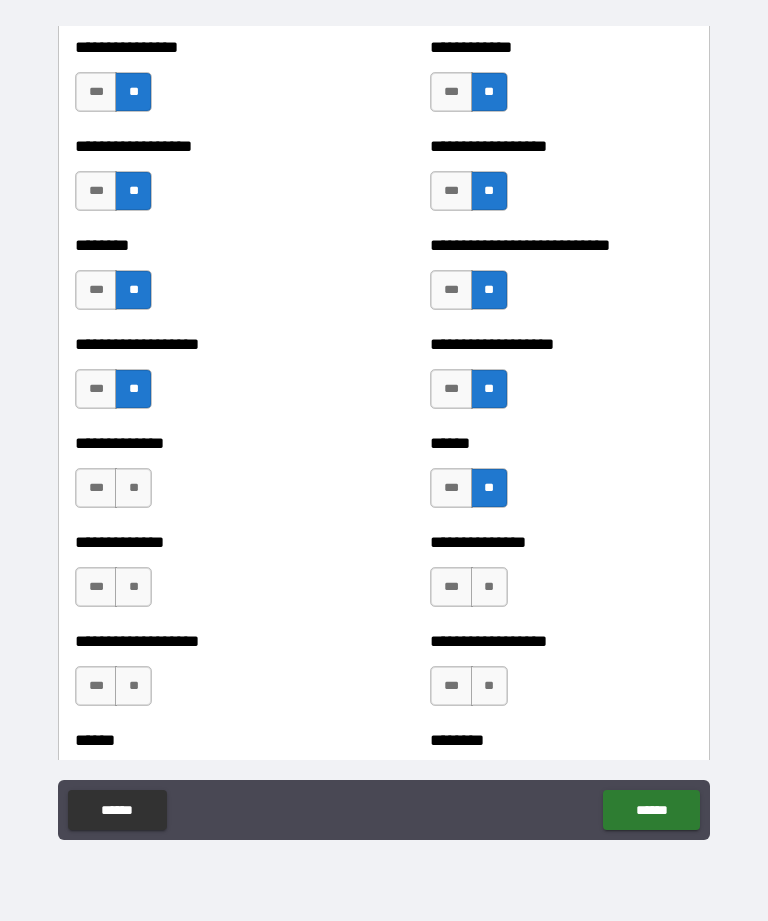 click on "**" at bounding box center [133, 488] 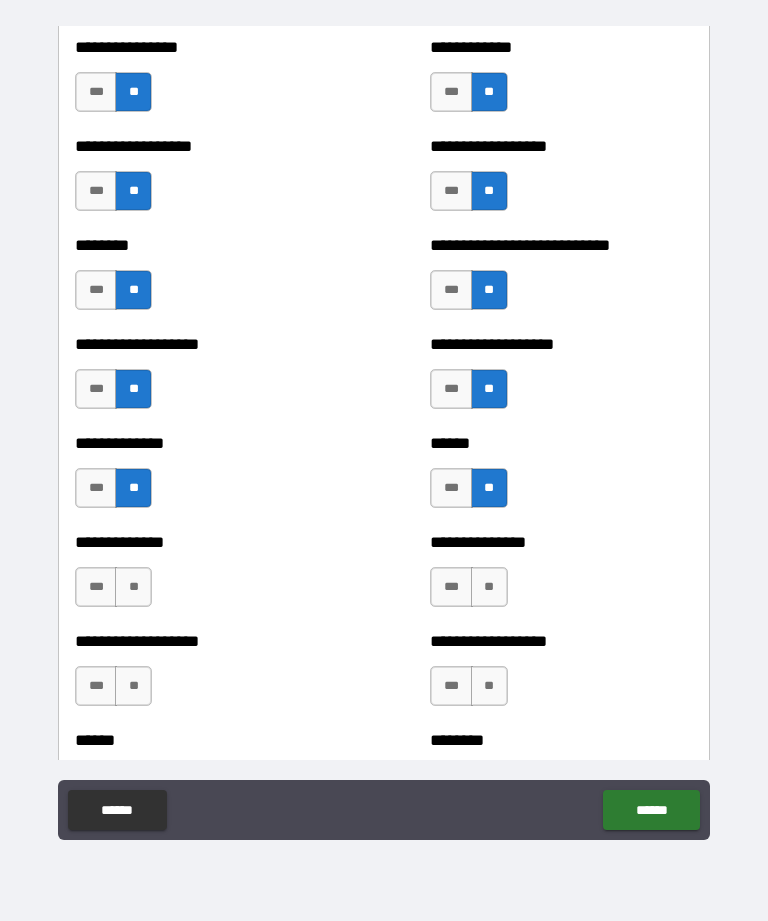 click on "**" at bounding box center [489, 587] 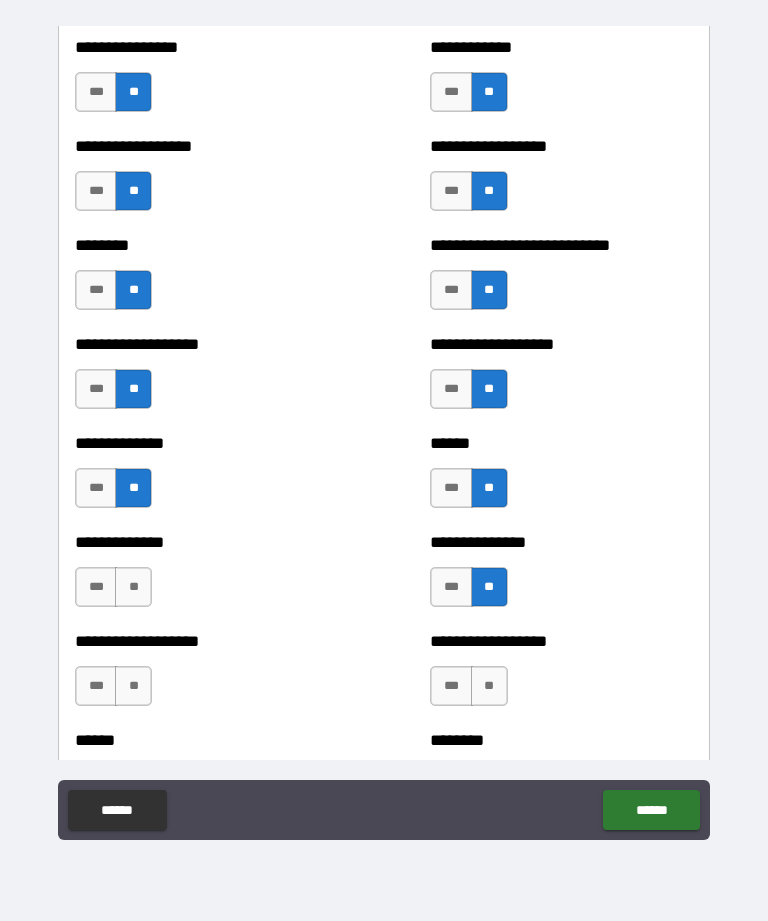click on "**" at bounding box center [133, 587] 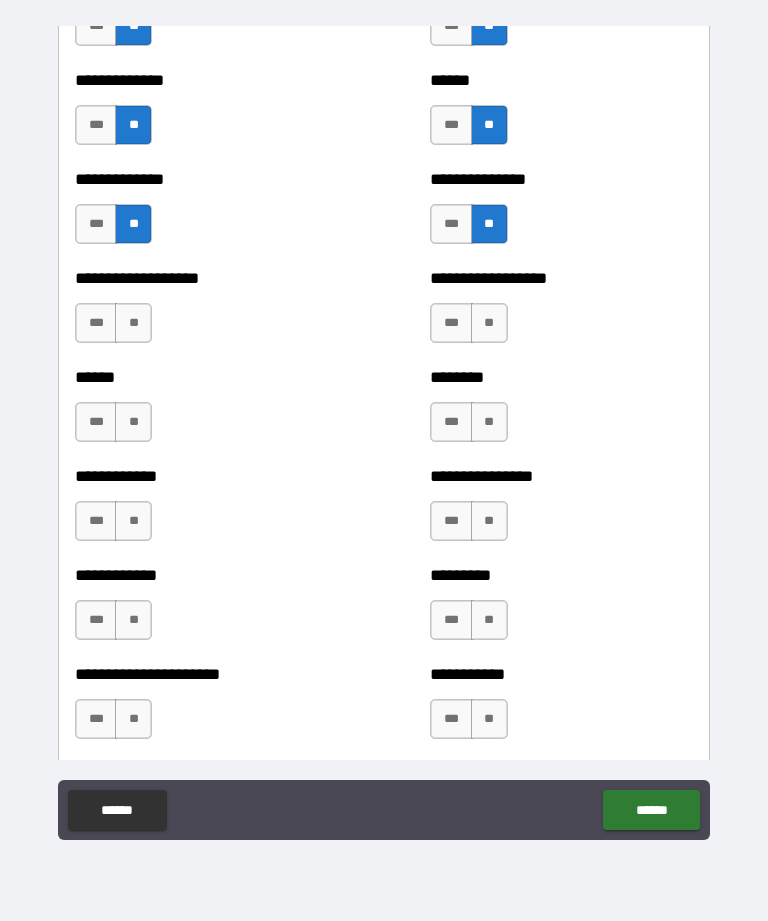 scroll, scrollTop: 4716, scrollLeft: 0, axis: vertical 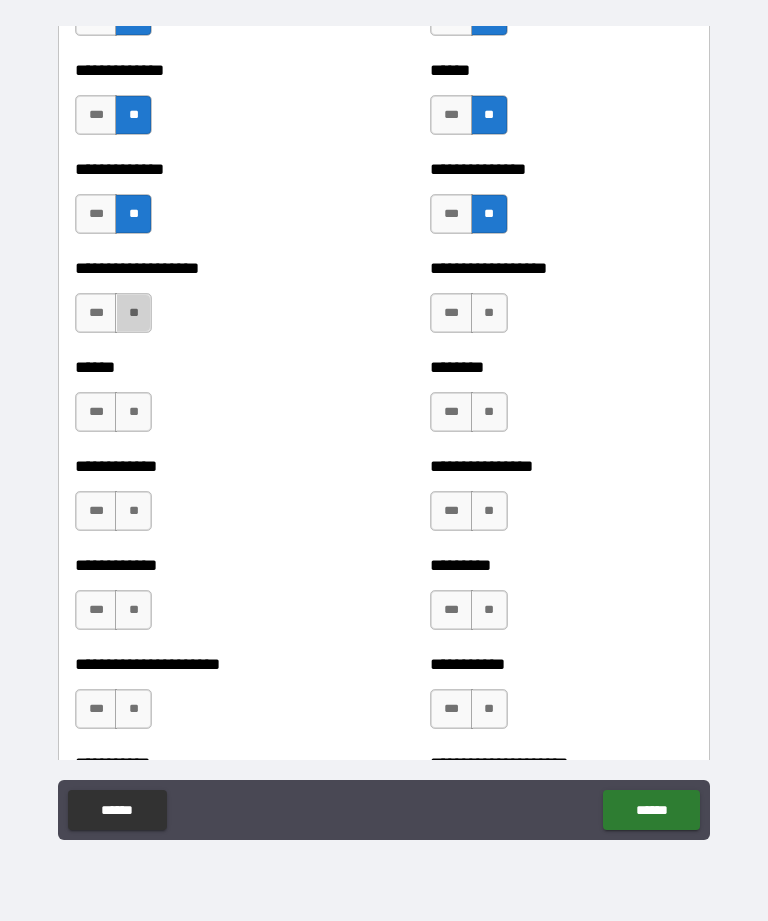click on "**" at bounding box center (133, 313) 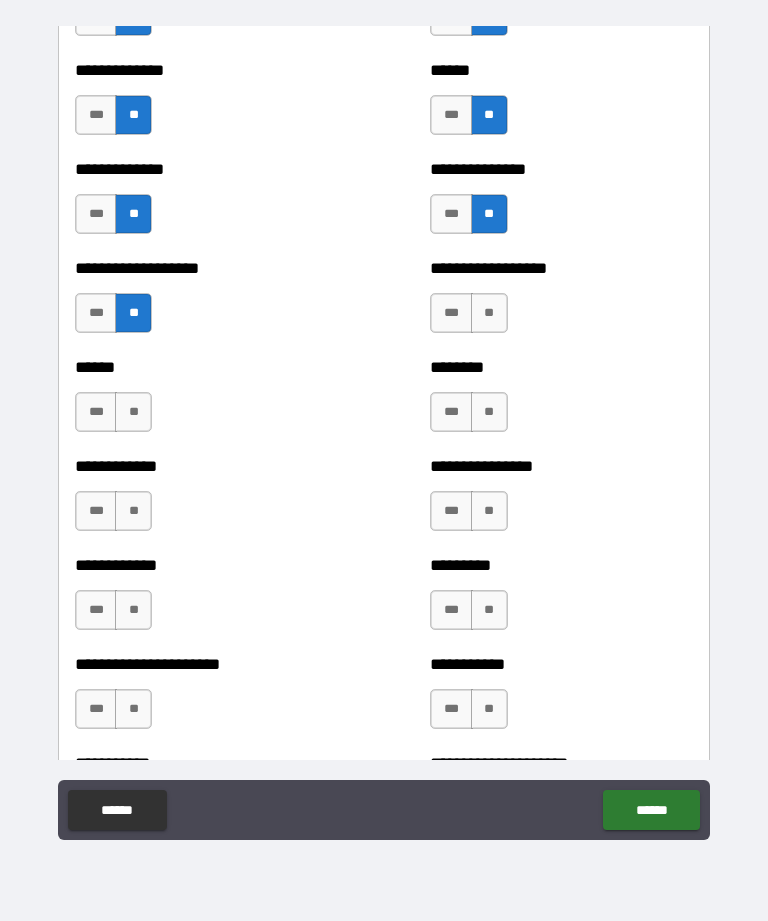 click on "**" at bounding box center [489, 313] 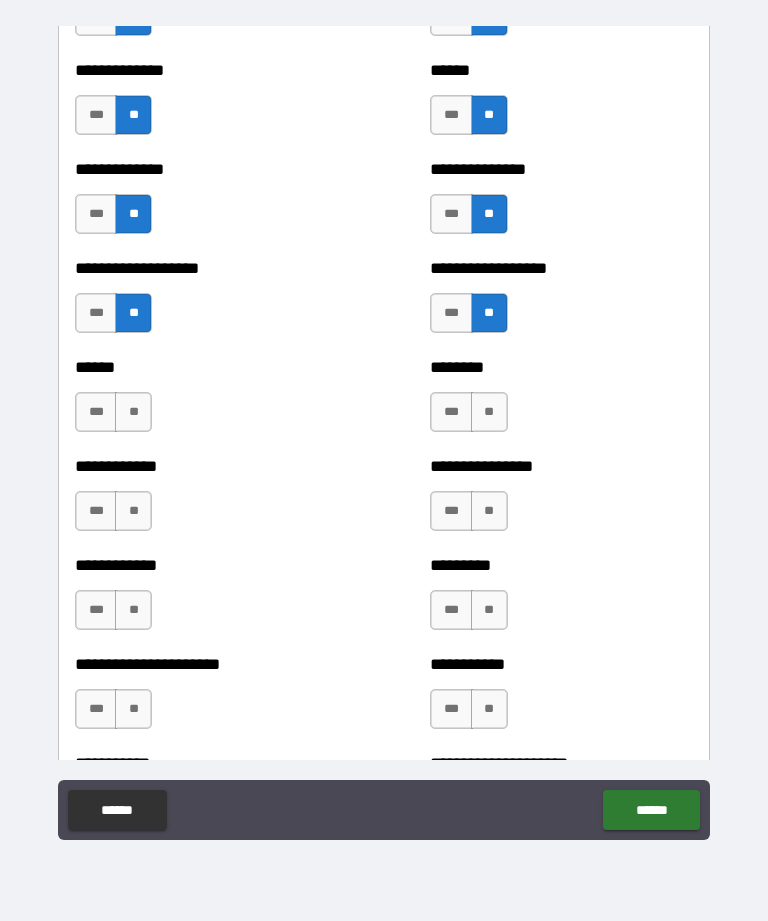 click on "**" at bounding box center (133, 412) 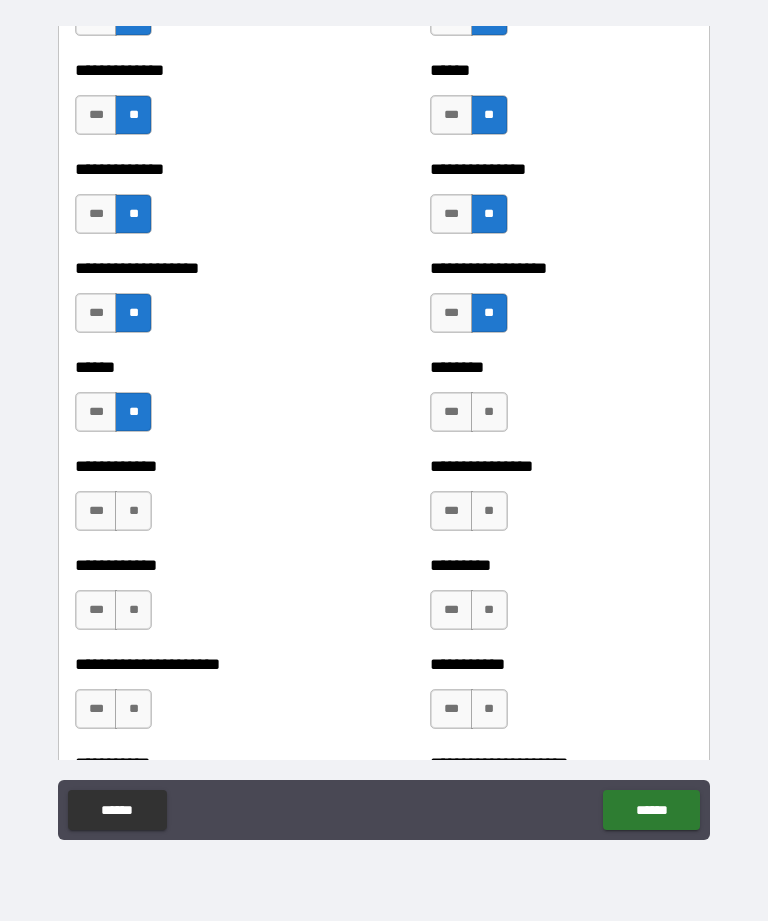 click on "**" at bounding box center [489, 412] 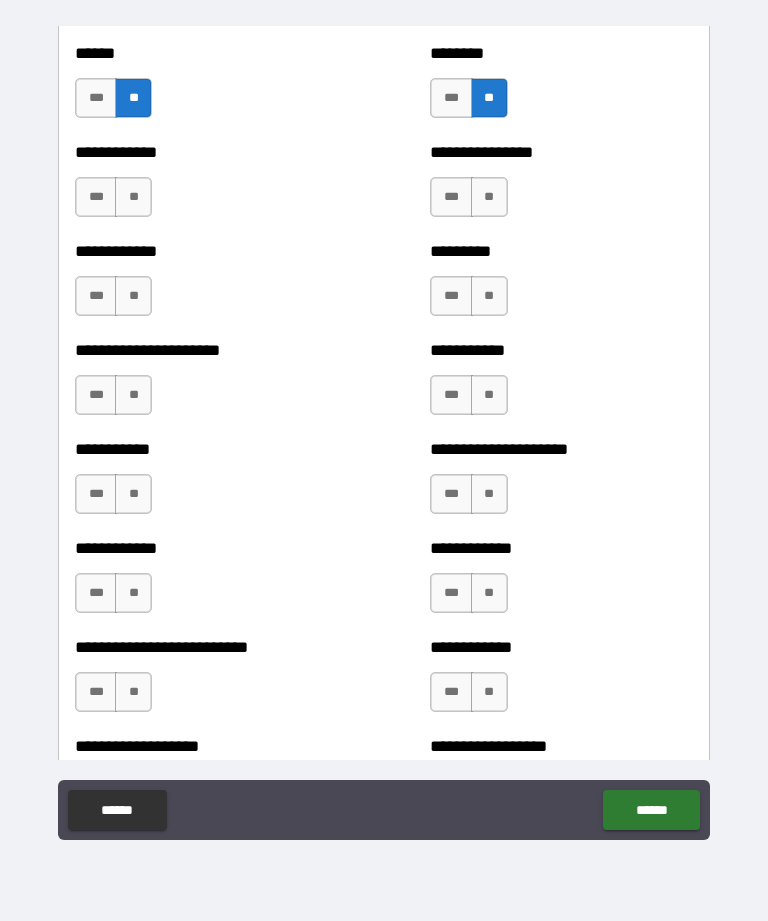 scroll, scrollTop: 5040, scrollLeft: 0, axis: vertical 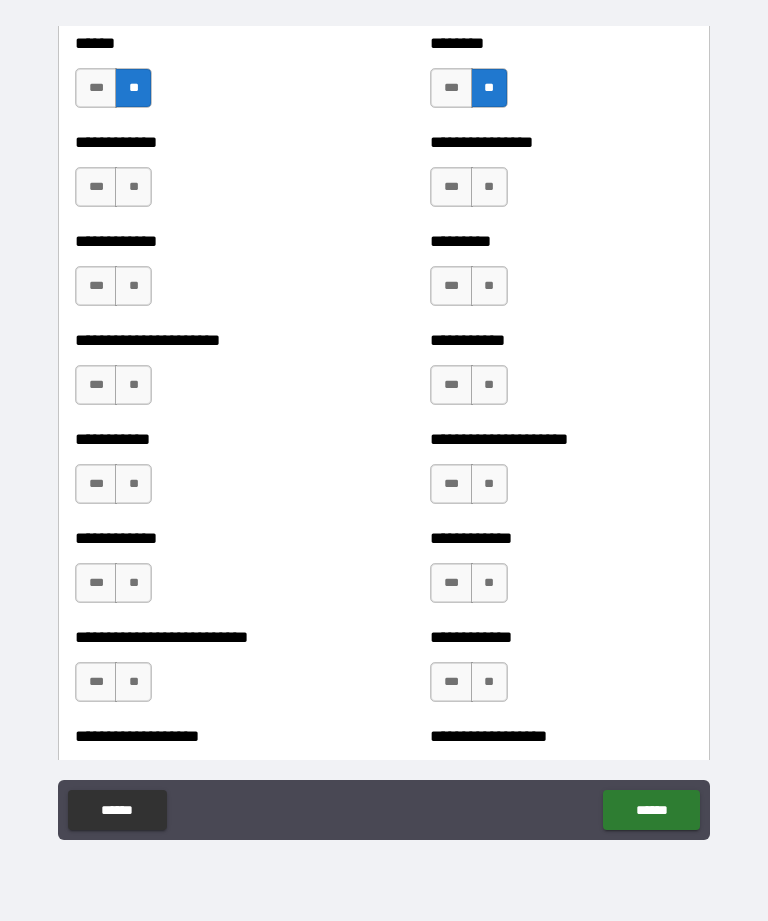 click on "**" at bounding box center (133, 187) 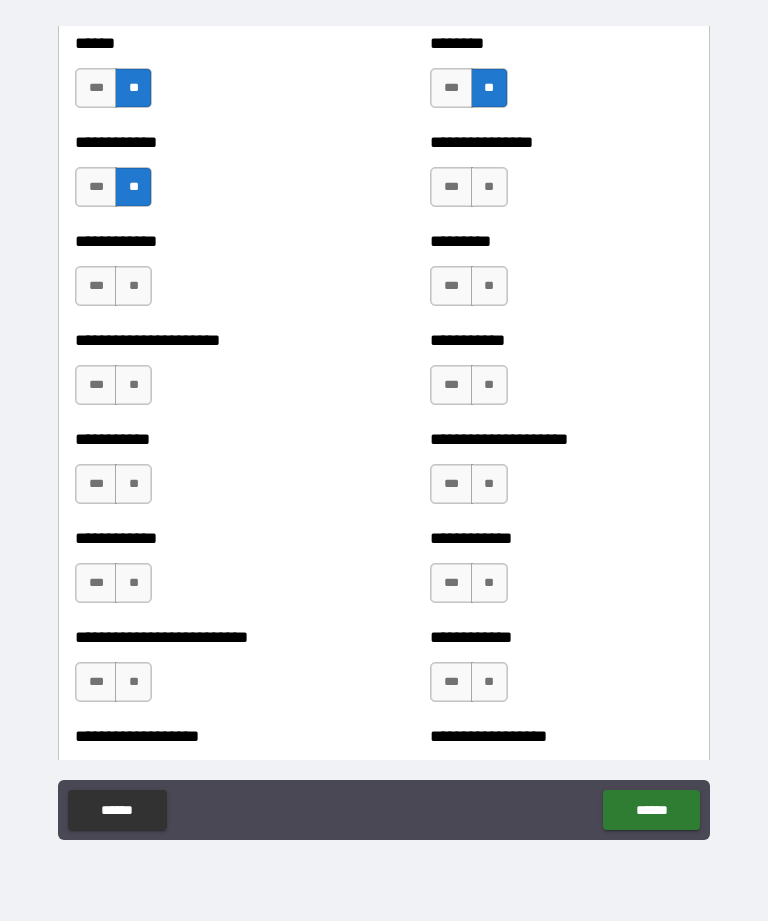 click on "*** **" at bounding box center [471, 192] 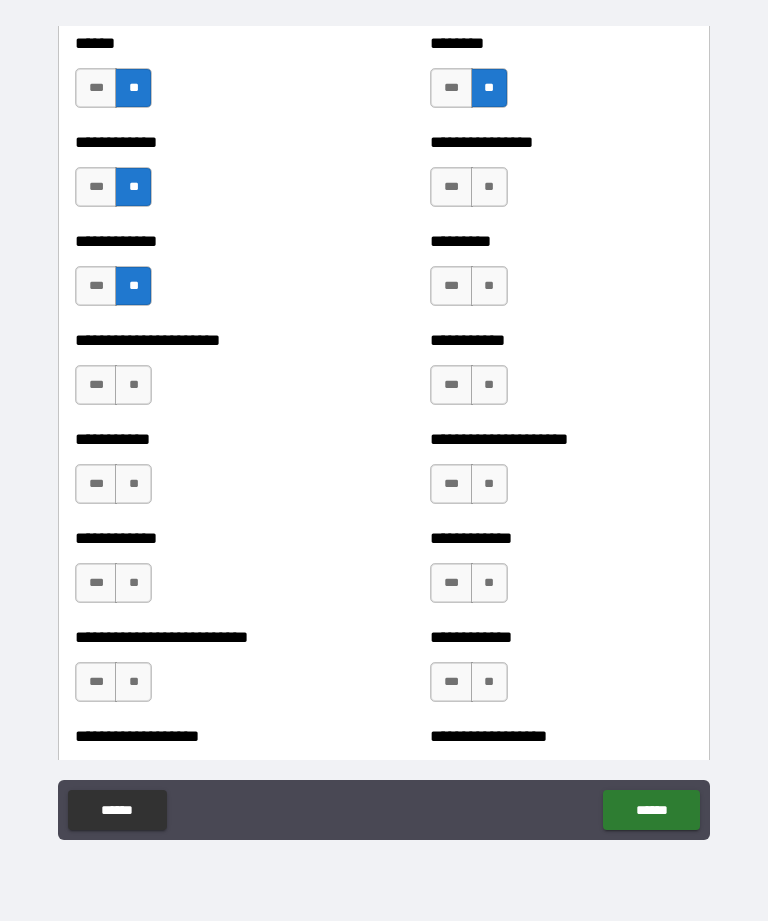 click on "**" at bounding box center [489, 286] 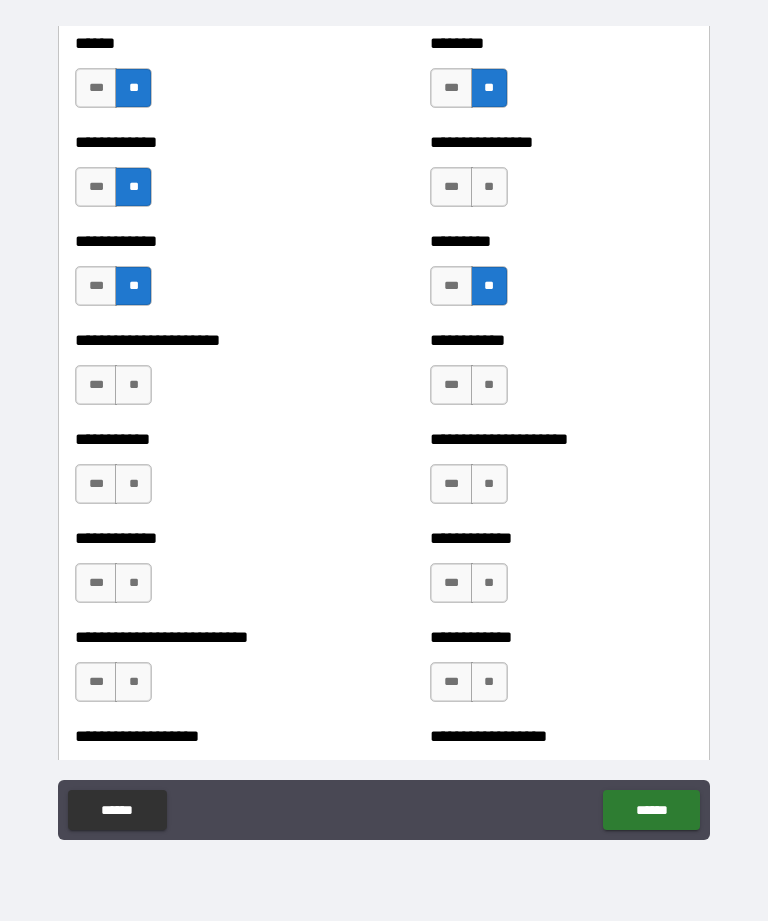 click on "**" at bounding box center (133, 385) 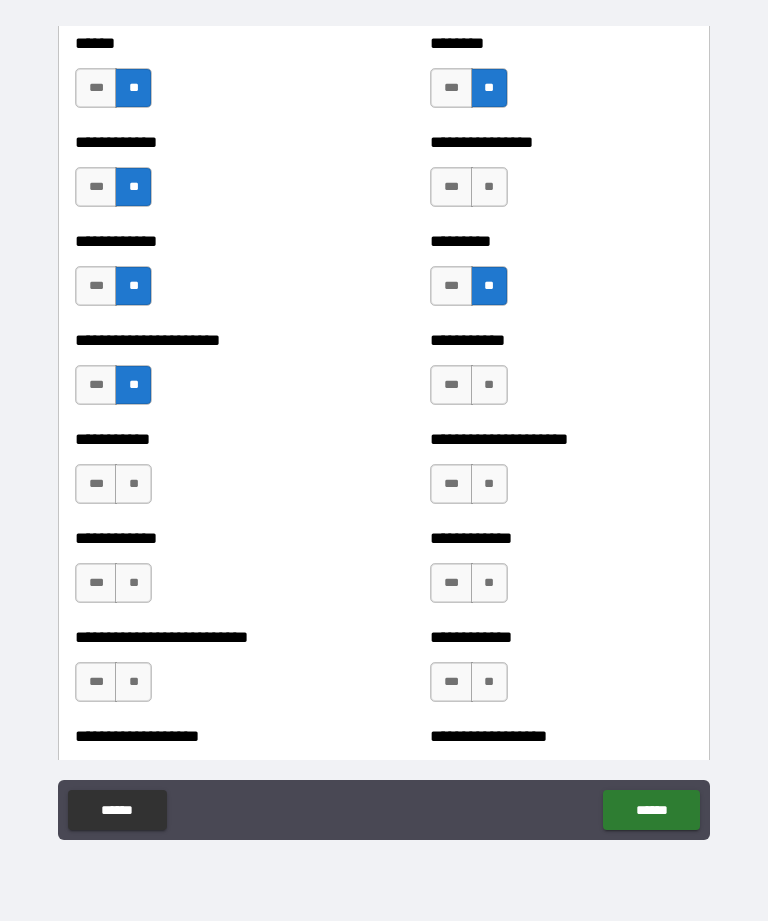 click on "**" at bounding box center [489, 385] 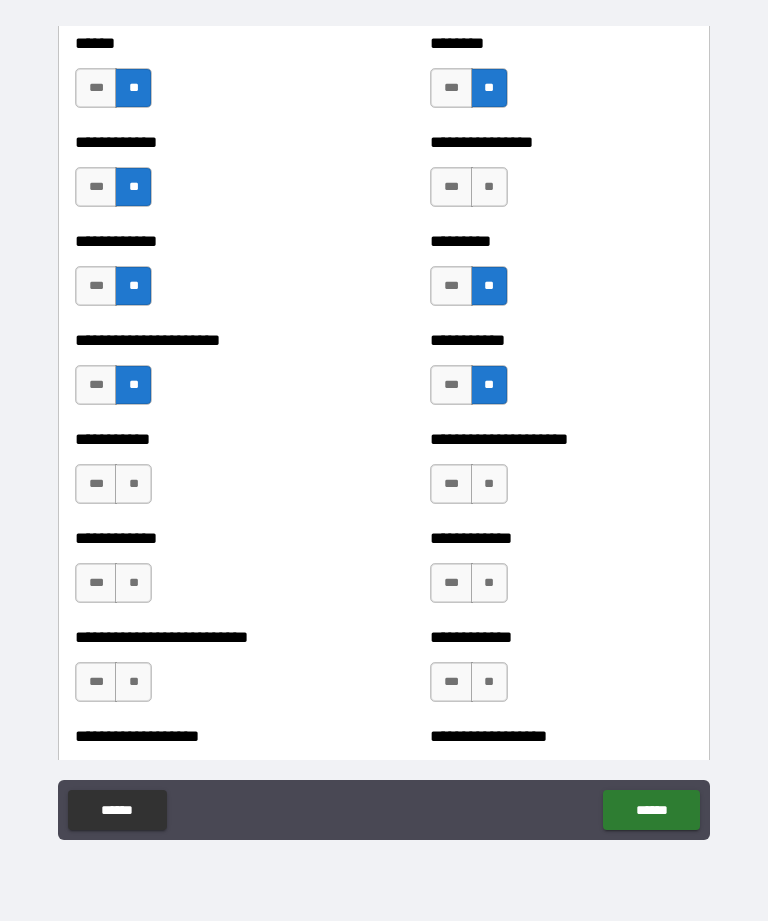 click on "**" at bounding box center [133, 484] 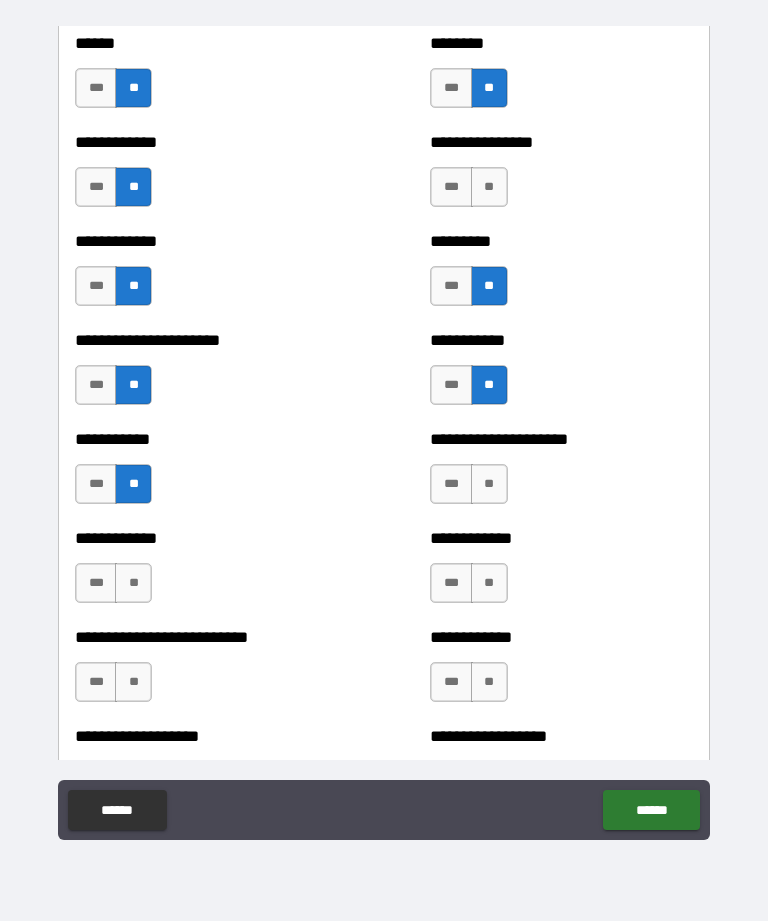 click on "**" at bounding box center (489, 484) 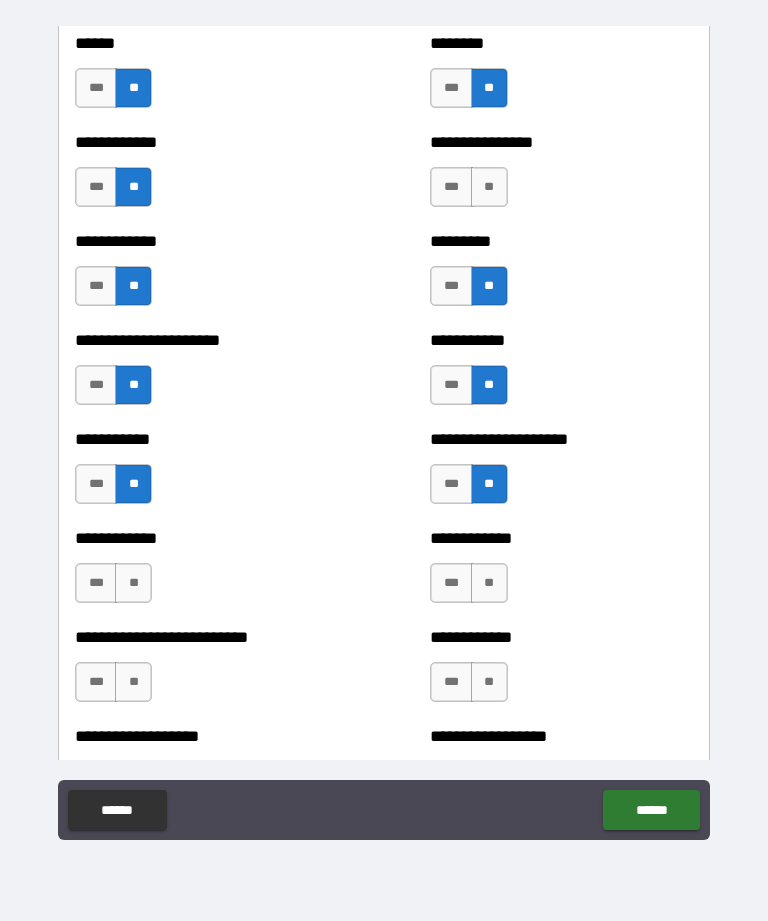 click on "**" at bounding box center (133, 583) 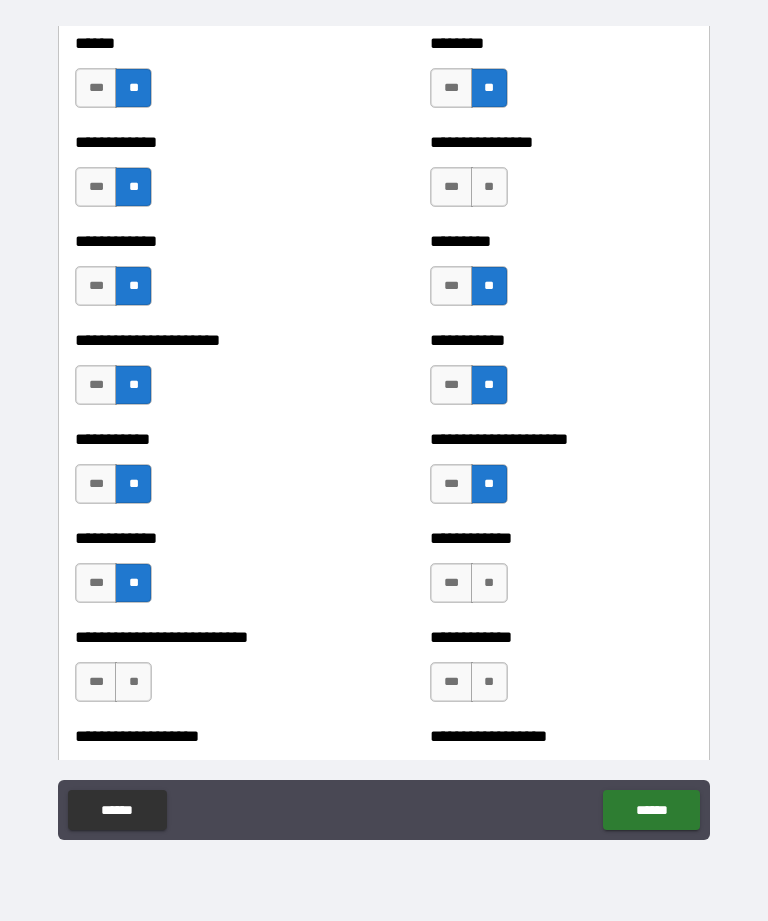 click on "**" at bounding box center [489, 583] 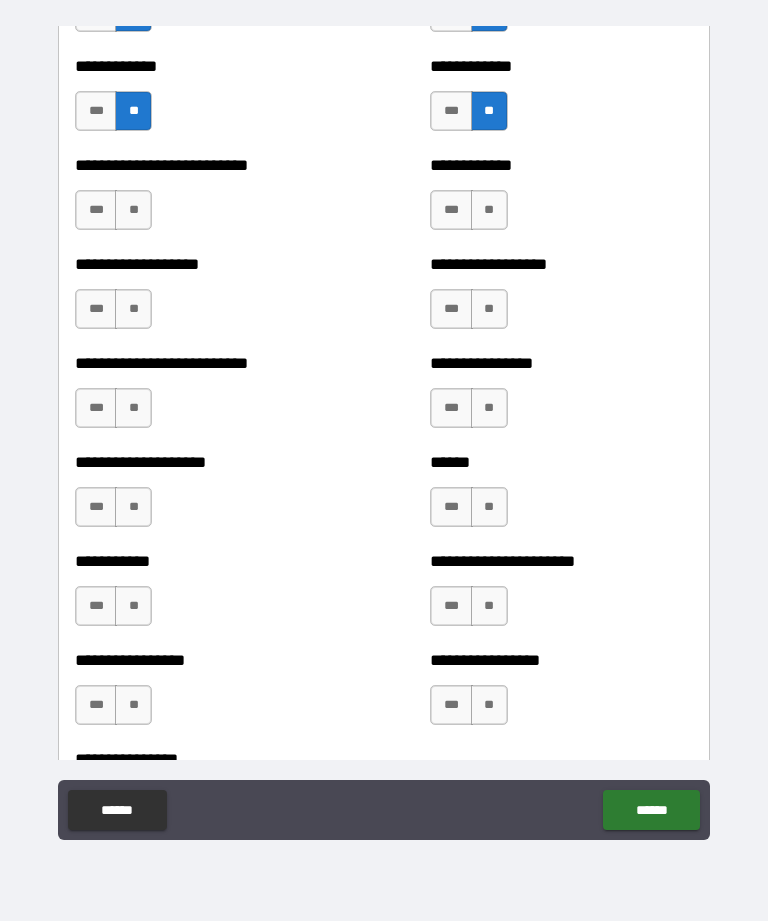 scroll, scrollTop: 5518, scrollLeft: 0, axis: vertical 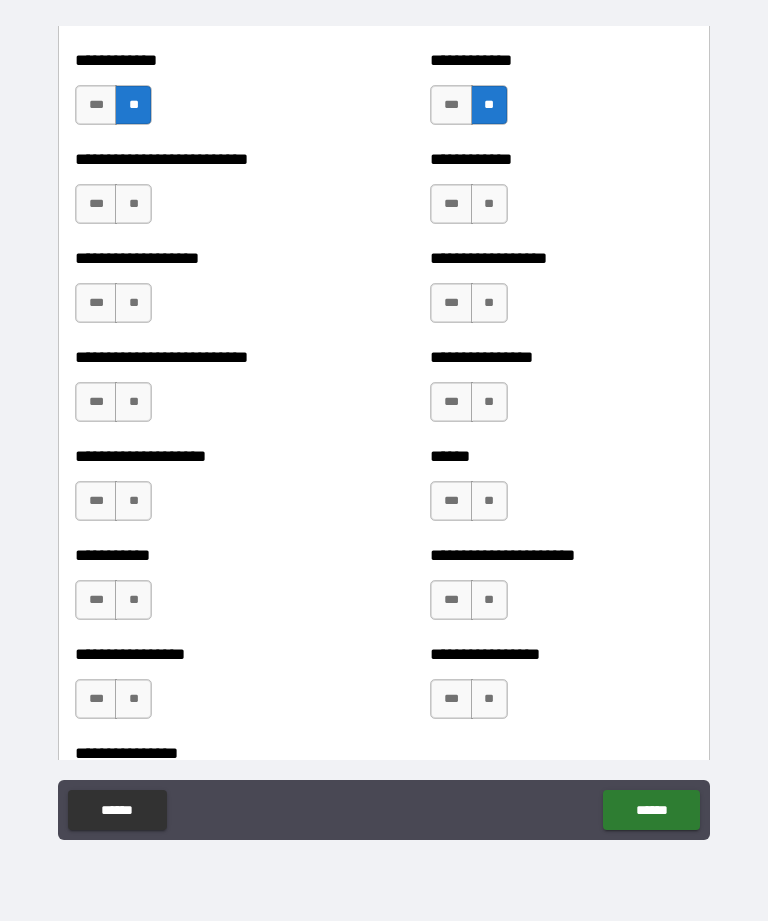 click on "**" at bounding box center (133, 204) 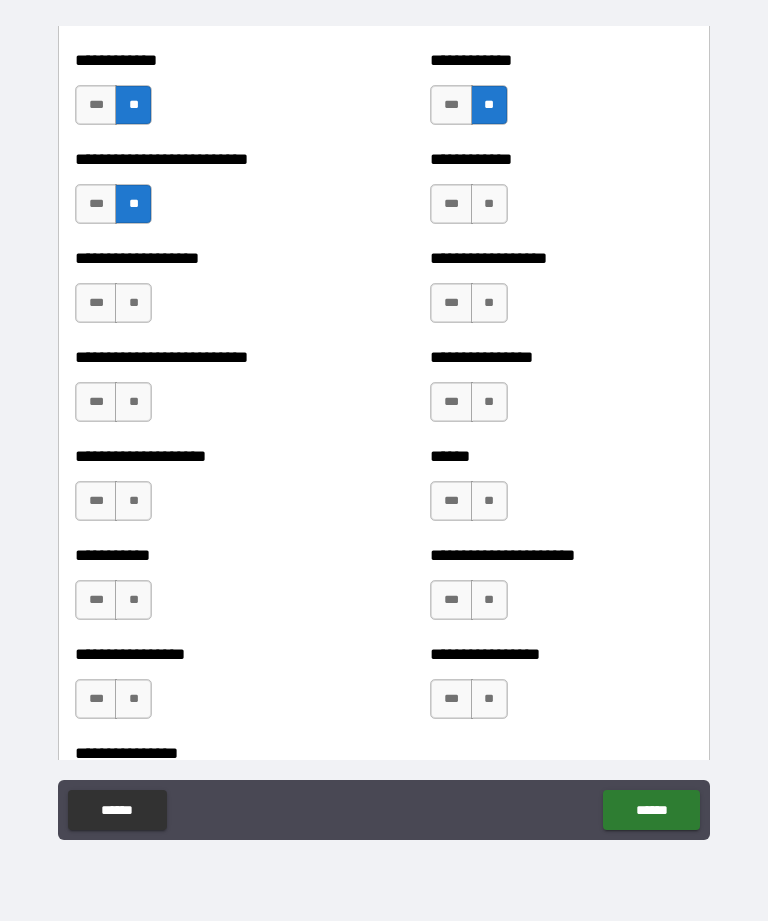 click on "**" at bounding box center (489, 204) 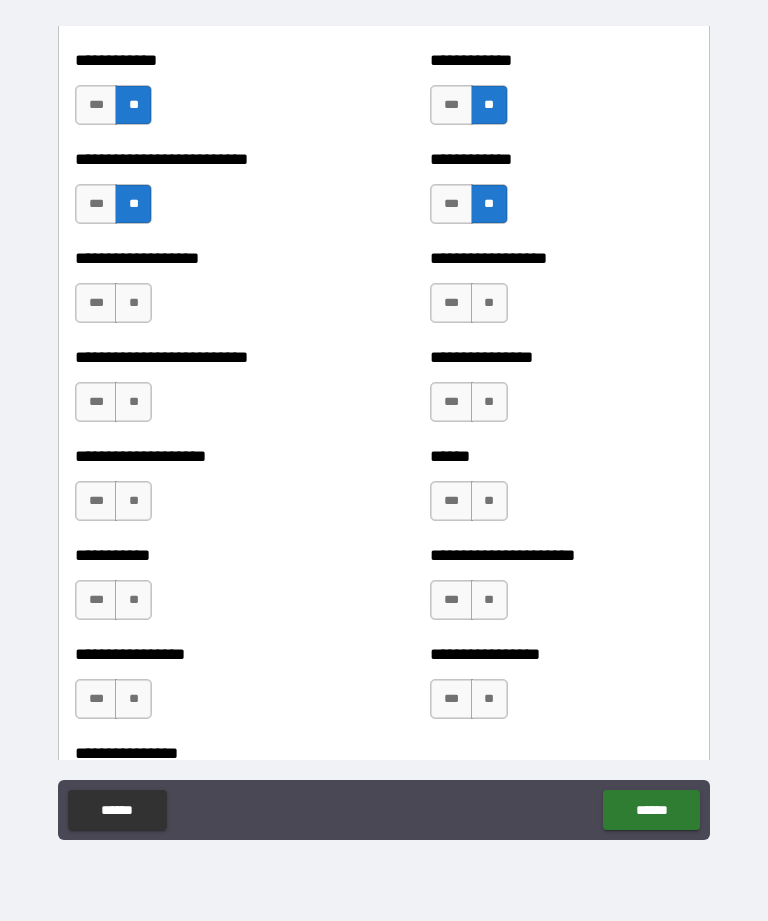 click on "**" at bounding box center [133, 303] 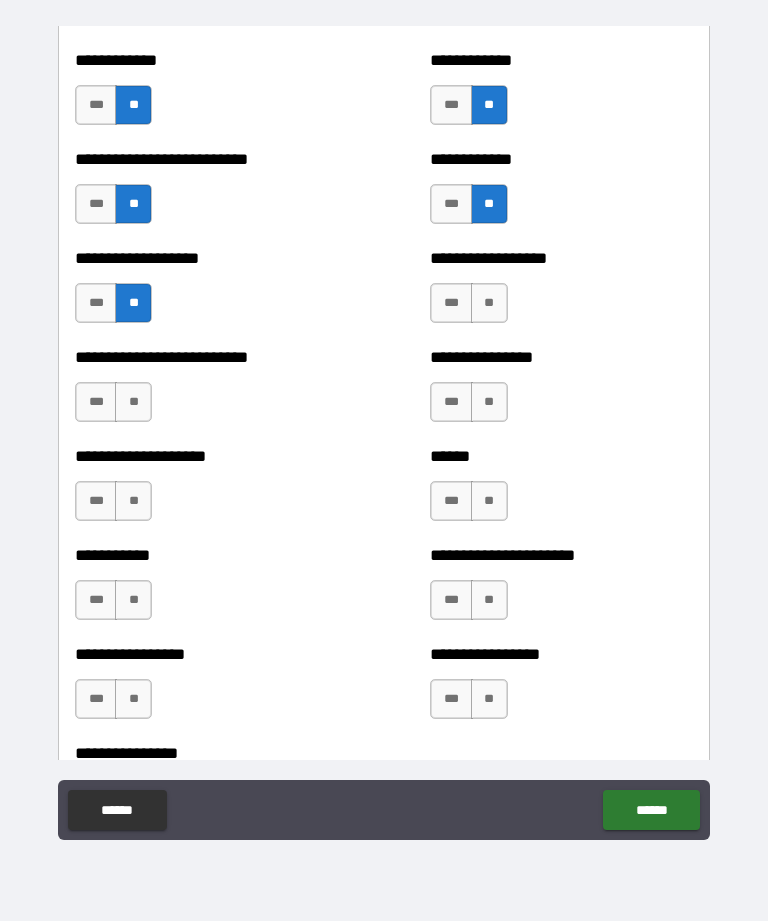 click on "**" at bounding box center (489, 303) 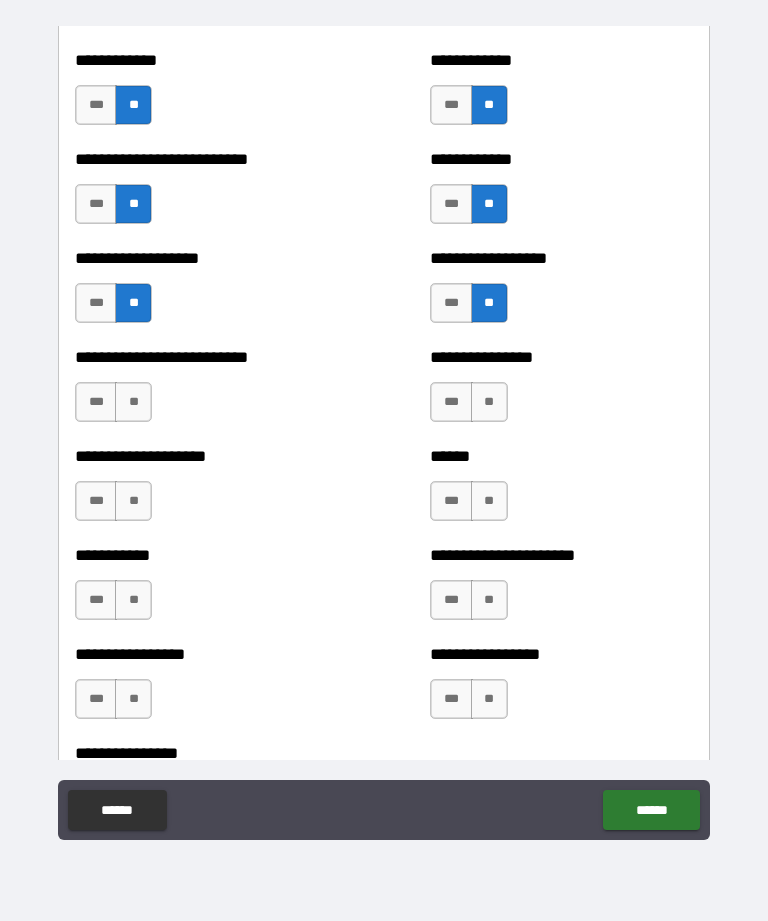 click on "**" at bounding box center [133, 402] 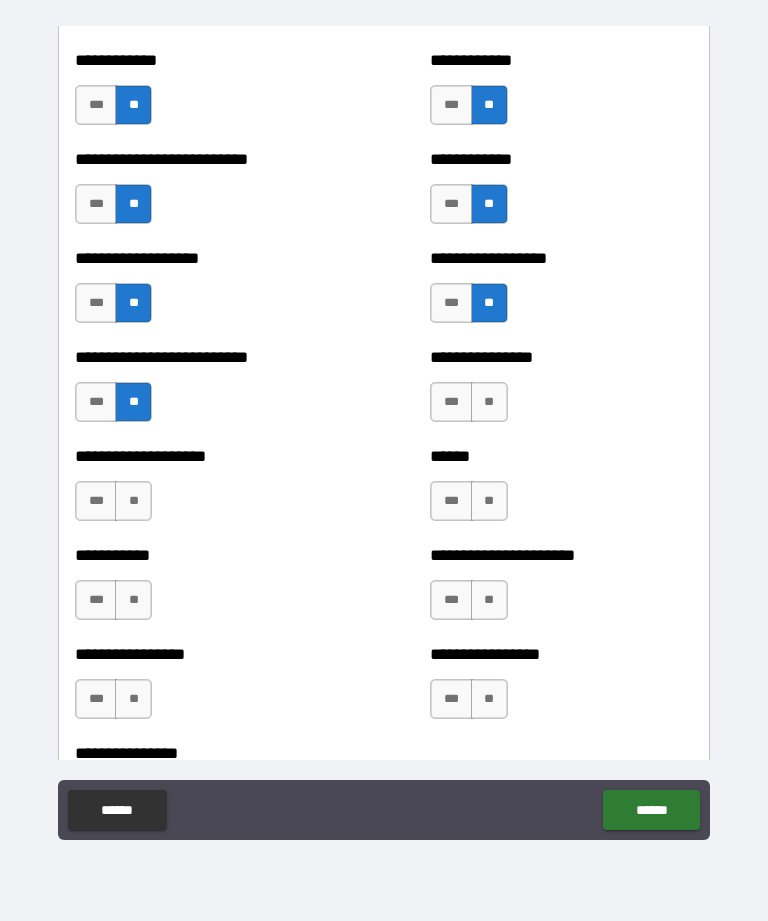 click on "**" at bounding box center [489, 402] 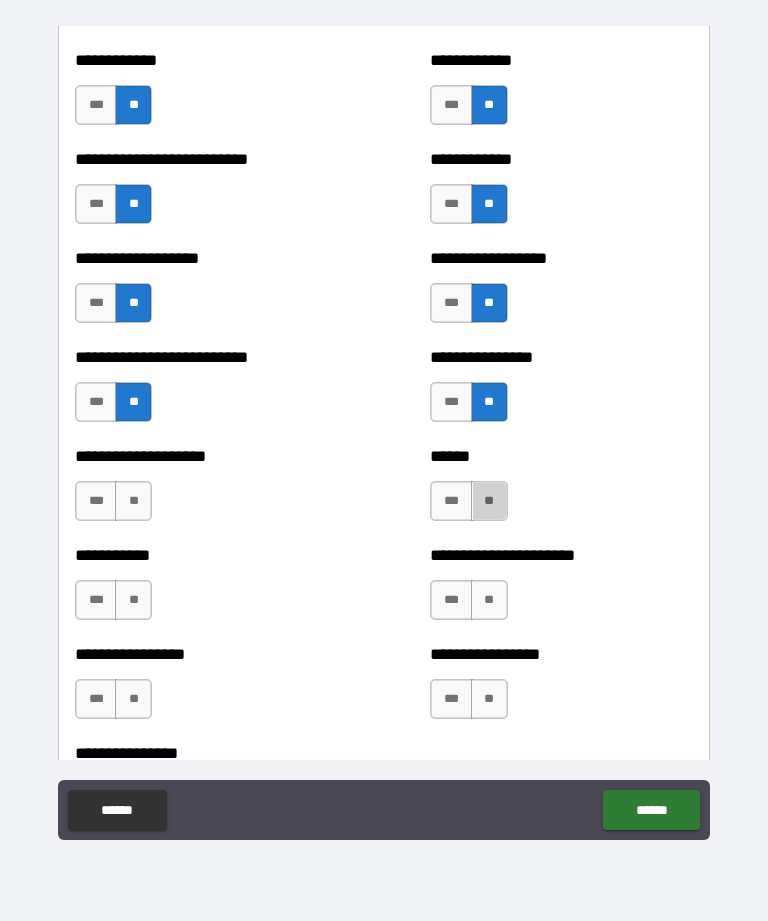 click on "**" at bounding box center [489, 501] 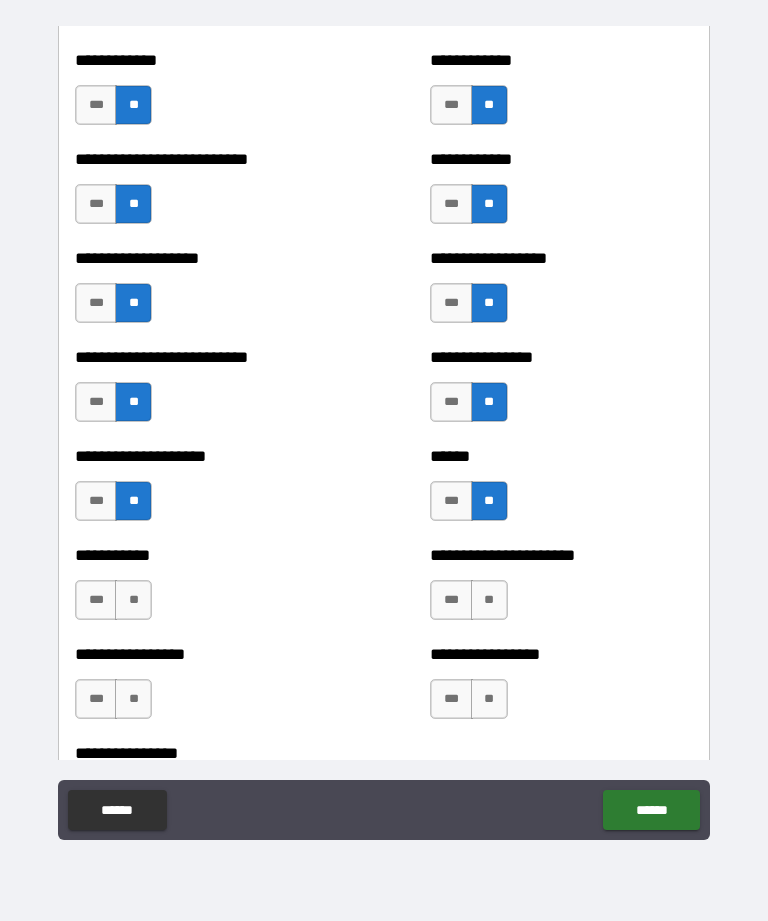 click on "**" at bounding box center [489, 600] 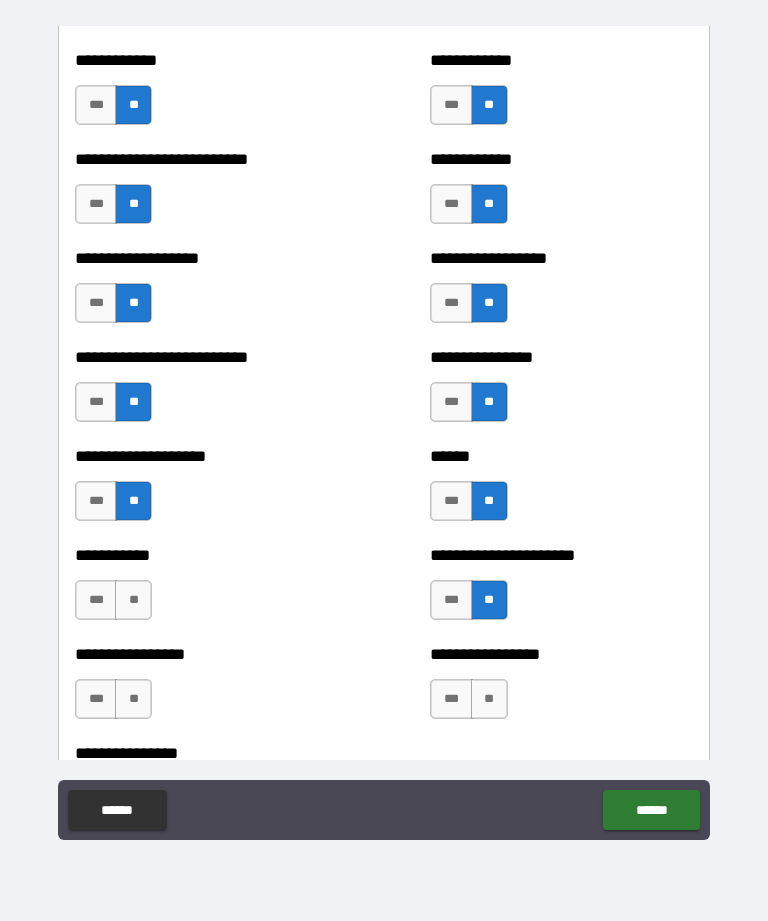 click on "**" at bounding box center [133, 600] 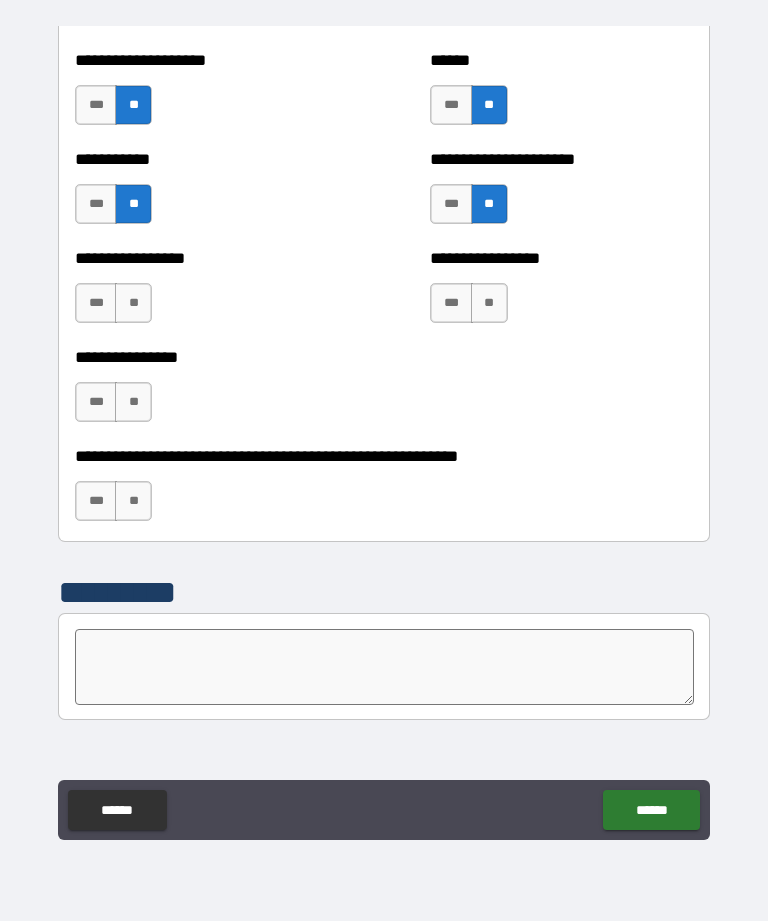 scroll, scrollTop: 5938, scrollLeft: 0, axis: vertical 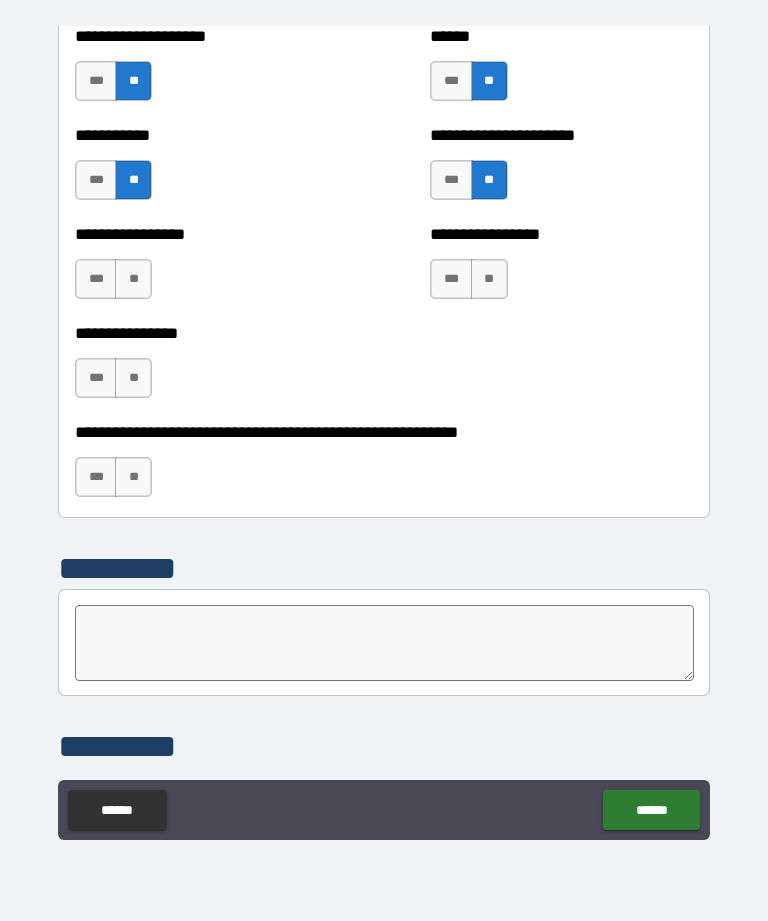 click on "**" at bounding box center (133, 279) 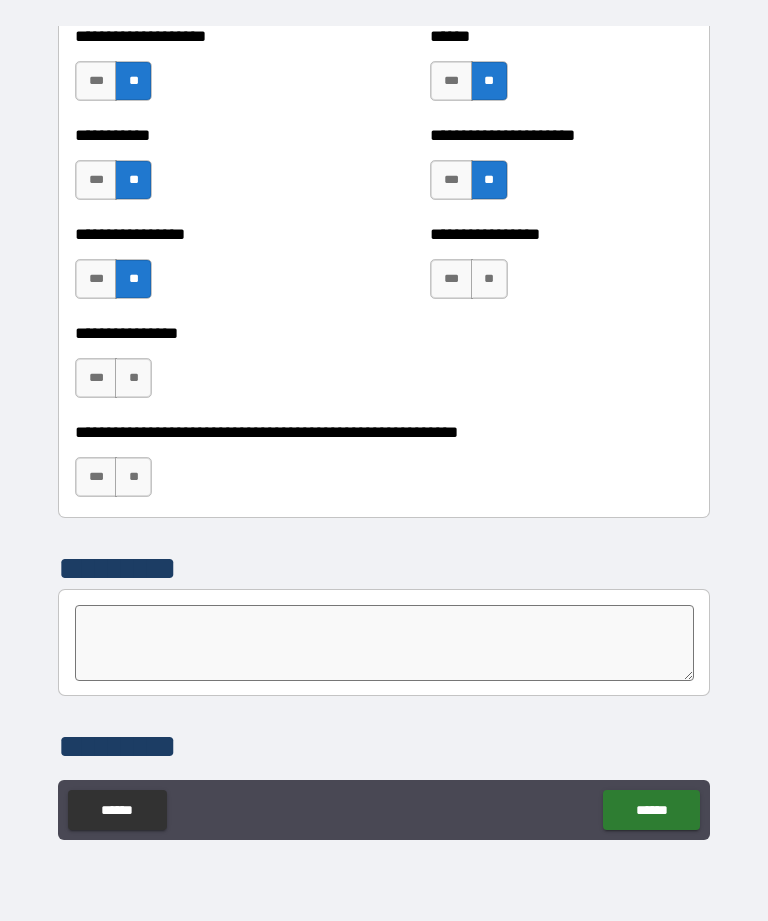 click on "**" at bounding box center [489, 279] 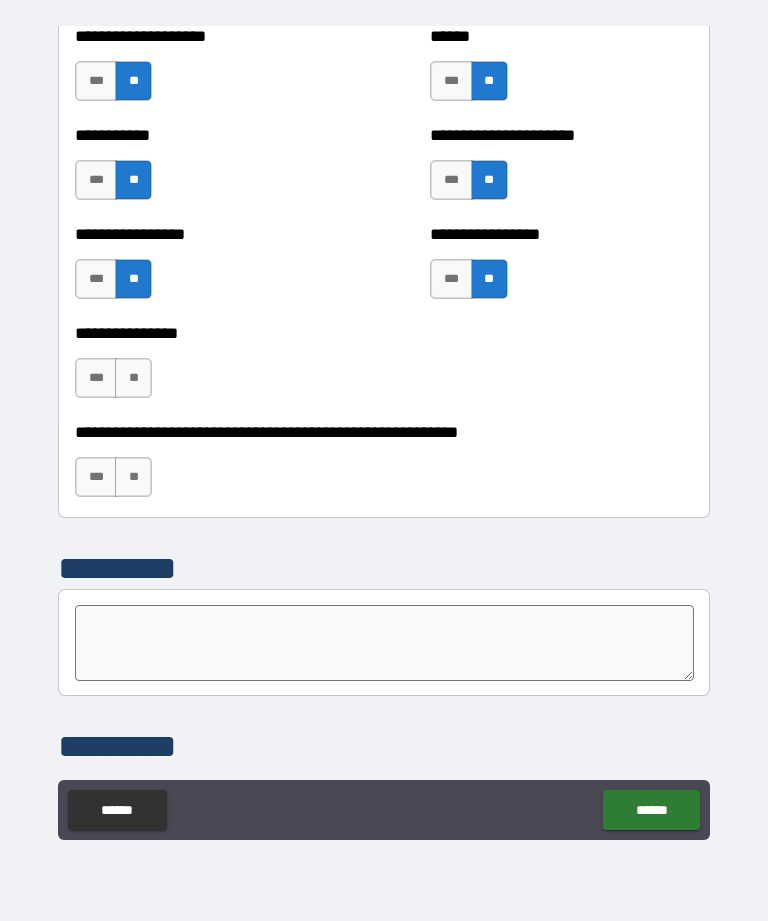 click on "**********" at bounding box center (206, 368) 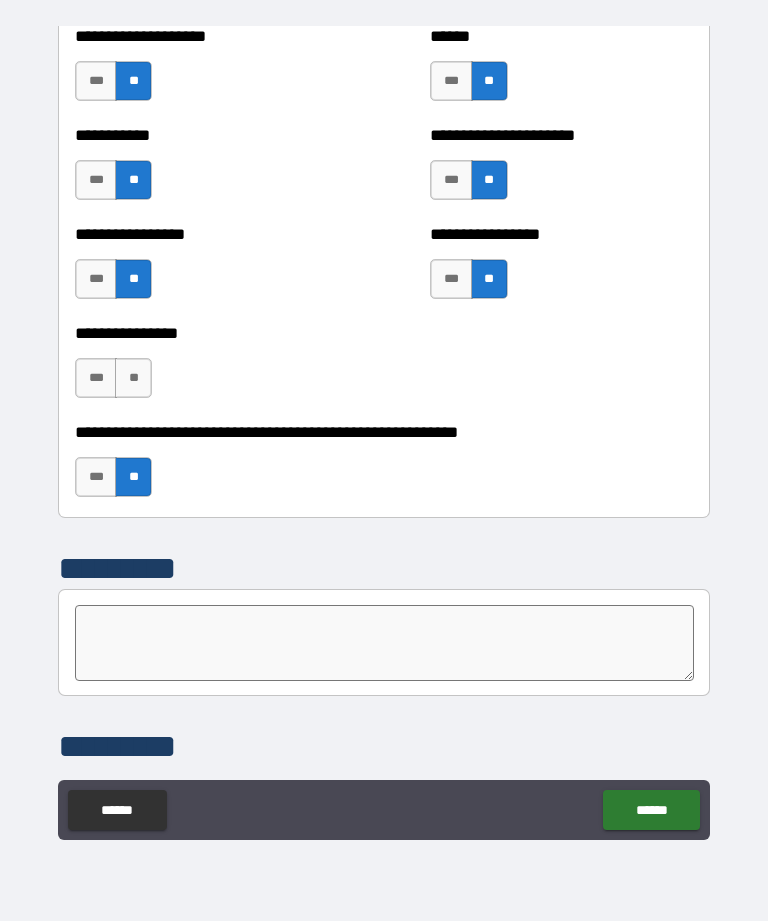 click on "**" at bounding box center (133, 378) 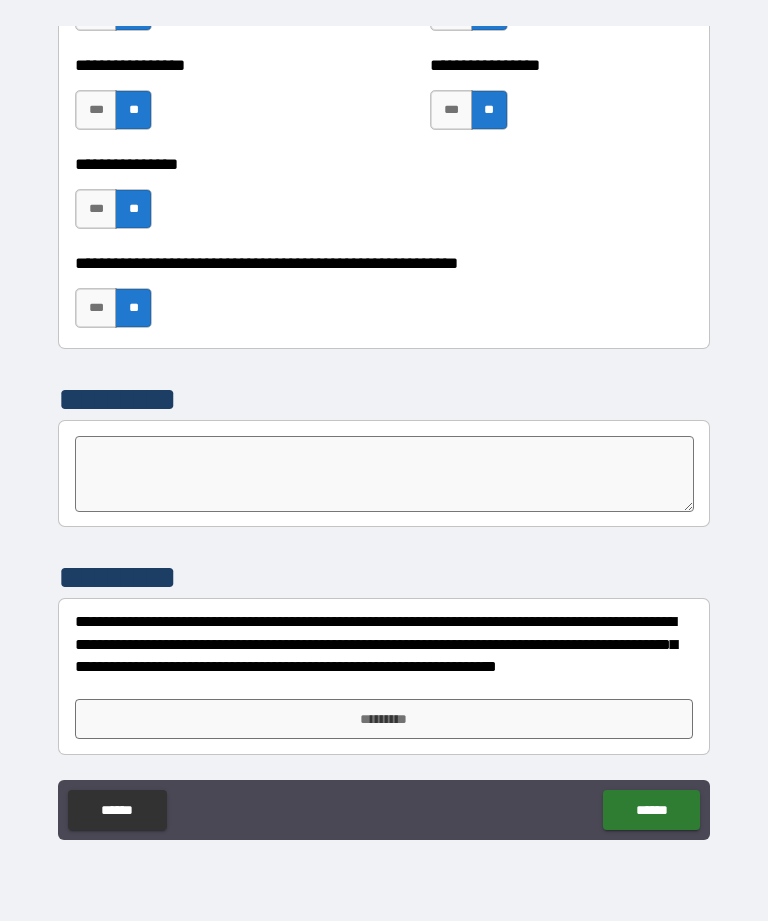 scroll, scrollTop: 6107, scrollLeft: 0, axis: vertical 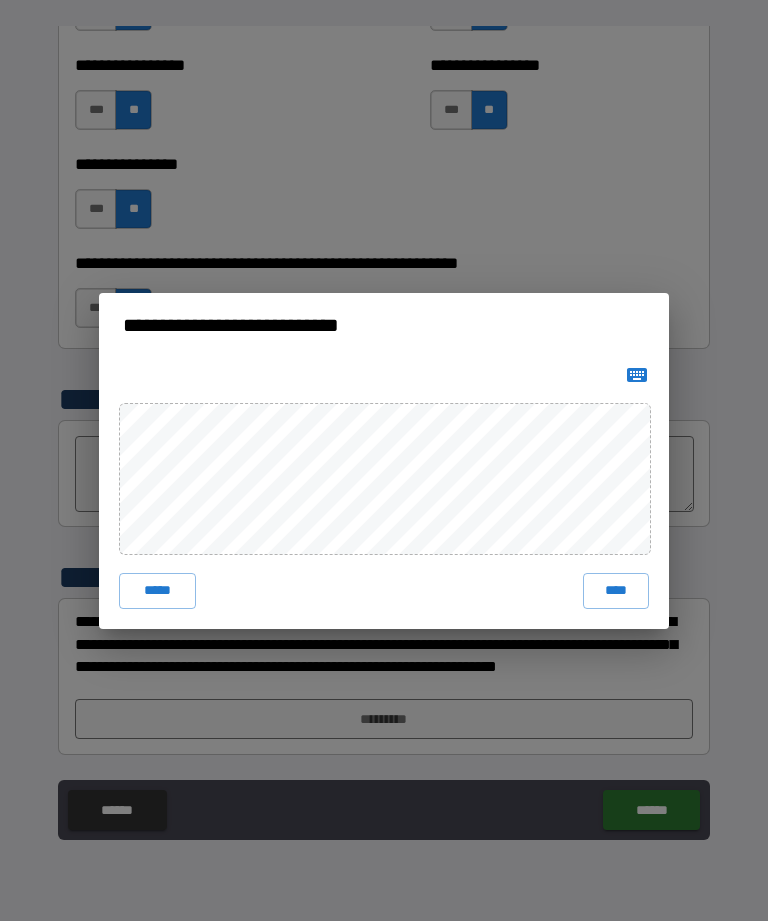 click on "****" at bounding box center (616, 591) 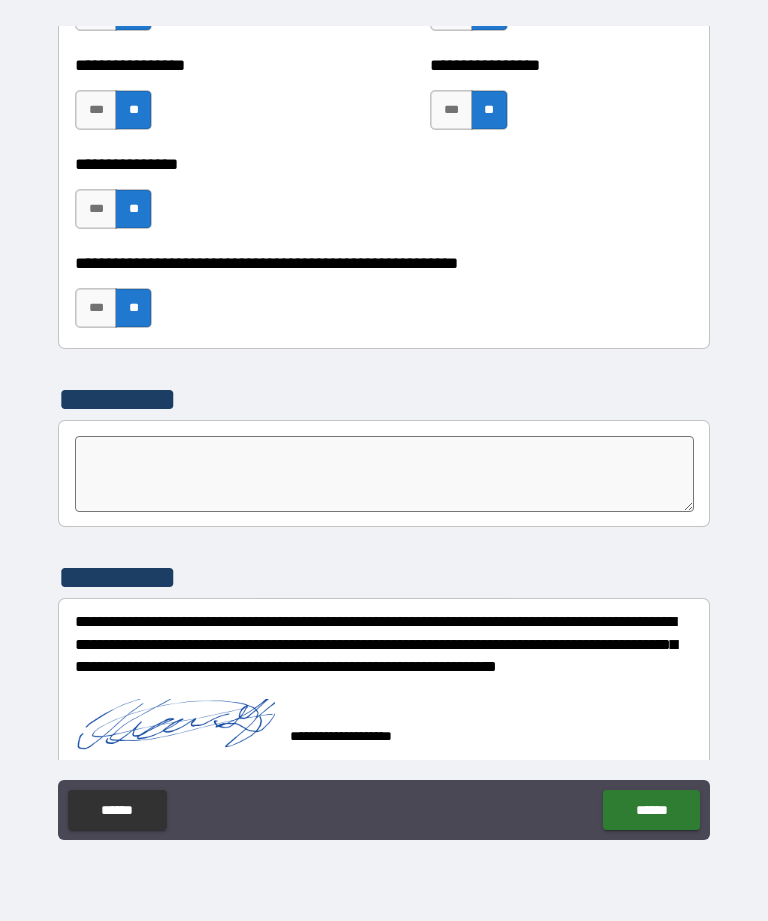scroll, scrollTop: 6097, scrollLeft: 0, axis: vertical 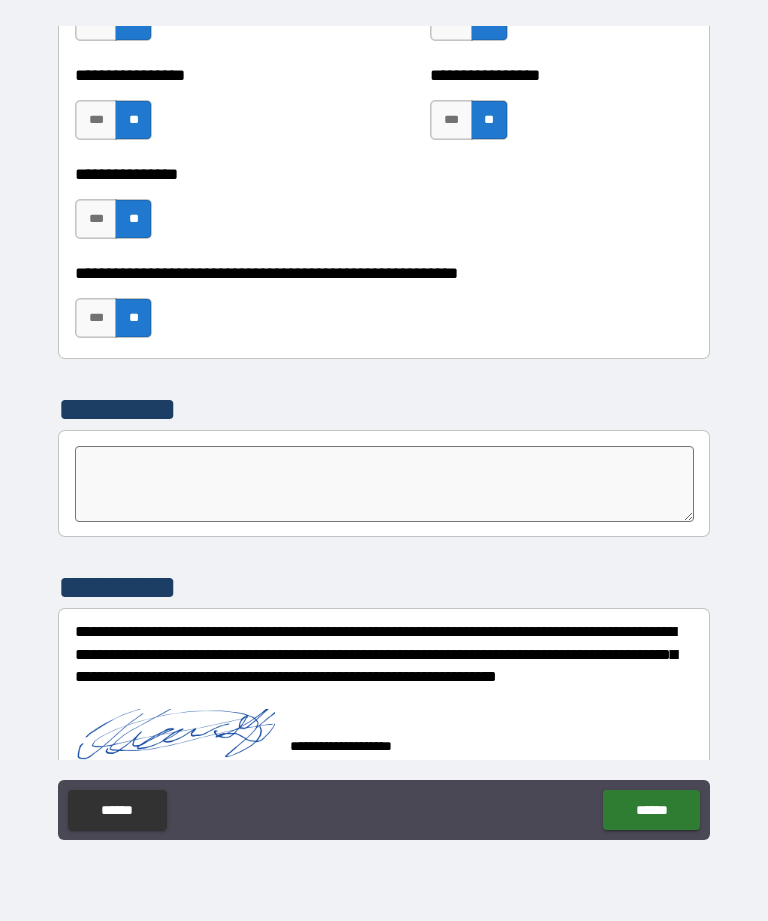 click on "******" at bounding box center (651, 810) 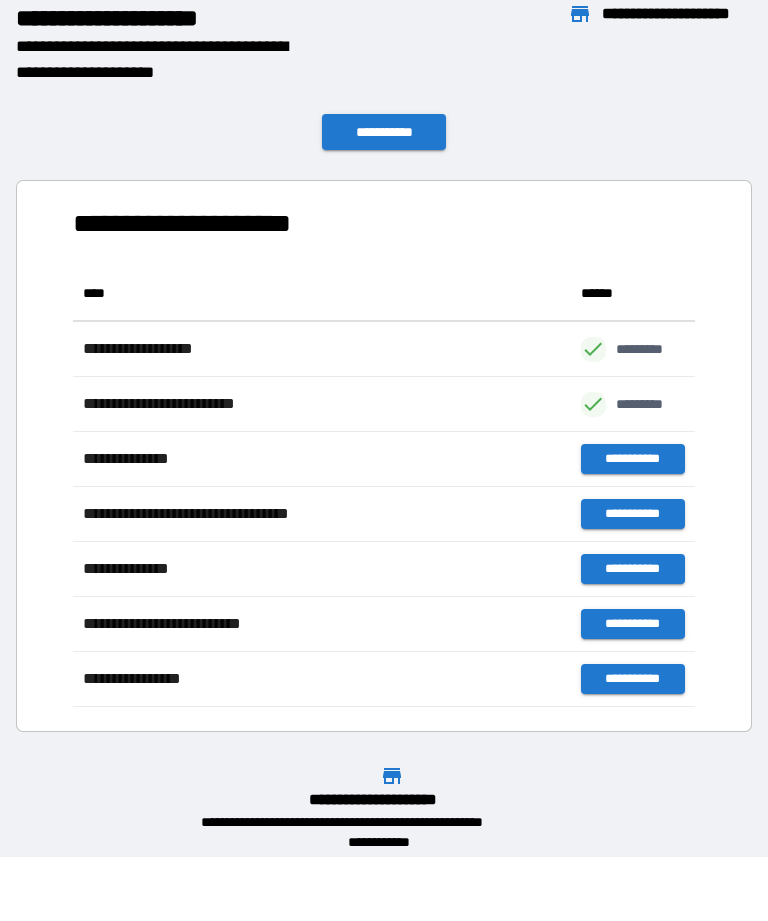 scroll, scrollTop: 1, scrollLeft: 1, axis: both 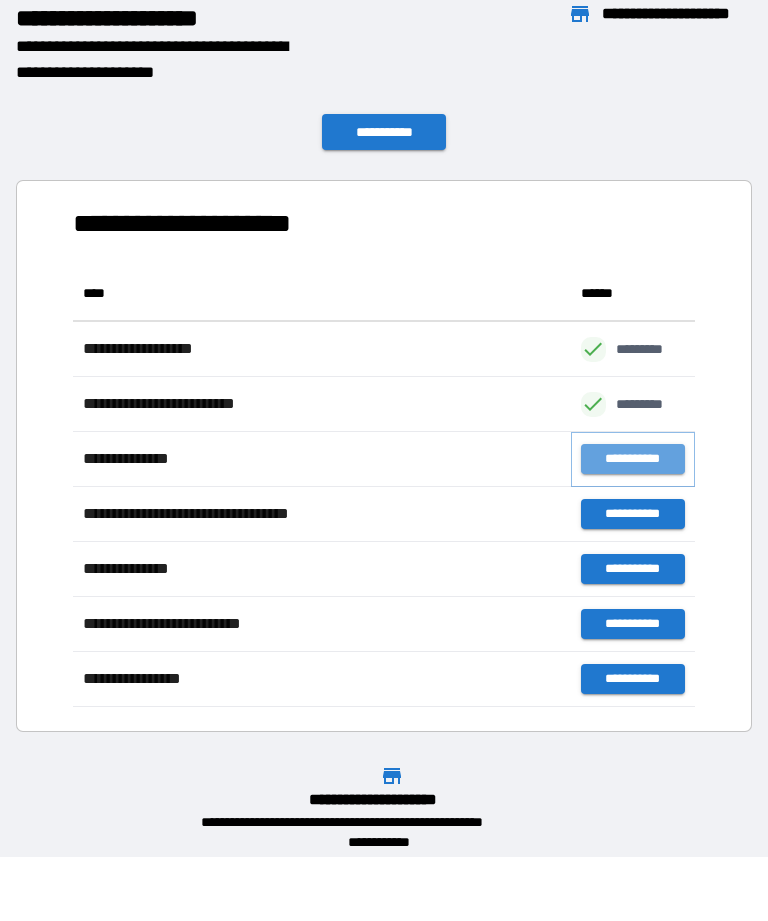 click on "**********" at bounding box center (633, 459) 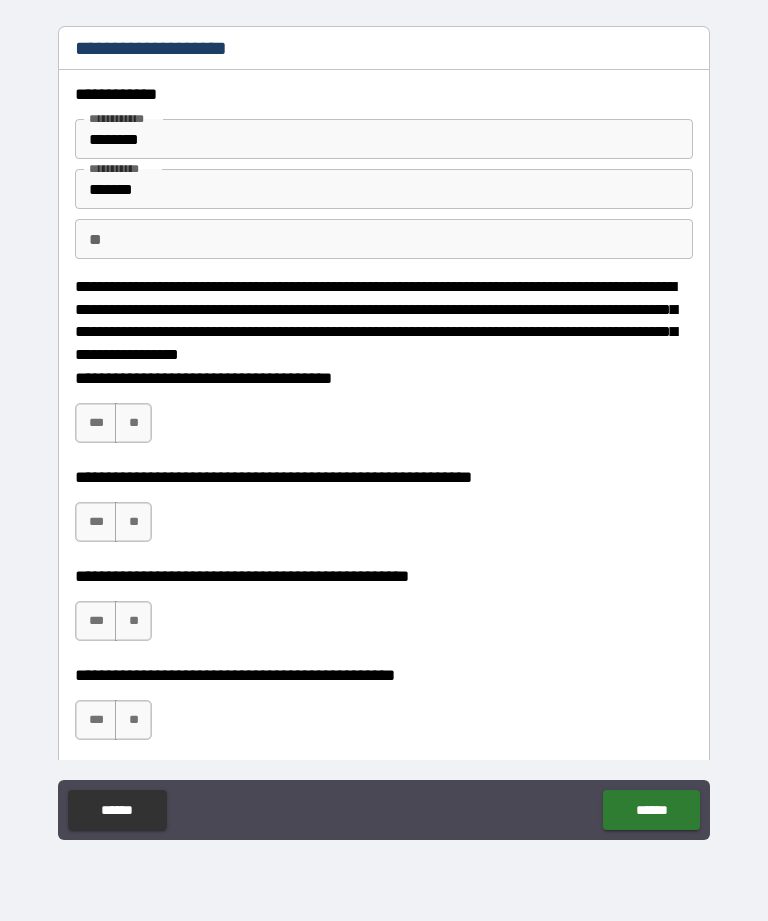 click on "**" at bounding box center (384, 239) 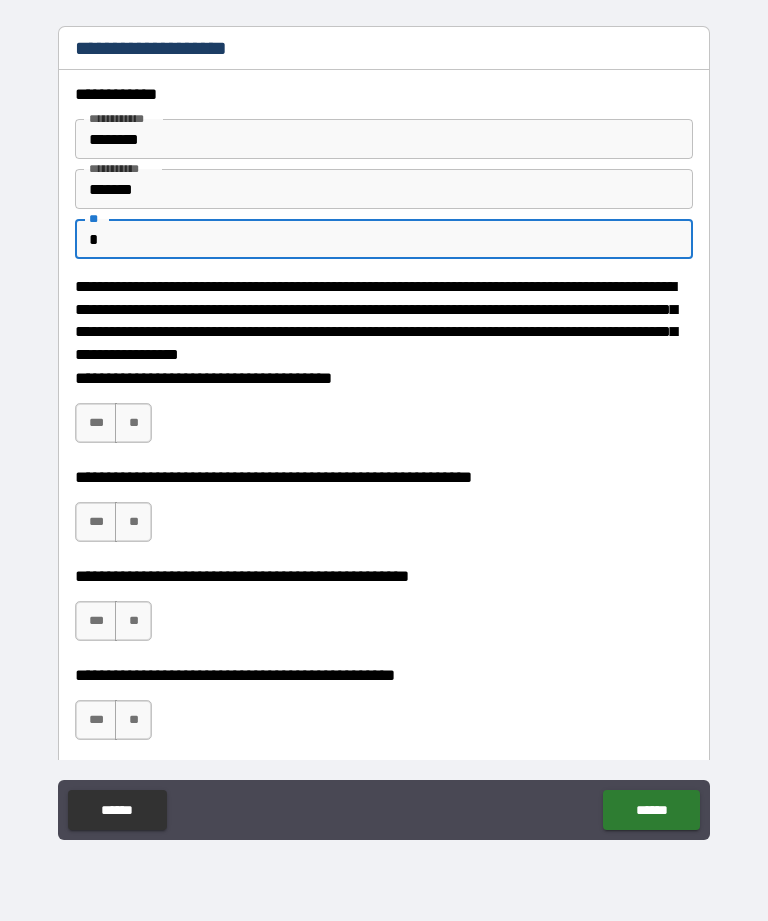 type on "*" 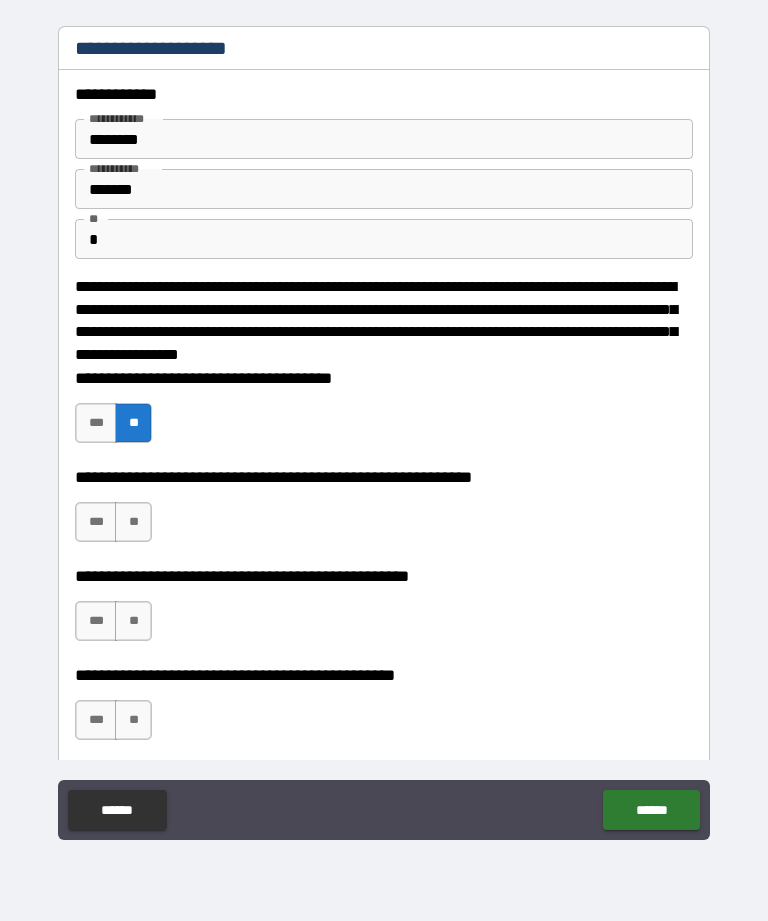 click on "**" at bounding box center [133, 522] 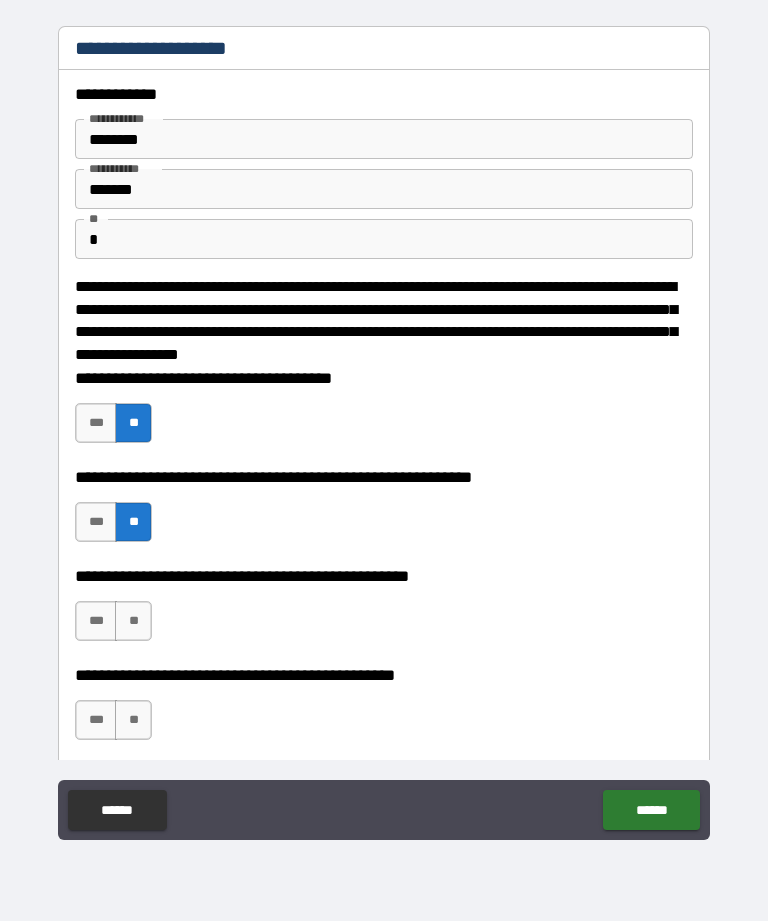 click on "**" at bounding box center (133, 621) 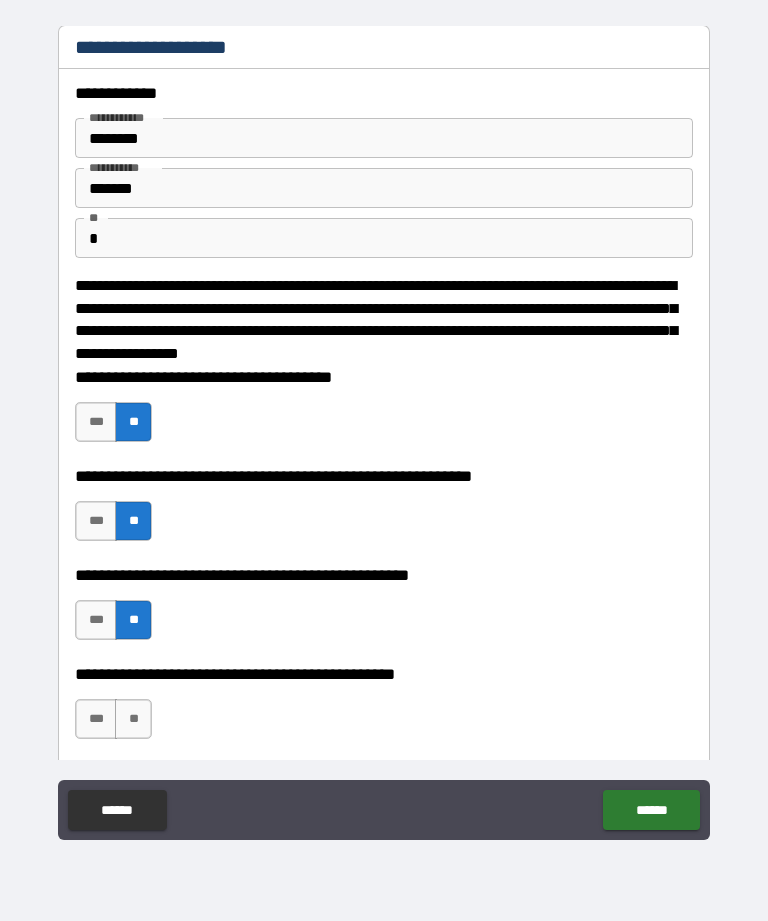 click on "**" at bounding box center (133, 719) 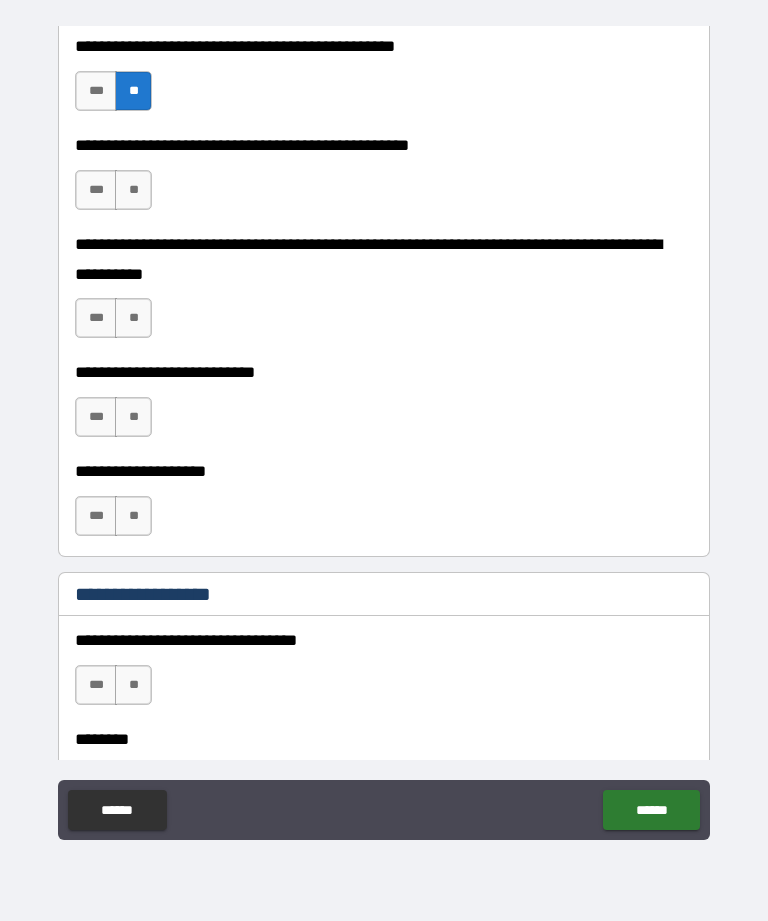 scroll, scrollTop: 635, scrollLeft: 0, axis: vertical 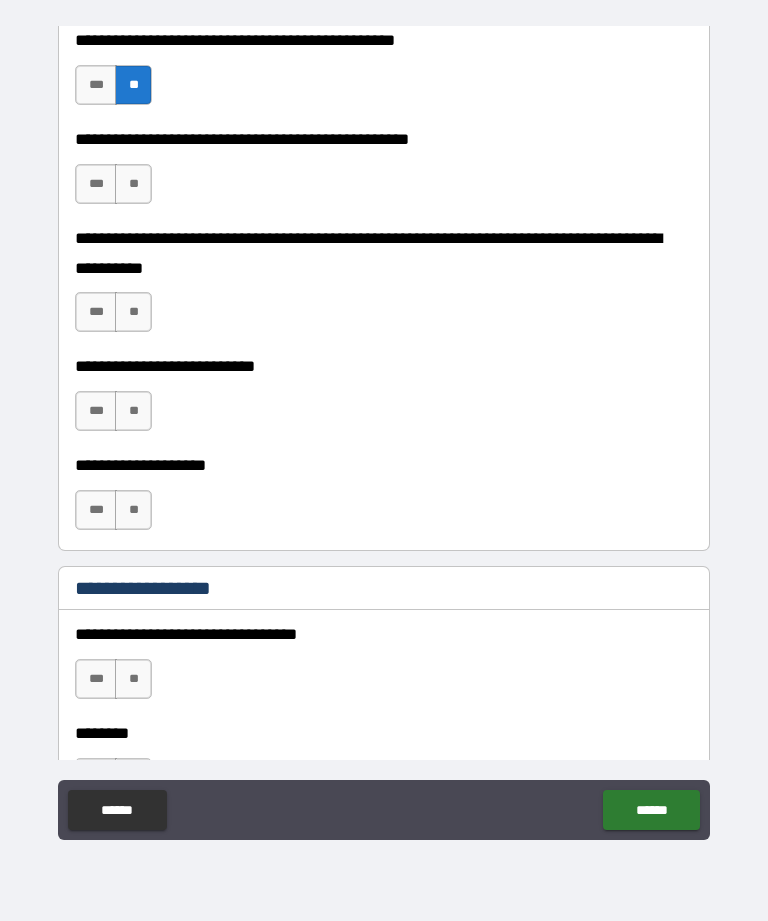click on "**" at bounding box center [133, 184] 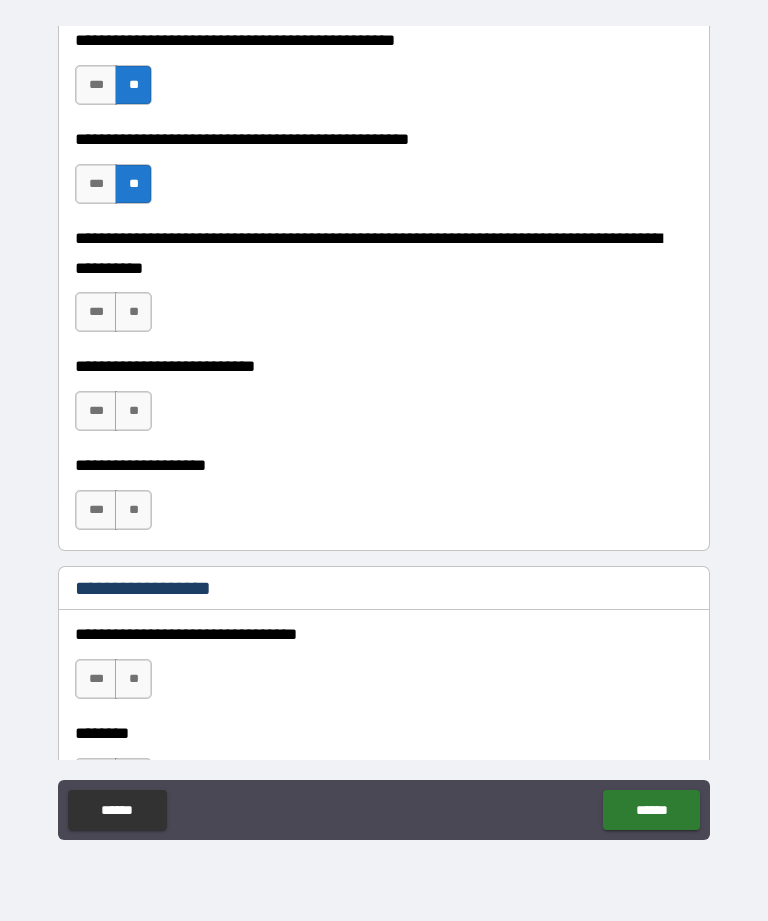 click on "**" at bounding box center [133, 411] 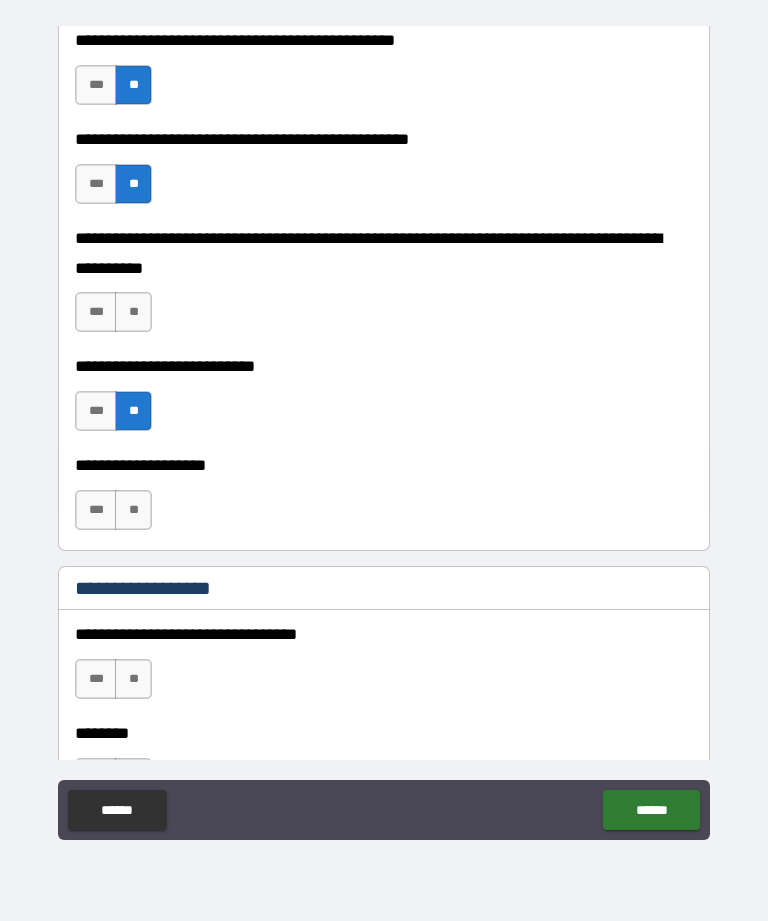 click on "**" at bounding box center [133, 510] 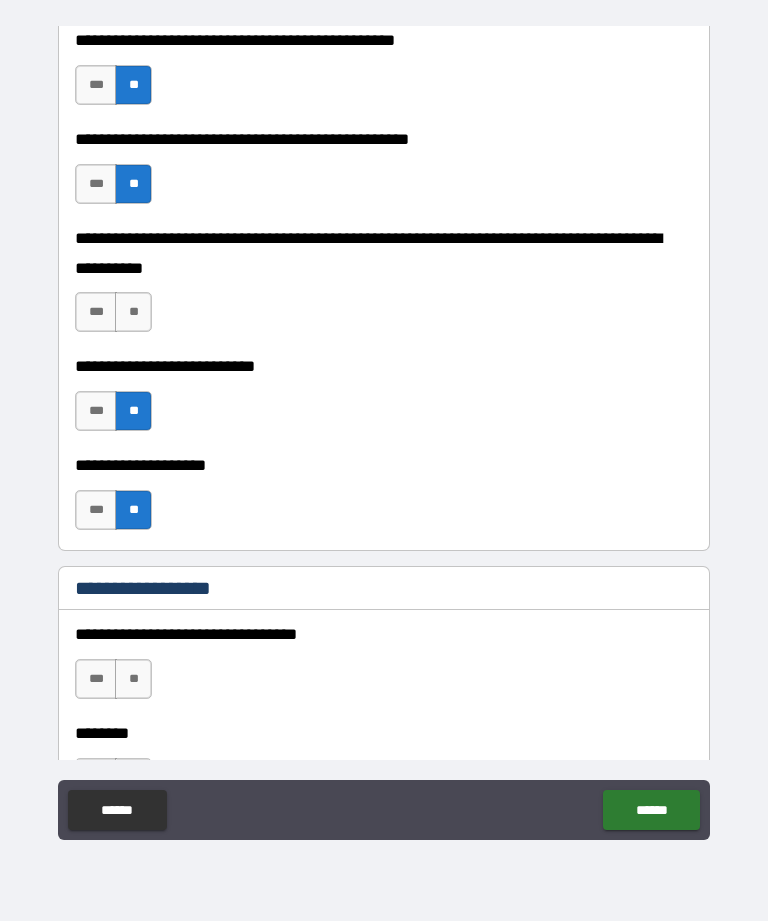 click on "**" at bounding box center [133, 312] 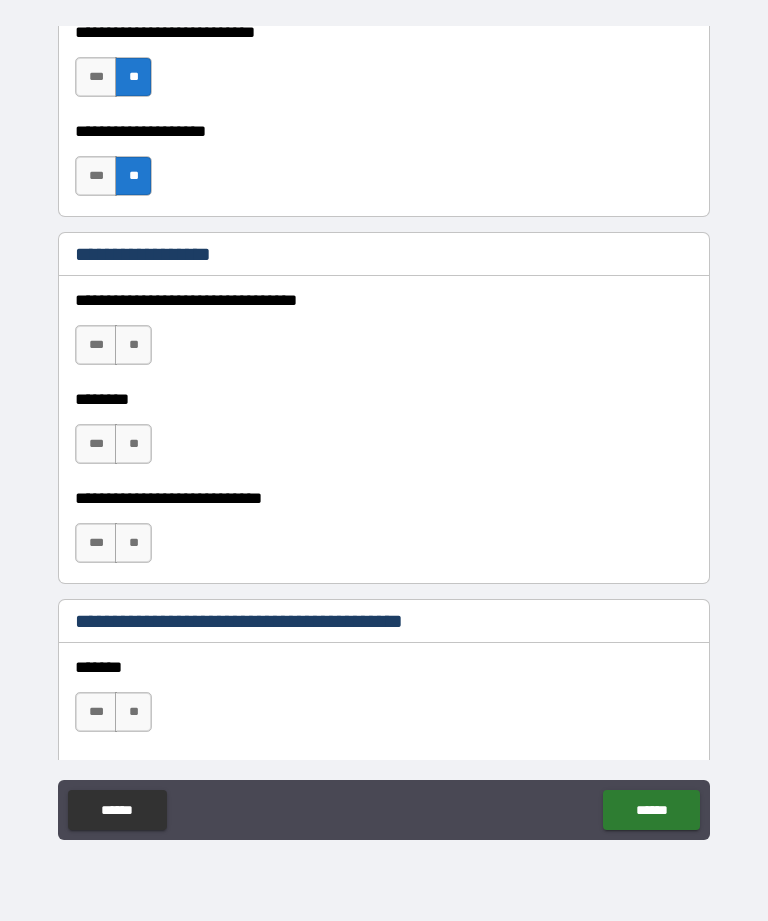 scroll, scrollTop: 970, scrollLeft: 0, axis: vertical 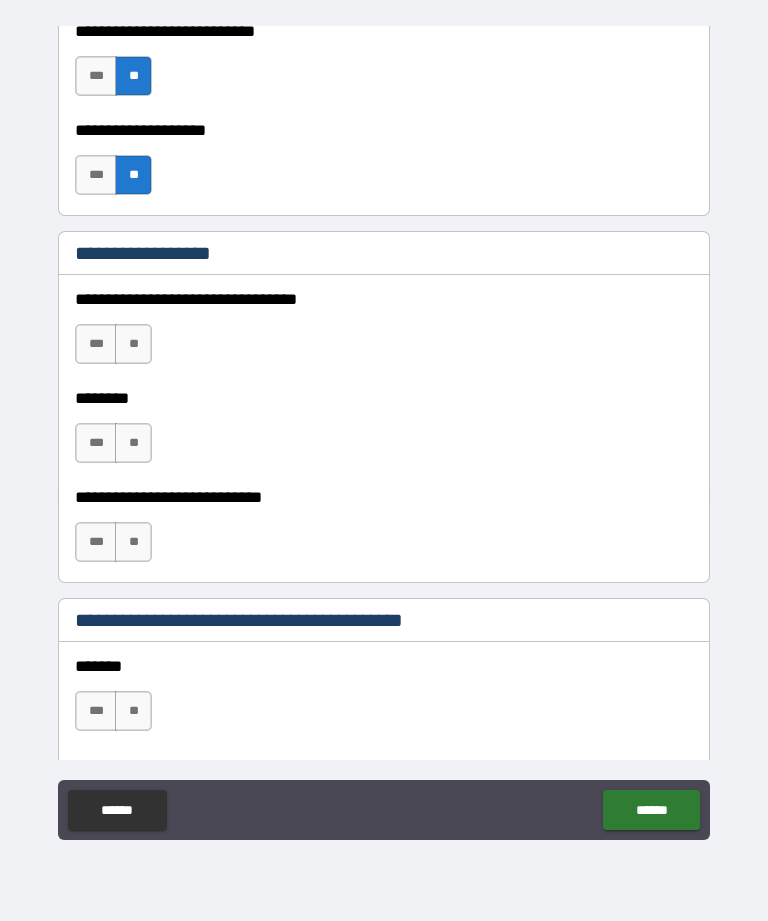 click on "**" at bounding box center [133, 344] 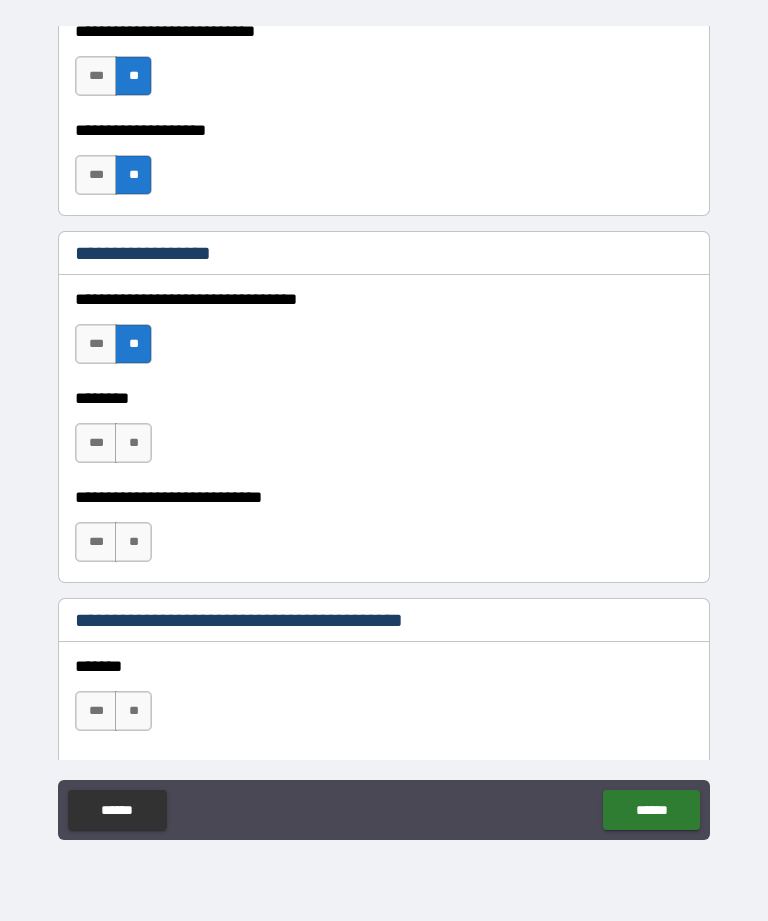 click on "**" at bounding box center (133, 443) 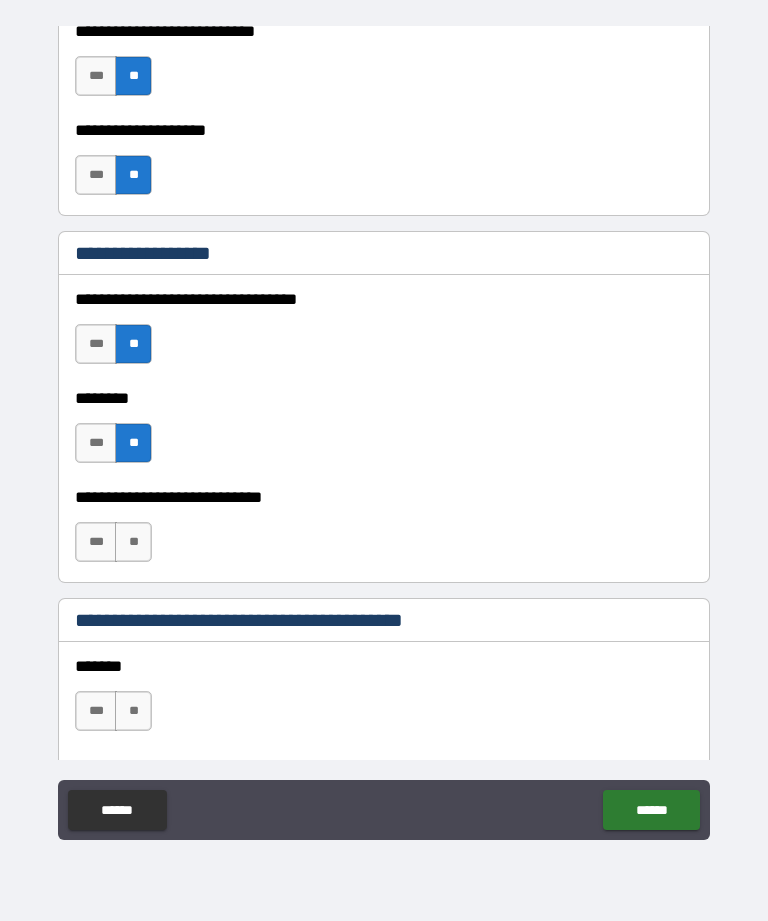 click on "**" at bounding box center [133, 542] 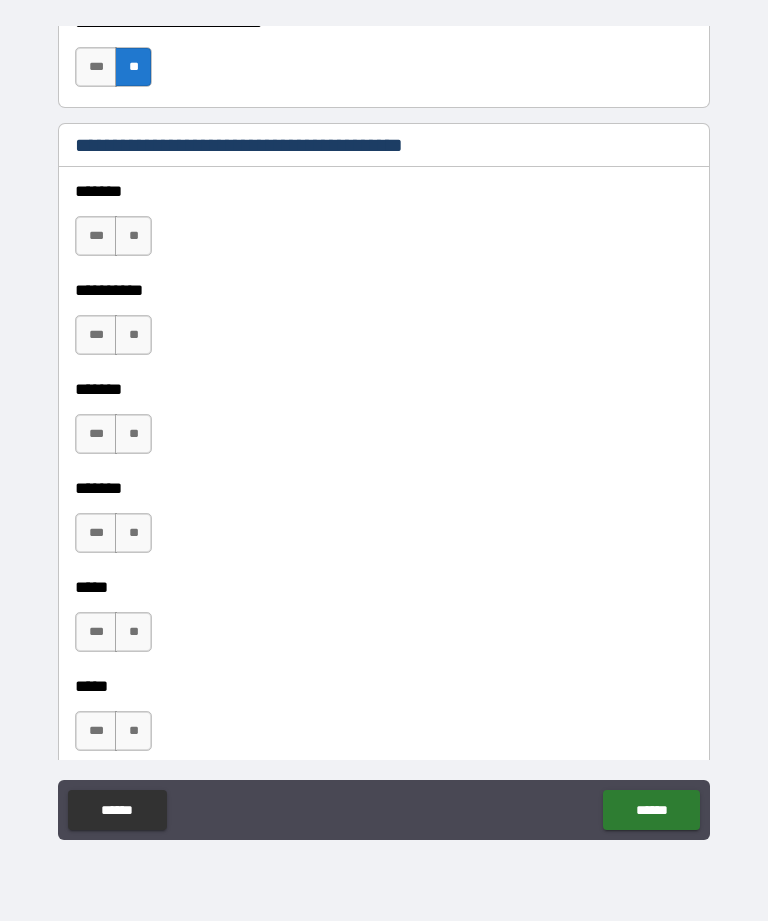 scroll, scrollTop: 1475, scrollLeft: 0, axis: vertical 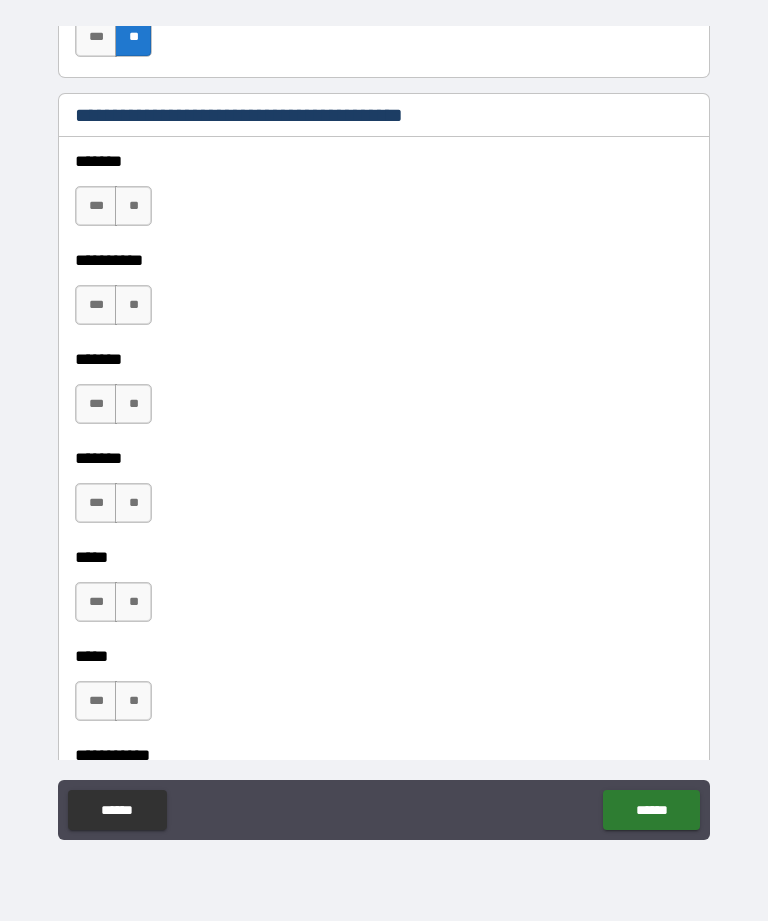 click on "**" at bounding box center (133, 206) 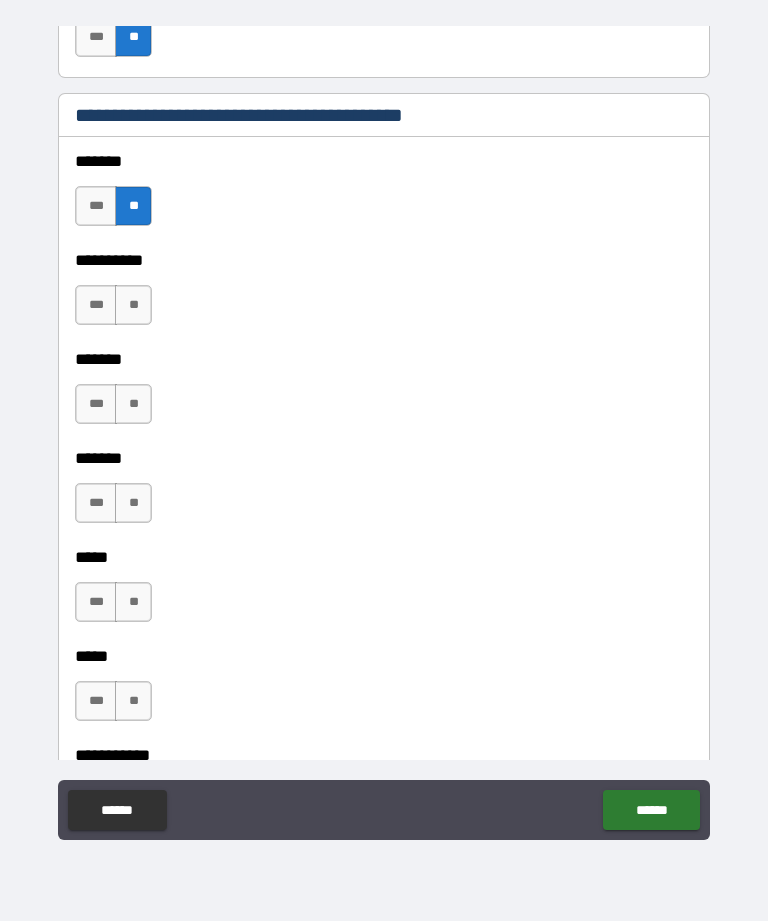 click on "**" at bounding box center [133, 305] 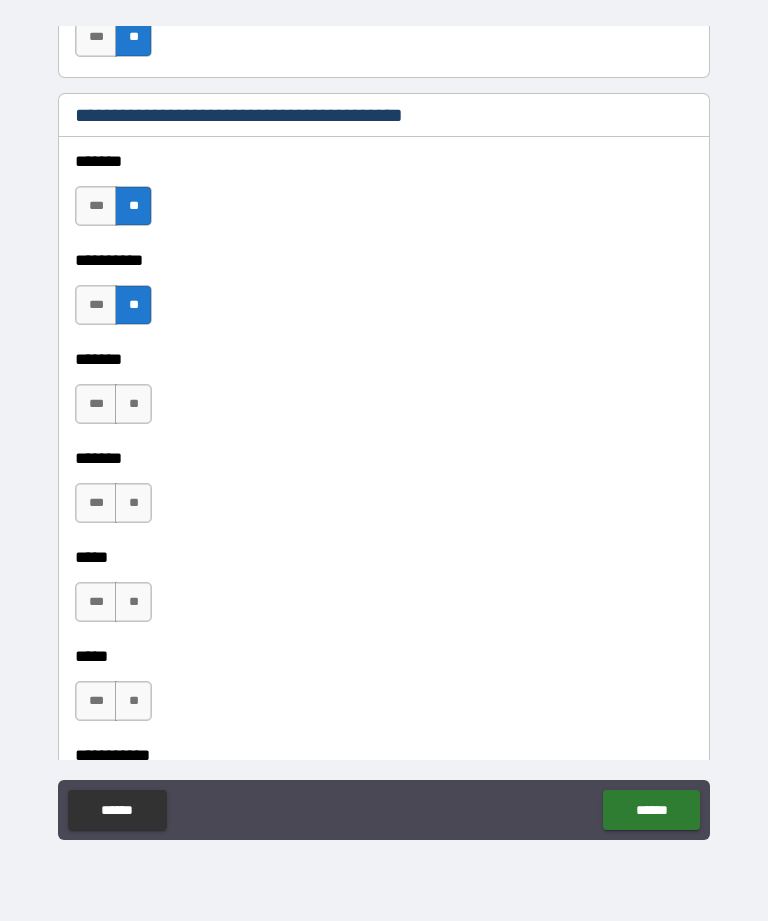 click on "******* *** ** ******* *** **" at bounding box center [384, 444] 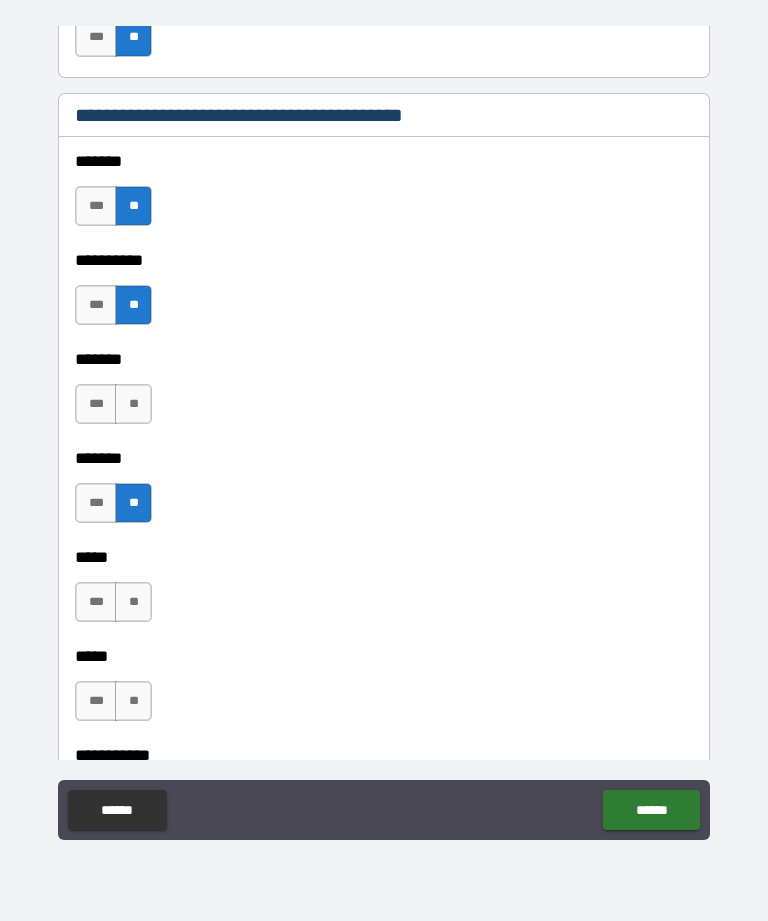 click on "**" at bounding box center [133, 404] 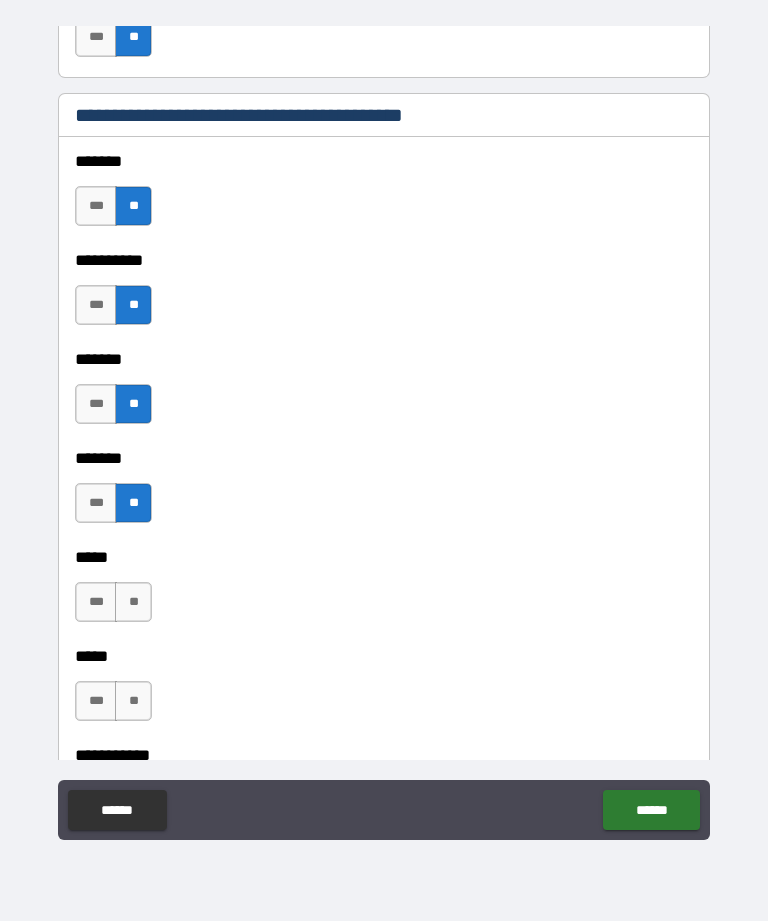 click on "**" at bounding box center [133, 602] 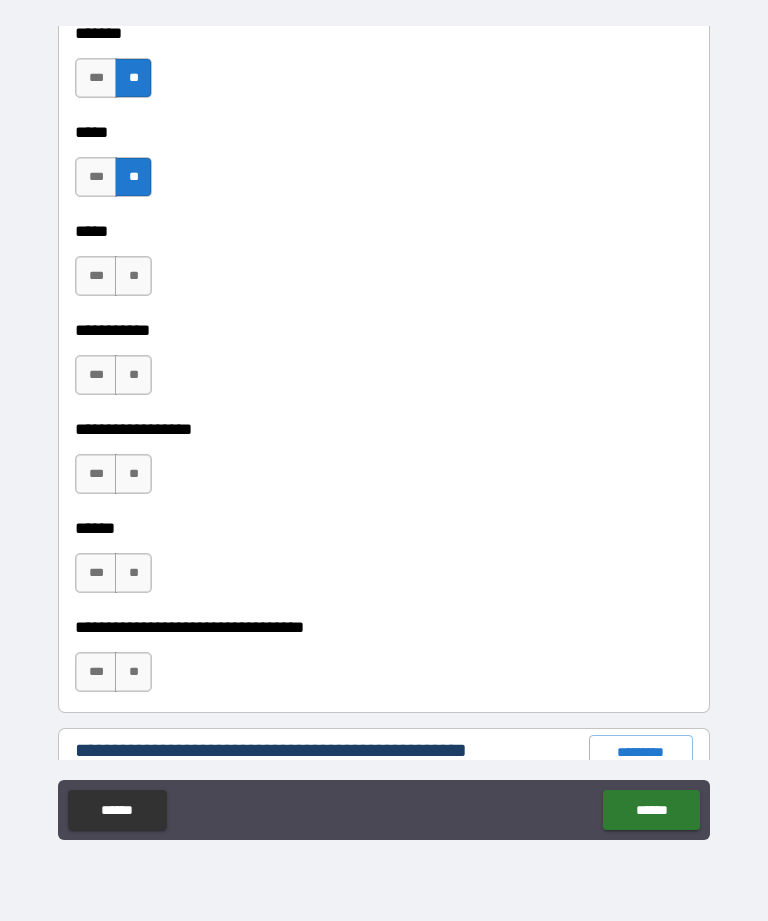 scroll, scrollTop: 1903, scrollLeft: 0, axis: vertical 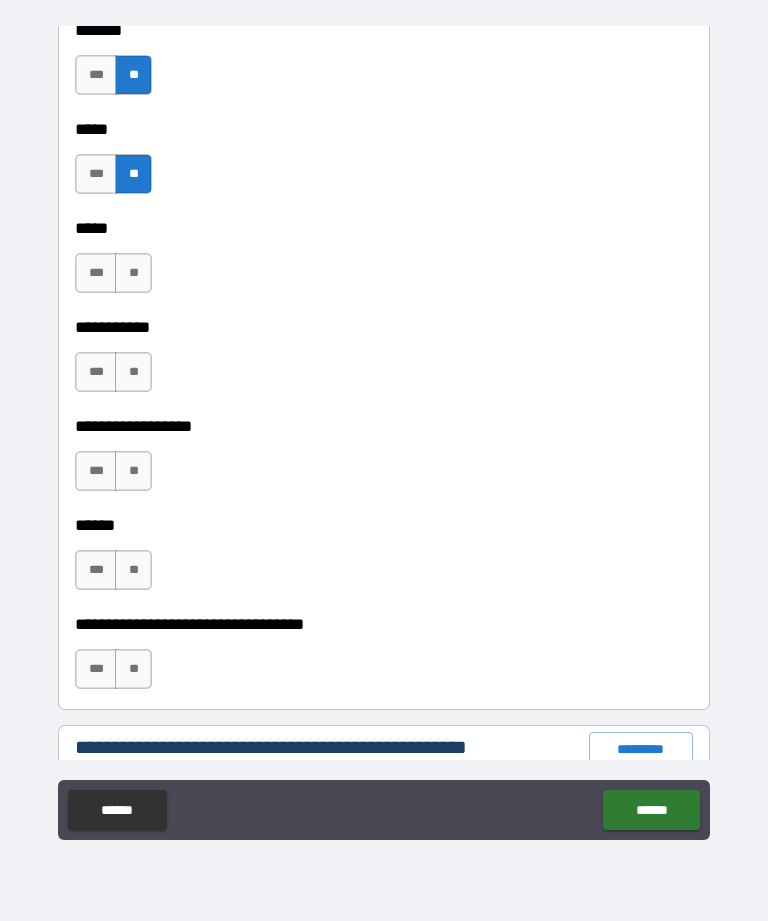 click on "**" at bounding box center [133, 273] 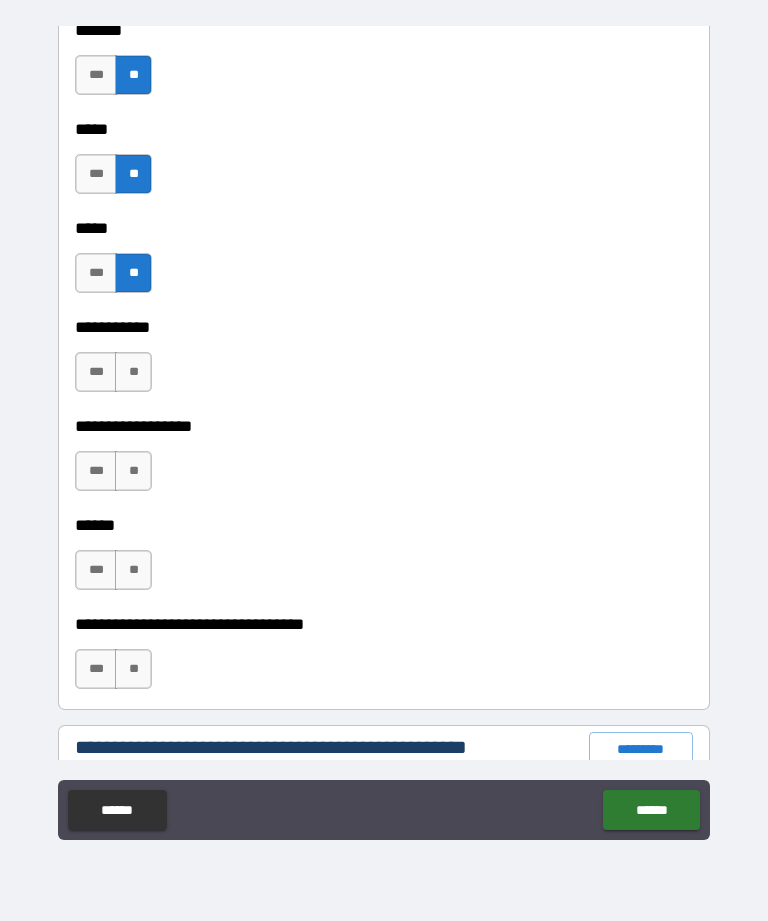 click on "**" at bounding box center (133, 372) 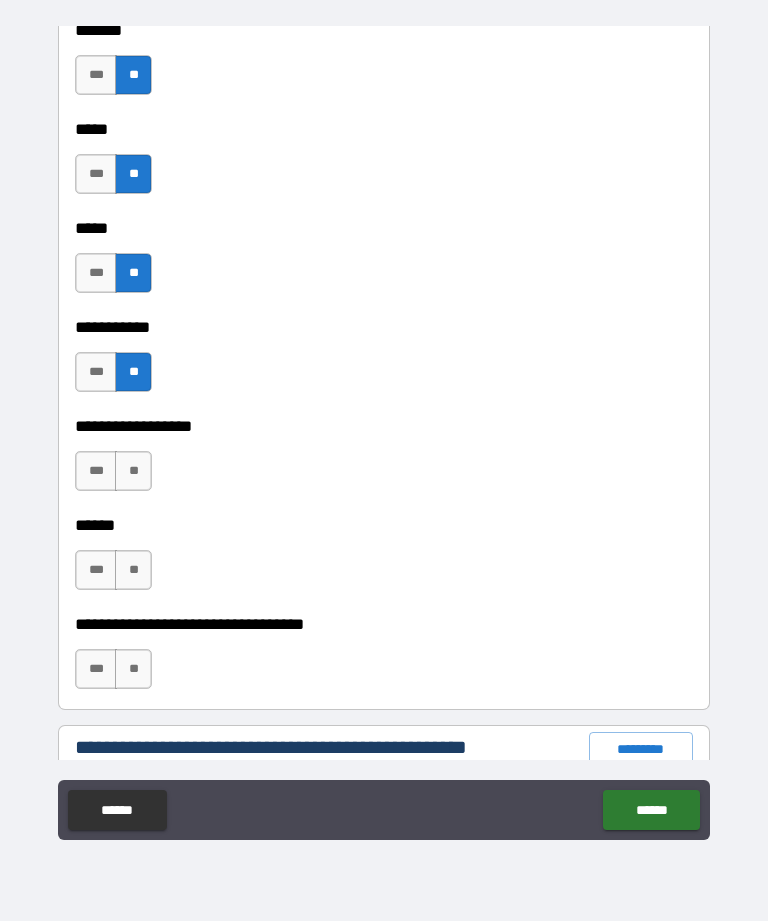 click on "**" at bounding box center [133, 471] 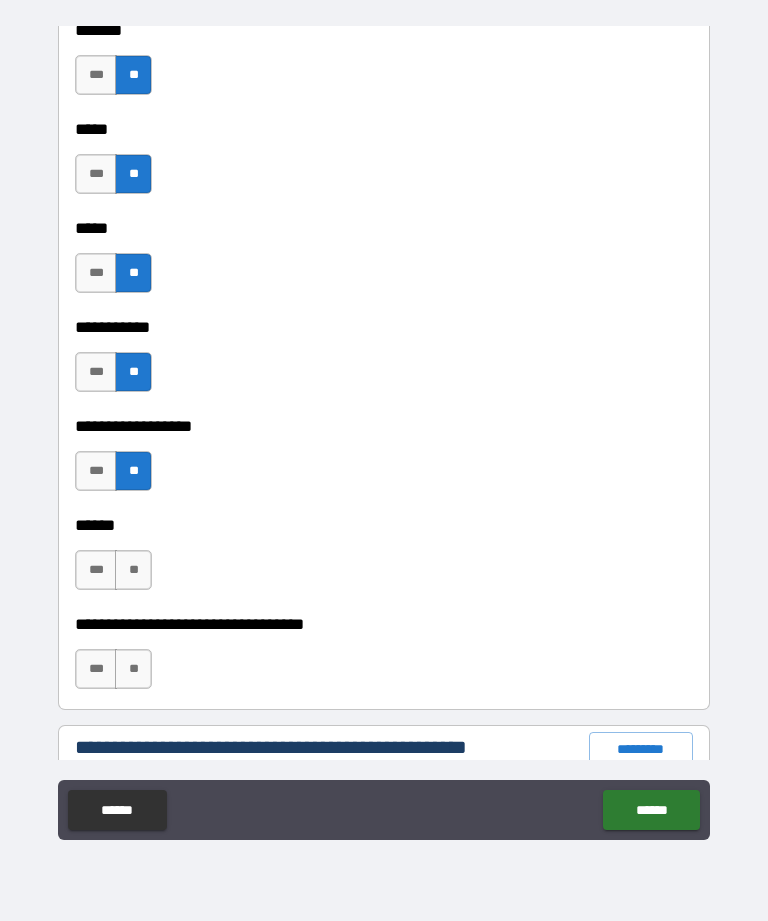 click on "**" at bounding box center (133, 570) 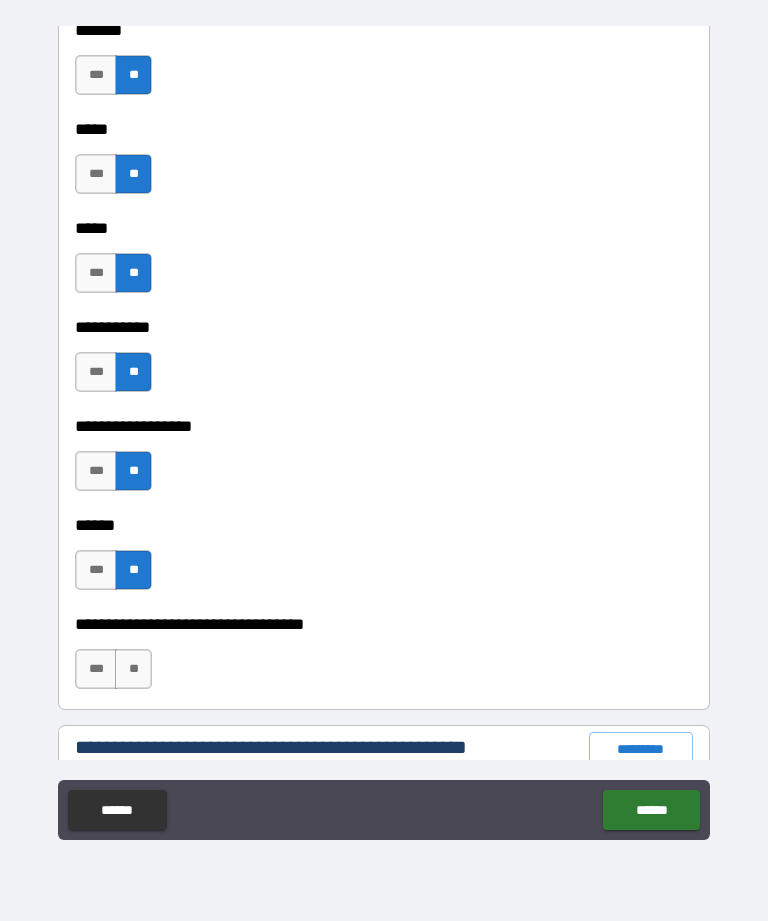 click on "**" at bounding box center (133, 669) 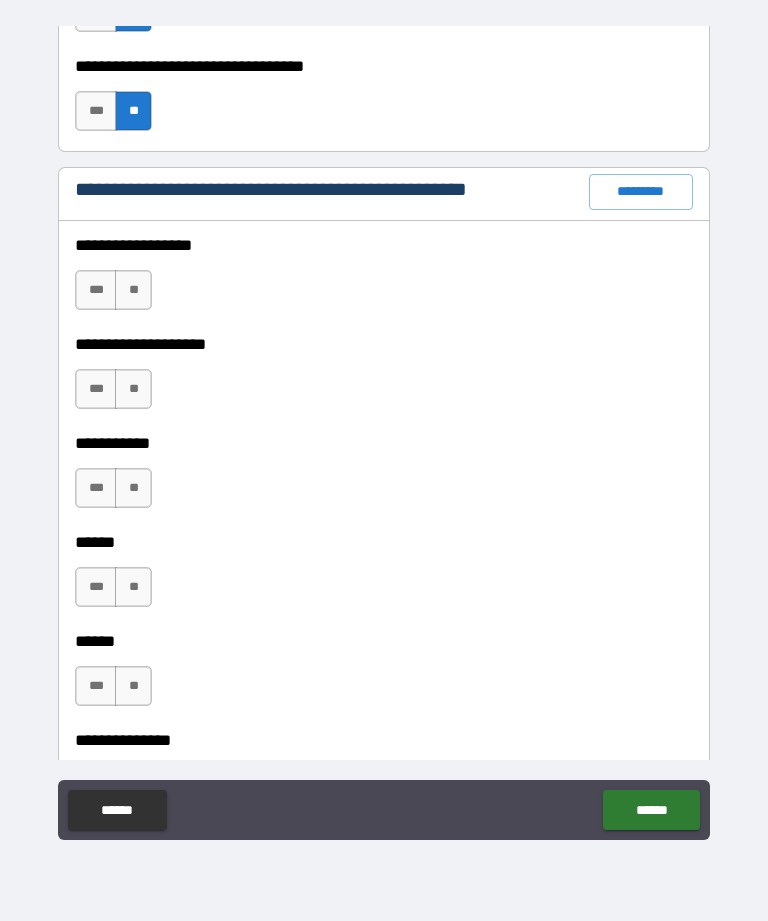 scroll, scrollTop: 2480, scrollLeft: 0, axis: vertical 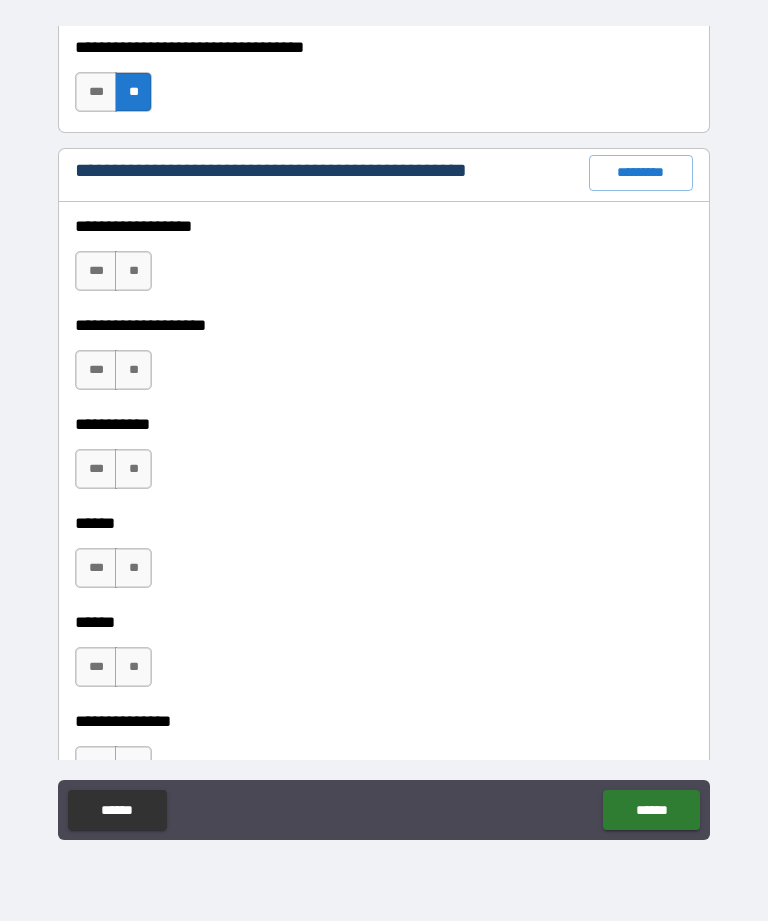 click on "**" at bounding box center [133, 271] 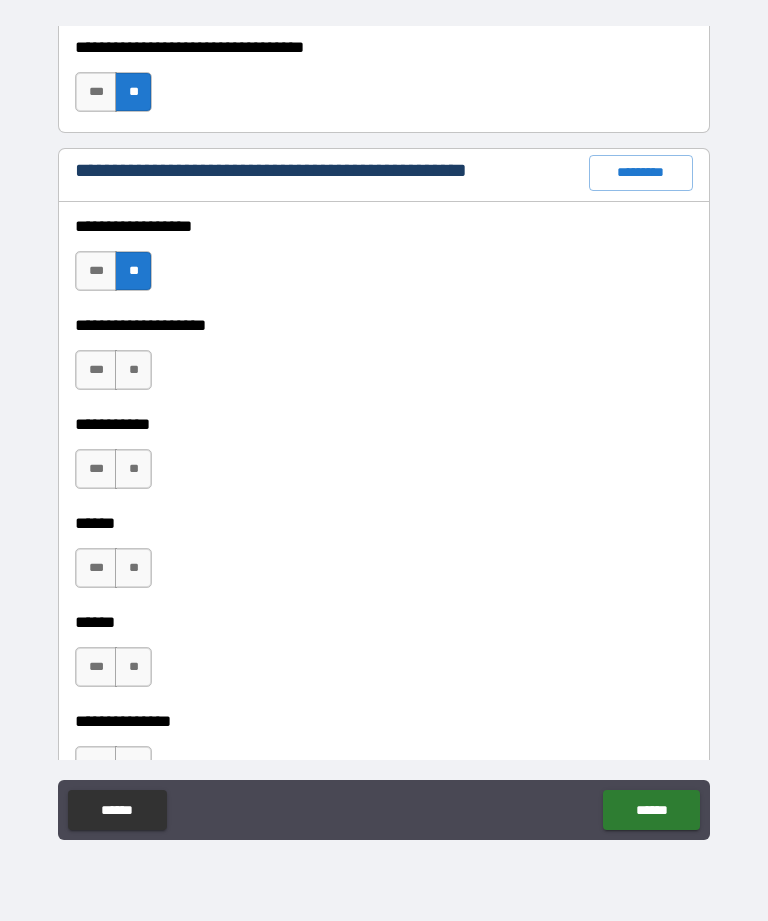 click on "**********" at bounding box center (384, 311) 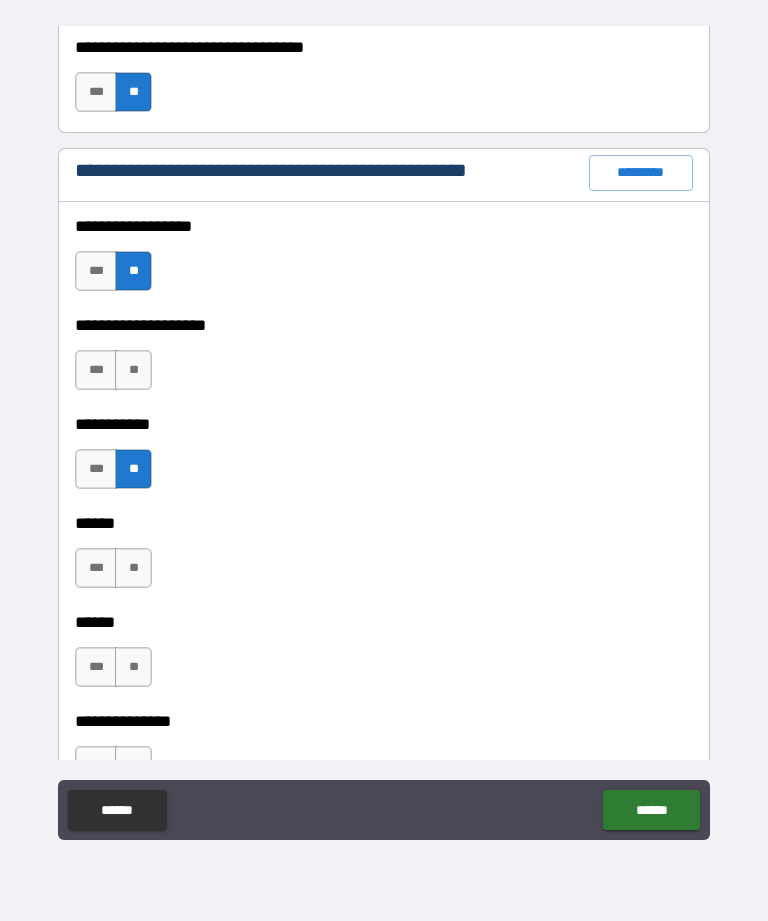 click on "**" at bounding box center (133, 568) 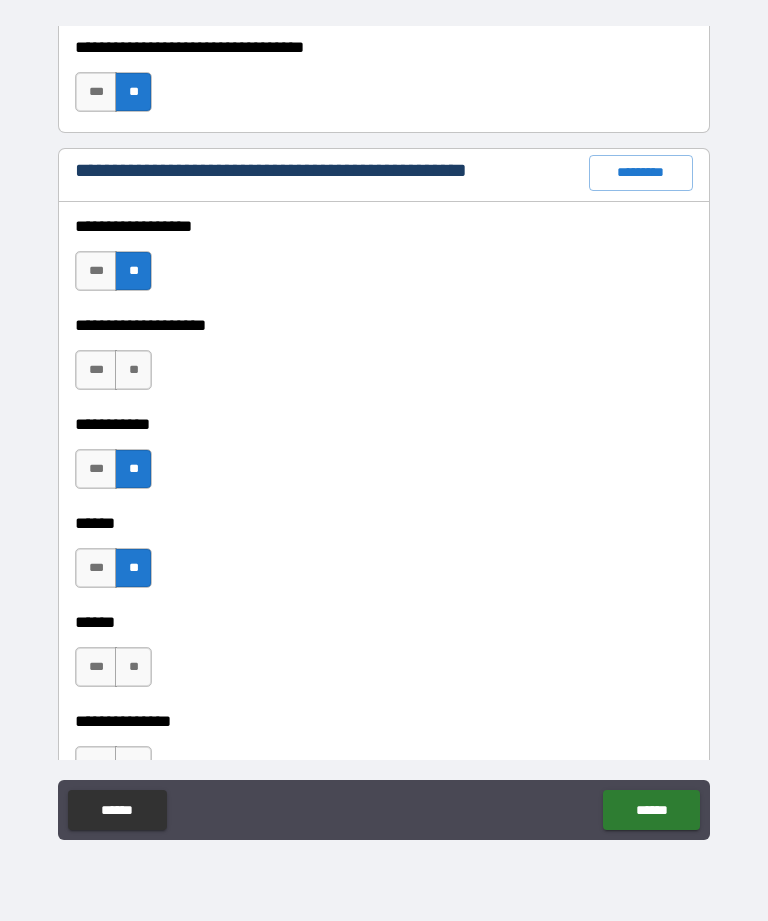 click on "**" at bounding box center [133, 667] 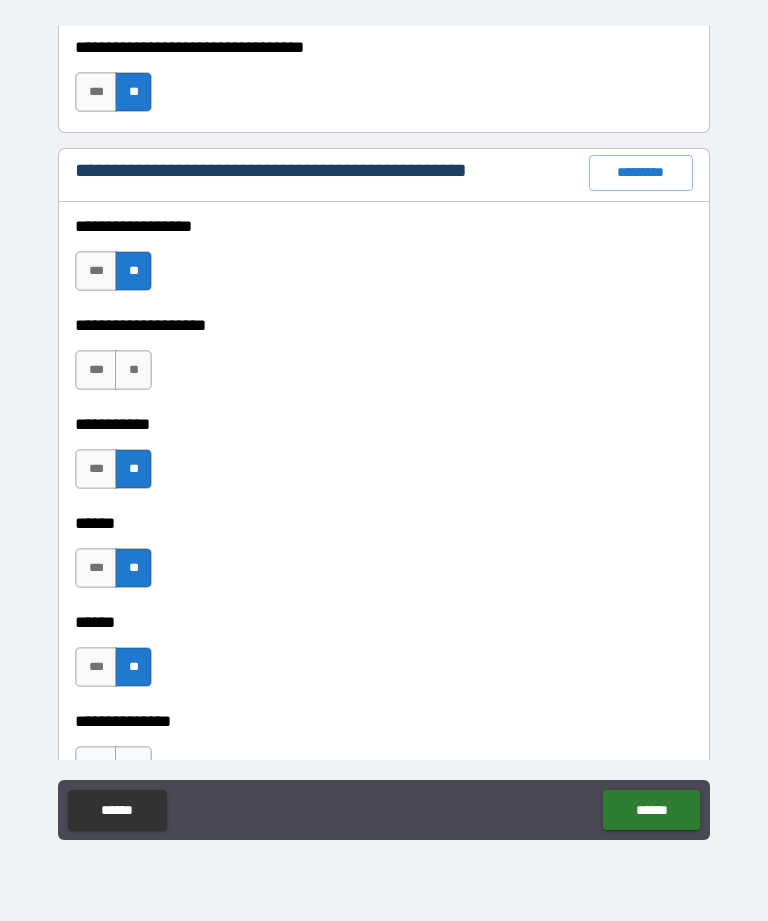 click on "**" at bounding box center (133, 370) 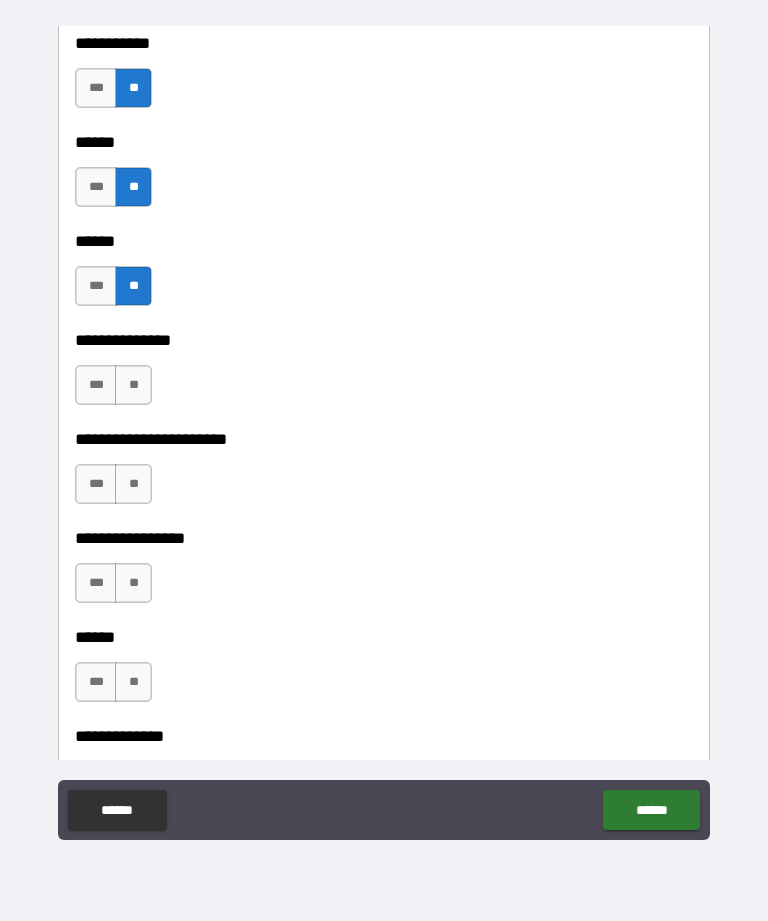 scroll, scrollTop: 2900, scrollLeft: 0, axis: vertical 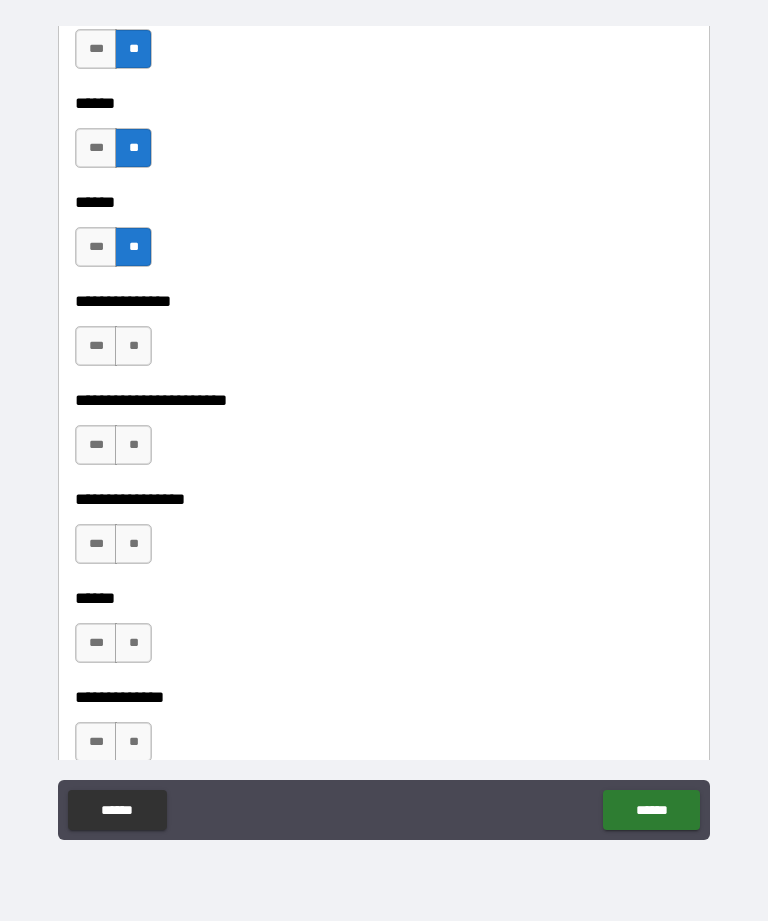 click on "**" at bounding box center [133, 346] 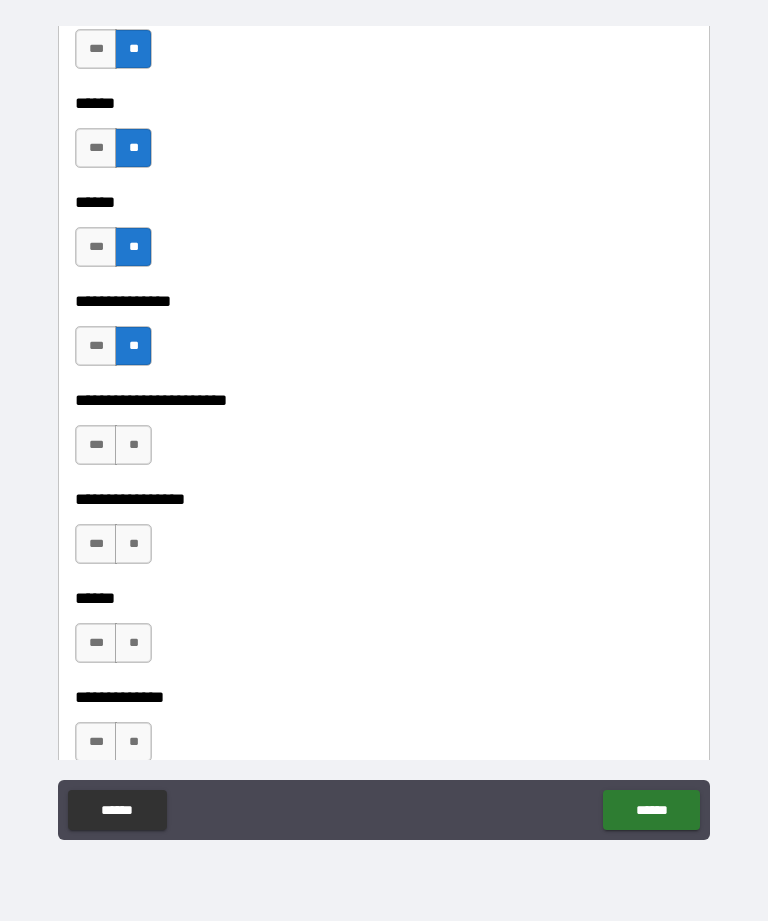 click on "**" at bounding box center (133, 445) 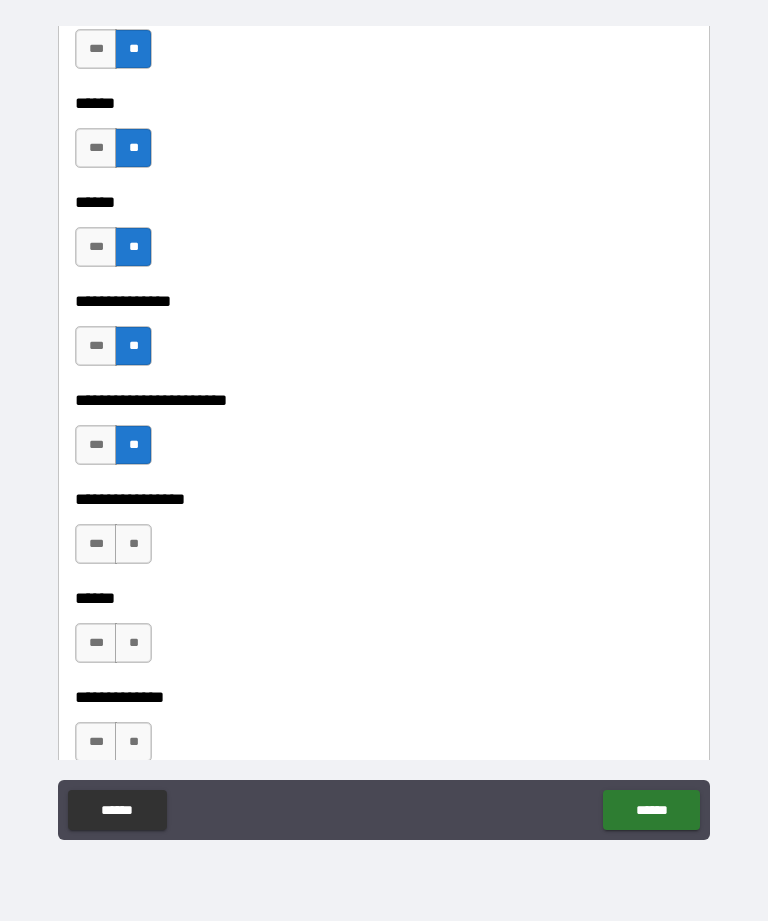 click on "**" at bounding box center (133, 544) 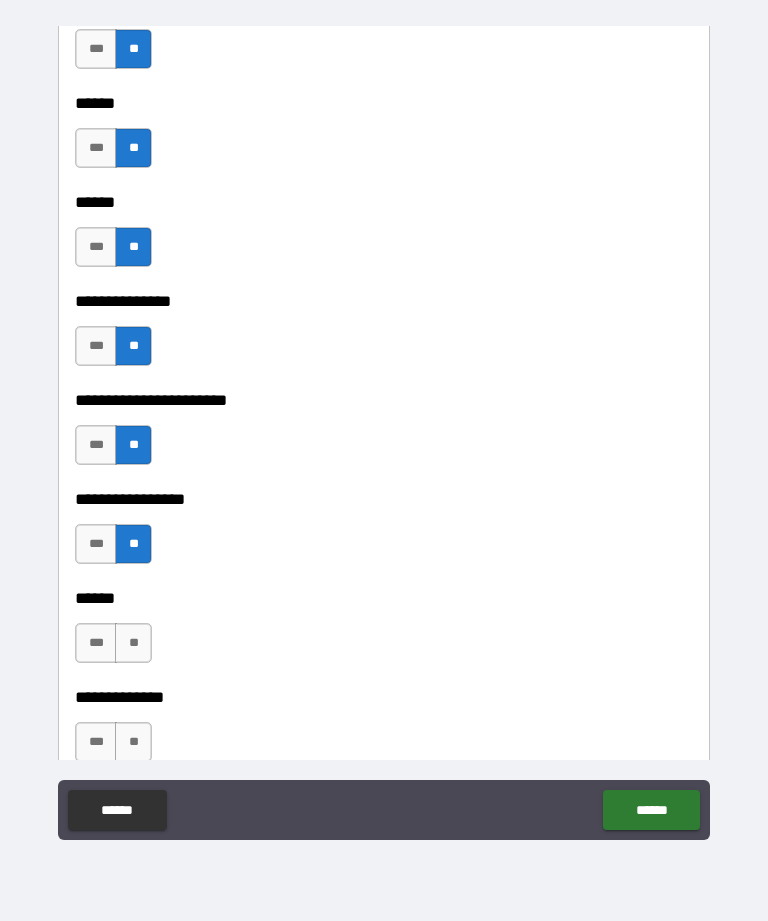 click on "**" at bounding box center [133, 643] 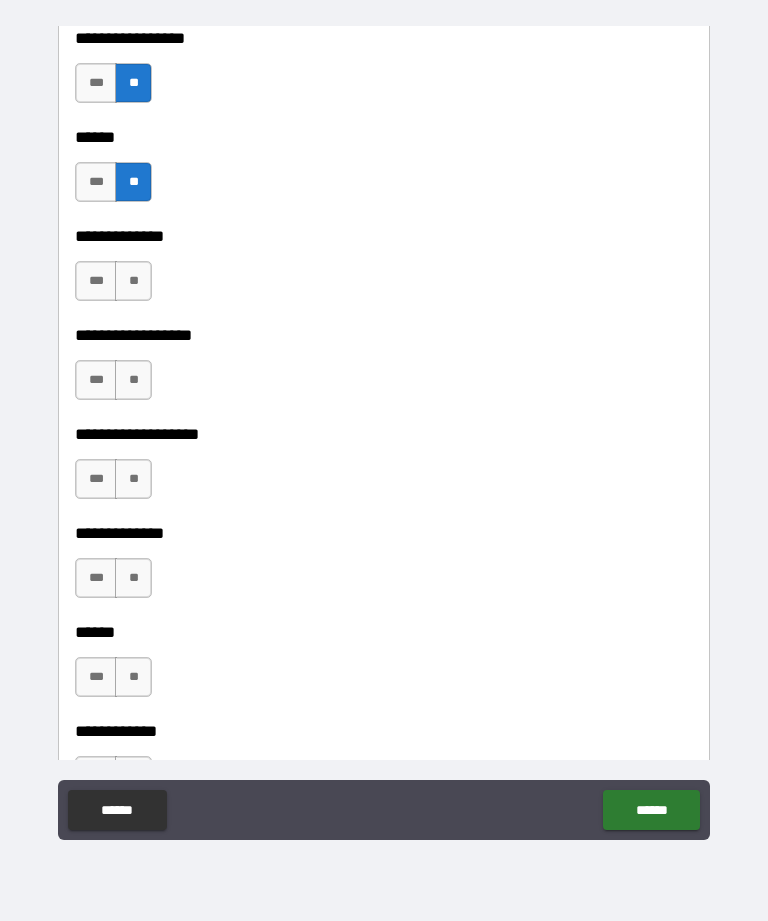scroll, scrollTop: 3359, scrollLeft: 0, axis: vertical 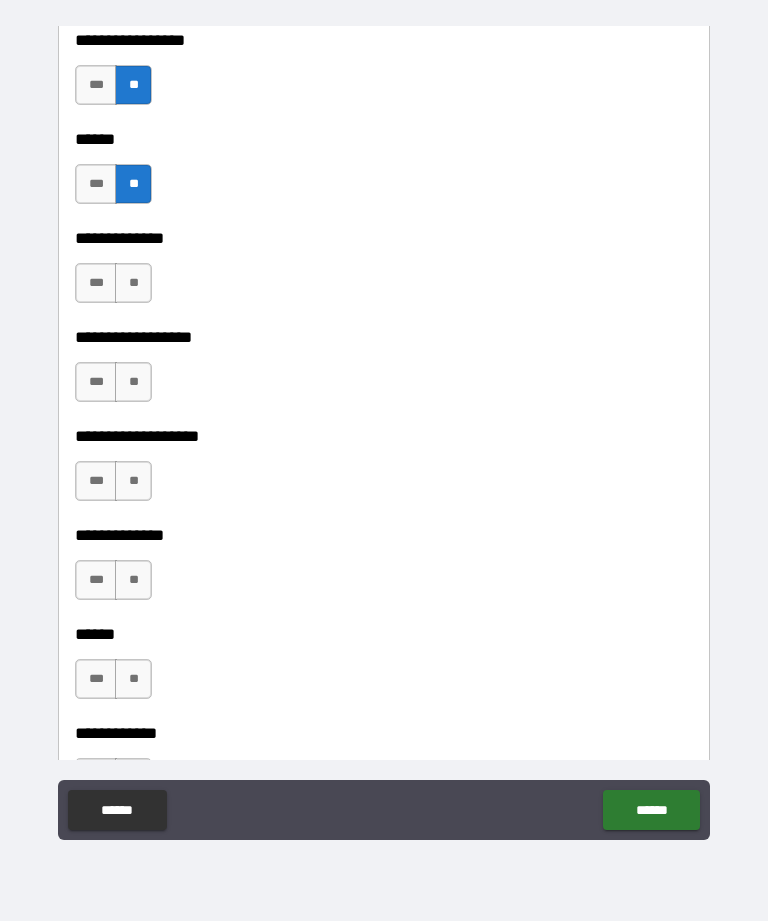 click on "**" at bounding box center (133, 283) 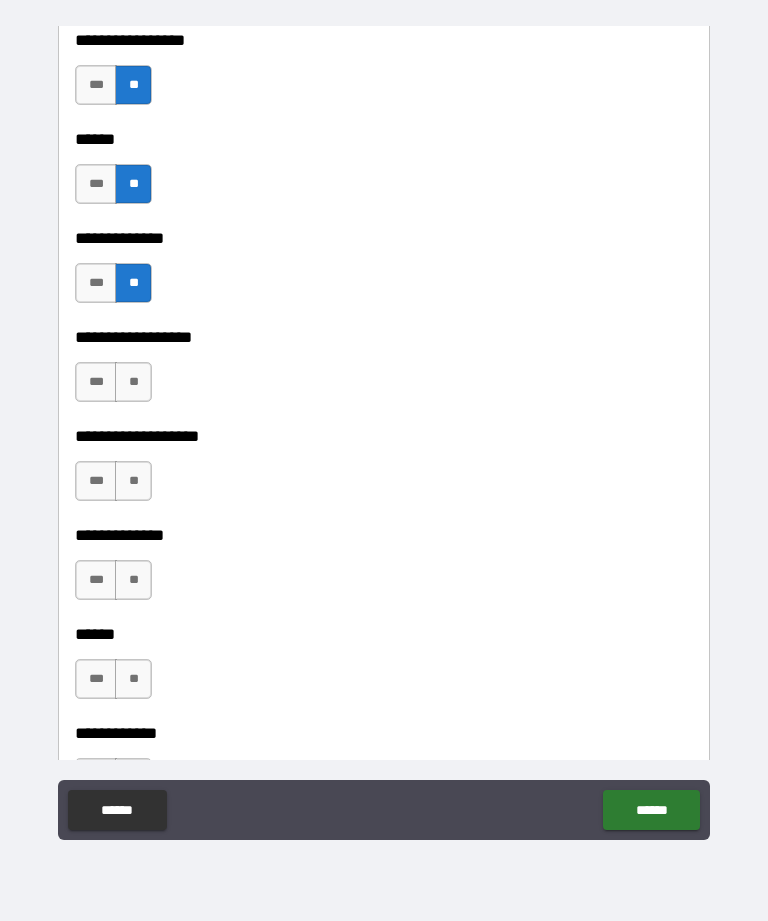 click on "**" at bounding box center [133, 382] 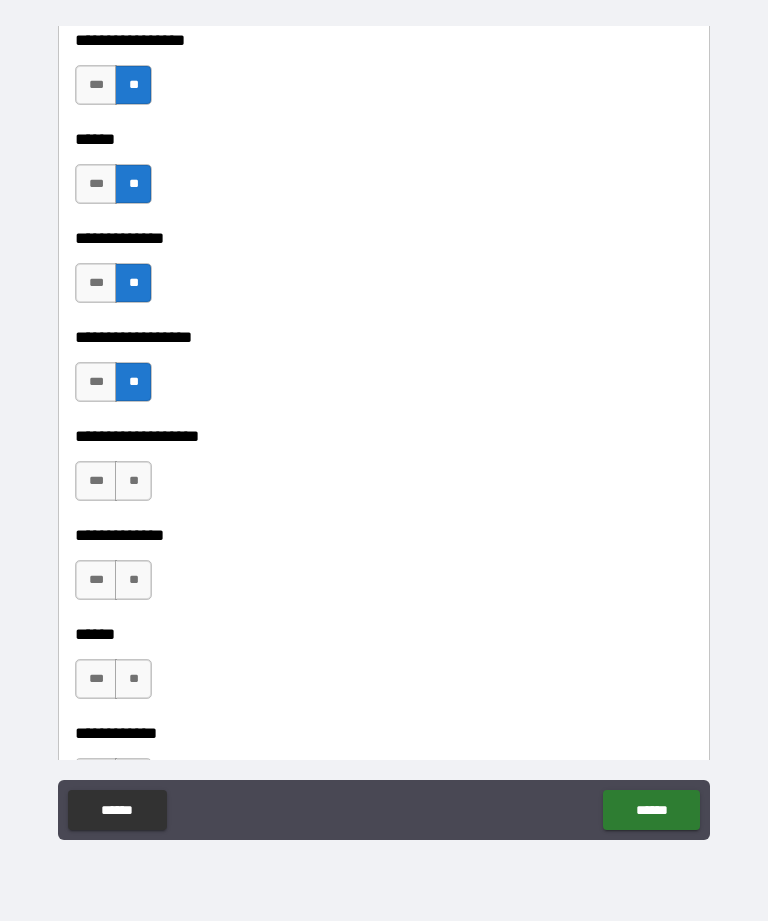 click on "**" at bounding box center [133, 481] 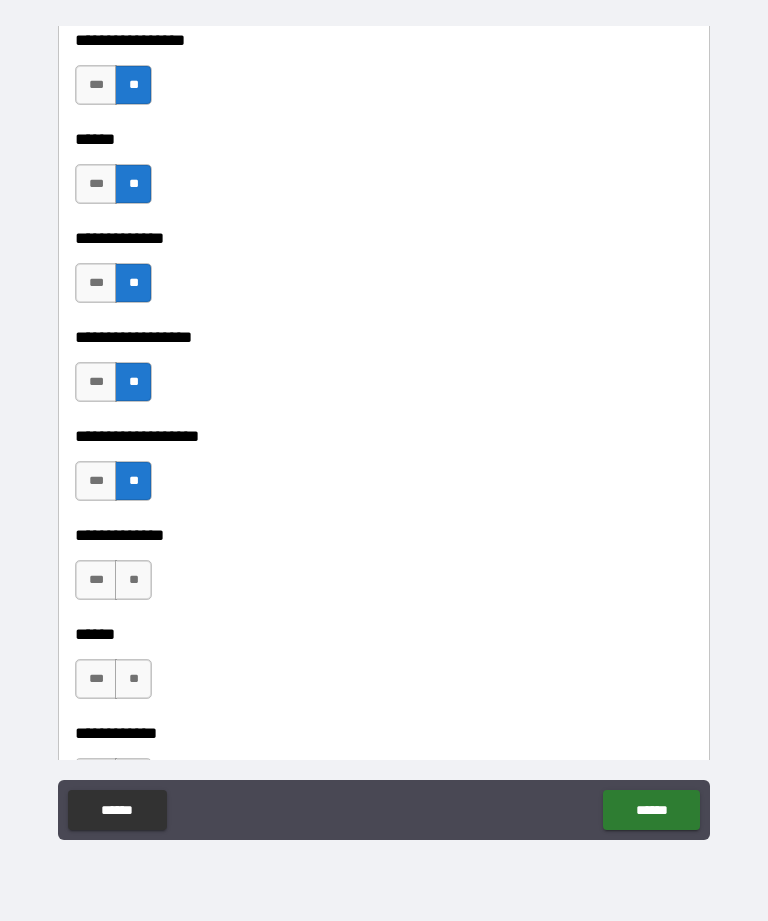 click on "**" at bounding box center [133, 580] 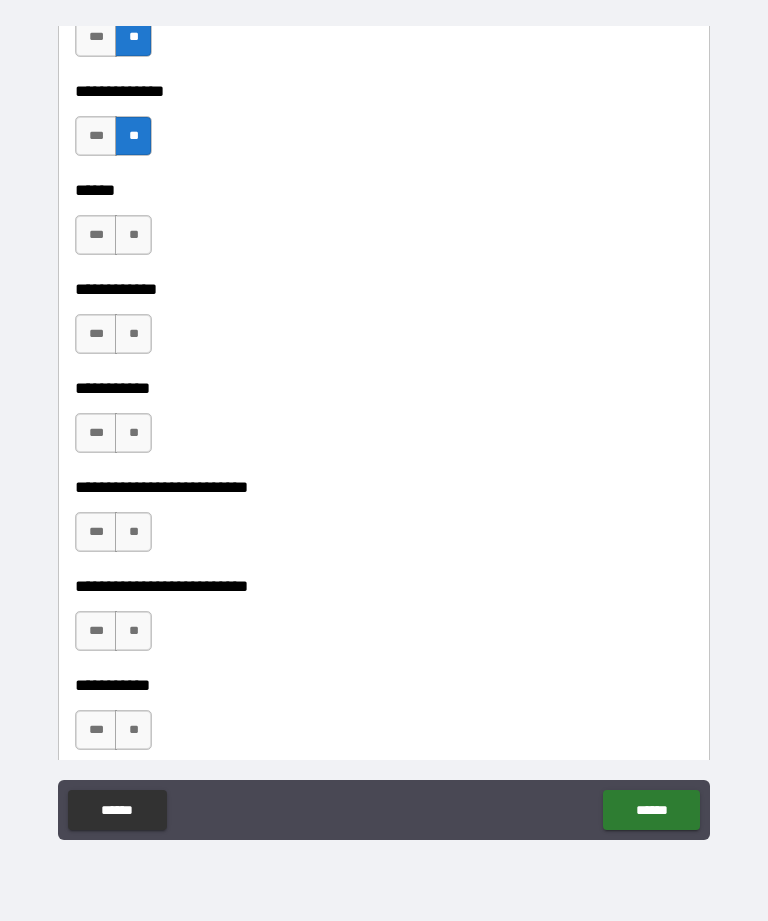 scroll, scrollTop: 3812, scrollLeft: 0, axis: vertical 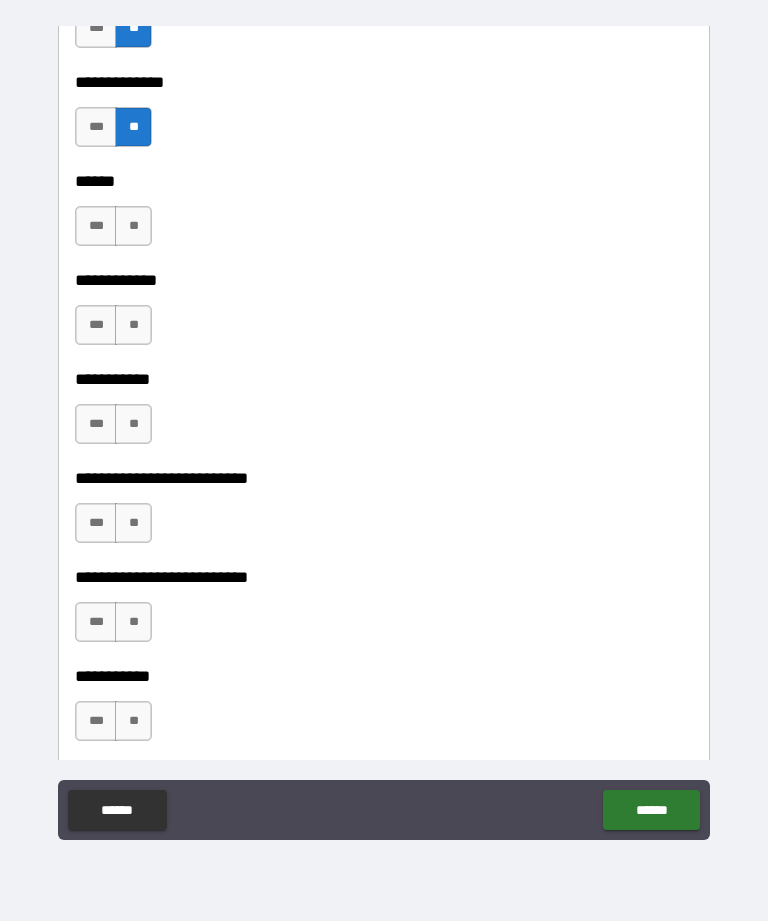click on "**" at bounding box center [133, 226] 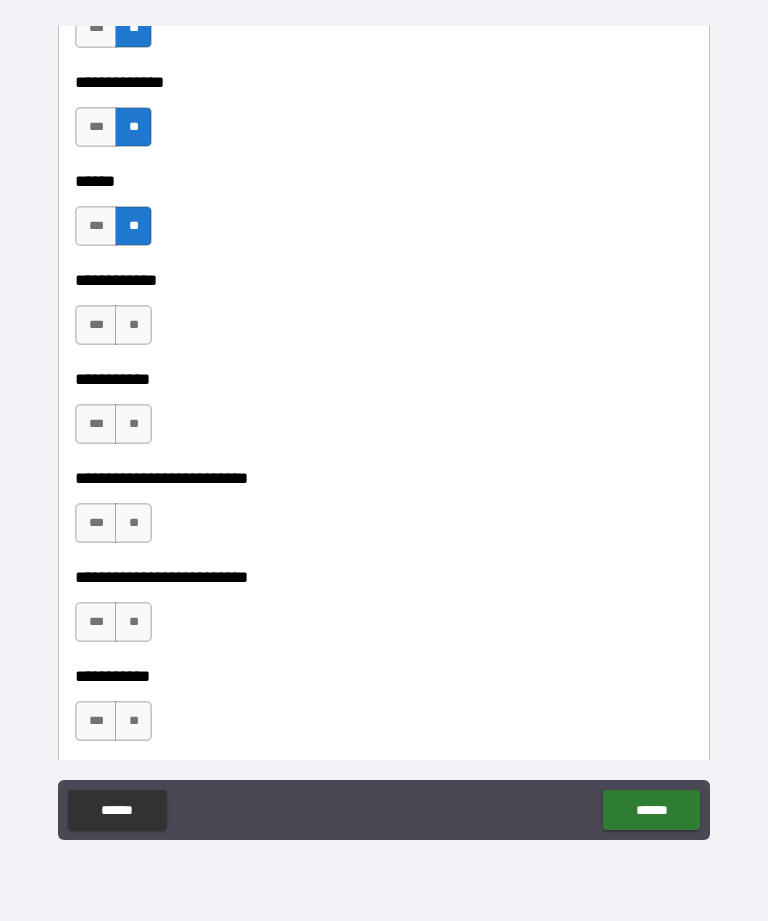 click on "**" at bounding box center [133, 325] 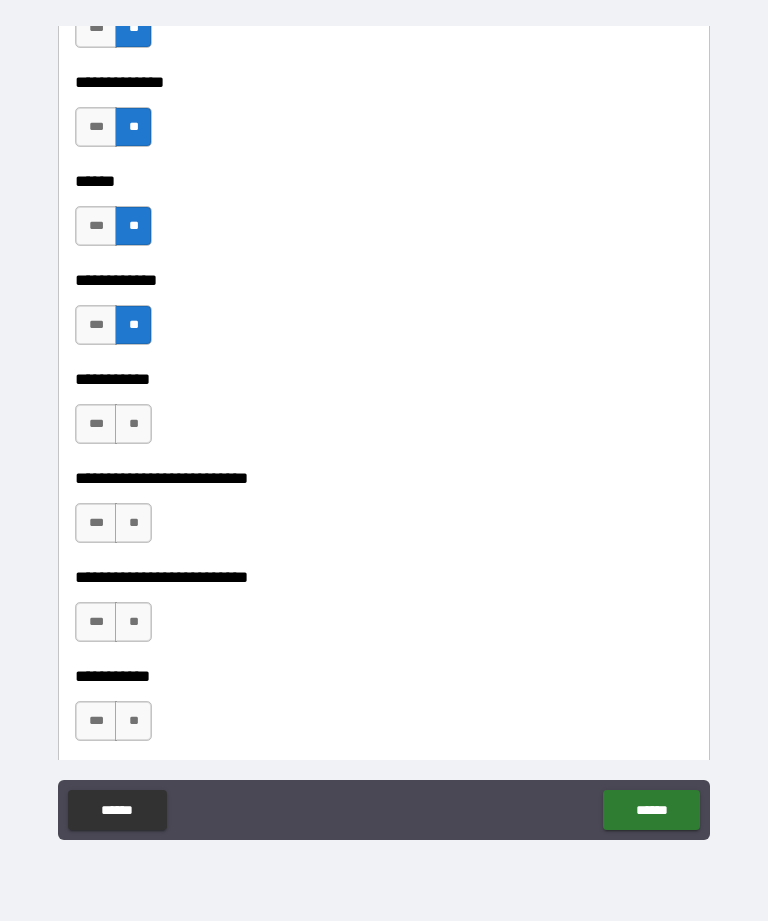 click on "**" at bounding box center [133, 424] 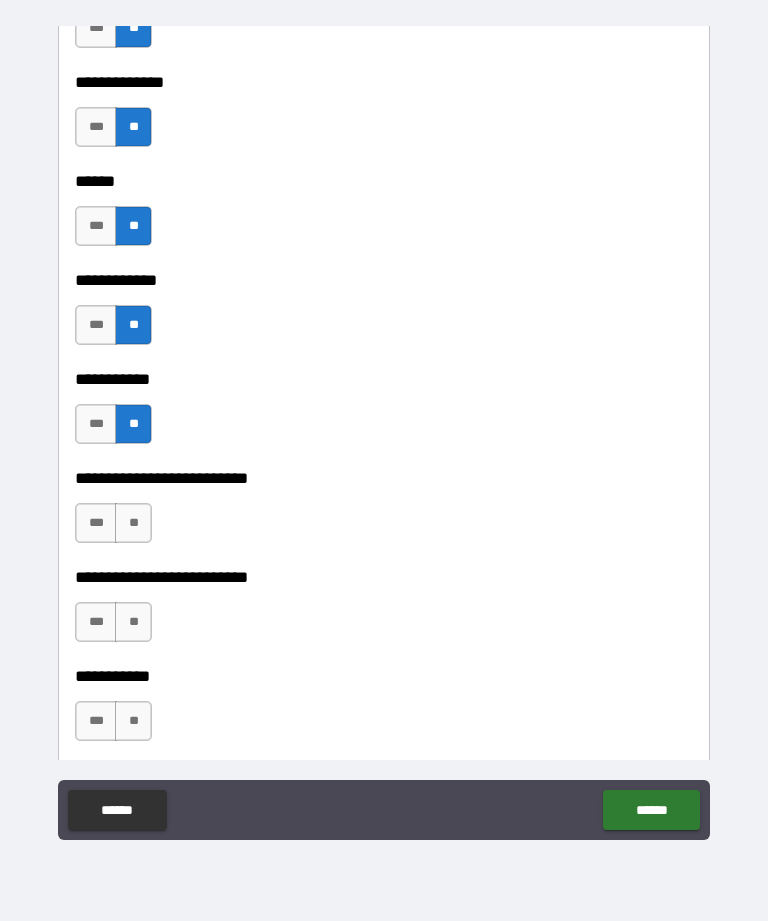 click on "**" at bounding box center (133, 523) 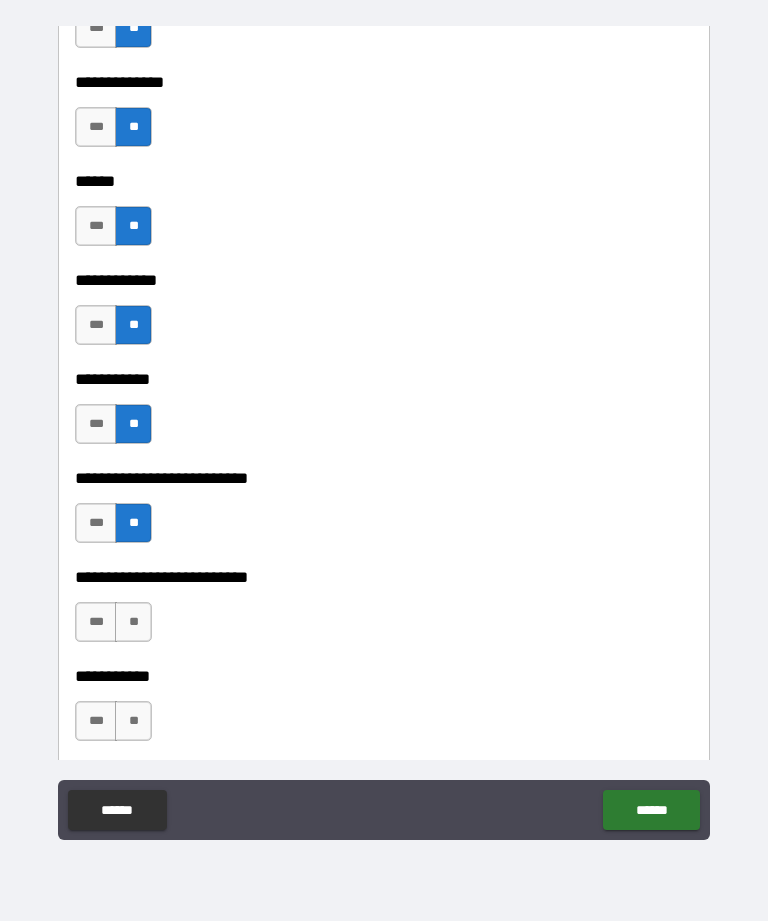 click on "**" at bounding box center [133, 622] 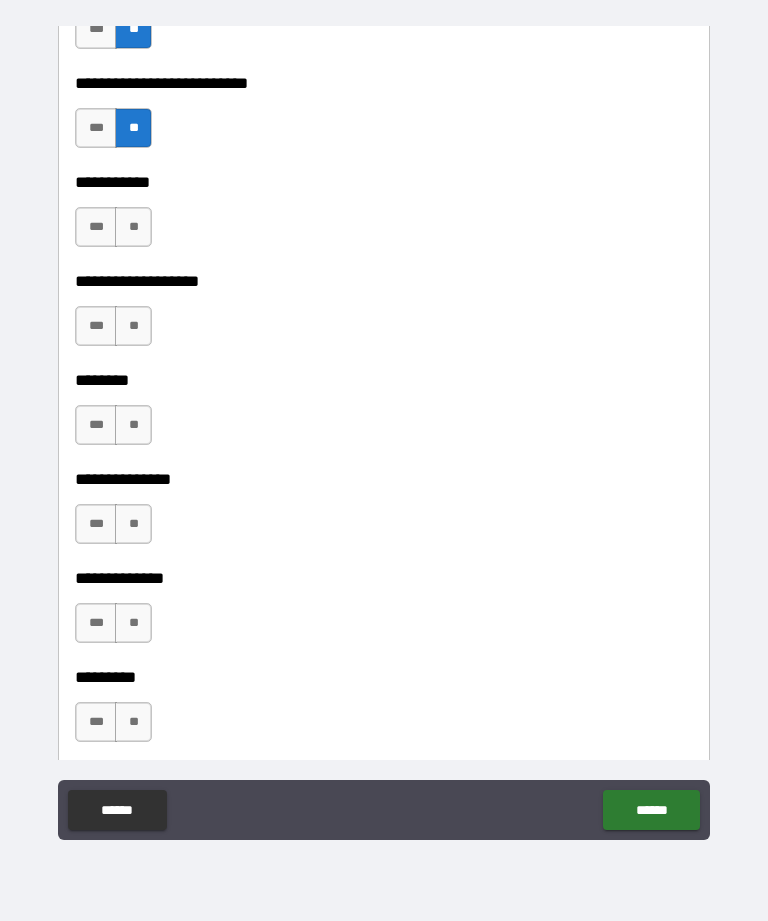 scroll, scrollTop: 4315, scrollLeft: 0, axis: vertical 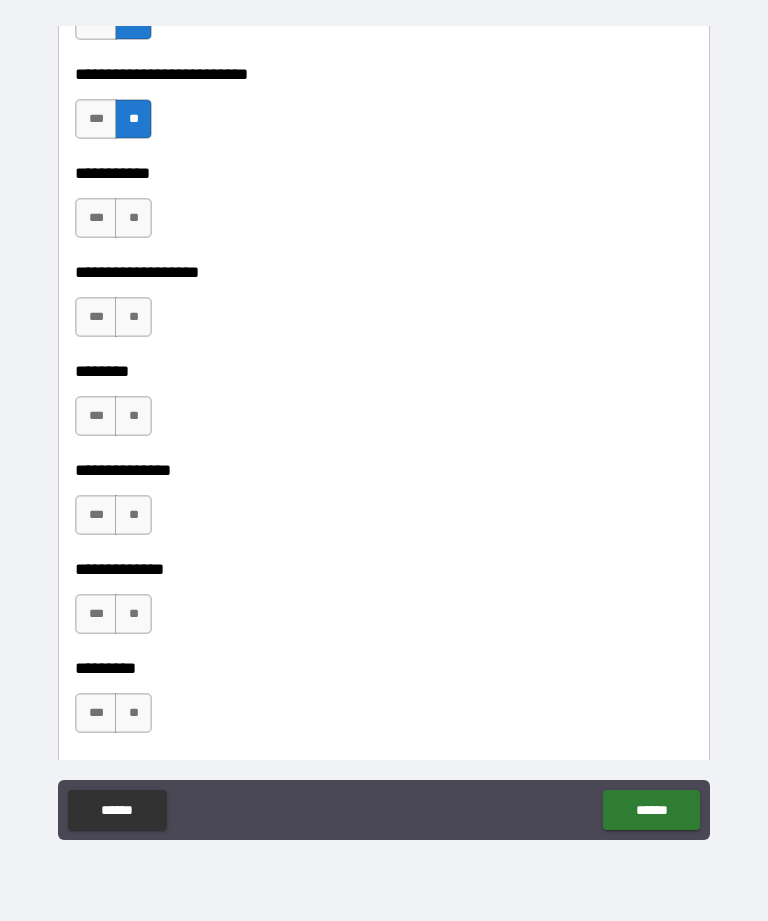 click on "**" at bounding box center [133, 218] 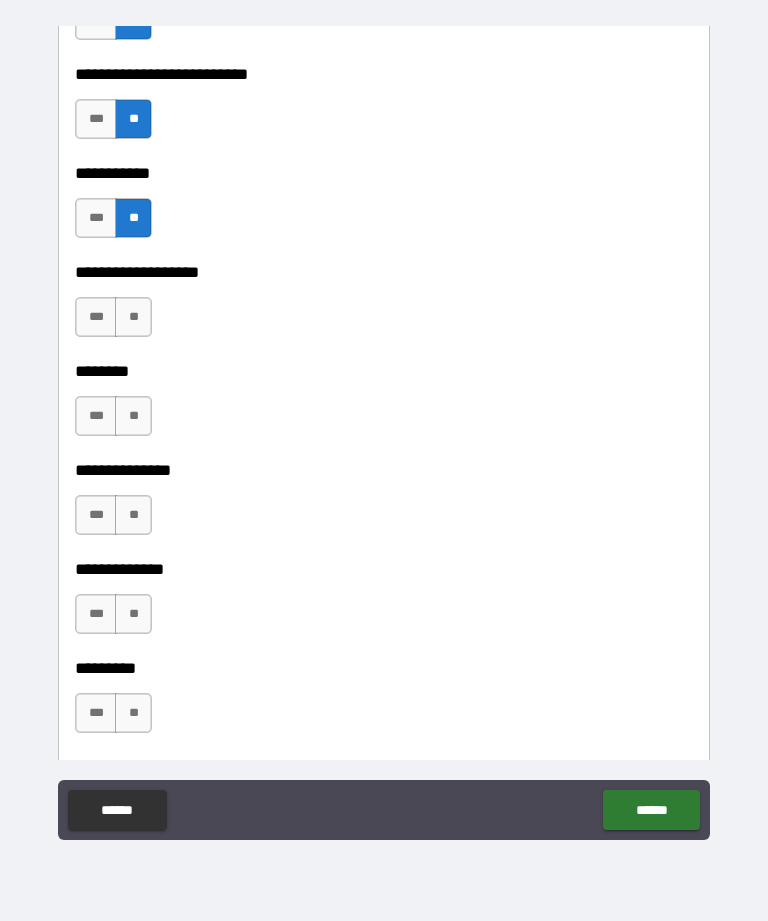 click on "**" at bounding box center [133, 317] 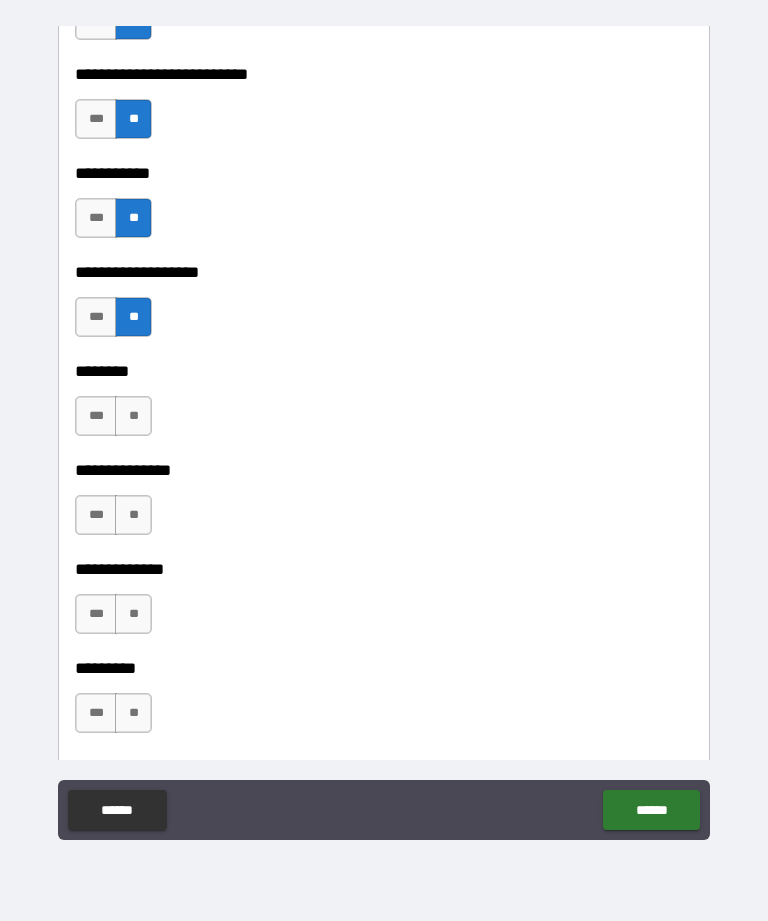 click on "**" at bounding box center (133, 416) 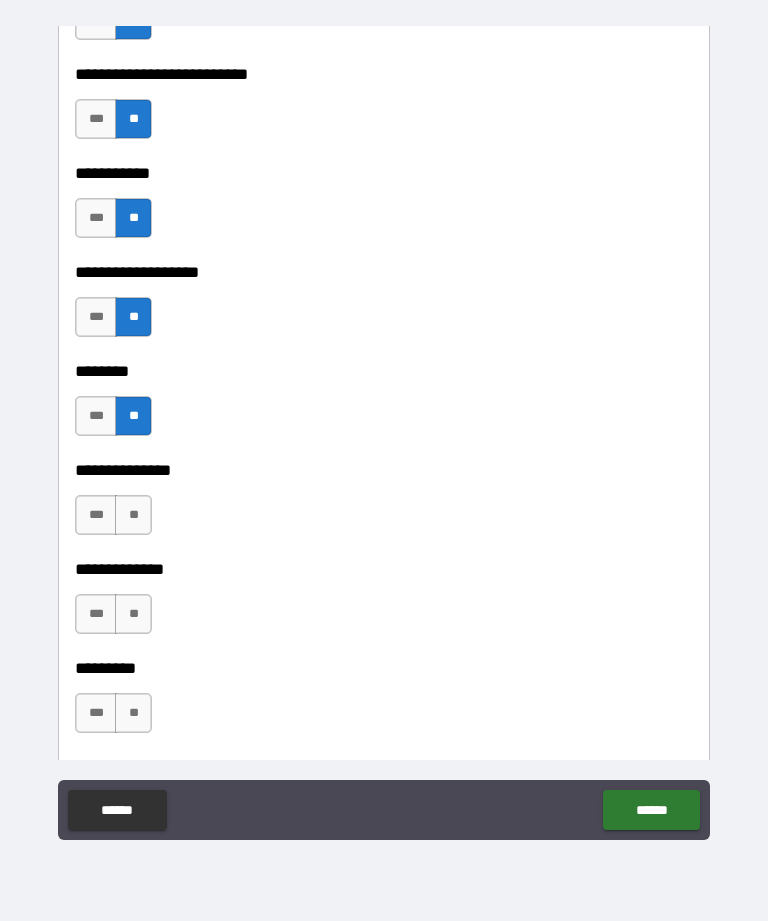 click on "**" at bounding box center [133, 515] 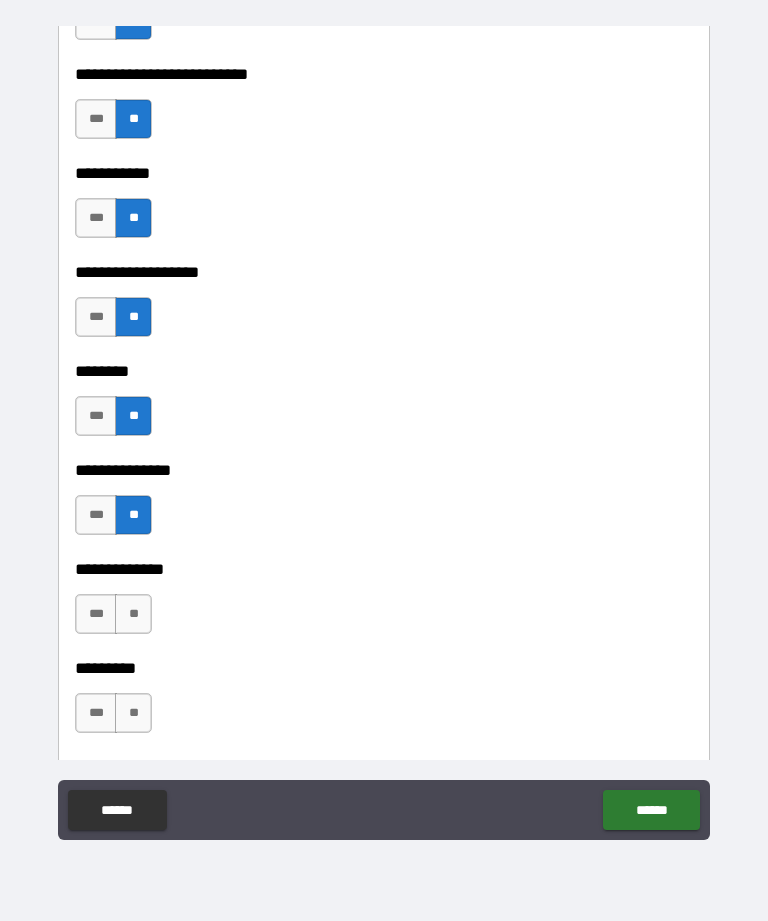 click on "**" at bounding box center [133, 614] 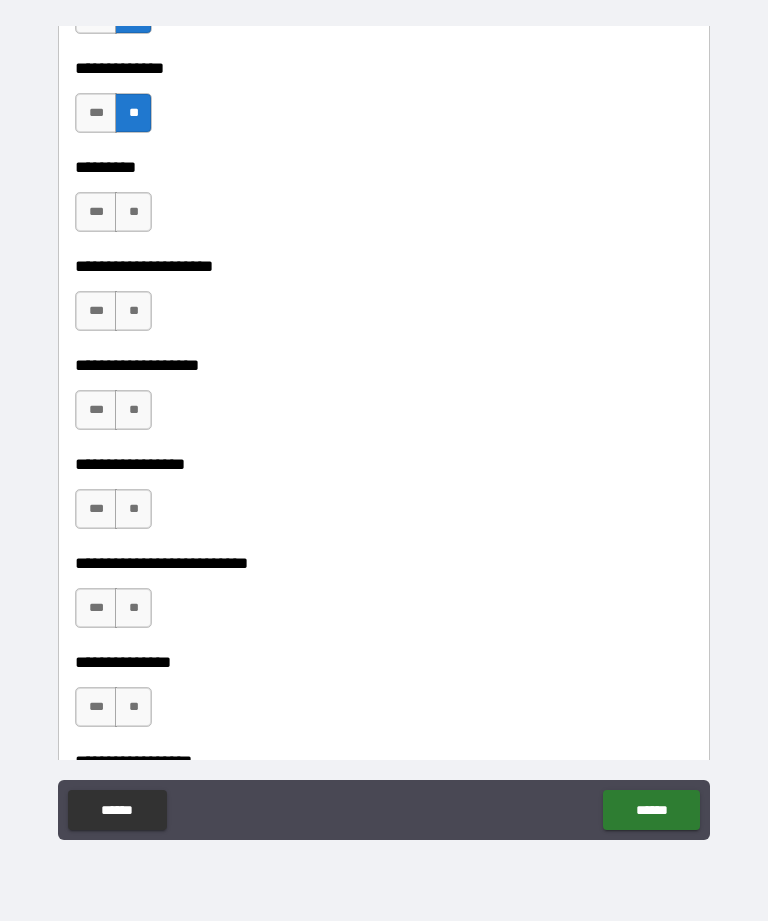 scroll, scrollTop: 4821, scrollLeft: 0, axis: vertical 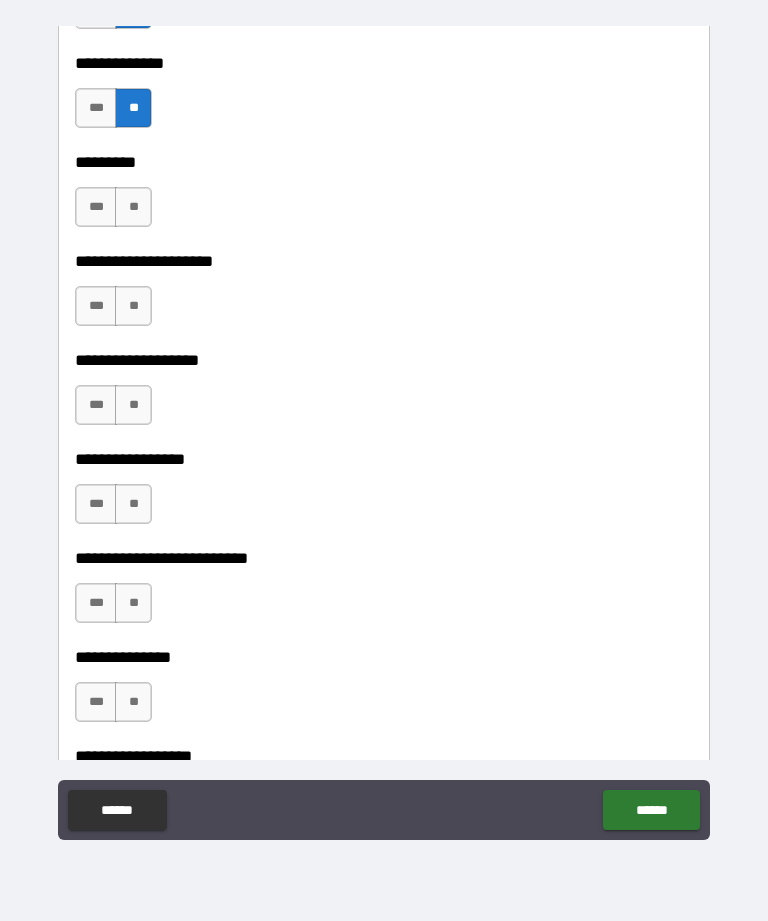 click on "**" at bounding box center [133, 207] 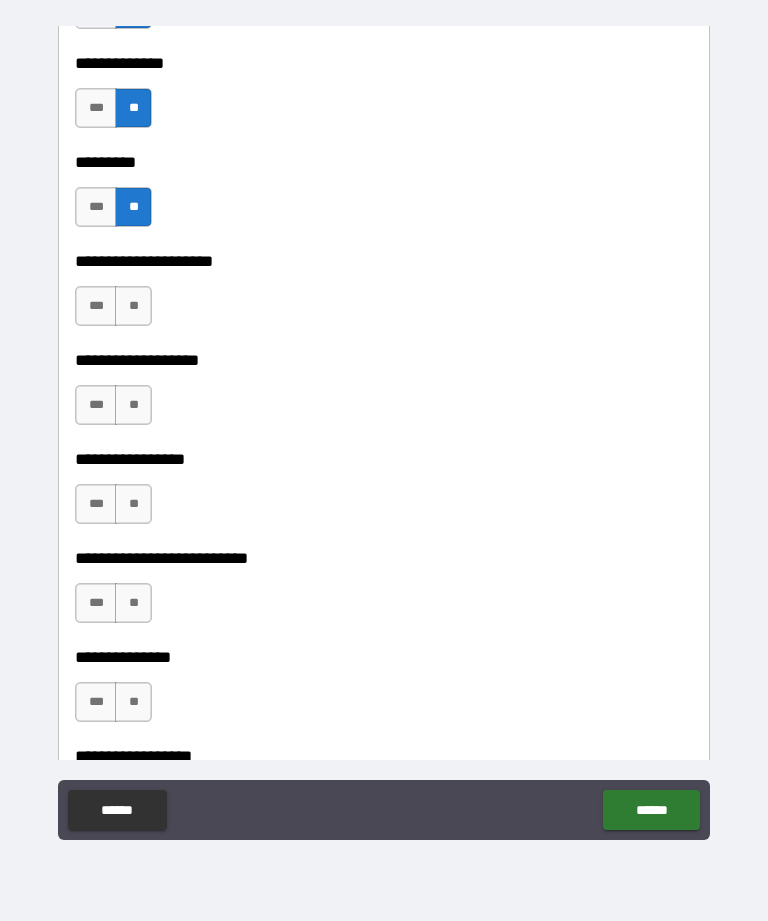 click on "**" at bounding box center [133, 306] 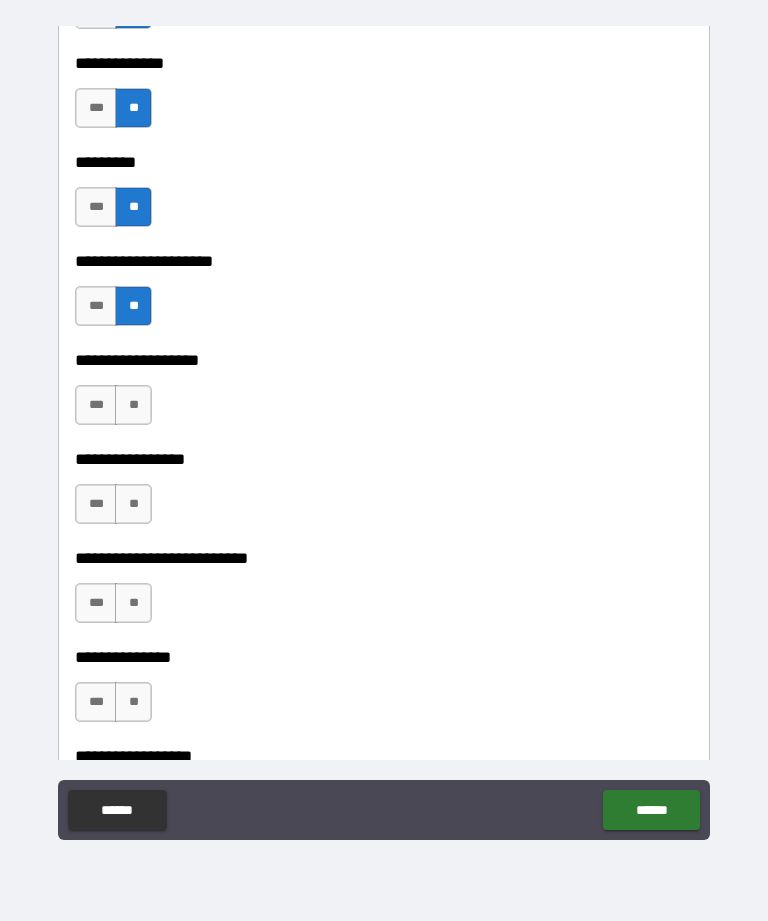 click on "**" at bounding box center [133, 405] 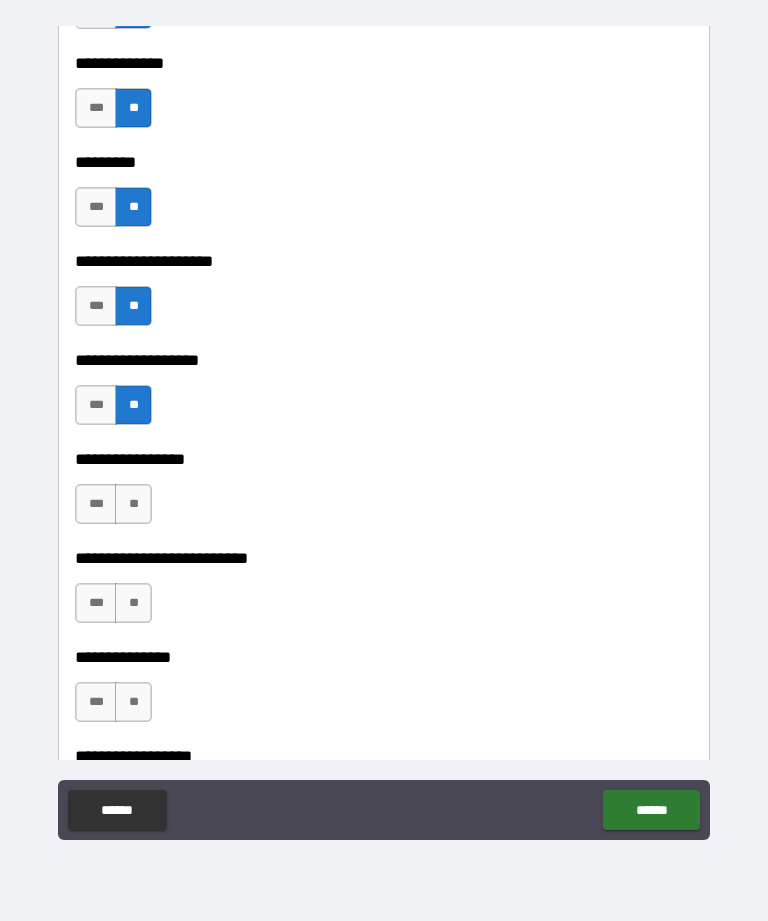 click on "**" at bounding box center [133, 504] 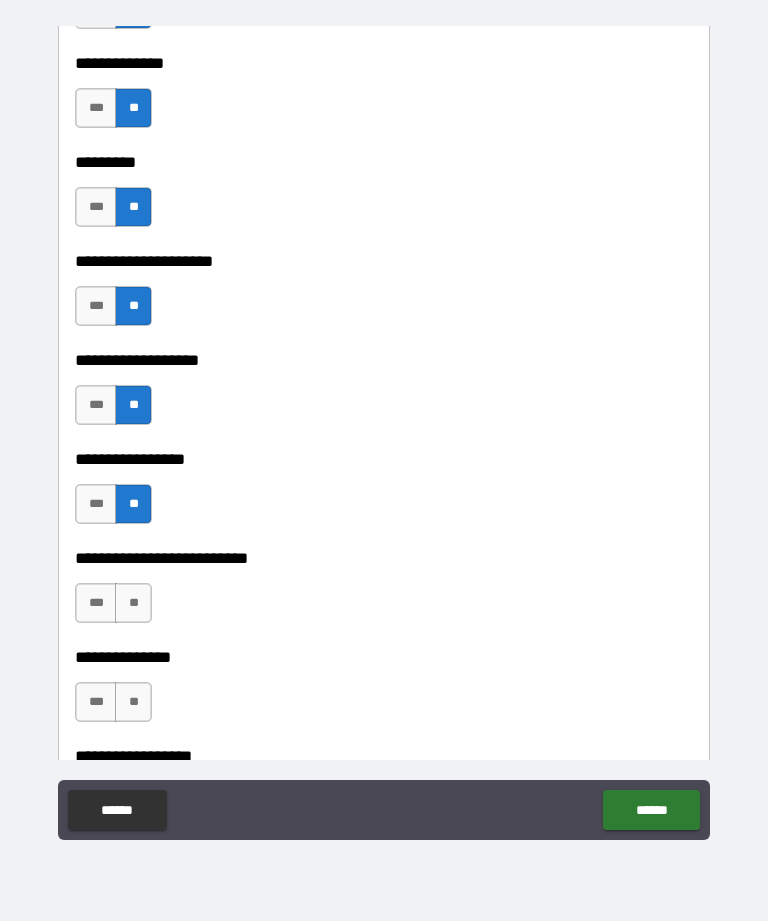 click on "**" at bounding box center [133, 603] 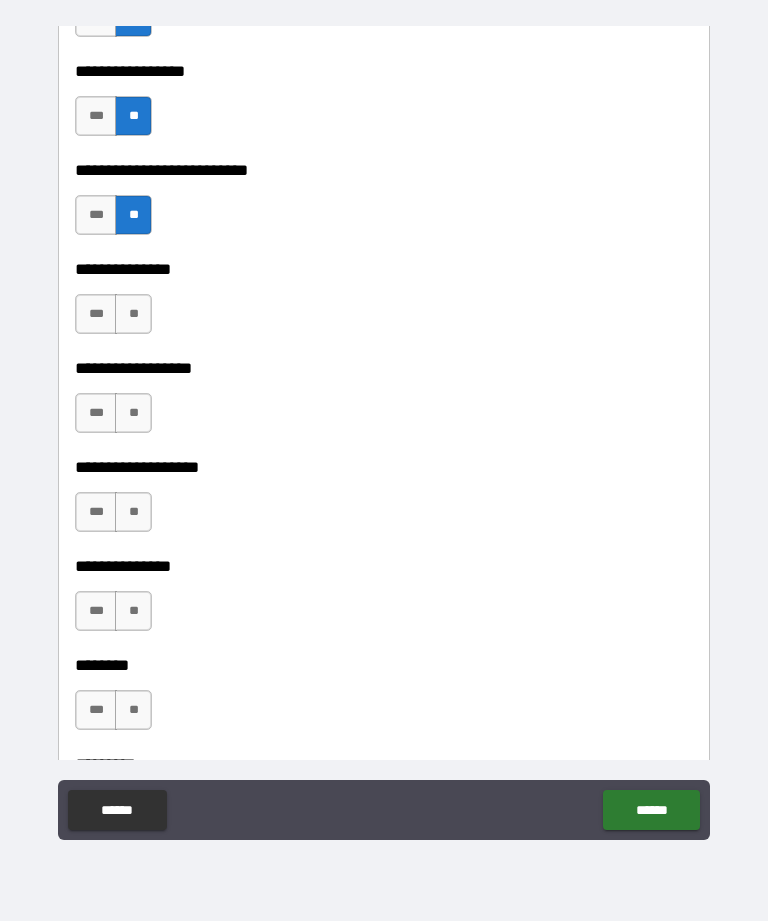scroll, scrollTop: 5206, scrollLeft: 0, axis: vertical 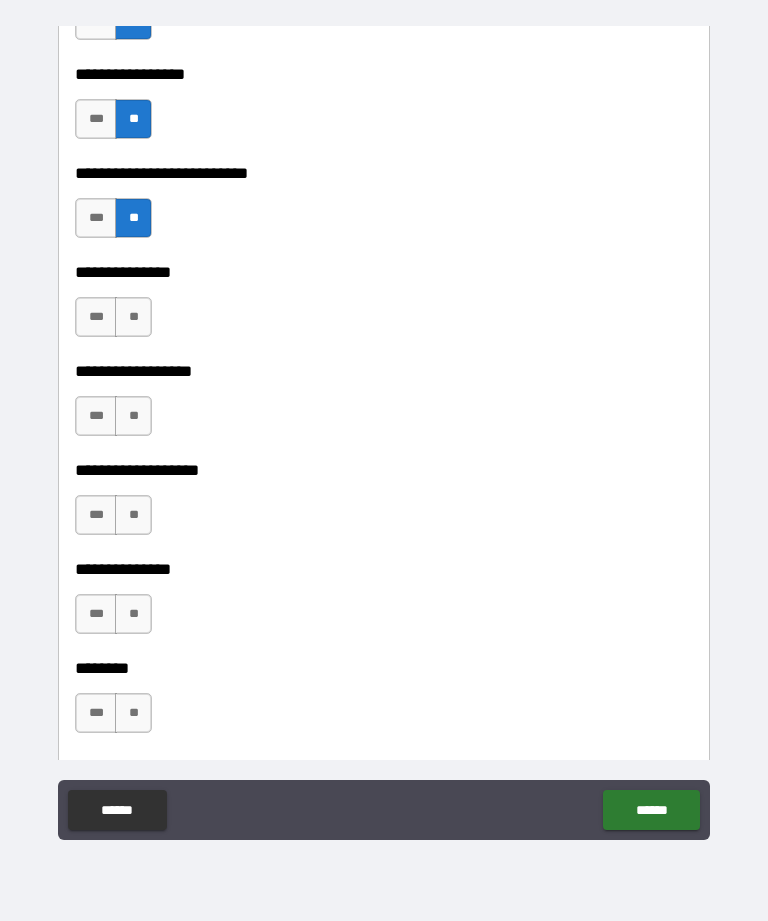 click on "**" at bounding box center (133, 317) 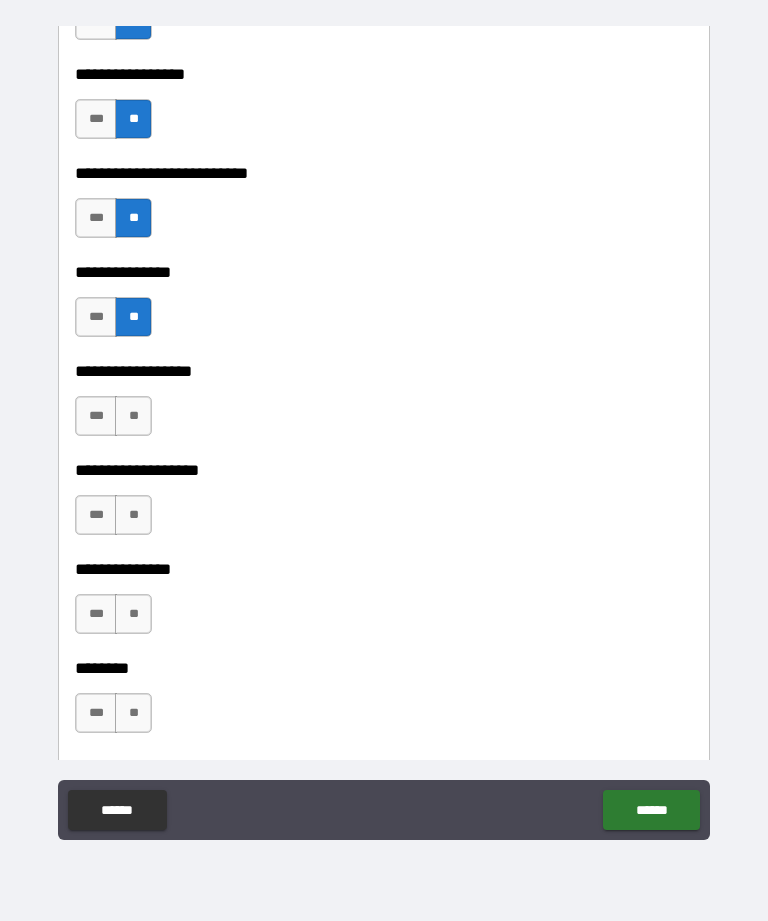 click on "**" at bounding box center [133, 416] 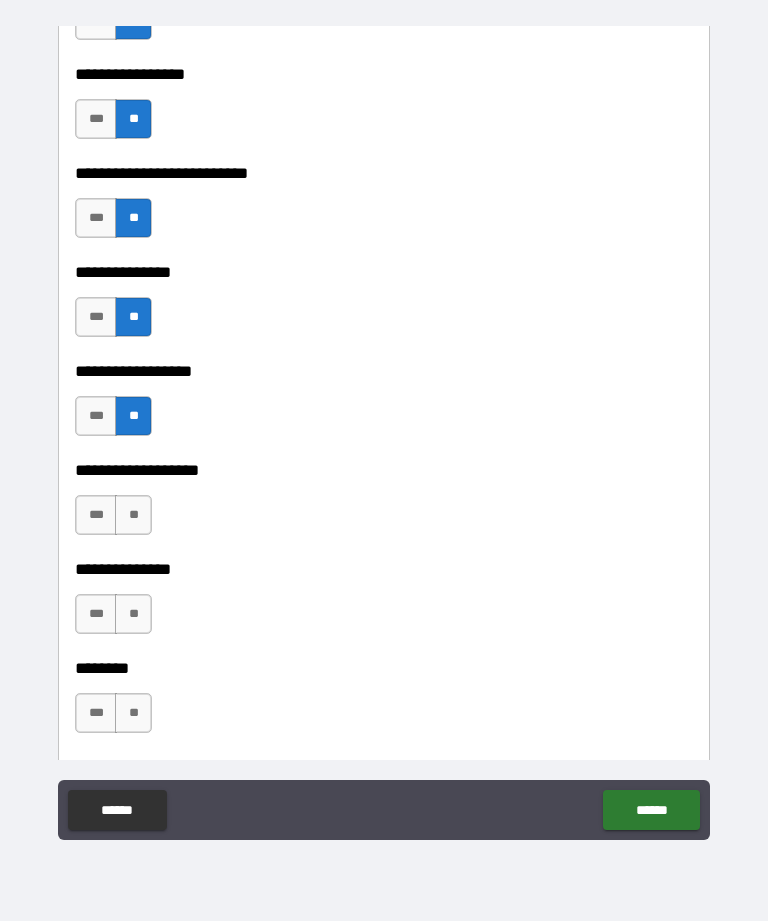 click on "**" at bounding box center (133, 515) 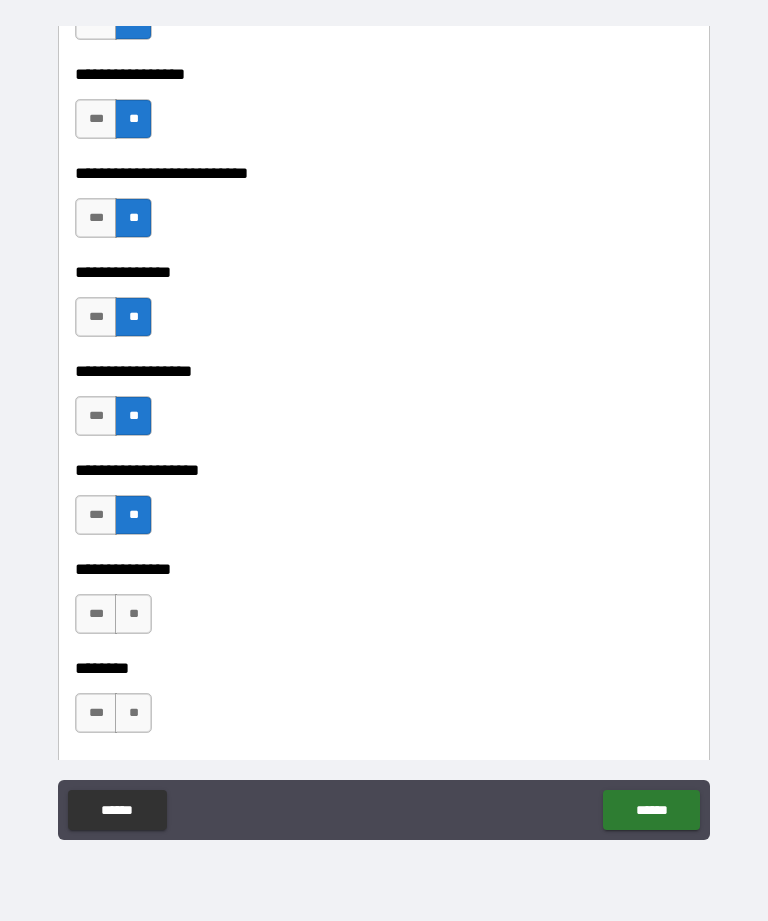 click on "**" at bounding box center (133, 614) 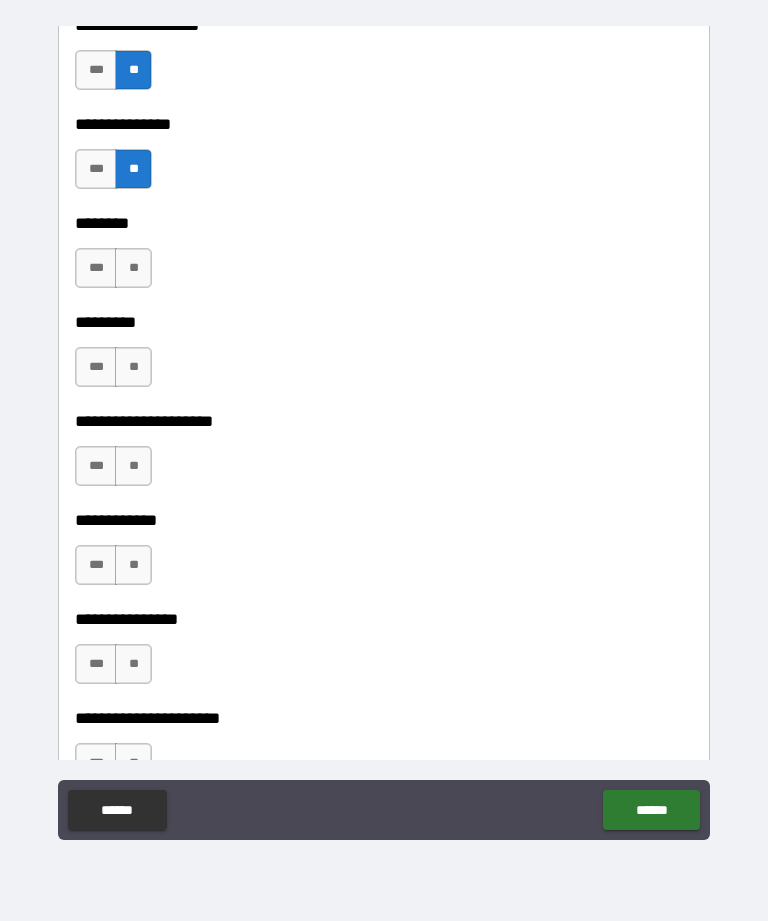 scroll, scrollTop: 5657, scrollLeft: 0, axis: vertical 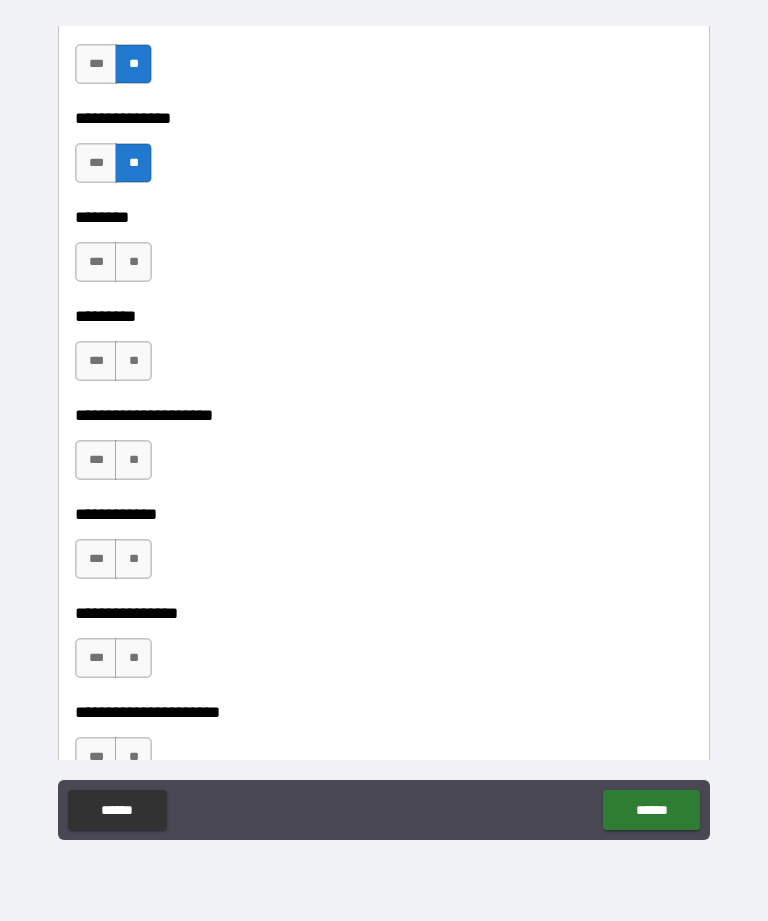 click on "**" at bounding box center (133, 262) 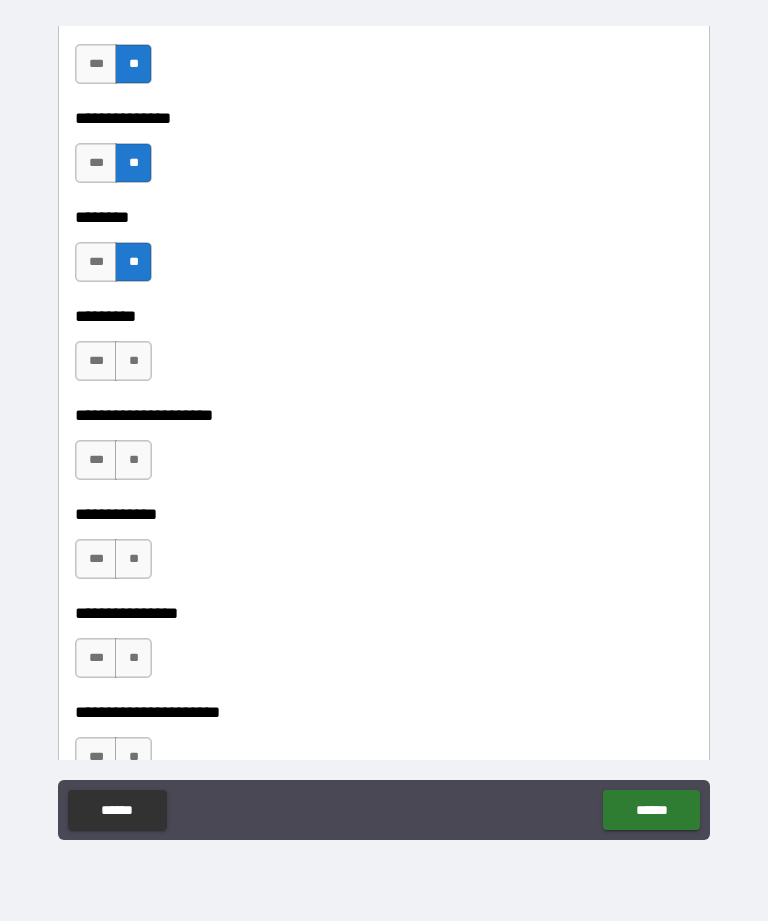 click on "**" at bounding box center [133, 361] 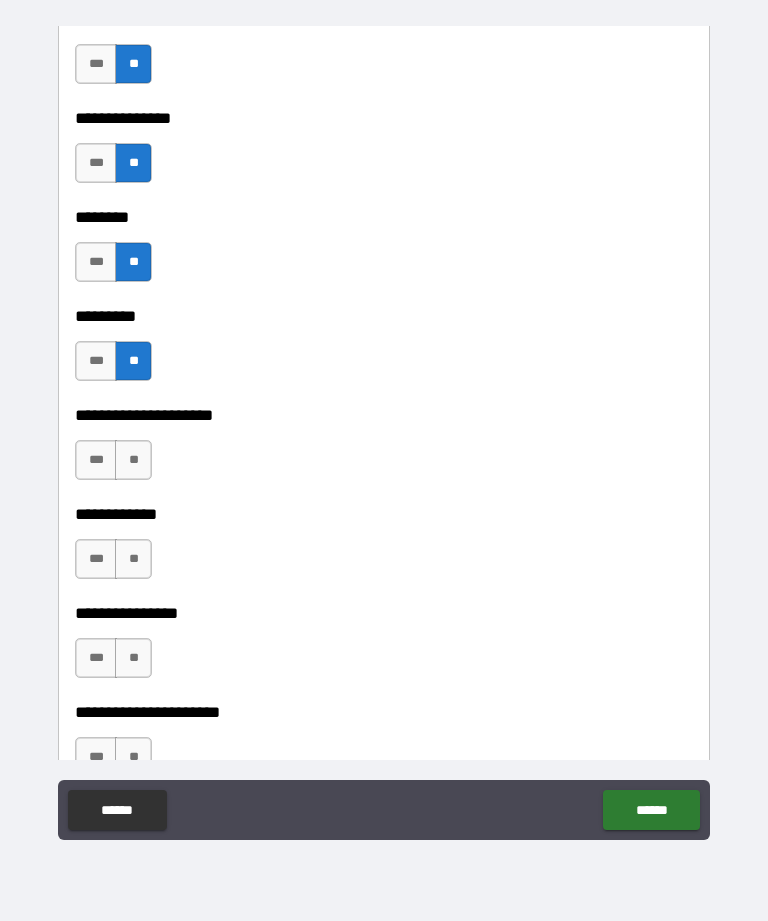 click on "**" at bounding box center [133, 460] 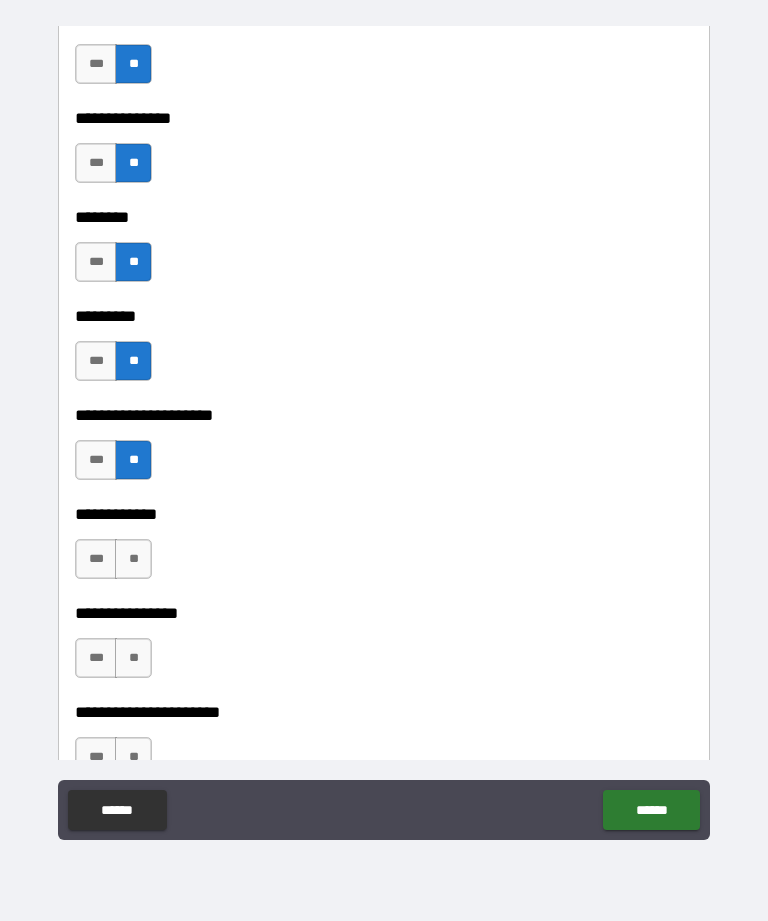 click on "**" at bounding box center (133, 559) 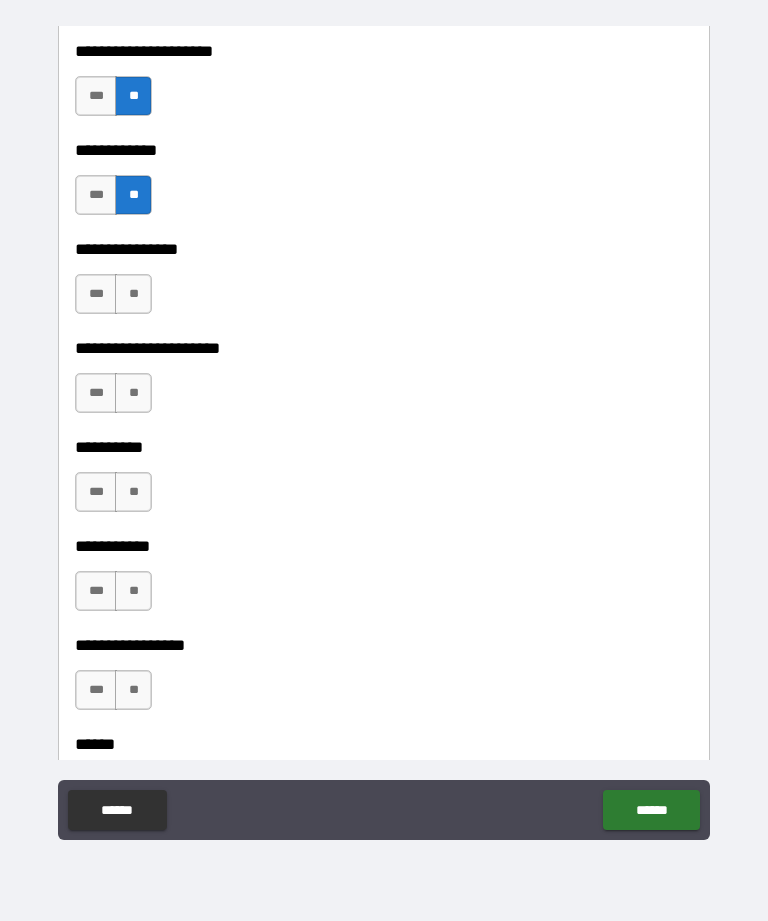 scroll, scrollTop: 6022, scrollLeft: 0, axis: vertical 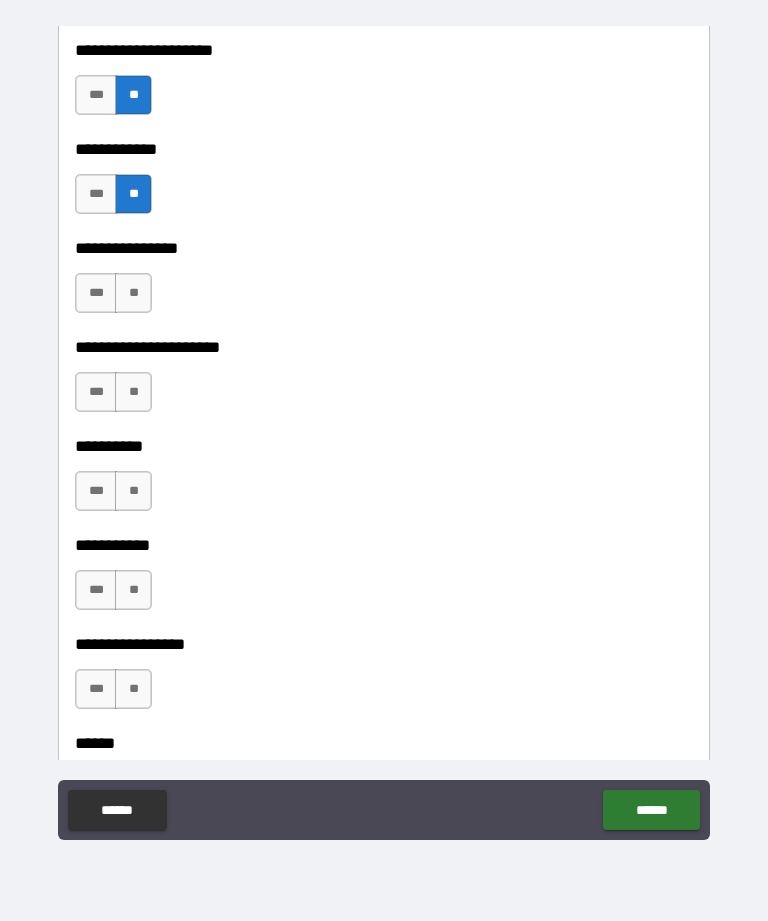 click on "**" at bounding box center [133, 293] 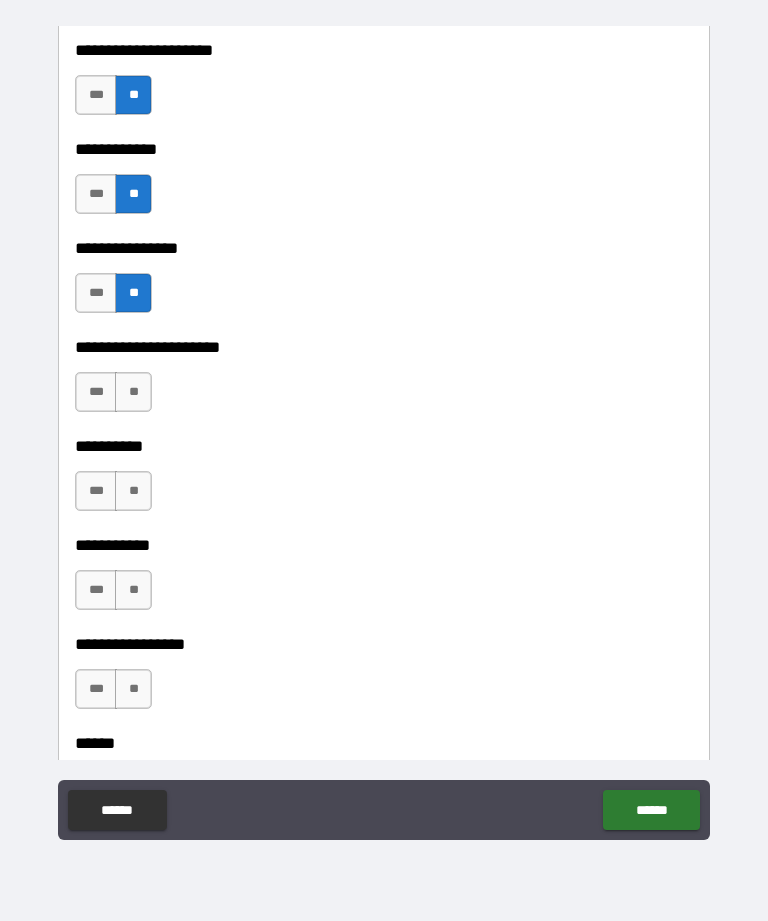 click on "**" at bounding box center [133, 392] 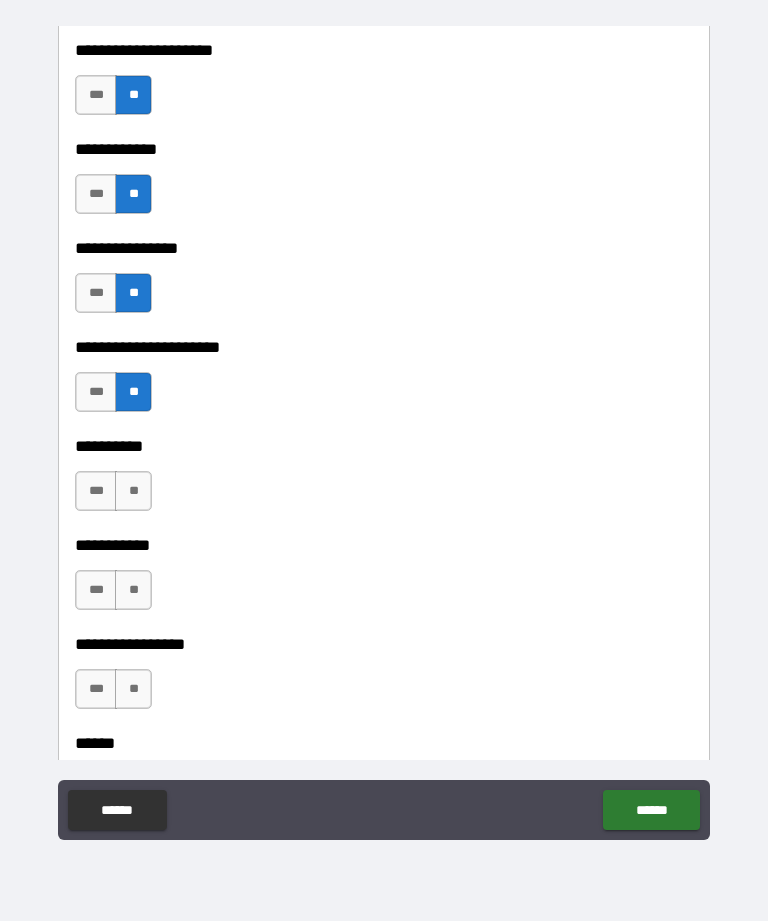 click on "***" at bounding box center (96, 491) 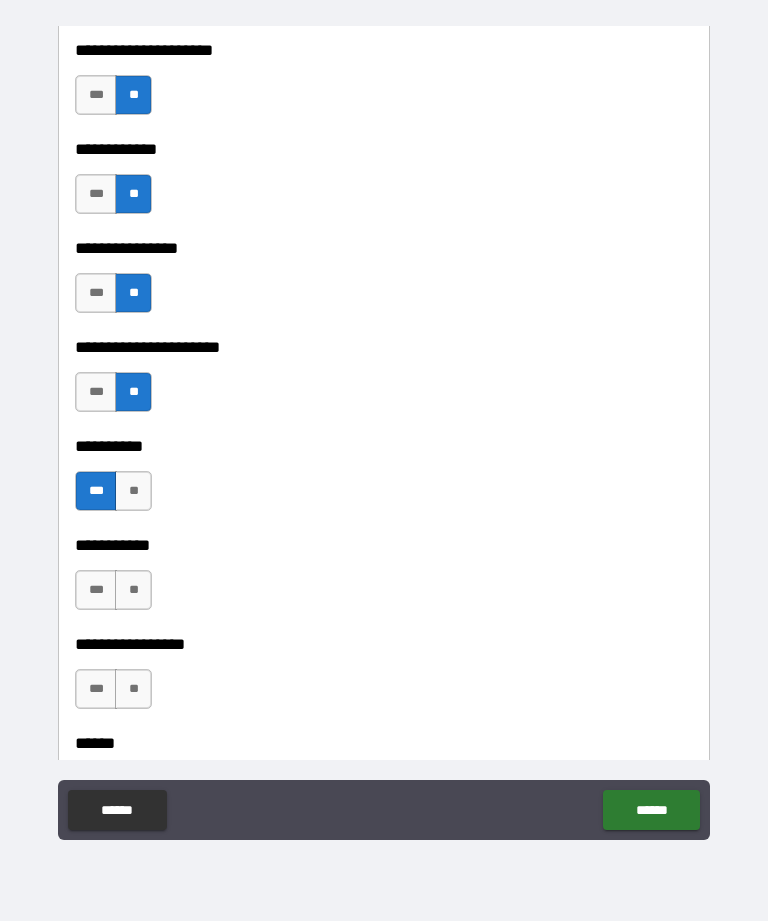 click on "**" at bounding box center (133, 491) 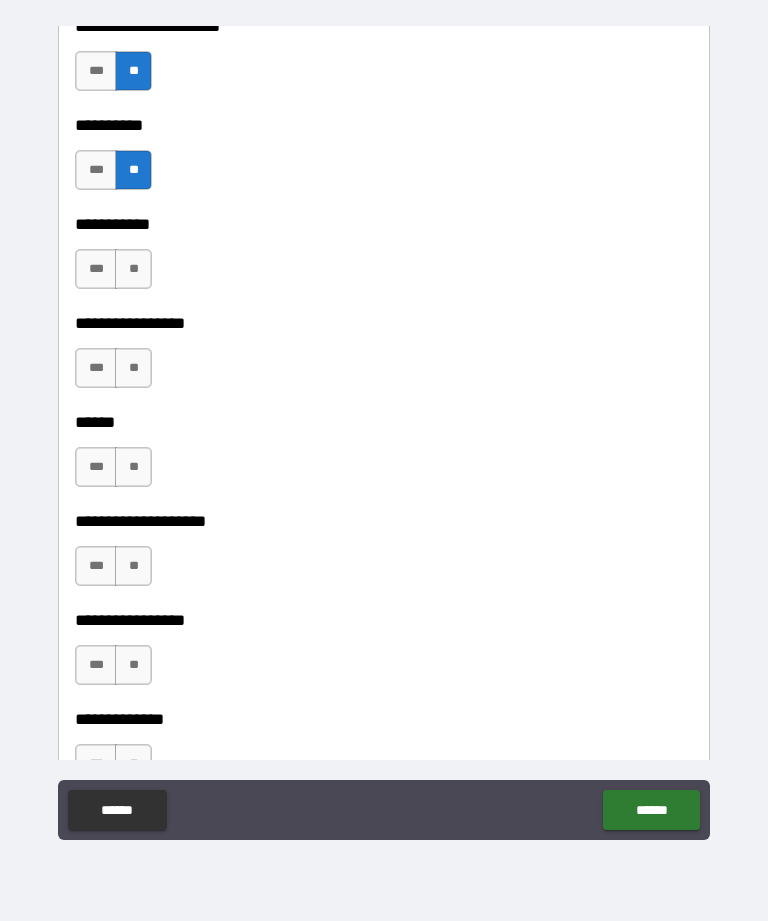 scroll, scrollTop: 6356, scrollLeft: 0, axis: vertical 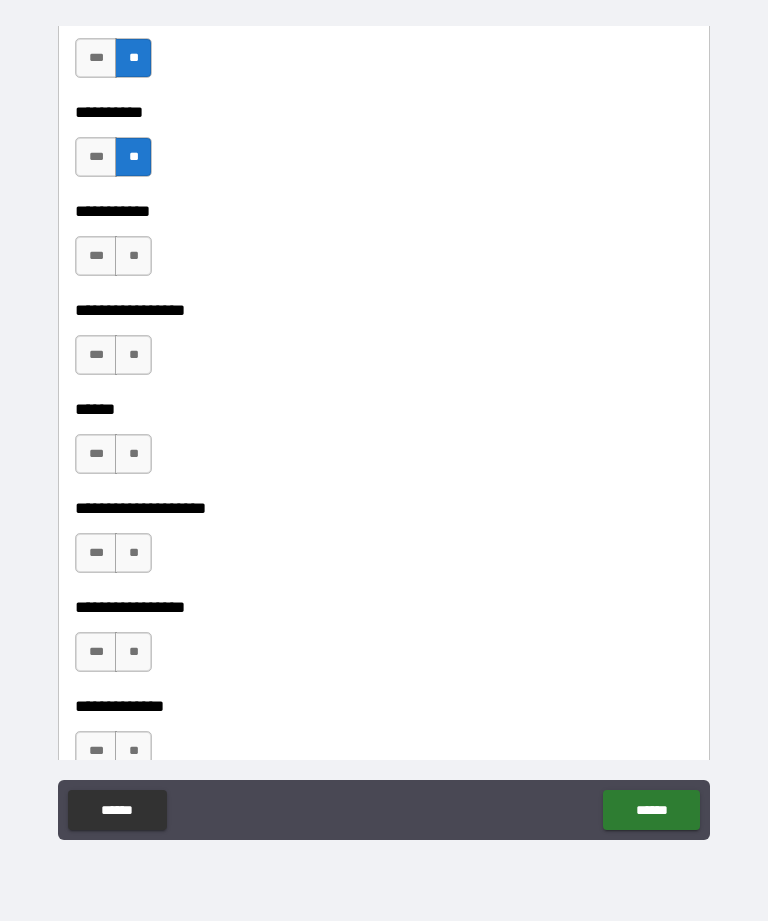 click on "**" at bounding box center (133, 256) 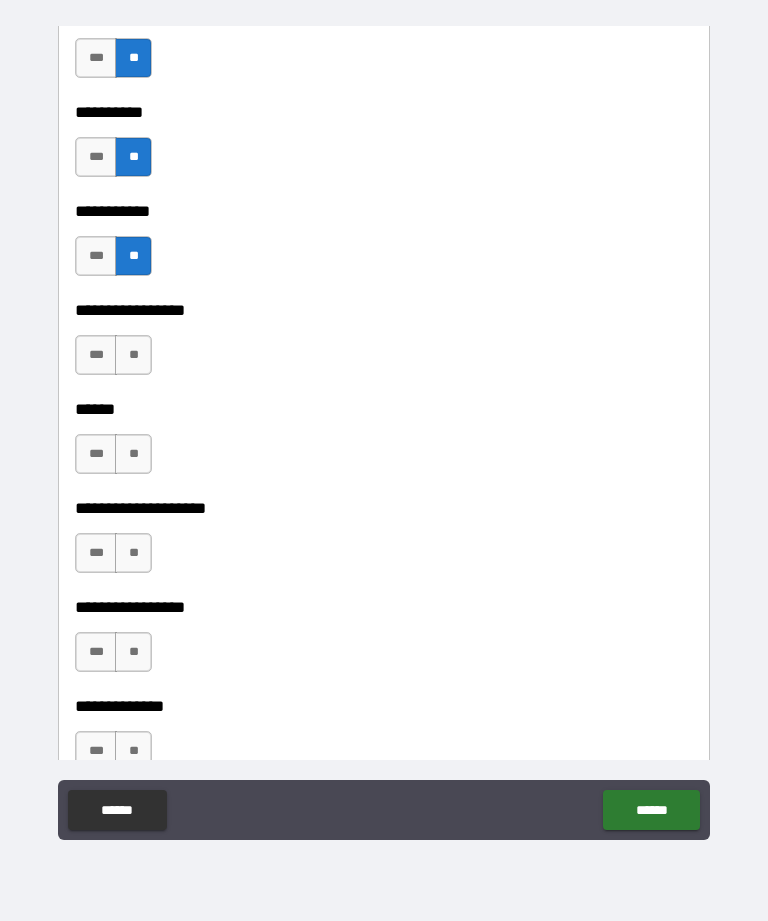 click on "**" at bounding box center (133, 355) 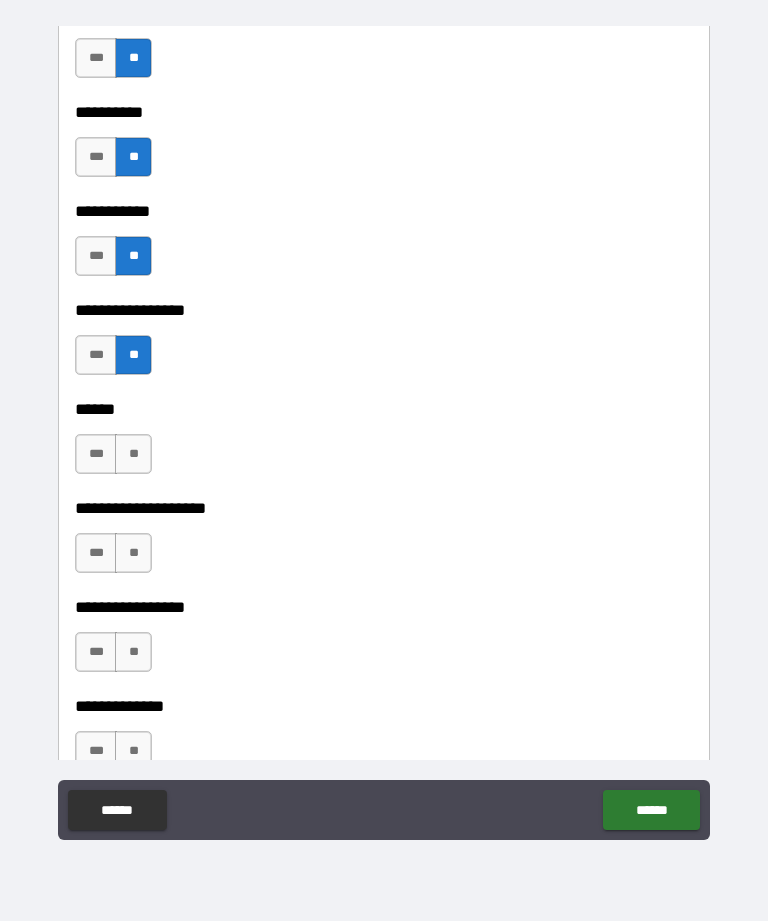 click on "**" at bounding box center (133, 454) 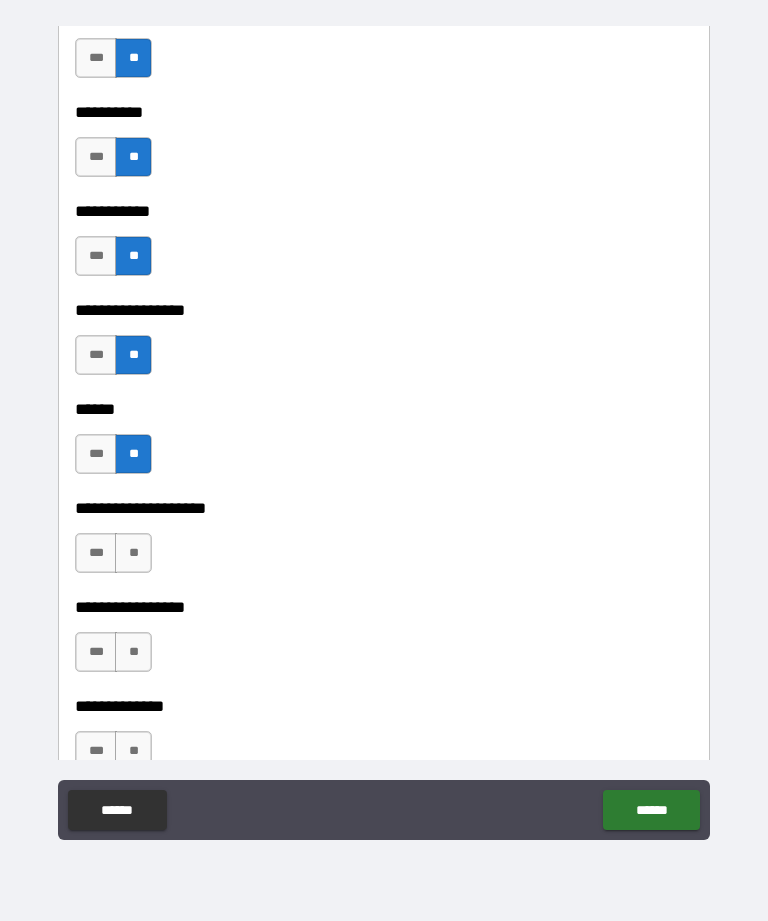 click on "**********" at bounding box center (384, 593) 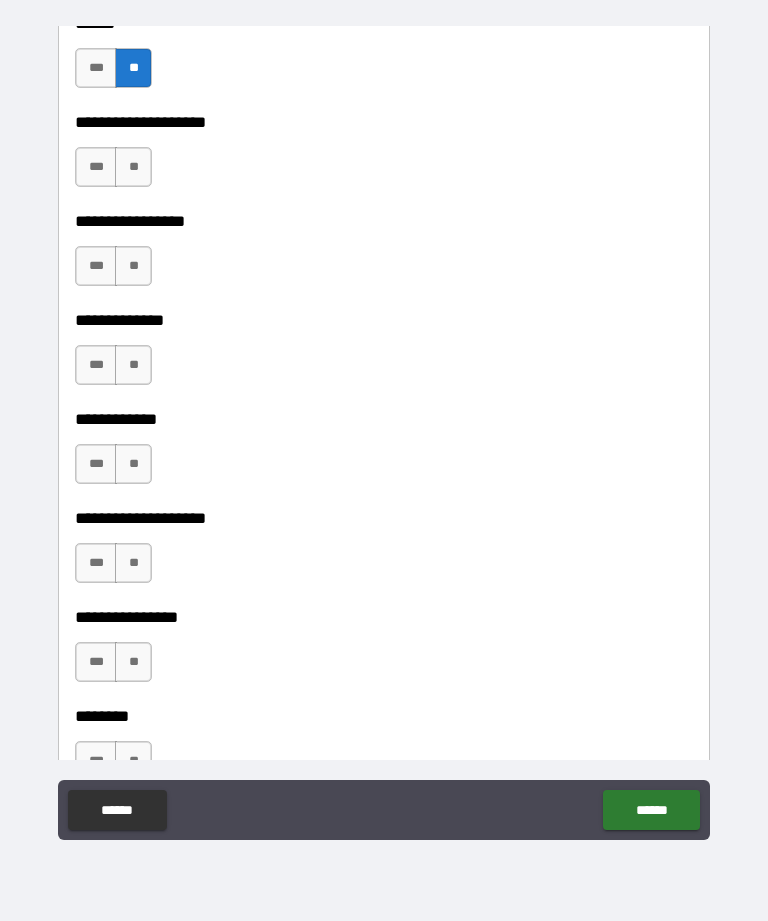 scroll, scrollTop: 6745, scrollLeft: 0, axis: vertical 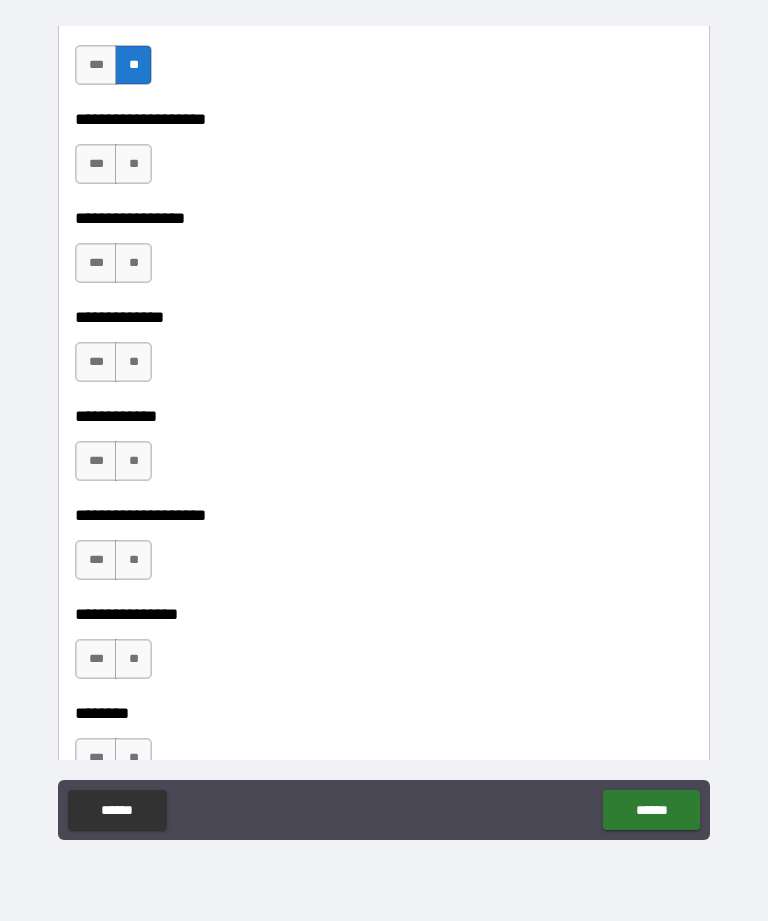 click on "**" at bounding box center (133, 164) 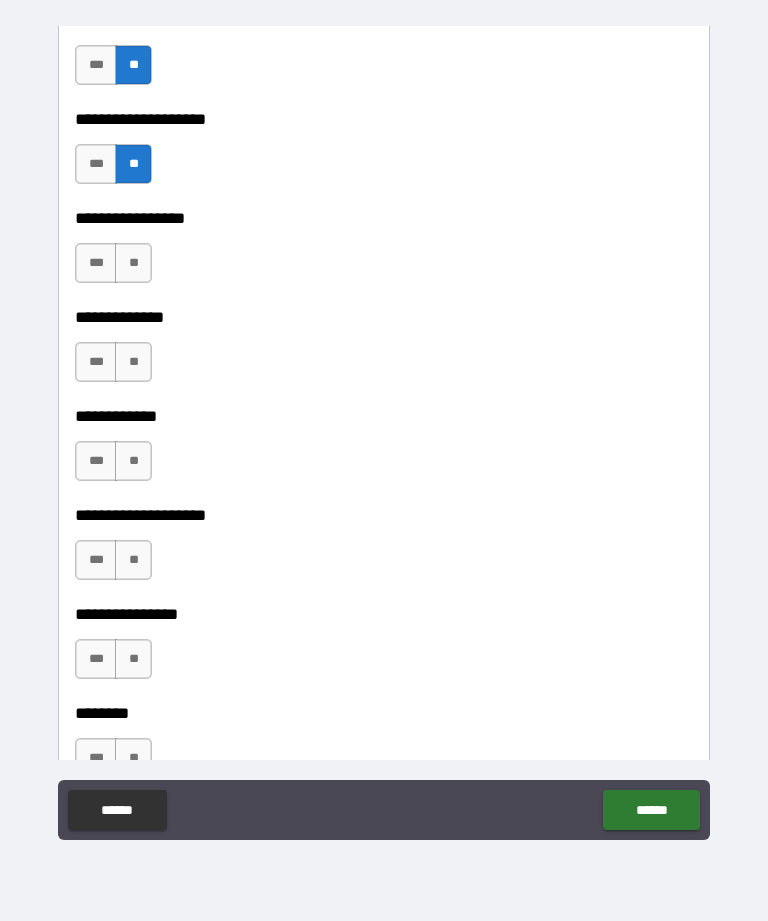 click on "**" at bounding box center [133, 263] 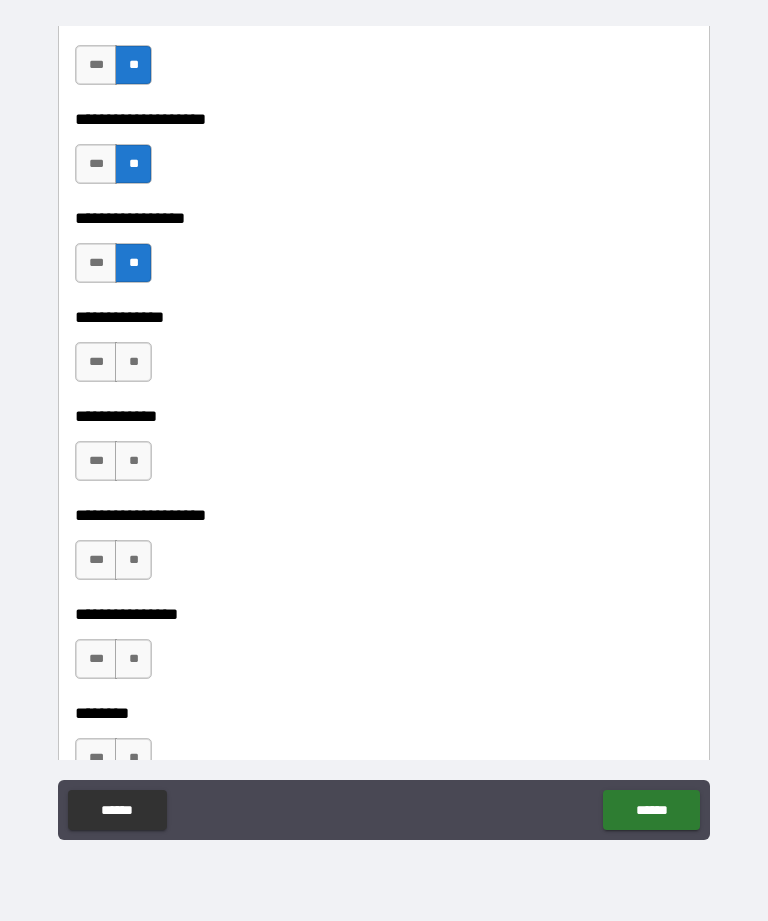 click on "**" at bounding box center [133, 362] 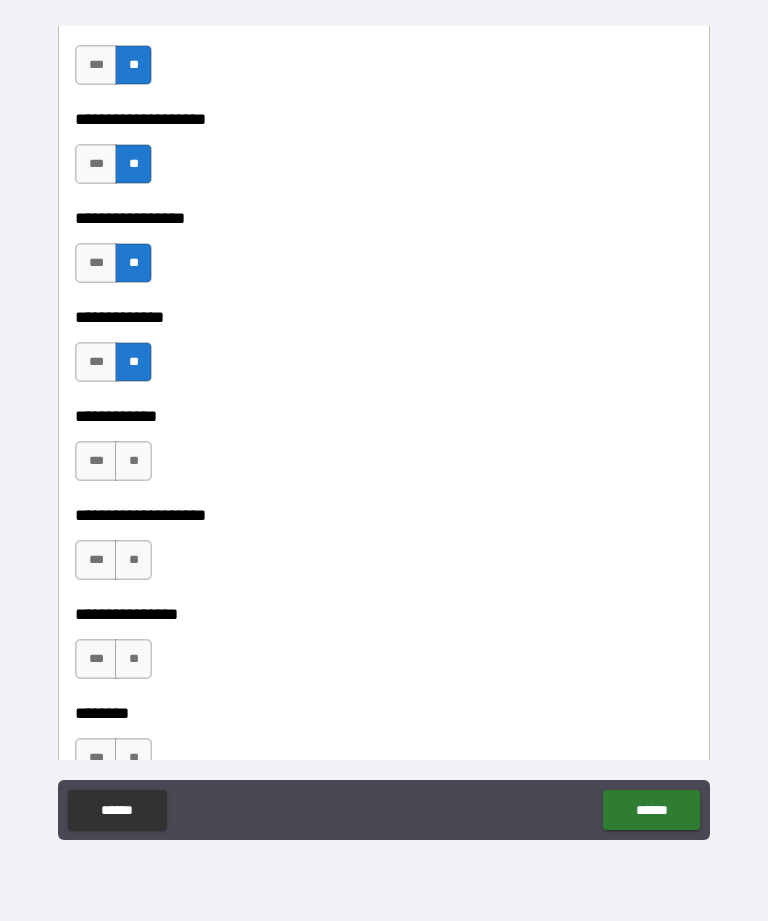 click on "**" at bounding box center [133, 461] 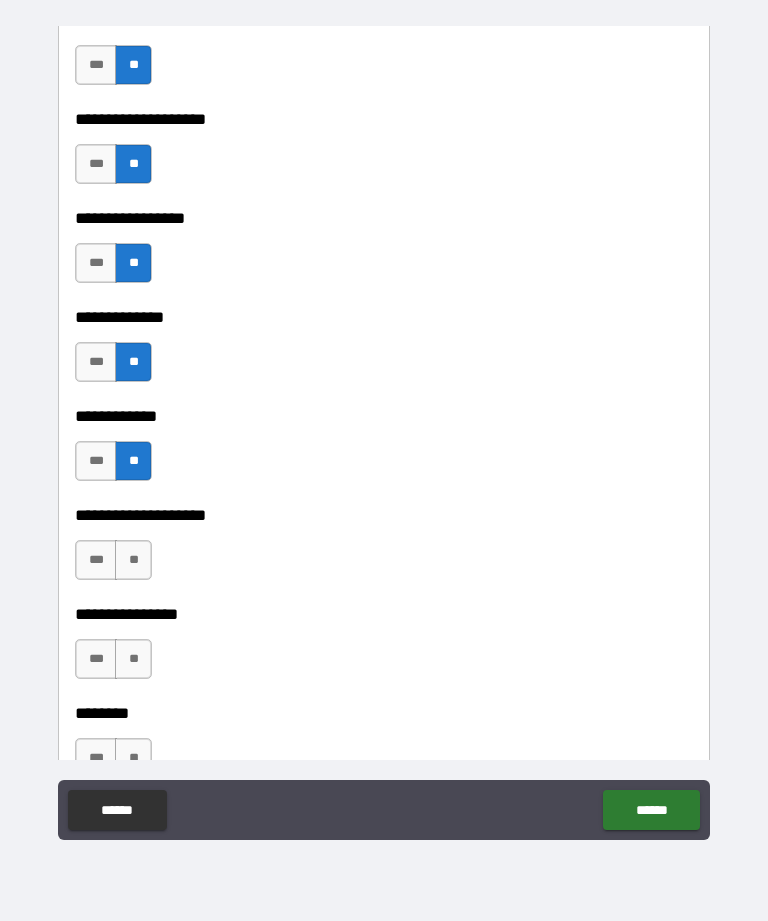 click on "**" at bounding box center (133, 560) 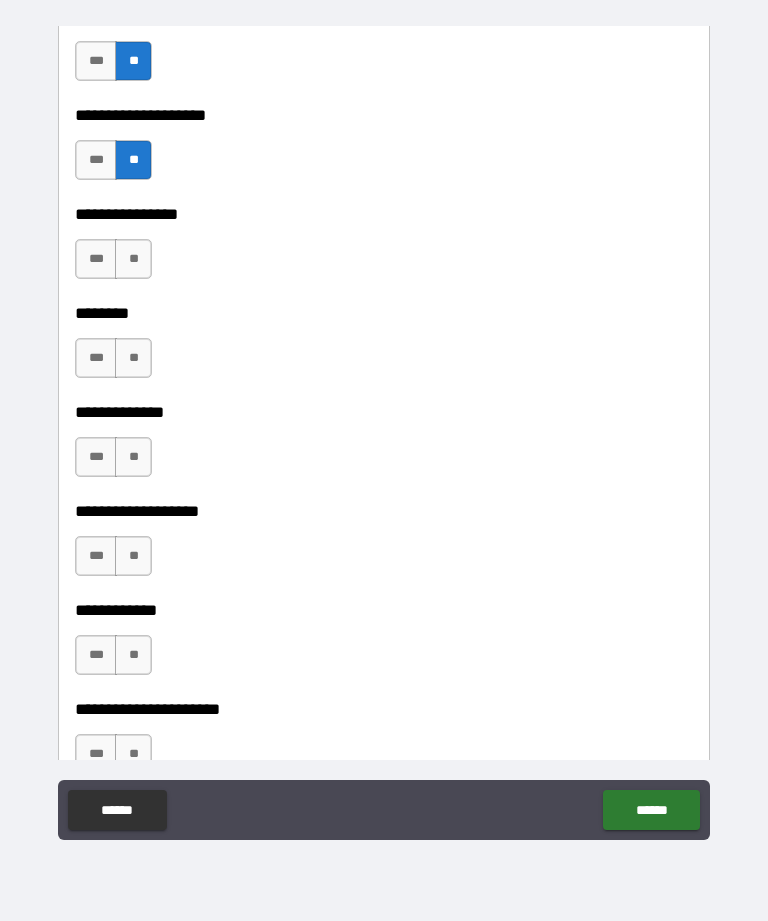 scroll, scrollTop: 7159, scrollLeft: 0, axis: vertical 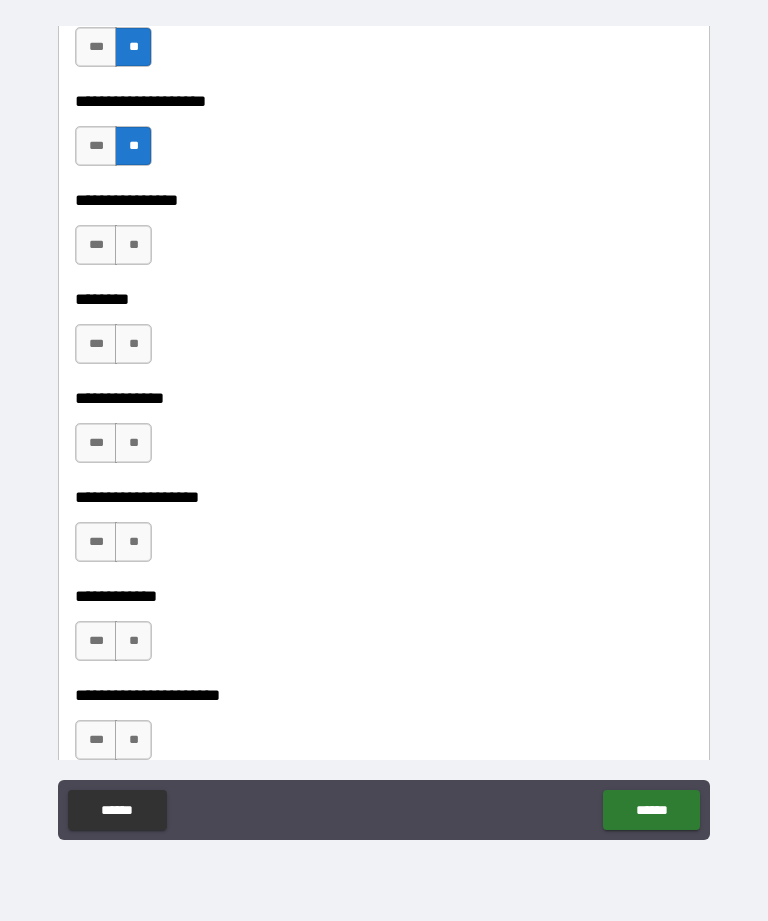 click on "**" at bounding box center [133, 245] 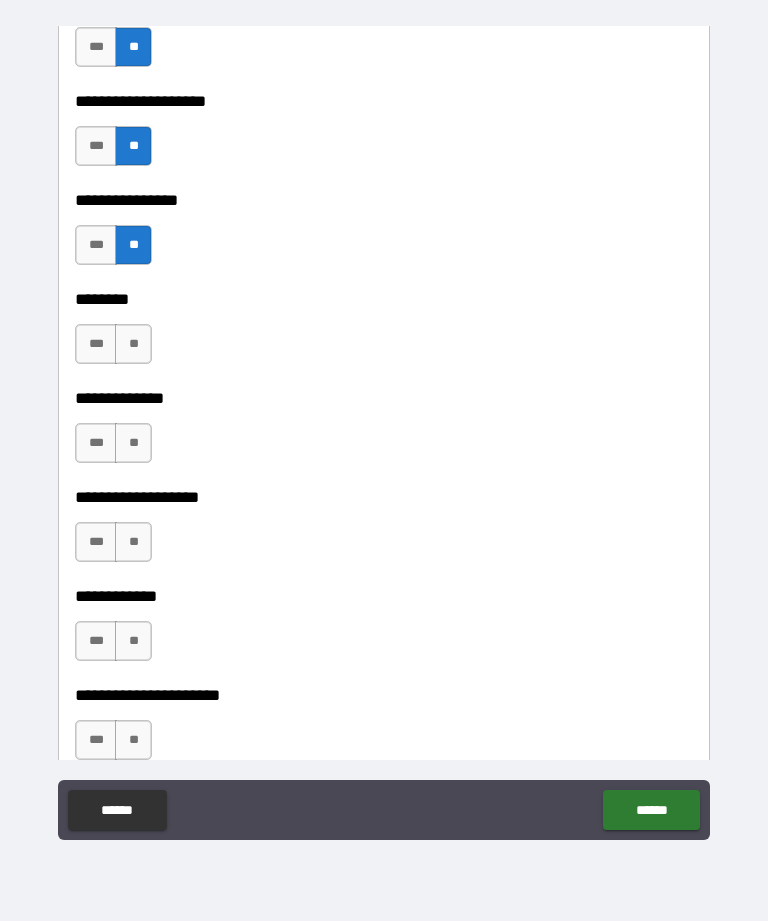 click on "**" at bounding box center (133, 344) 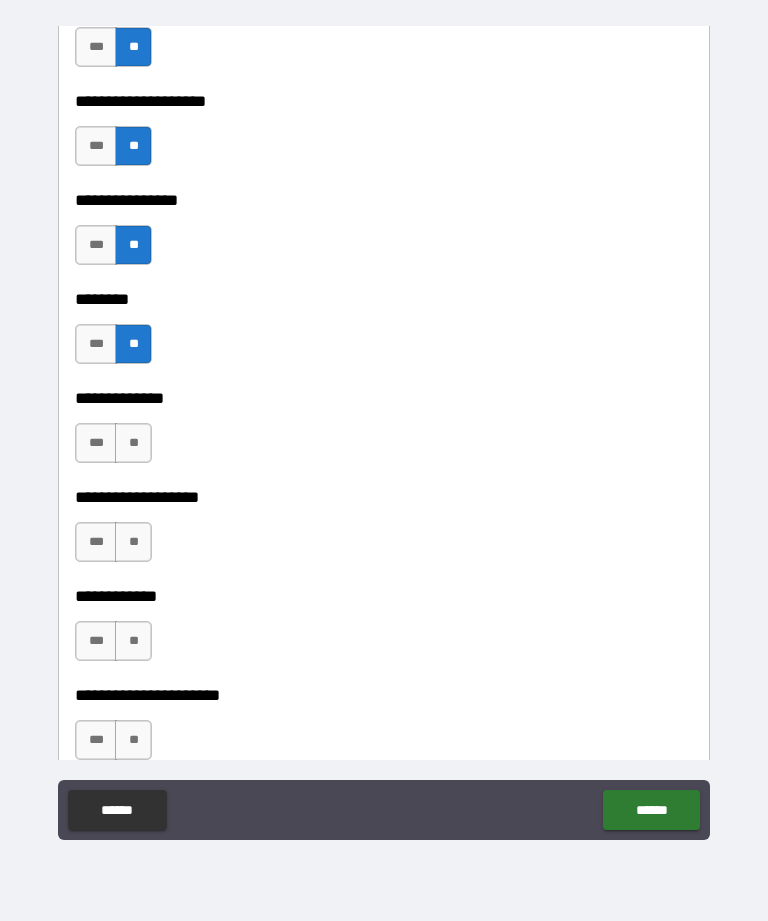 click on "**" at bounding box center [133, 443] 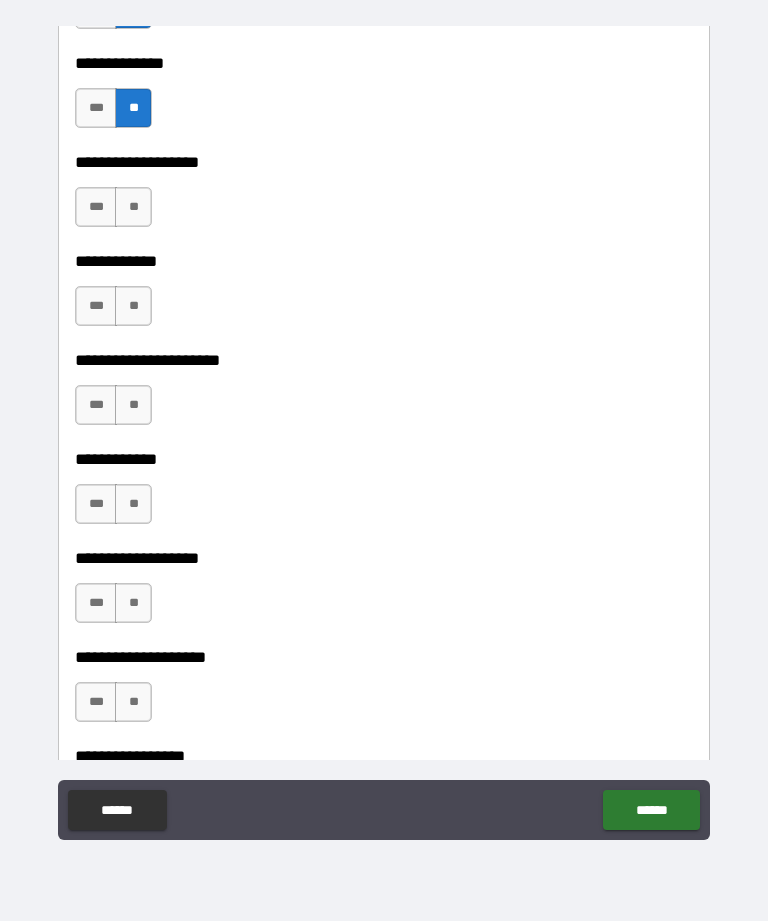 scroll, scrollTop: 7511, scrollLeft: 0, axis: vertical 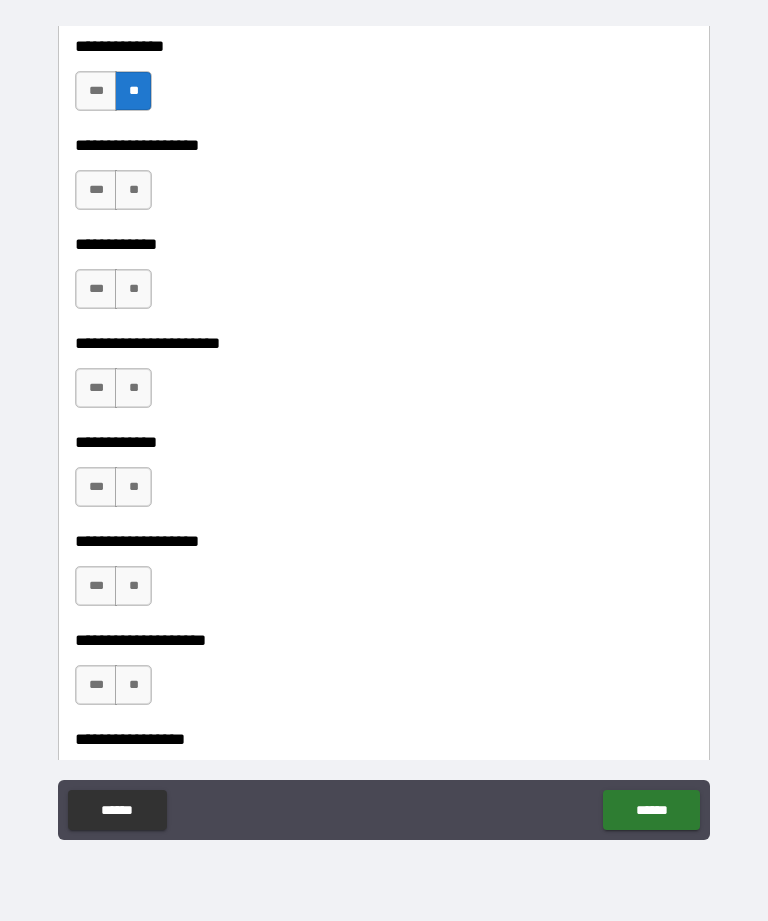 click on "**" at bounding box center [133, 190] 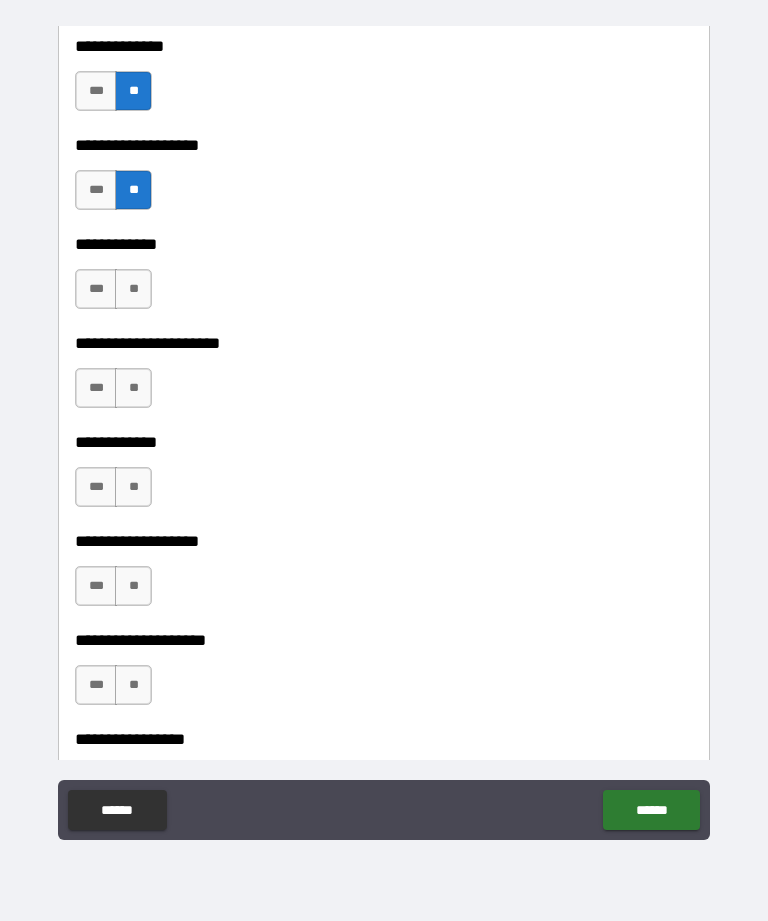 click on "**" at bounding box center [133, 289] 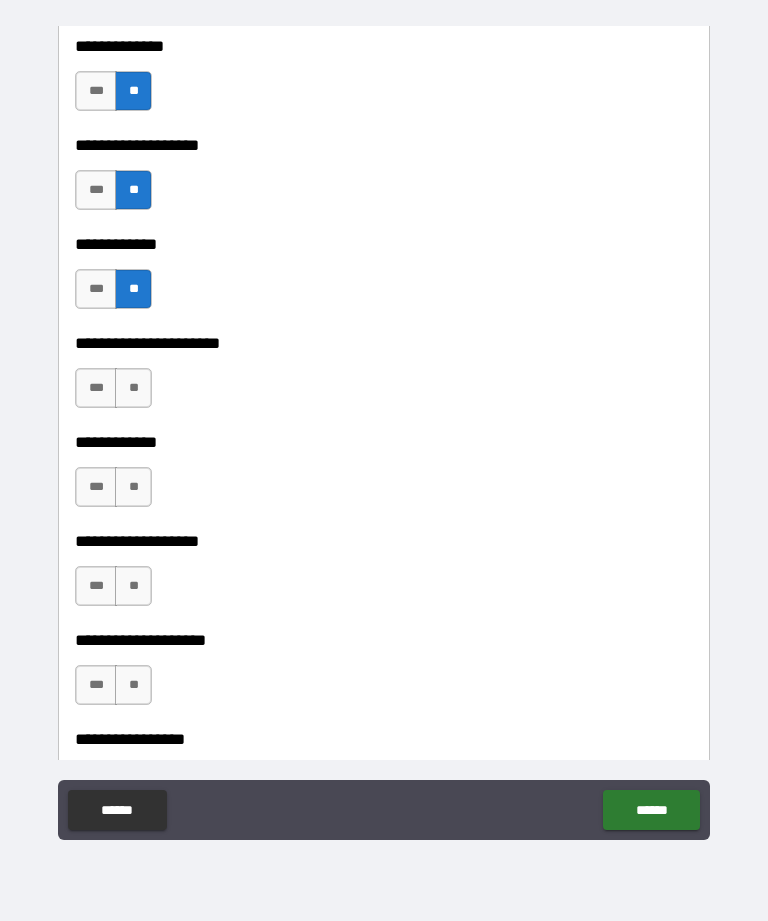 click on "**" at bounding box center [133, 388] 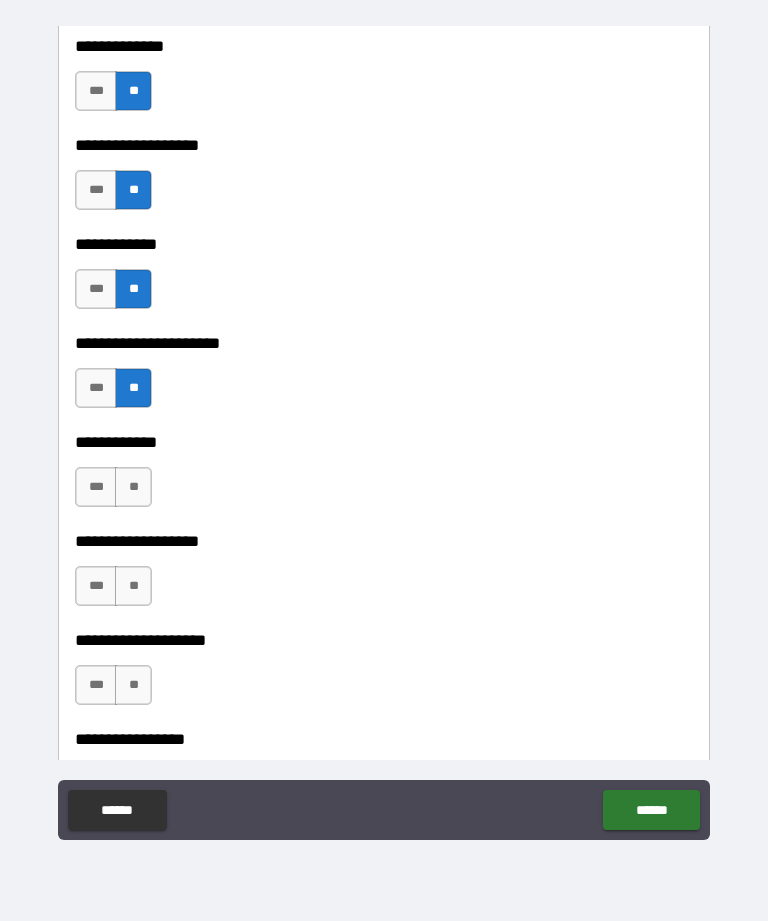 click on "**" at bounding box center [133, 487] 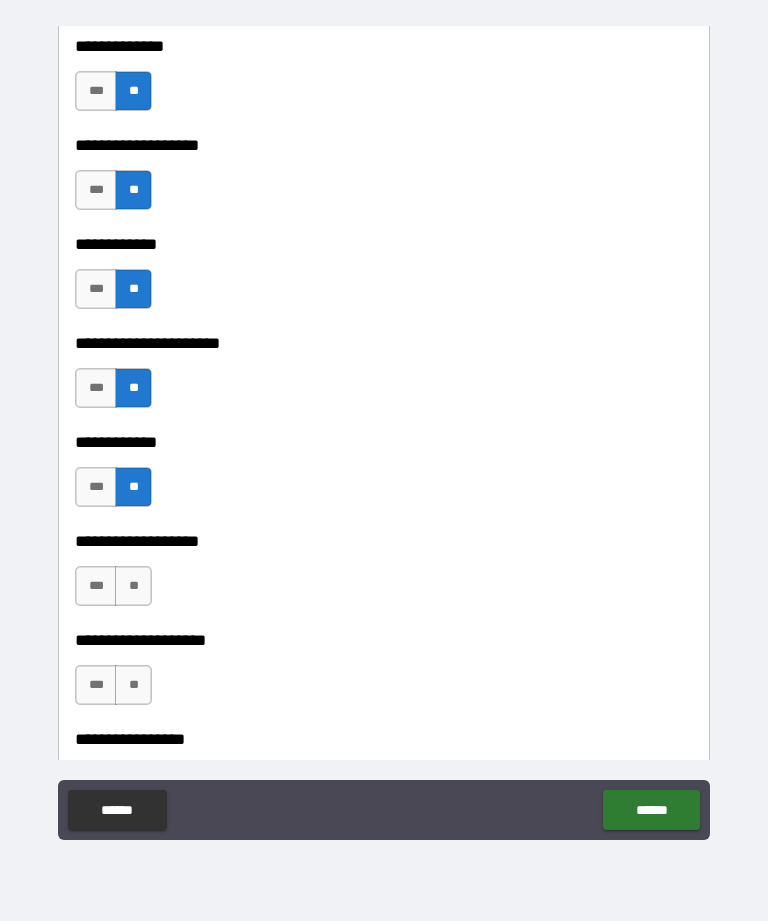 click on "**" at bounding box center (133, 586) 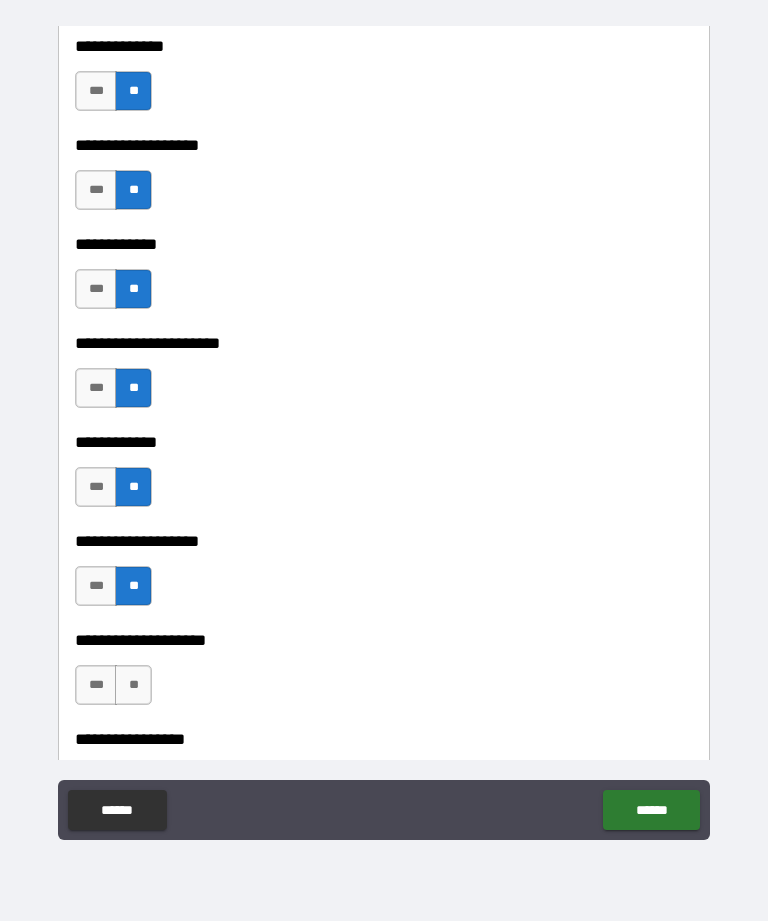click on "**" at bounding box center [133, 685] 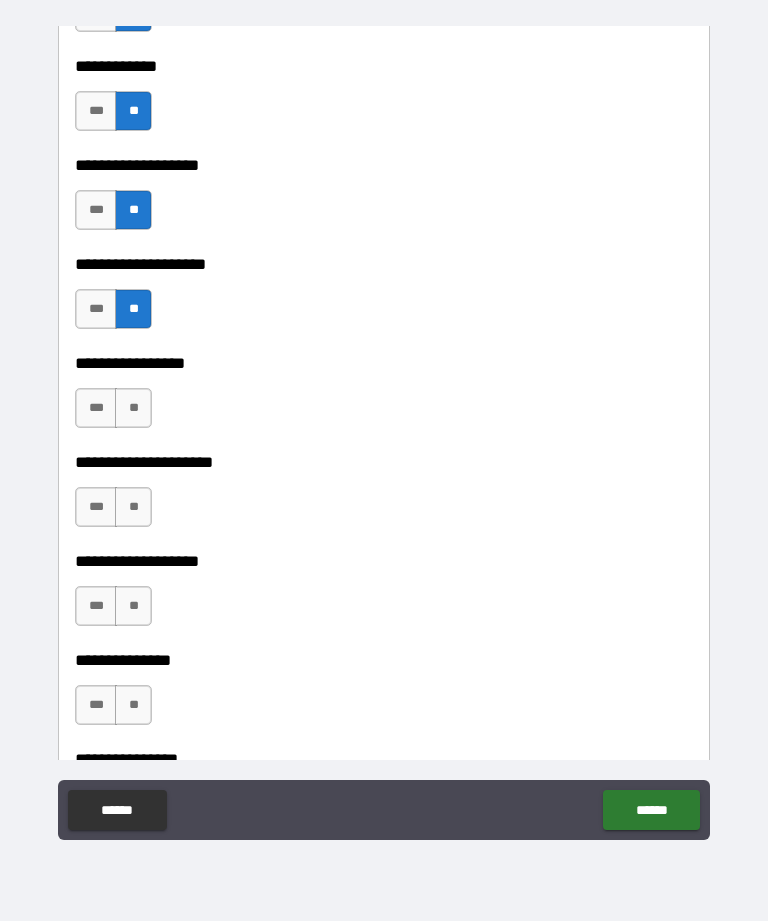 scroll, scrollTop: 7999, scrollLeft: 0, axis: vertical 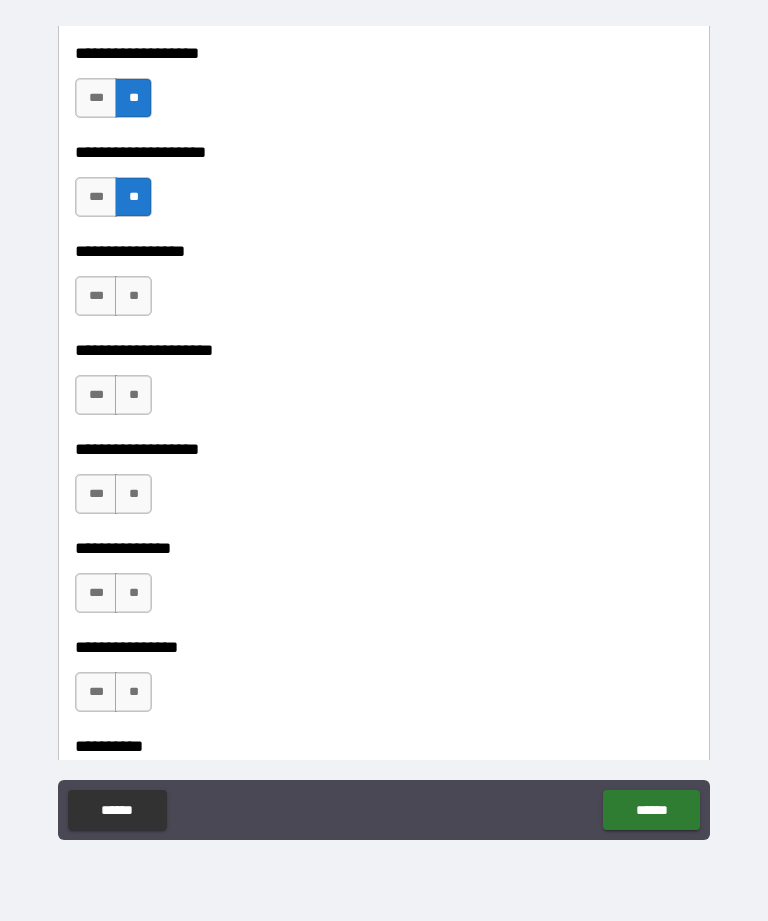click on "**" at bounding box center [133, 296] 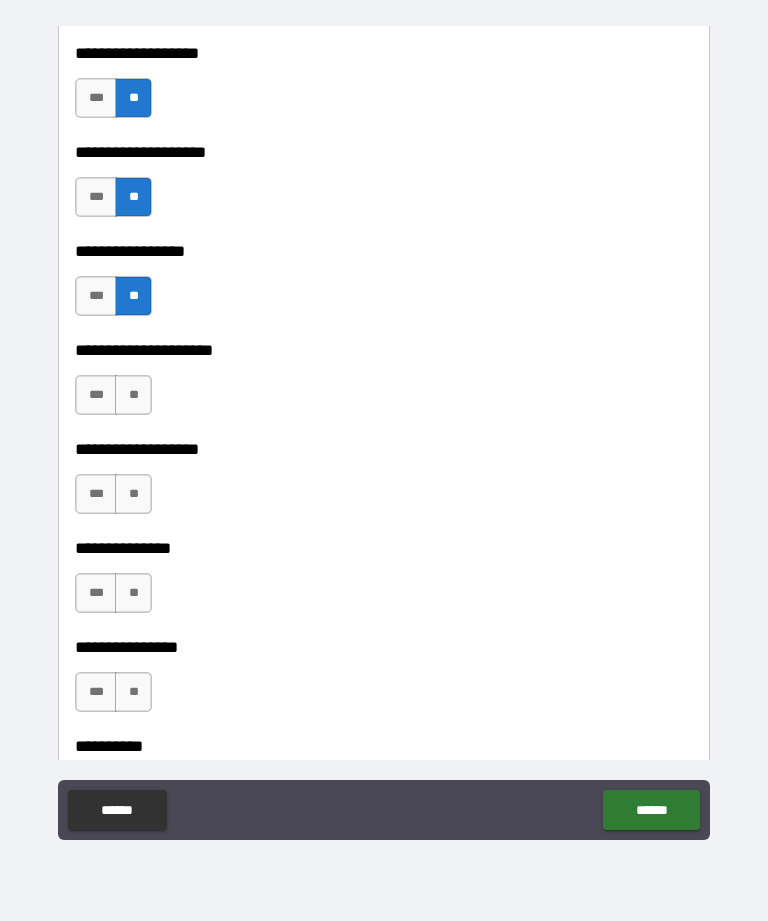 click on "**" at bounding box center (133, 395) 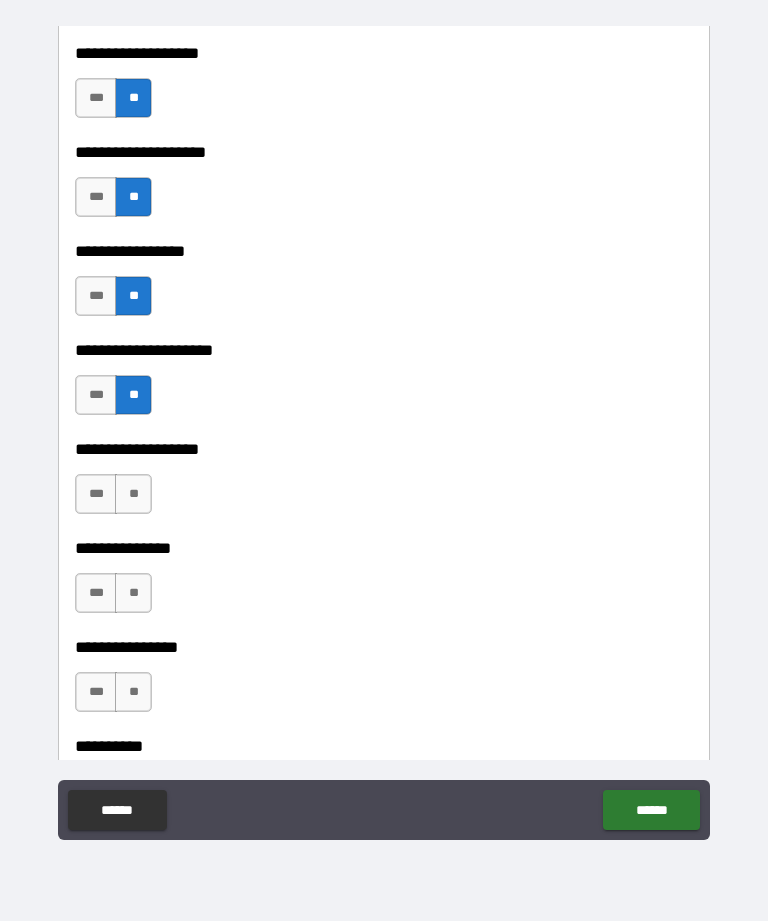click on "**" at bounding box center [133, 494] 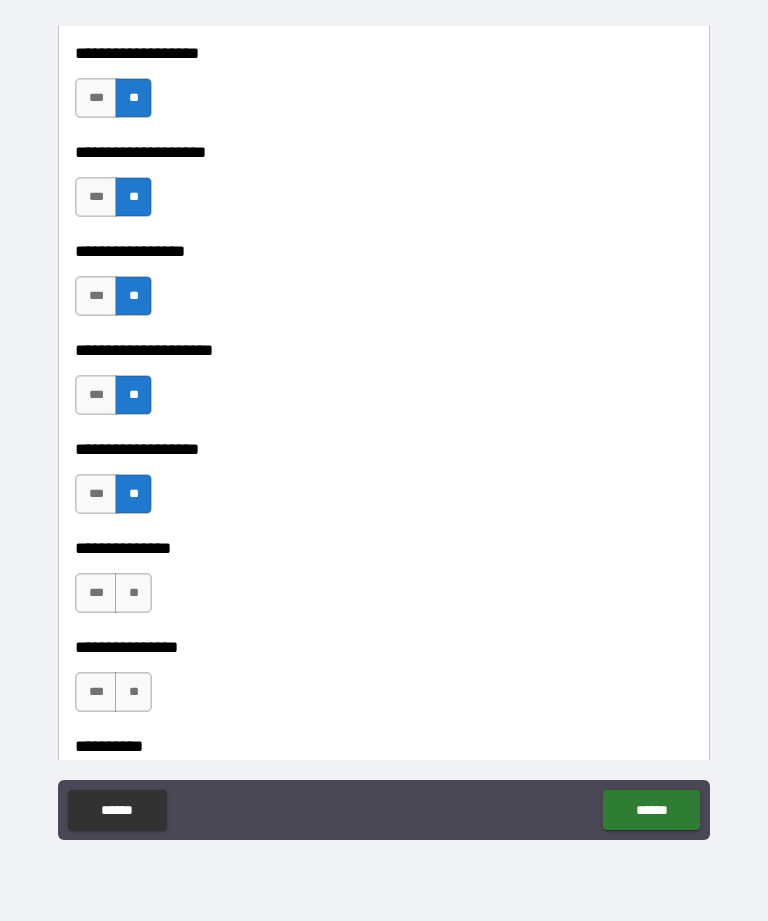 click on "**" at bounding box center (133, 593) 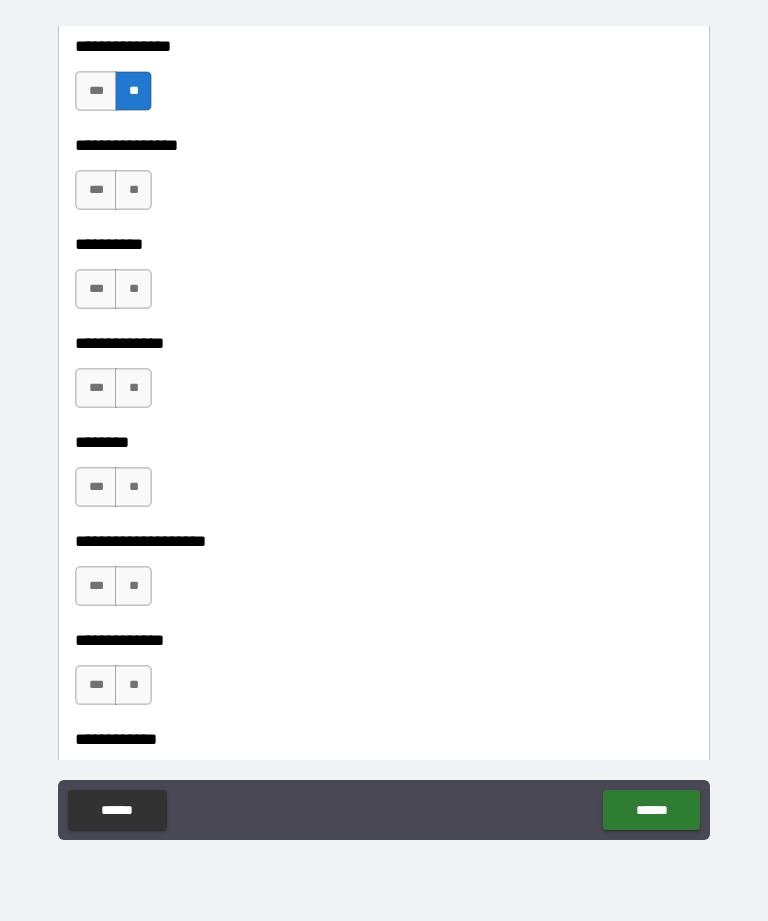 scroll, scrollTop: 8519, scrollLeft: 0, axis: vertical 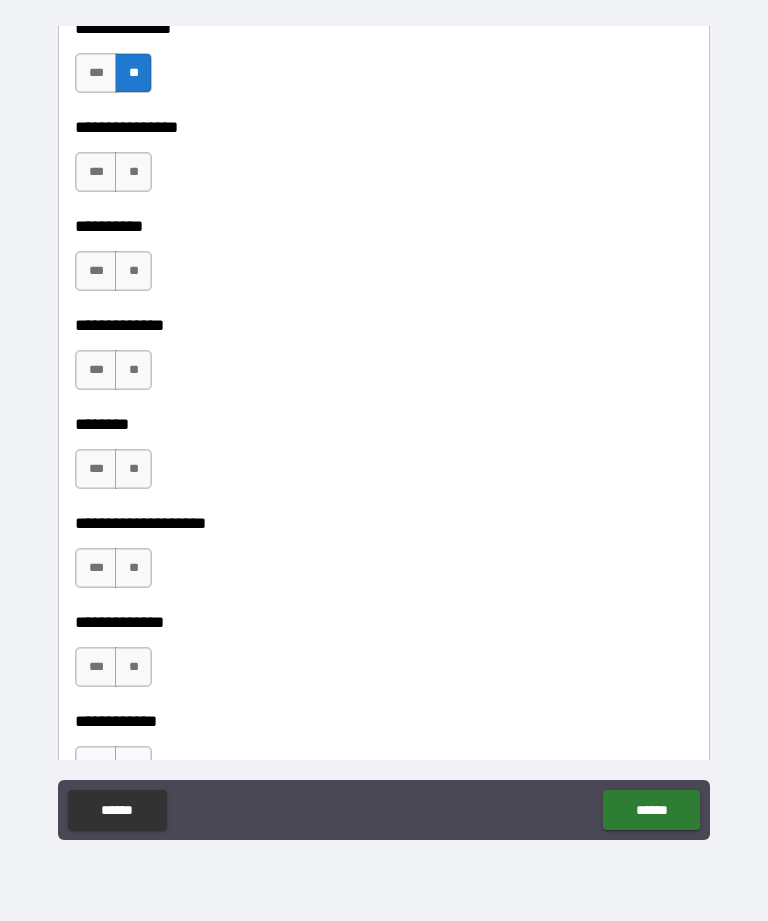 click on "**" at bounding box center (133, 172) 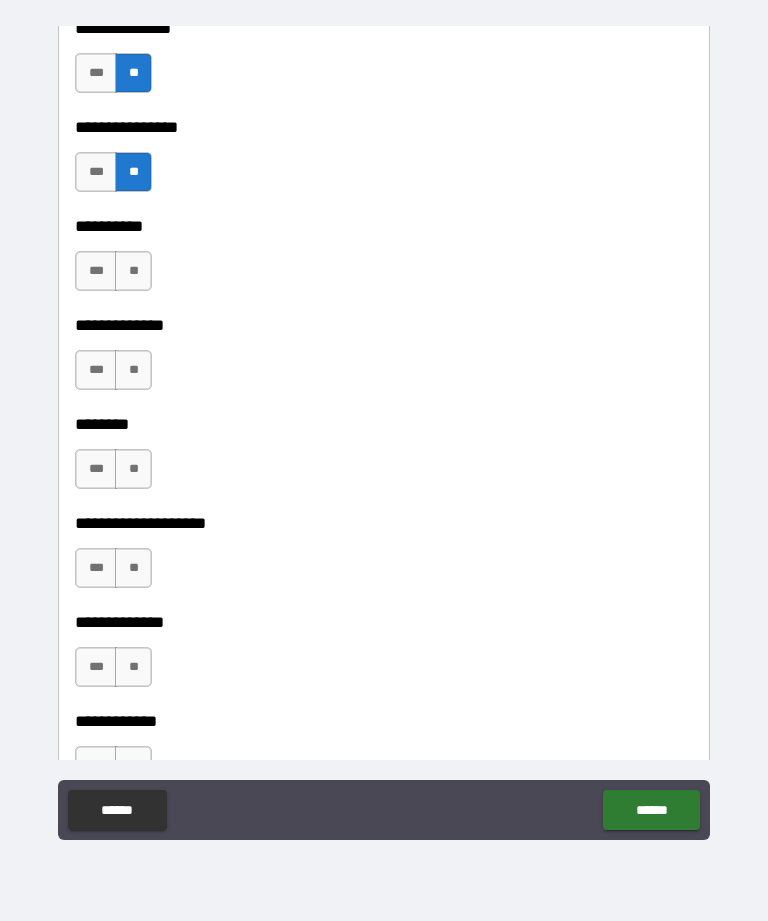 click on "**" at bounding box center [133, 271] 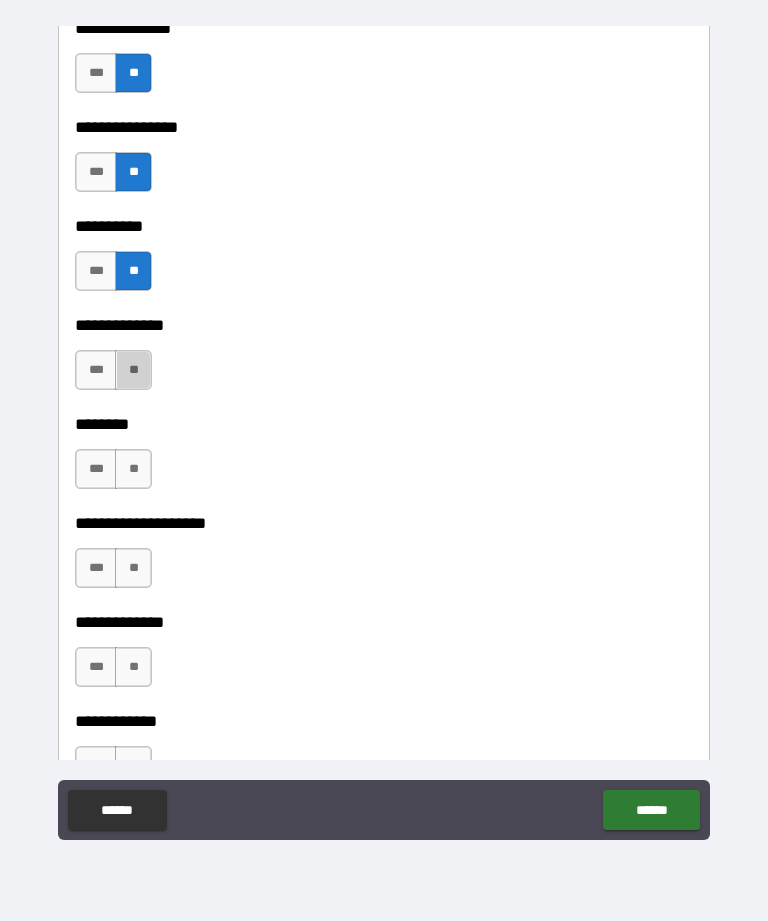 click on "**" at bounding box center [133, 370] 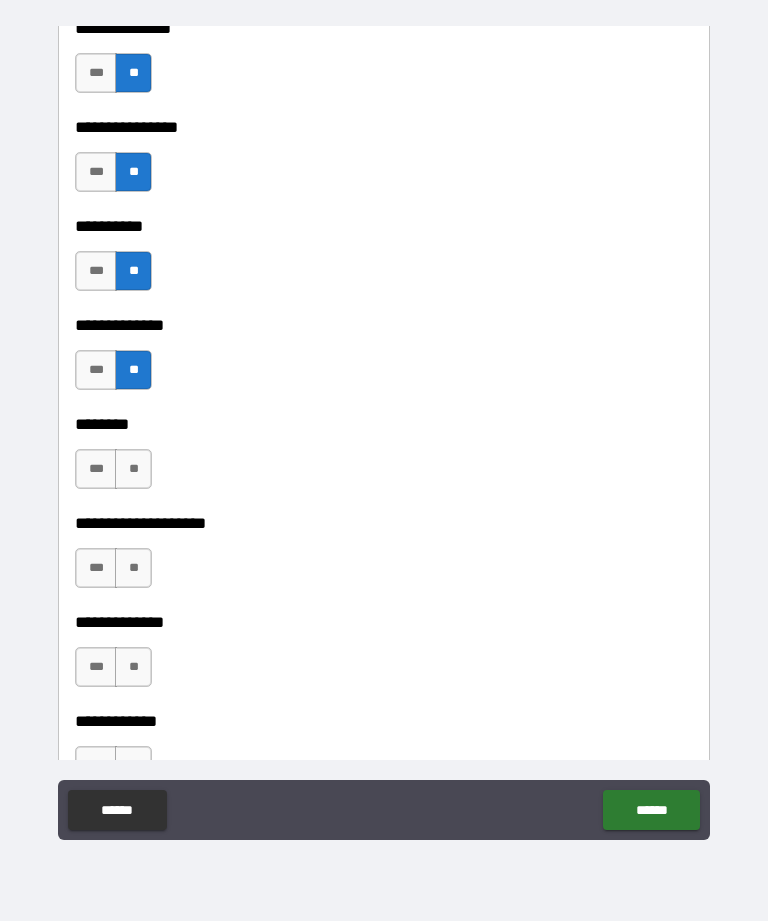 click on "**" at bounding box center [133, 469] 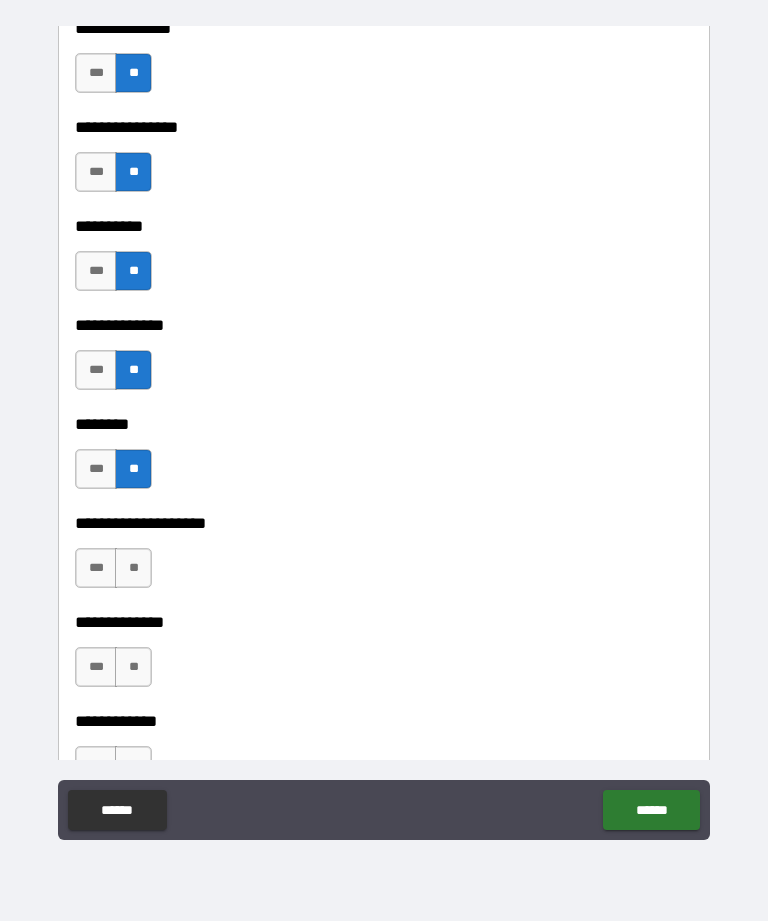 click on "**" at bounding box center [133, 568] 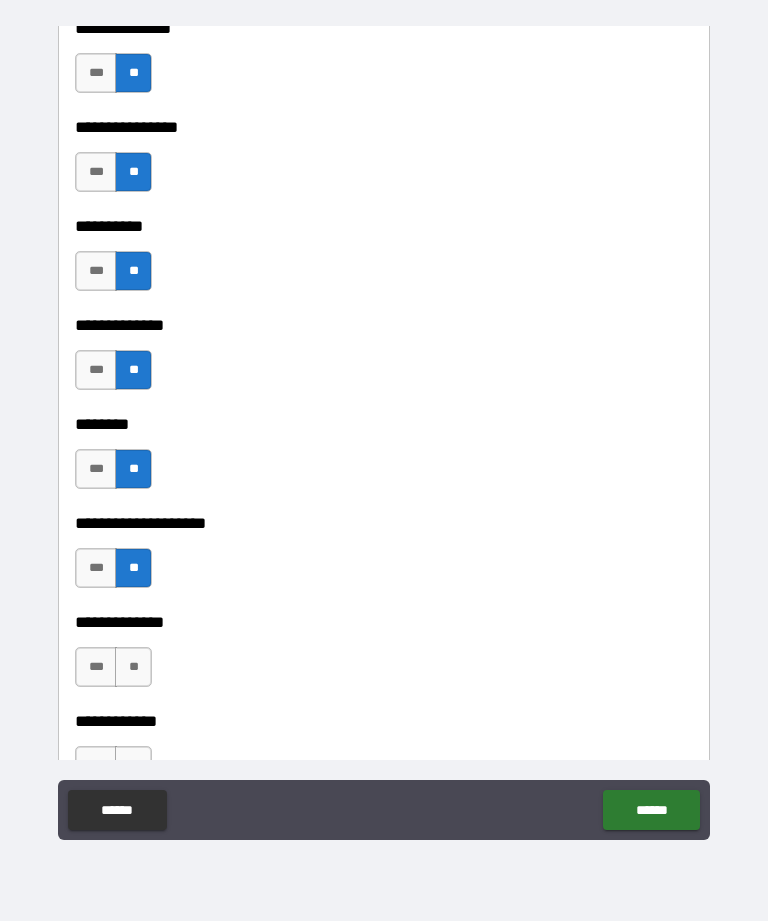click on "**********" at bounding box center (384, 608) 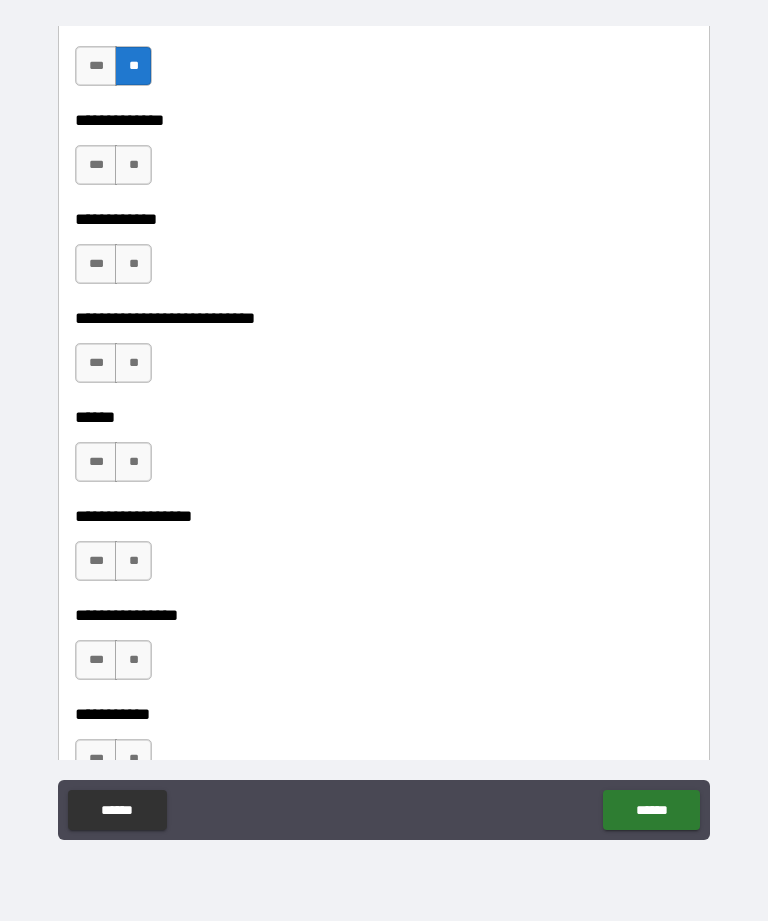 scroll, scrollTop: 9069, scrollLeft: 0, axis: vertical 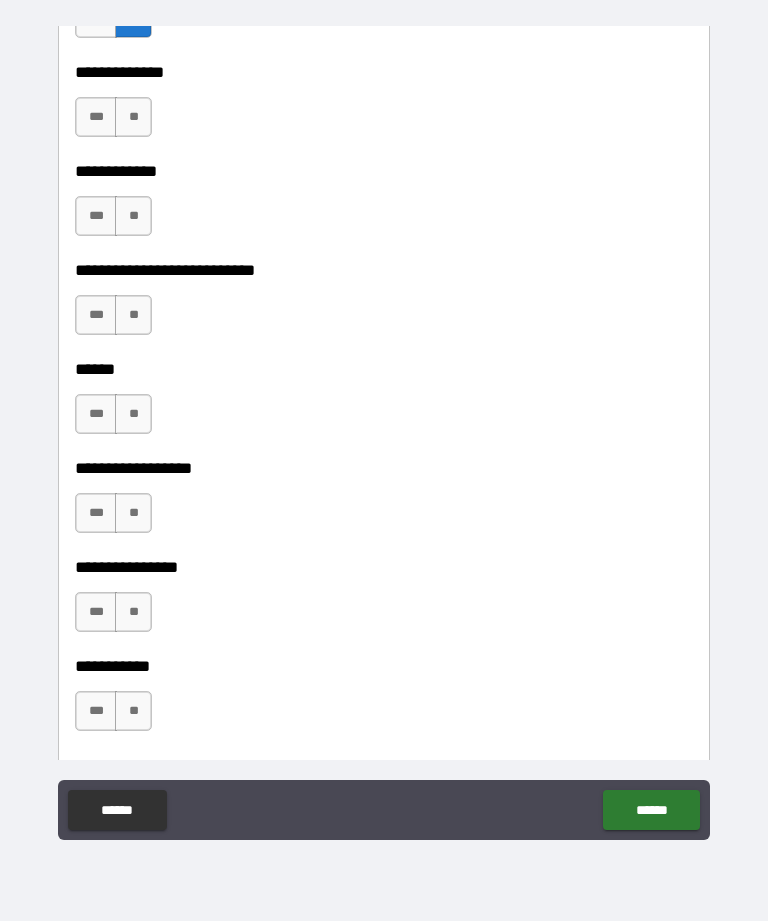 click on "**" at bounding box center [133, 117] 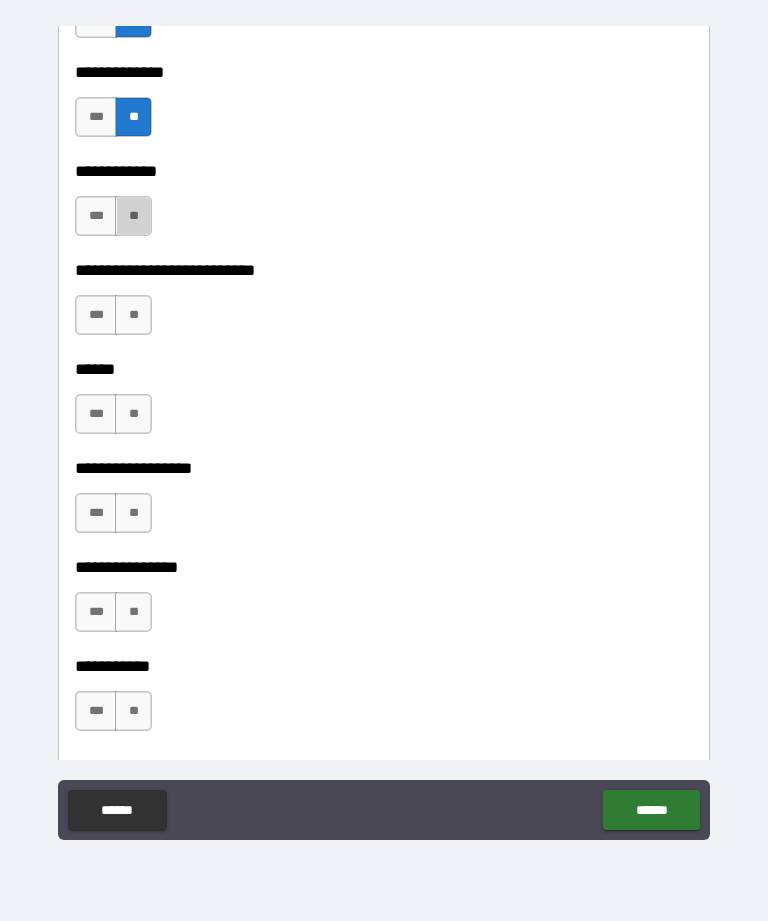 click on "**" at bounding box center [133, 216] 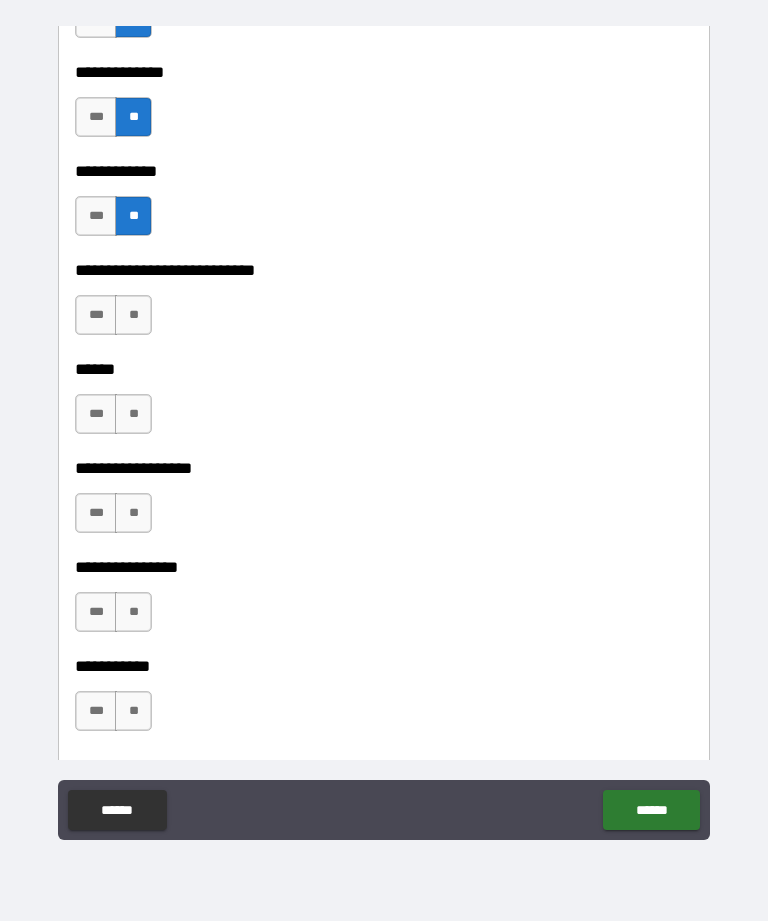 click on "**" at bounding box center [133, 315] 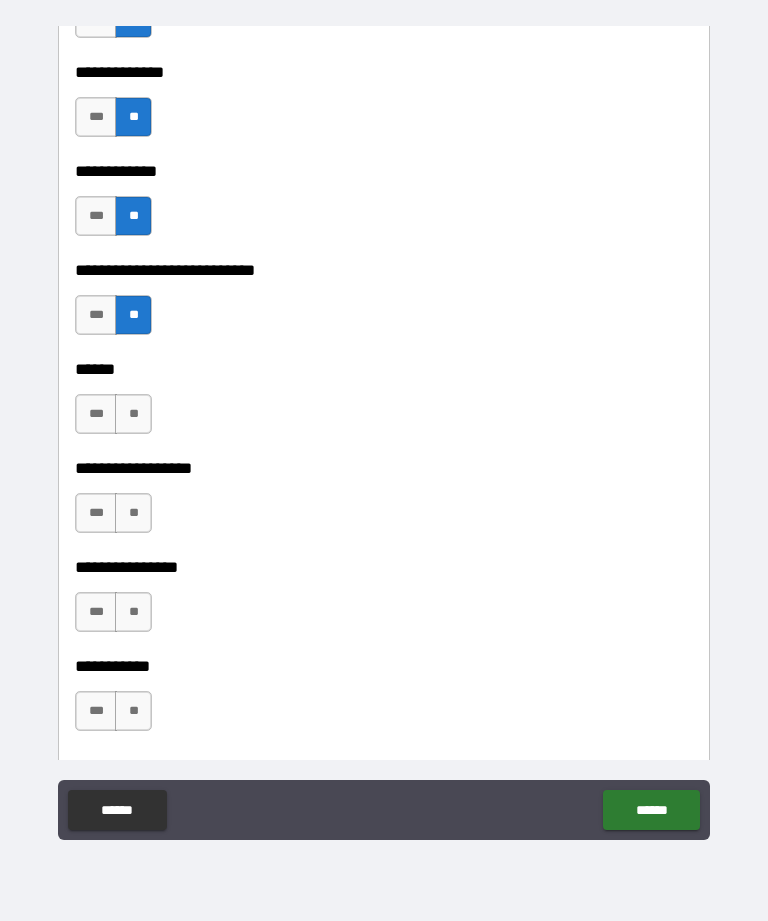 click on "**" at bounding box center (133, 414) 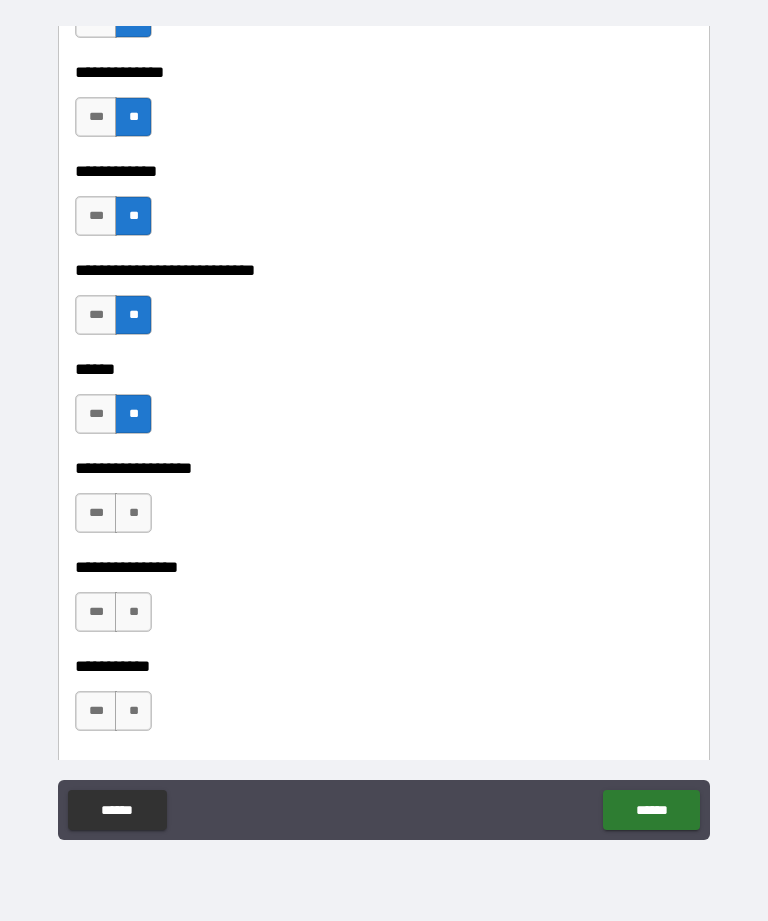 click on "**" at bounding box center [133, 513] 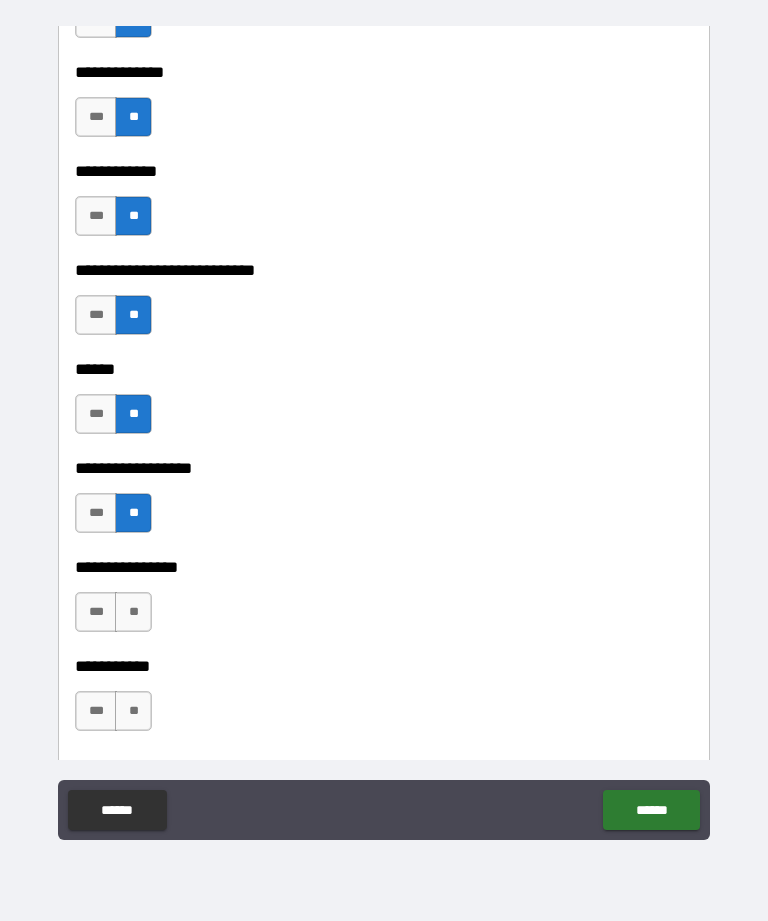 click on "**" at bounding box center (133, 612) 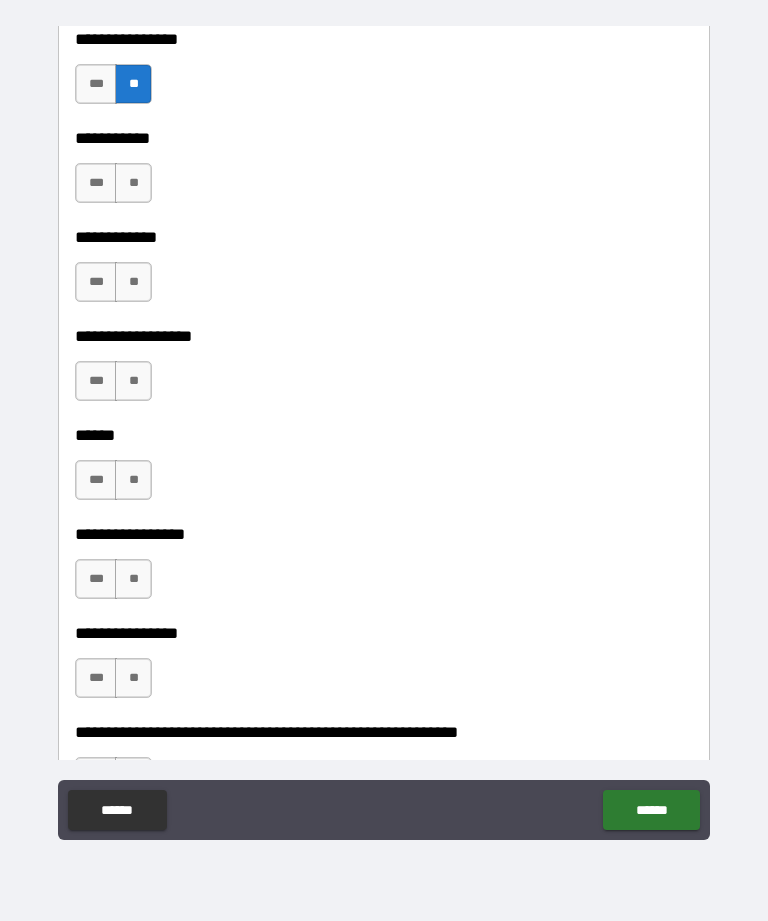 scroll, scrollTop: 9605, scrollLeft: 0, axis: vertical 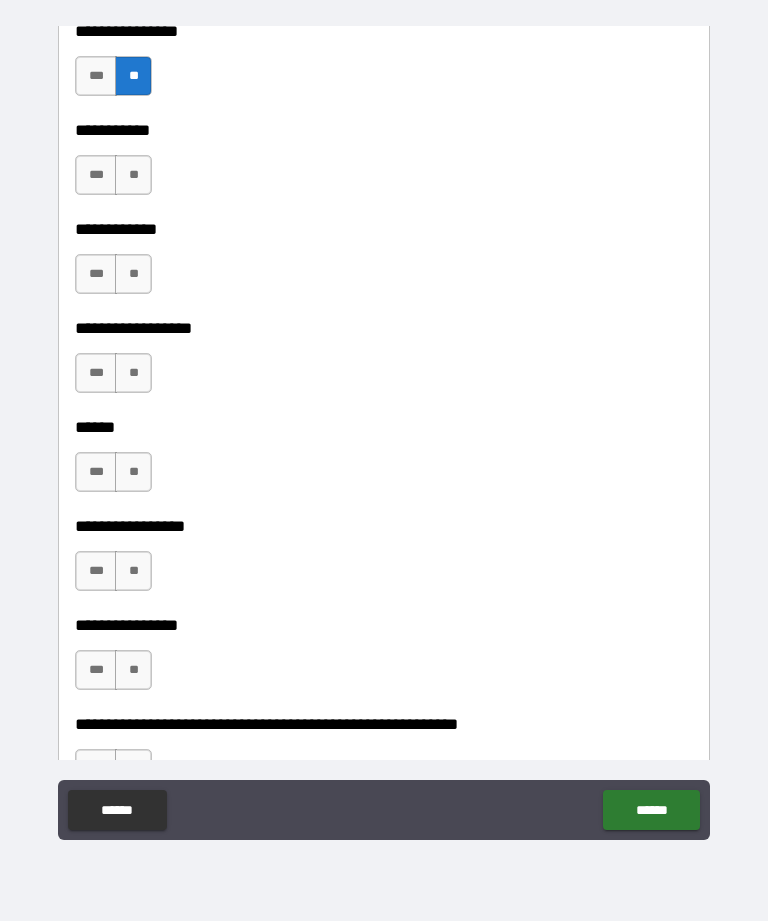 click on "**" at bounding box center [133, 175] 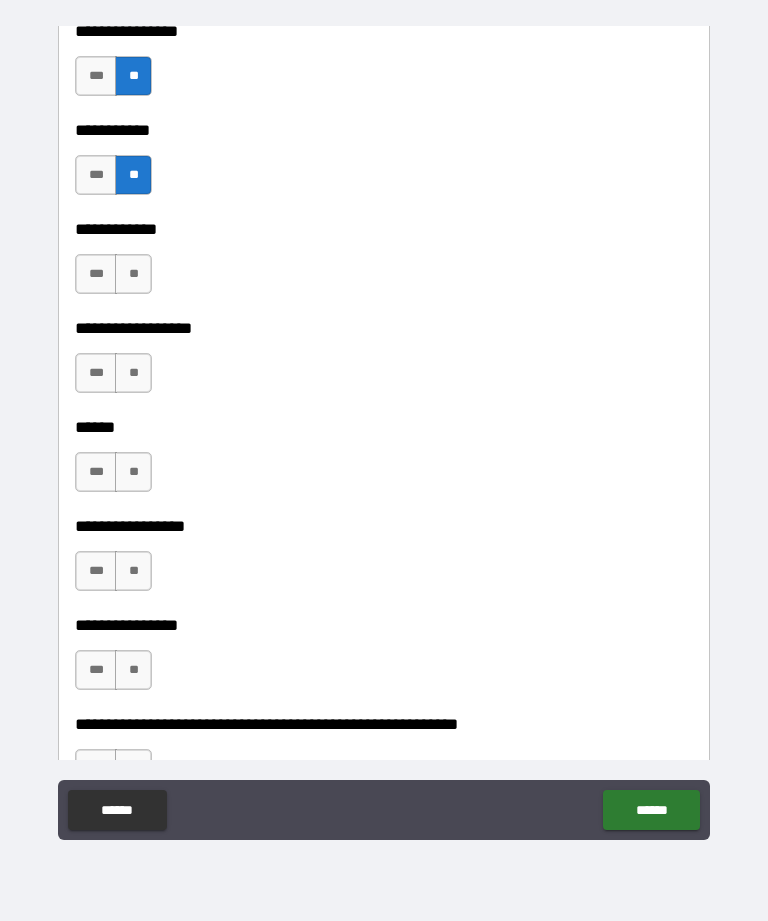 click on "**" at bounding box center (133, 274) 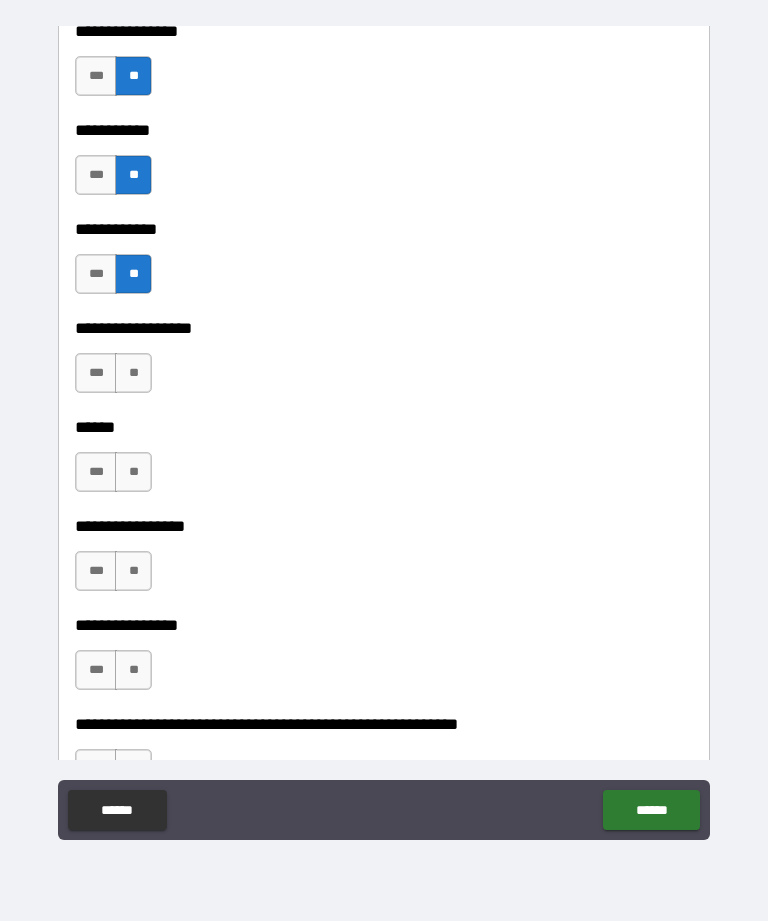 click on "**********" at bounding box center (384, 314) 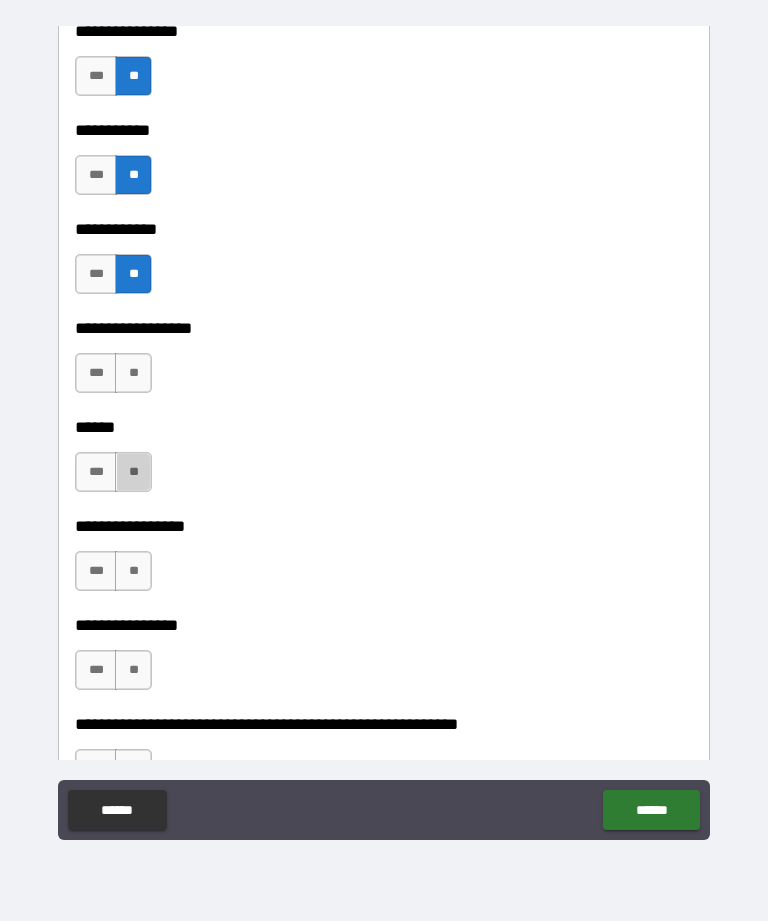 click on "**" at bounding box center (133, 472) 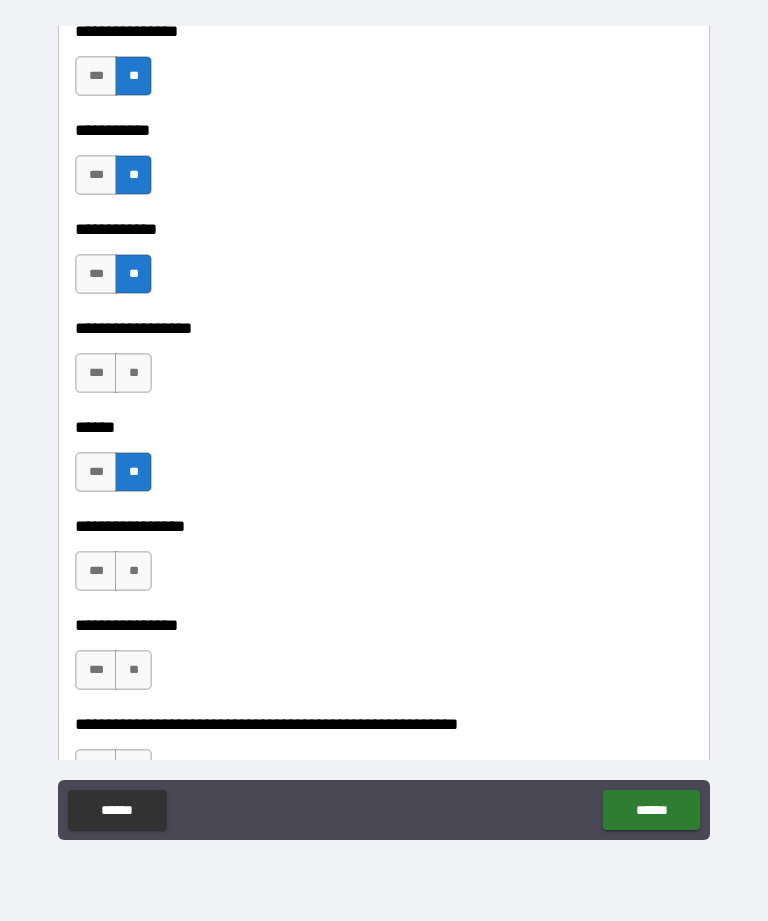 click on "**" at bounding box center [133, 373] 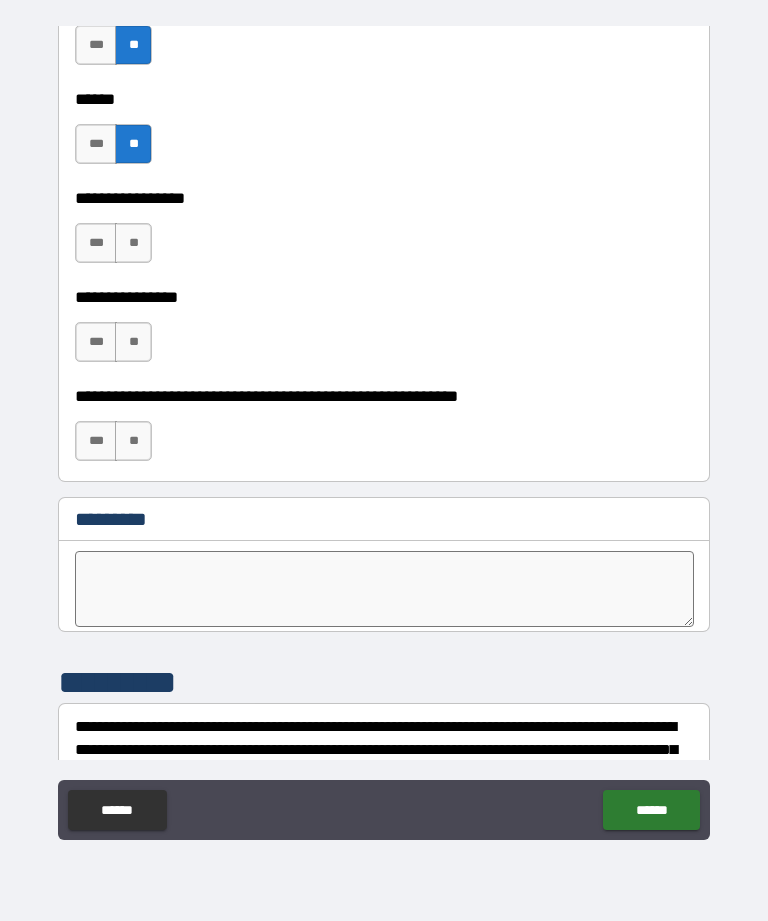 scroll, scrollTop: 9986, scrollLeft: 0, axis: vertical 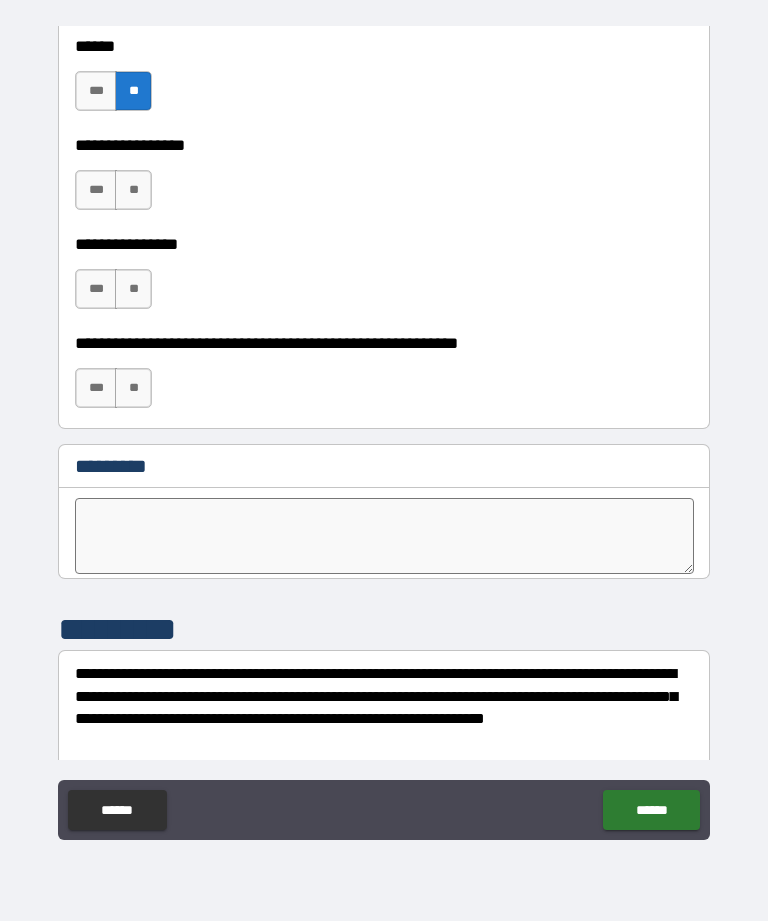 click on "**" at bounding box center (133, 190) 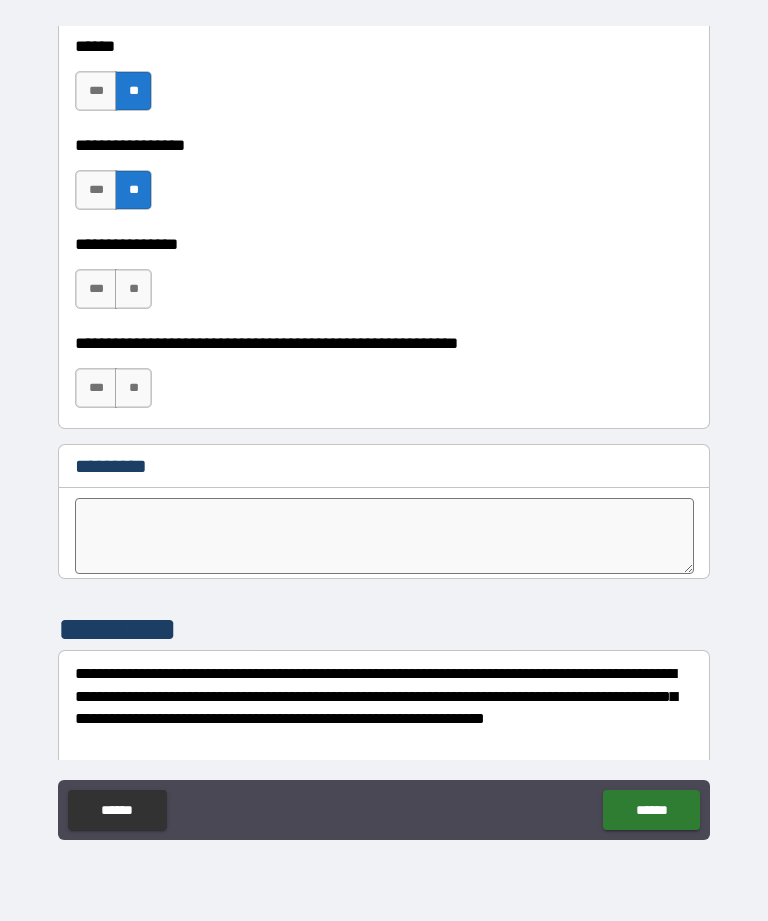 click on "**" at bounding box center (133, 289) 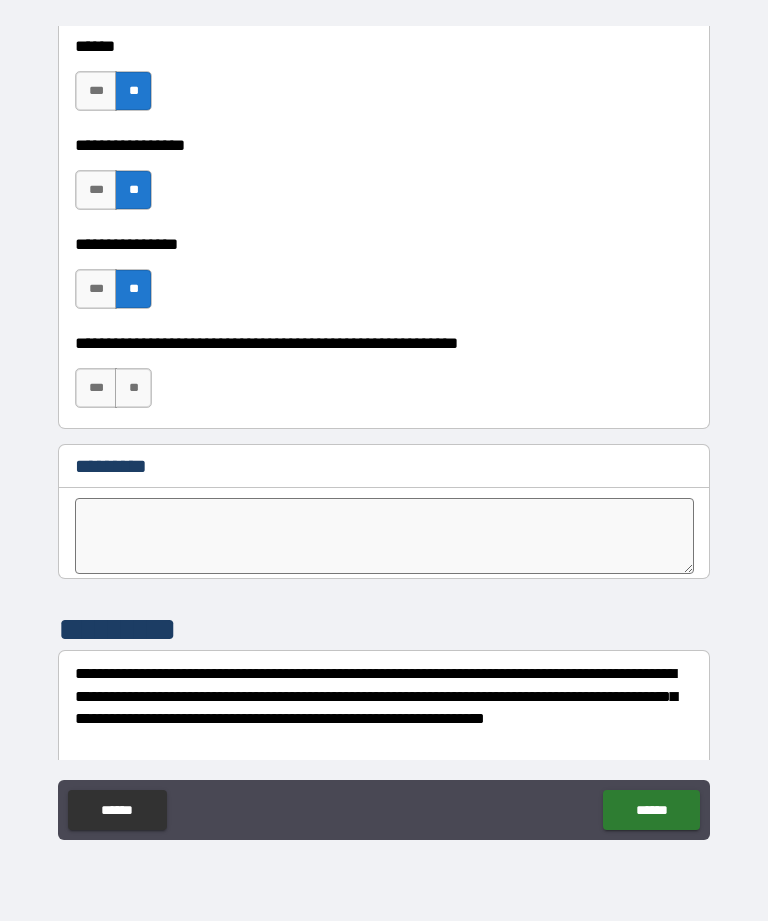 click on "**" at bounding box center (133, 388) 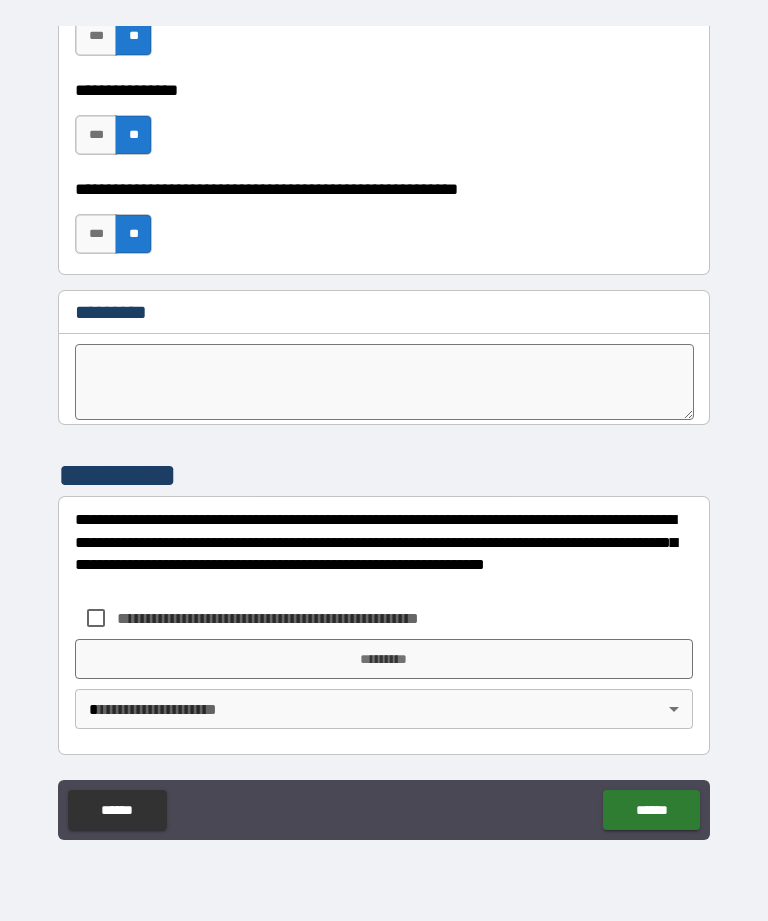 scroll, scrollTop: 10140, scrollLeft: 0, axis: vertical 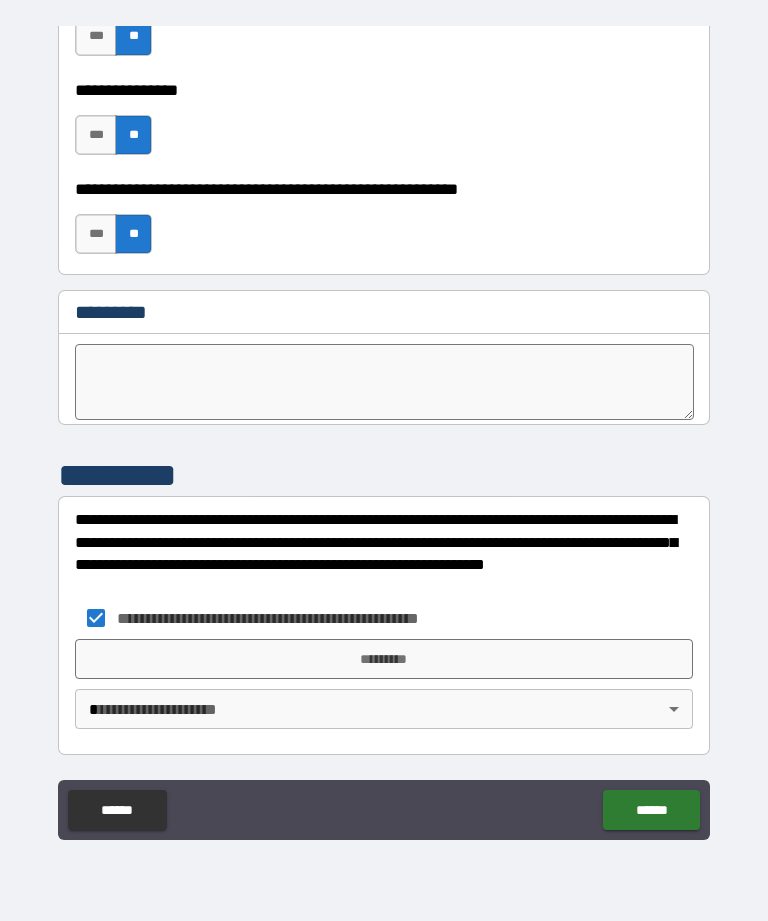 click on "*********" at bounding box center (384, 659) 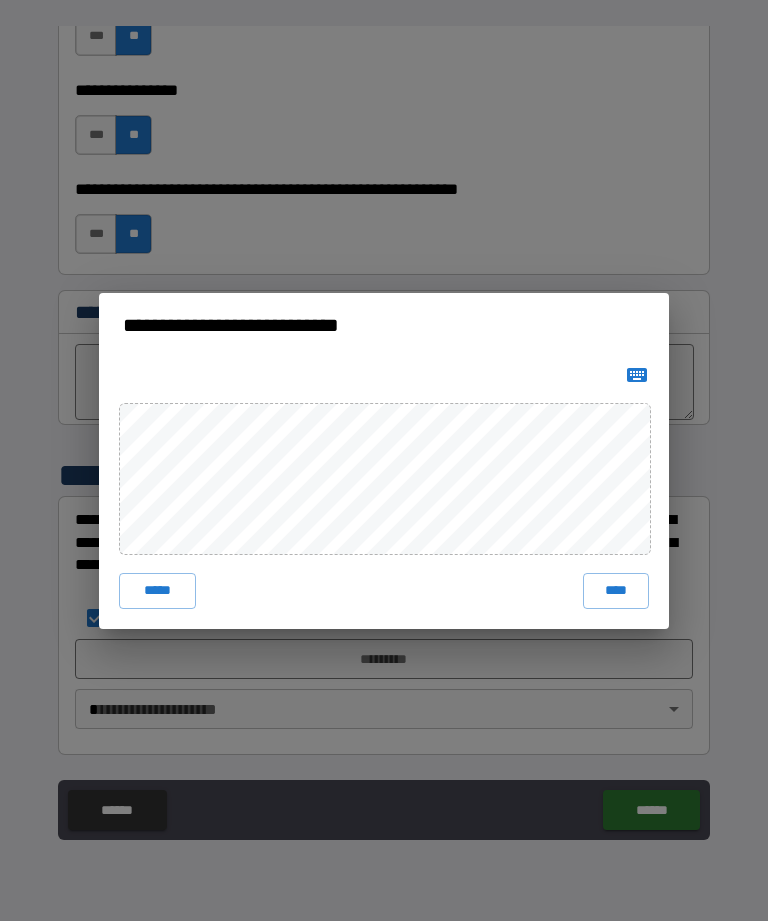 click on "****" at bounding box center (616, 591) 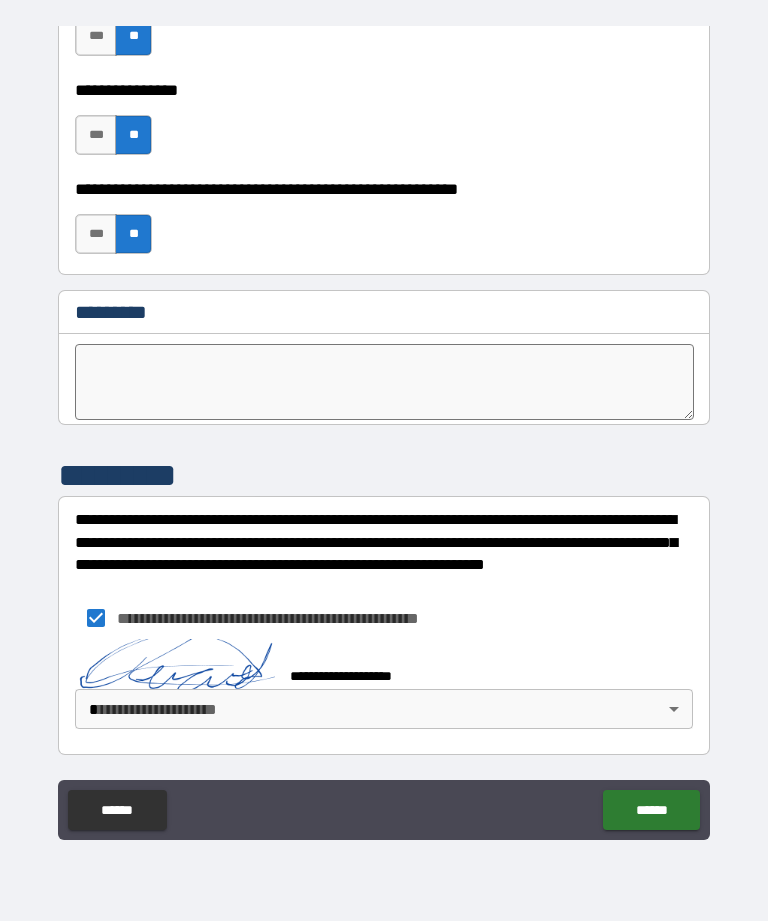 scroll, scrollTop: 10130, scrollLeft: 0, axis: vertical 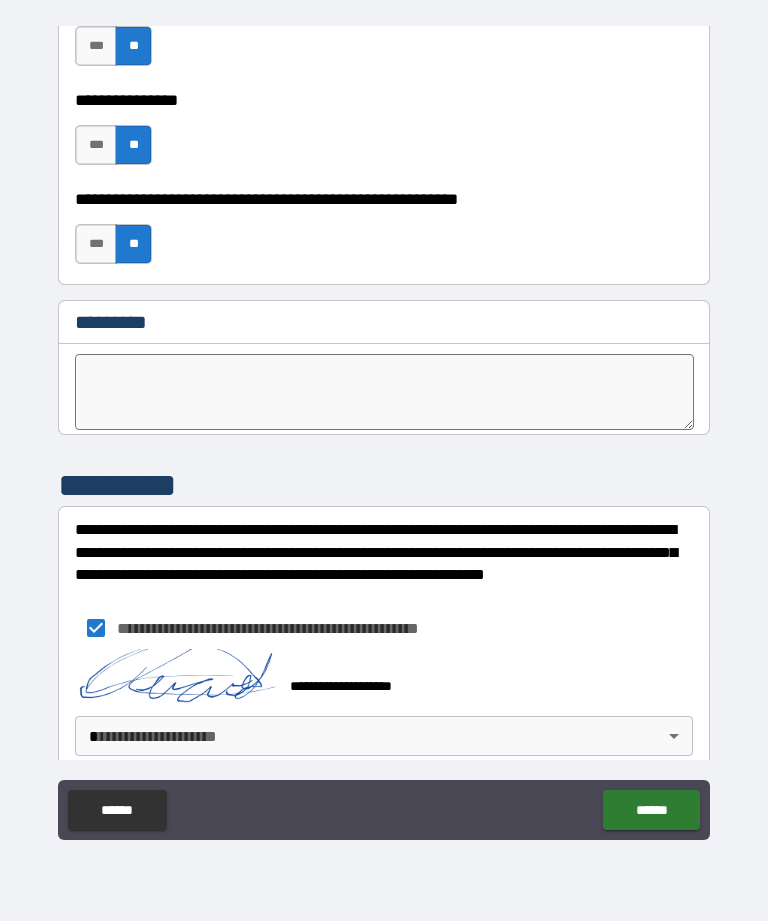 click on "**********" at bounding box center (384, 428) 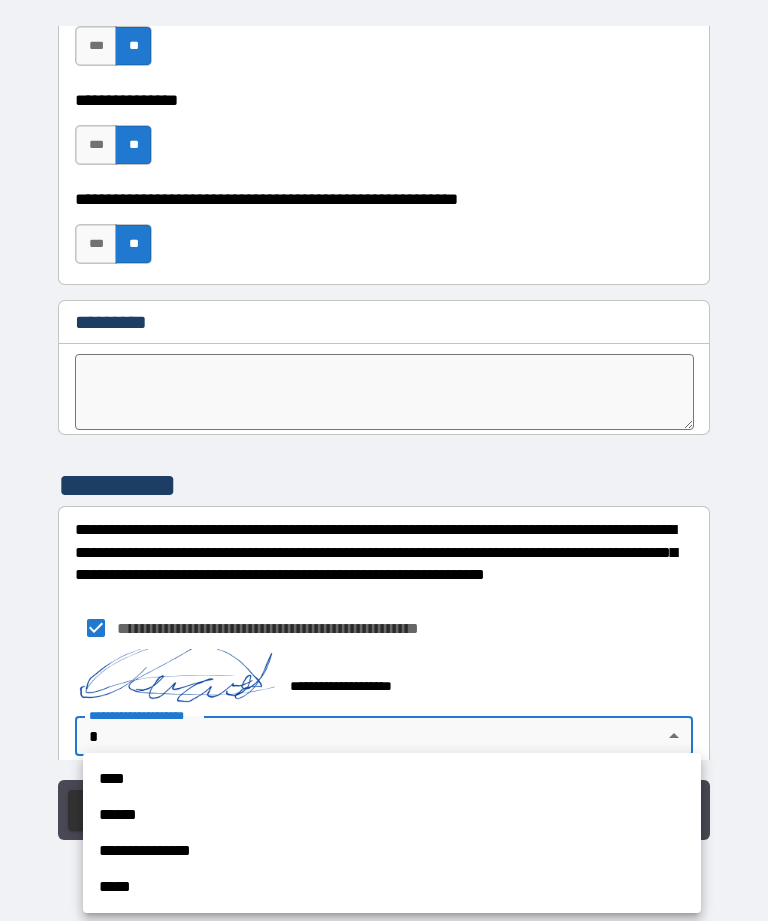 click on "**********" at bounding box center [392, 851] 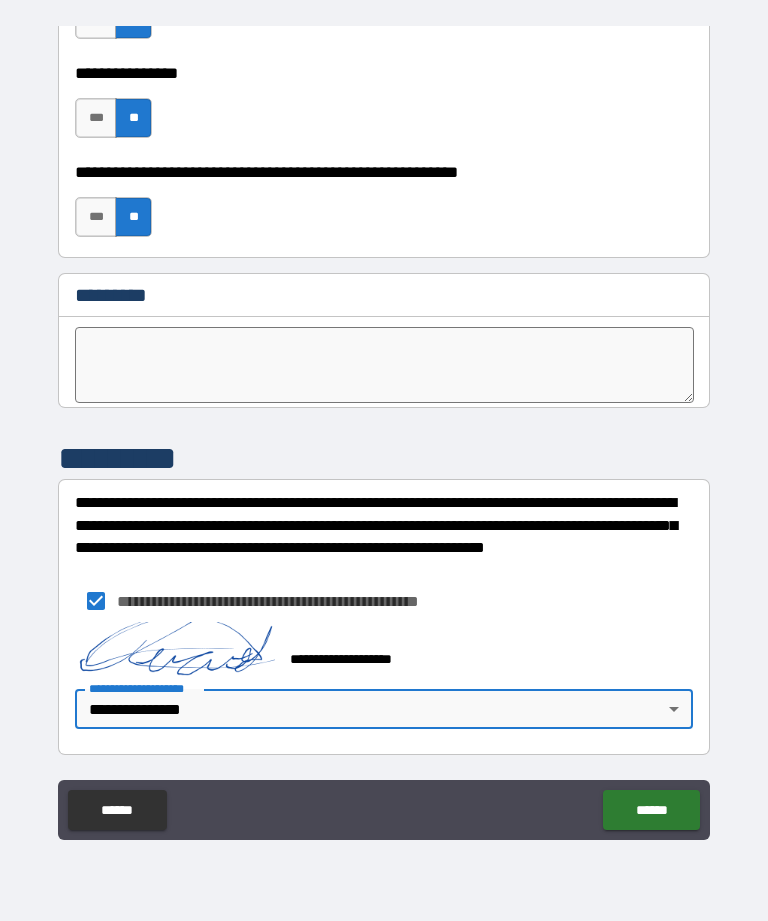 scroll, scrollTop: 10159, scrollLeft: 0, axis: vertical 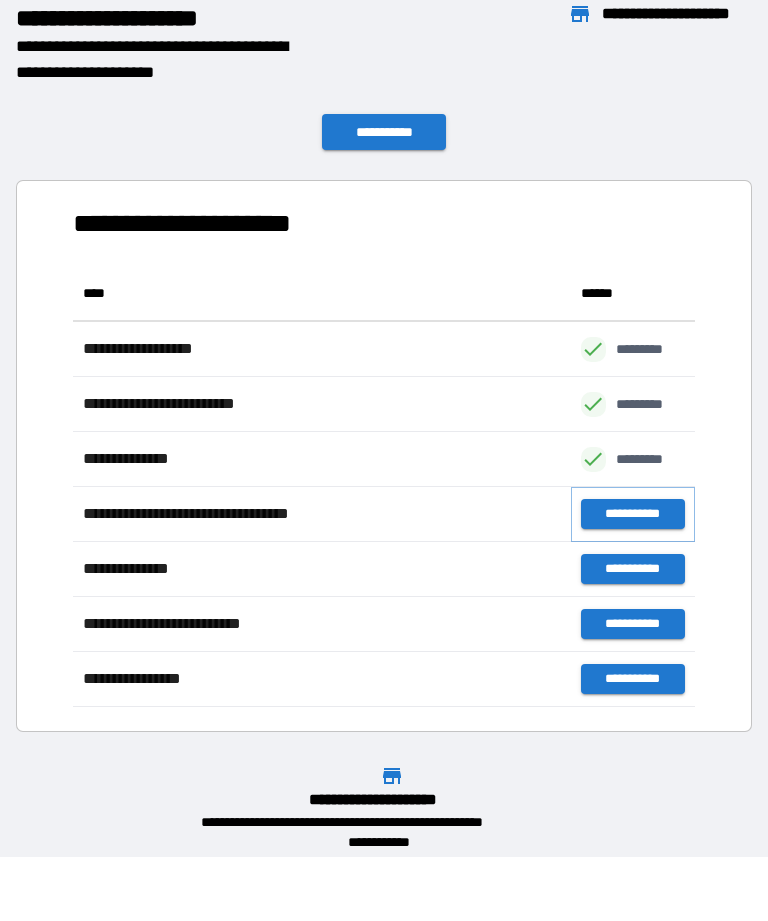 click on "**********" at bounding box center (633, 514) 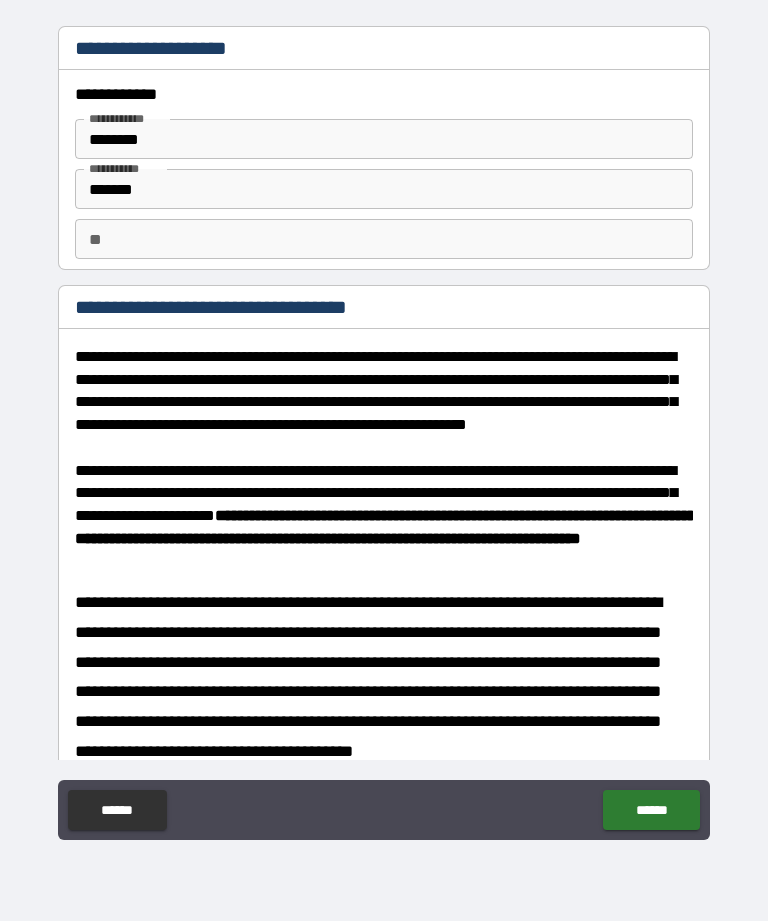 click on "**" at bounding box center (384, 239) 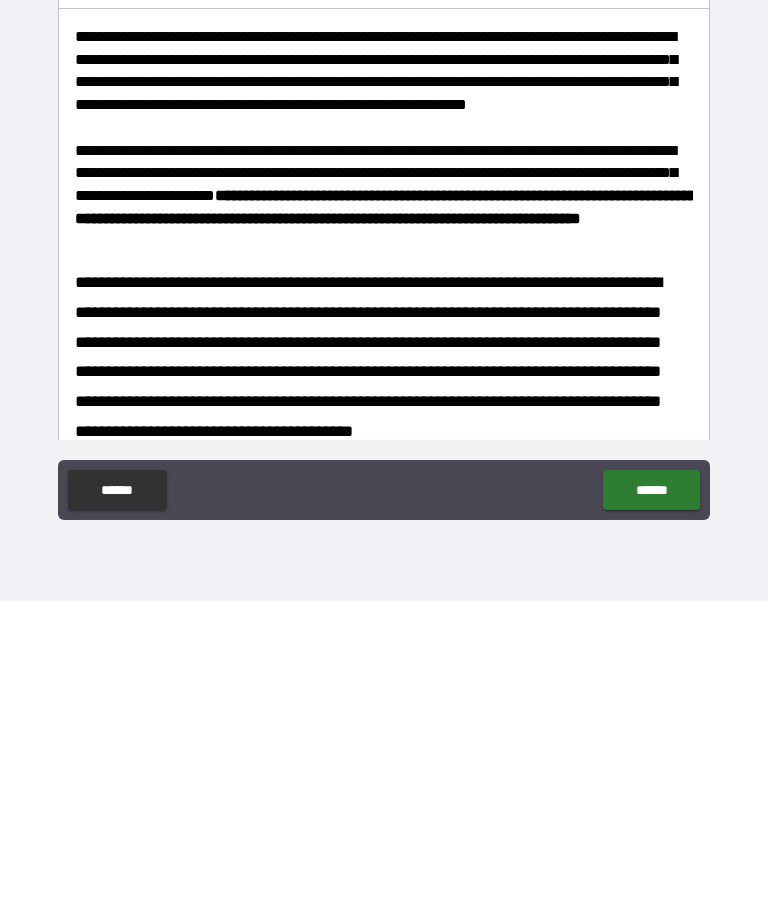 scroll, scrollTop: 0, scrollLeft: 0, axis: both 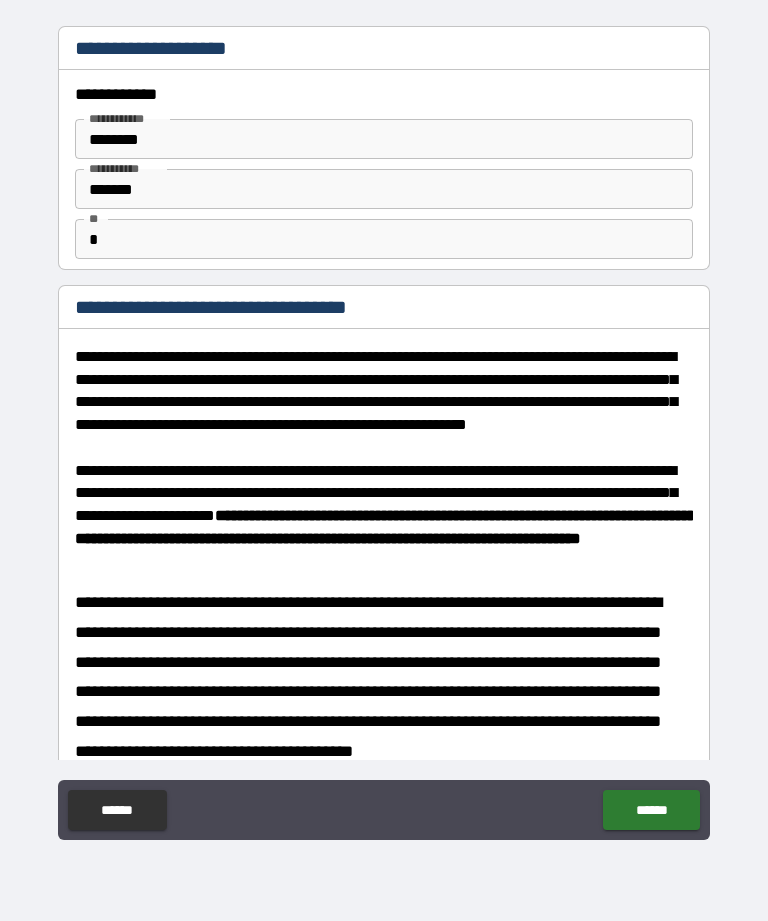 click on "******" at bounding box center [651, 810] 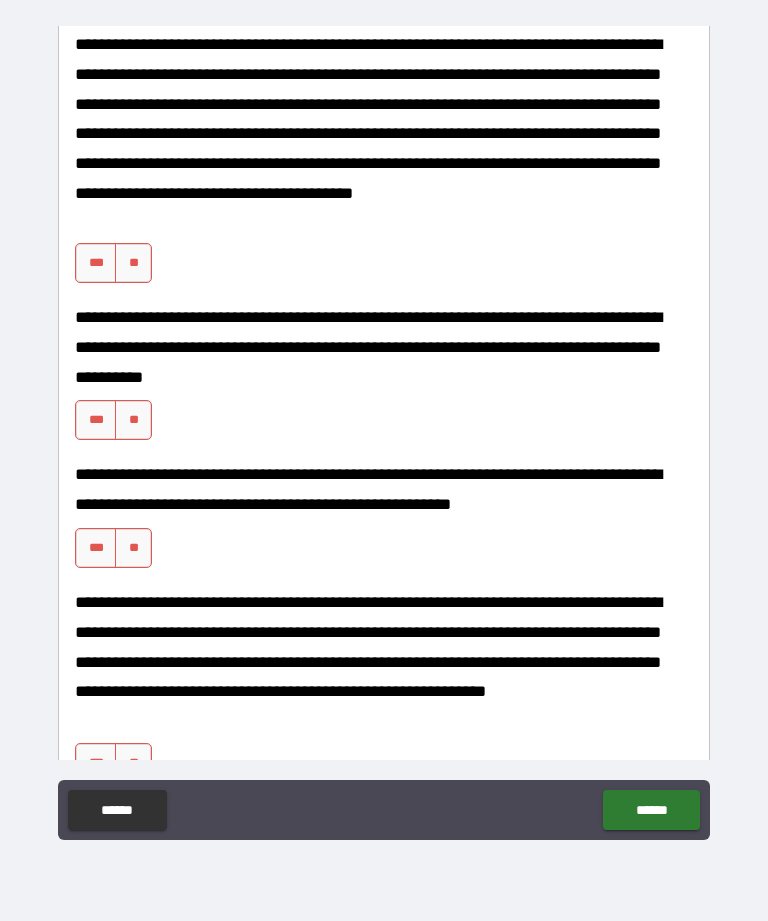 scroll, scrollTop: 563, scrollLeft: 0, axis: vertical 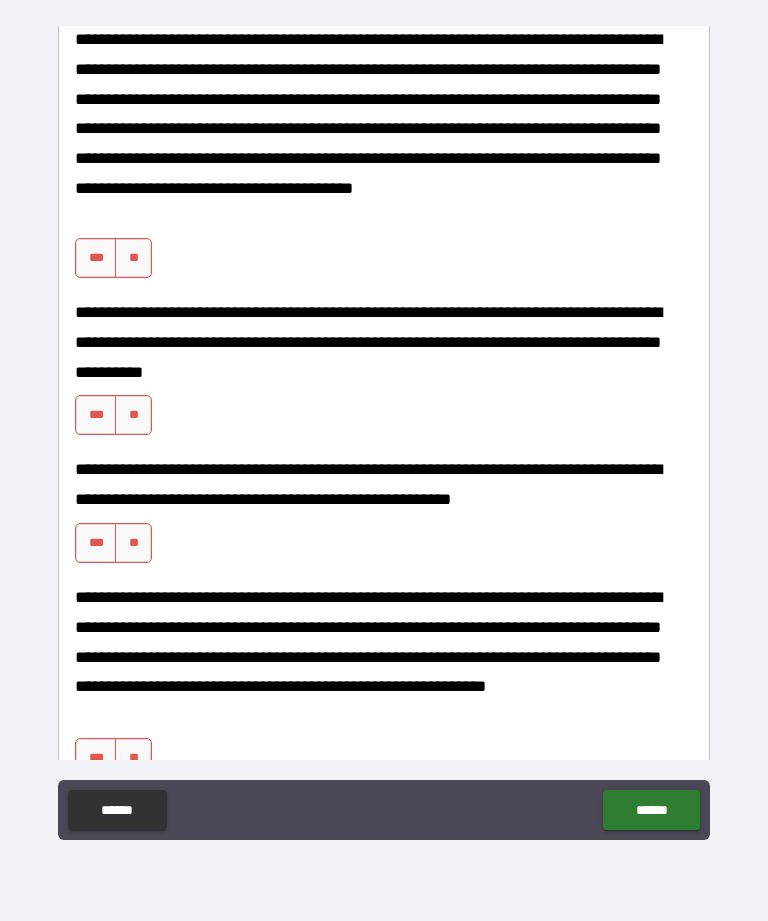 click on "***" at bounding box center (96, 258) 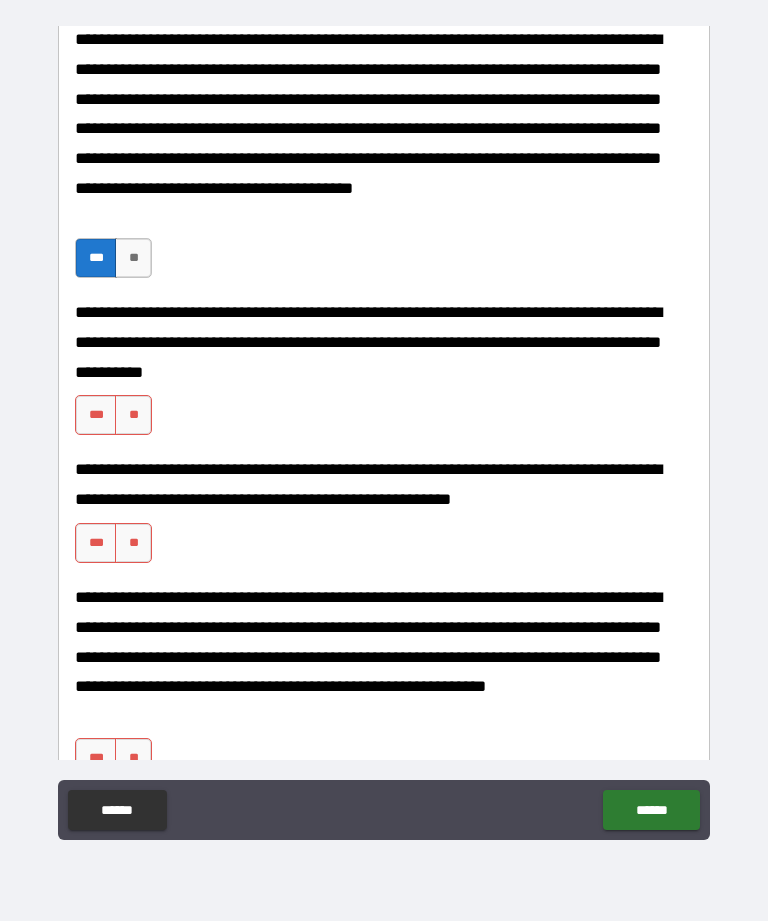 click on "***" at bounding box center [96, 415] 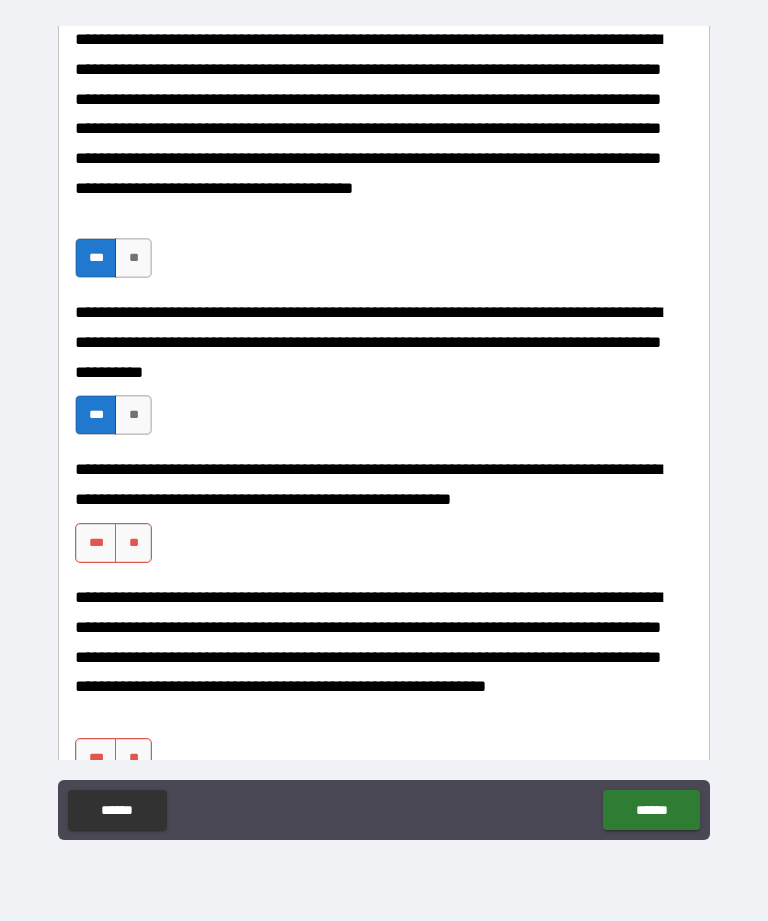 click on "**********" at bounding box center [384, 519] 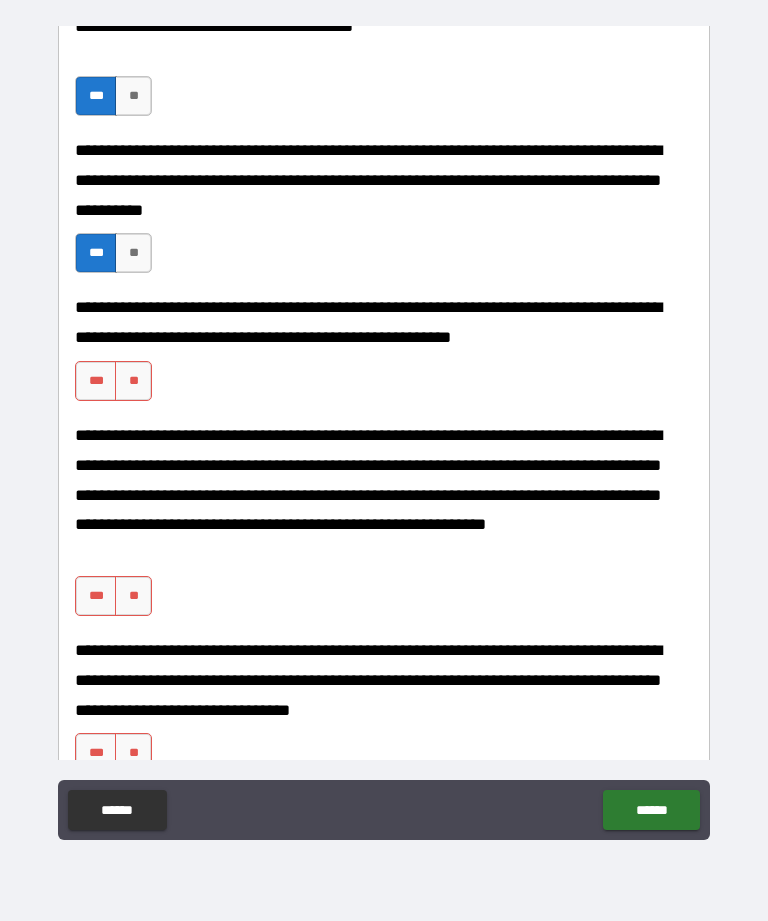 click on "***" at bounding box center (96, 381) 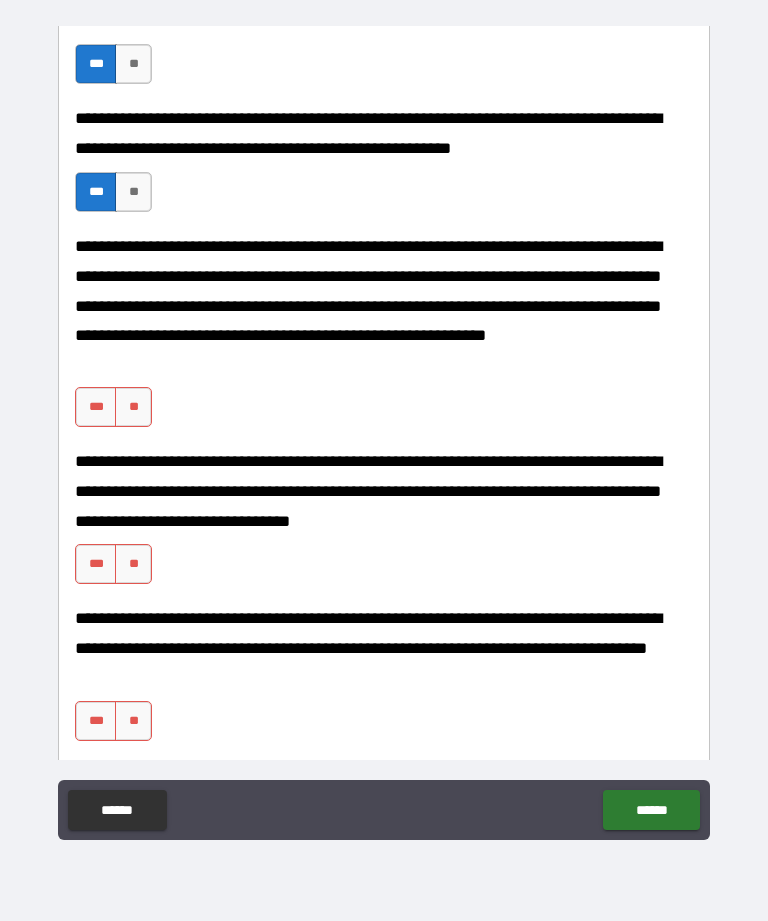 scroll, scrollTop: 929, scrollLeft: 0, axis: vertical 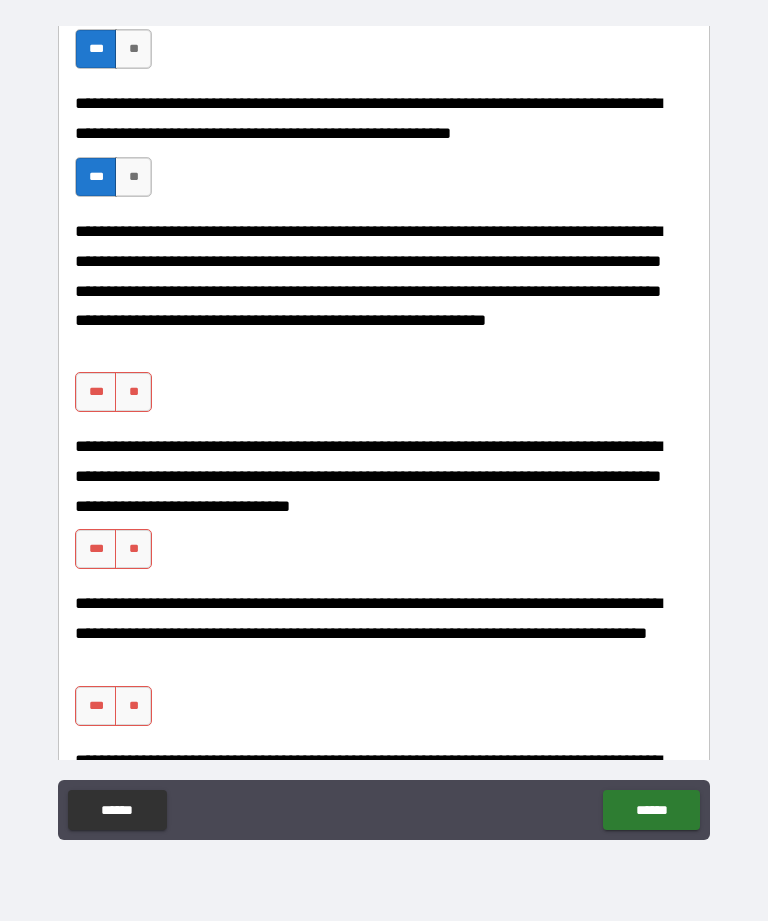 click on "***" at bounding box center (96, 392) 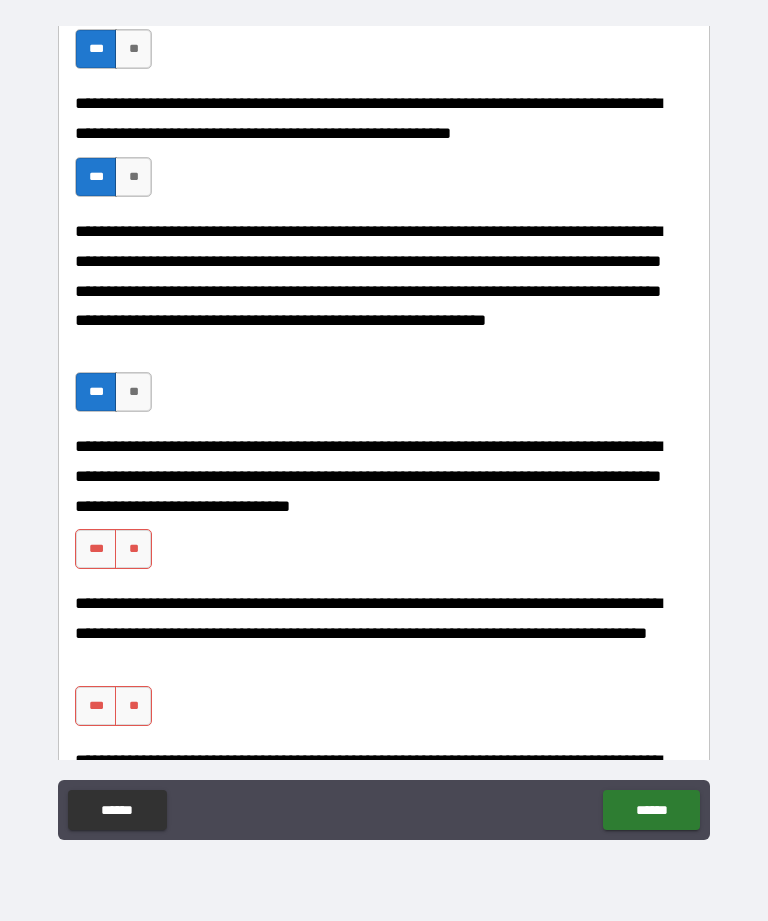 click on "***" at bounding box center [96, 549] 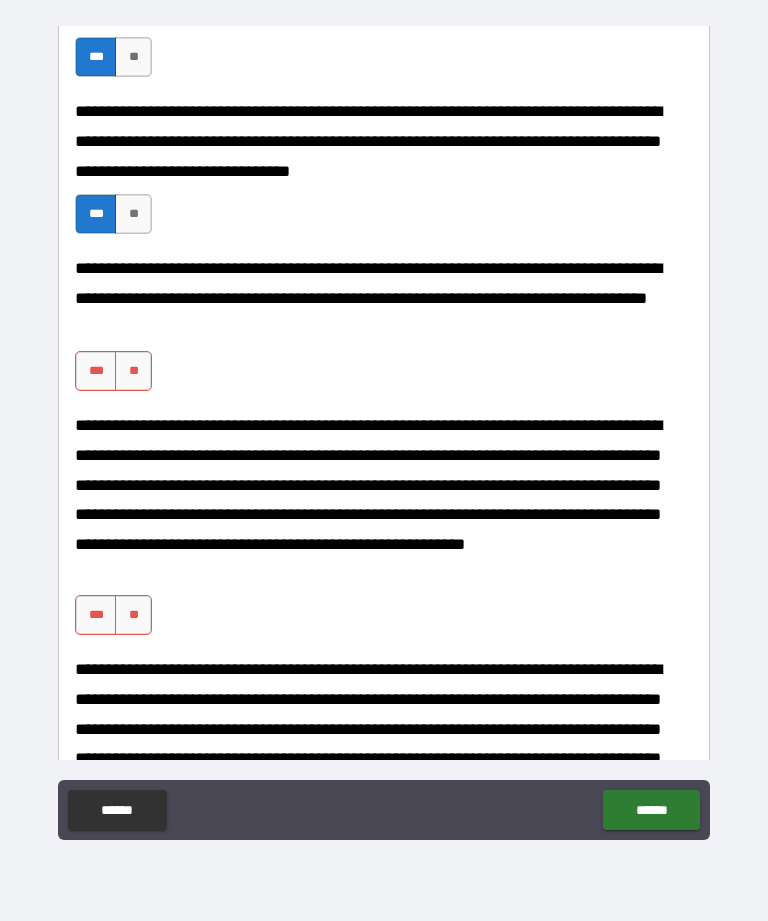 click on "***" at bounding box center (96, 371) 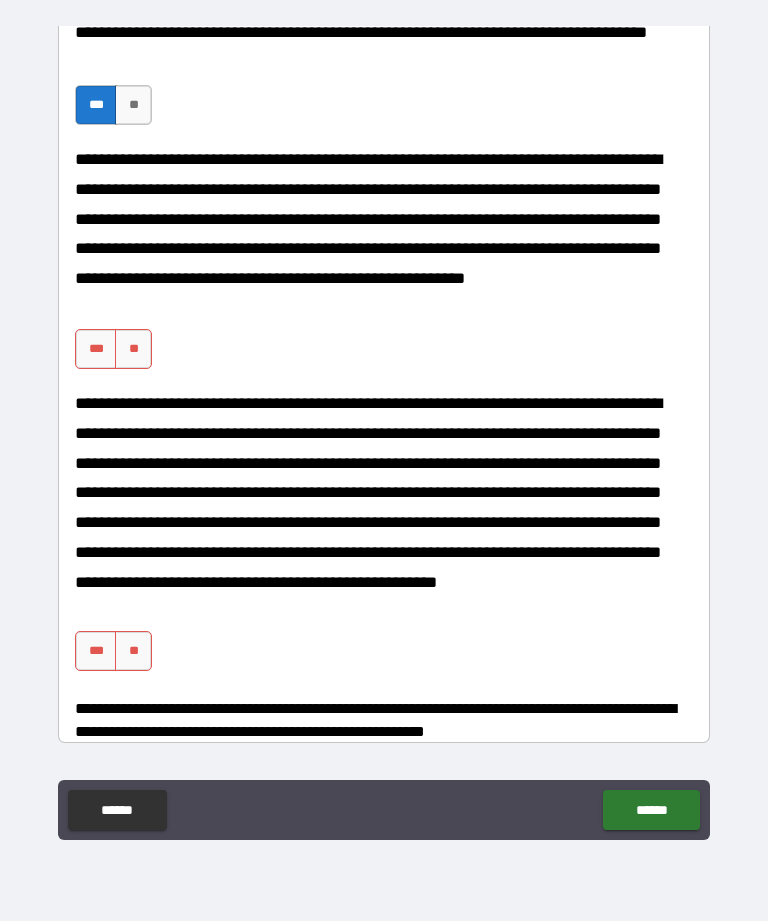 click on "***" at bounding box center (96, 349) 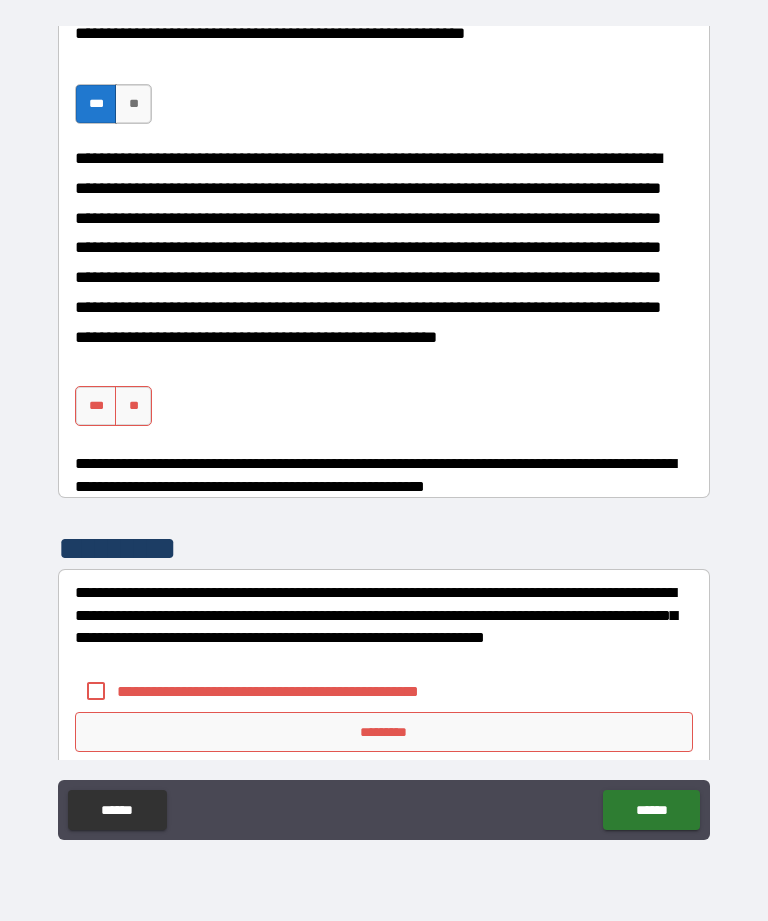 click on "***" at bounding box center (96, 406) 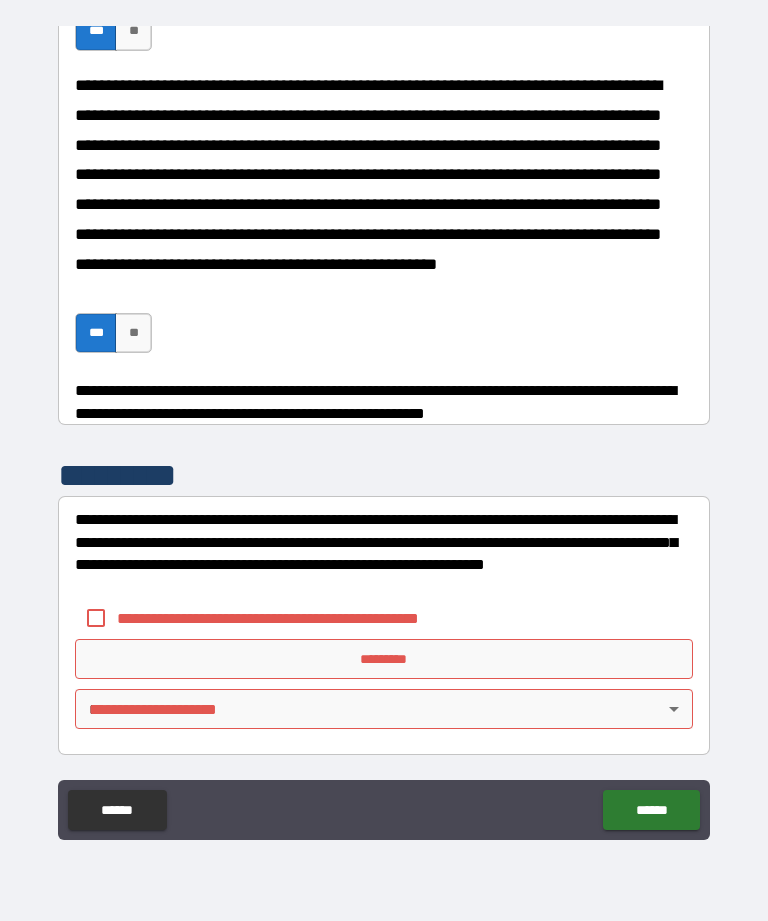 scroll, scrollTop: 1848, scrollLeft: 0, axis: vertical 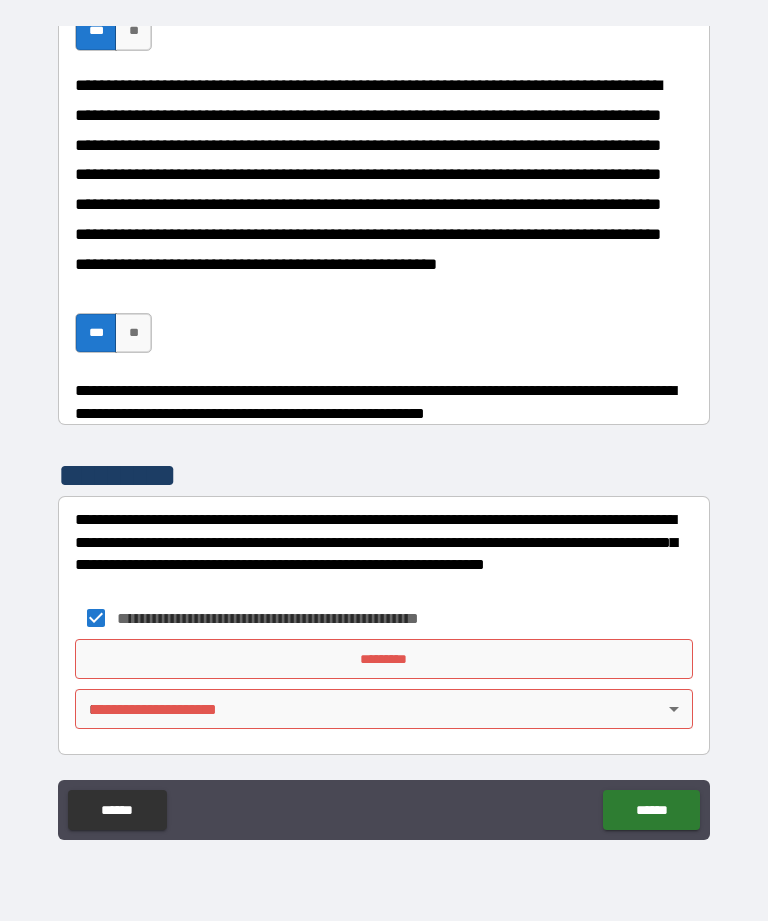 click on "*********" at bounding box center [384, 659] 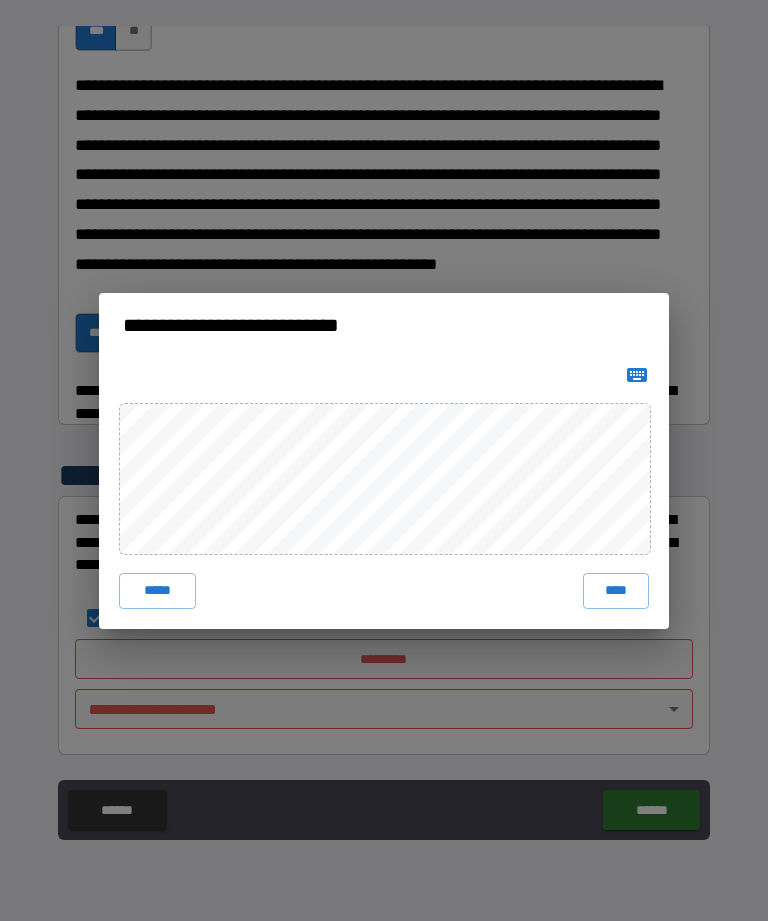 click on "*****" at bounding box center [157, 591] 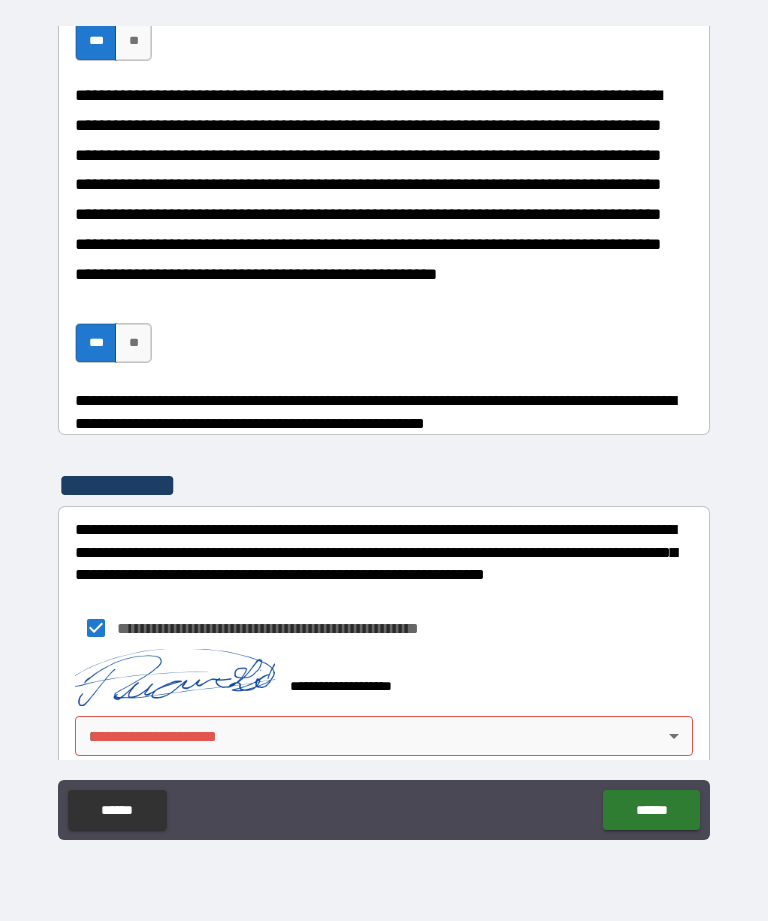 click on "**********" at bounding box center [384, 428] 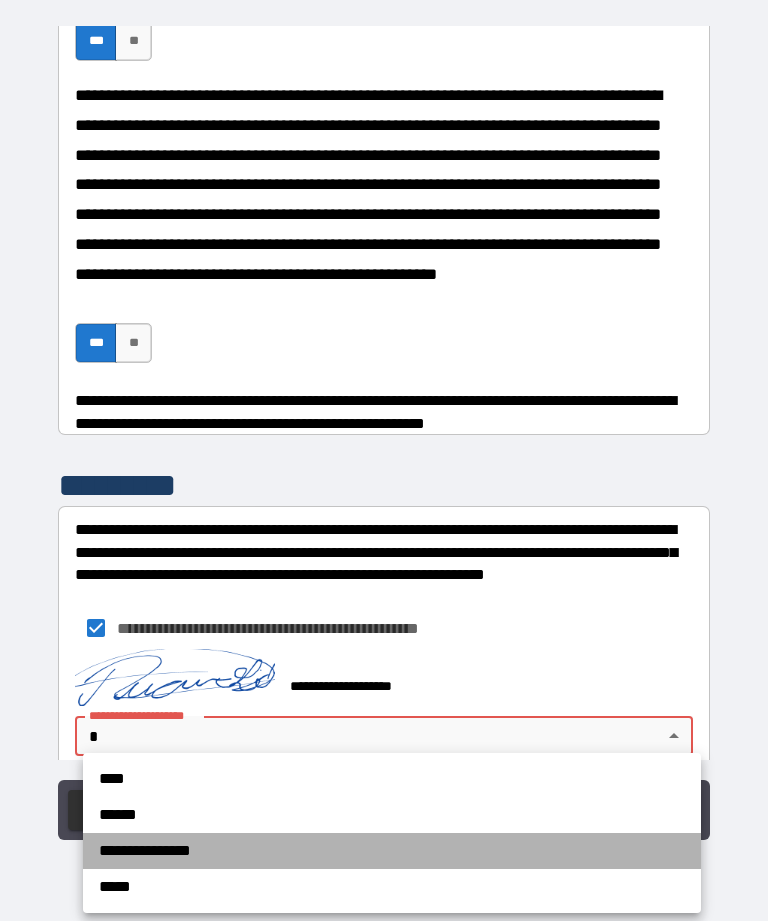 click on "**********" at bounding box center [392, 851] 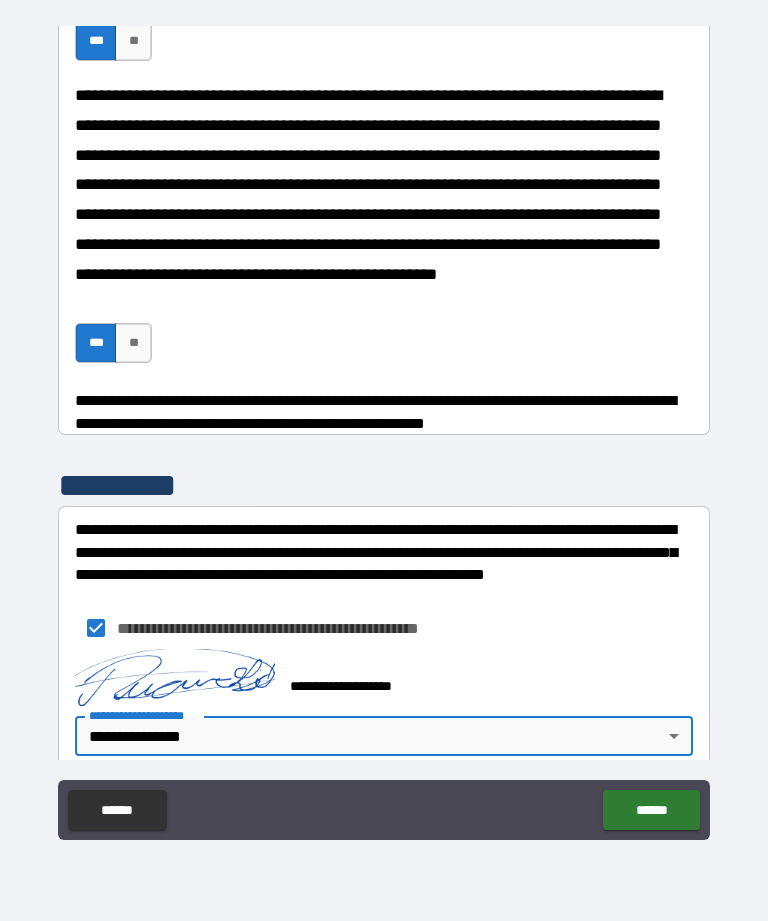 click on "******" at bounding box center [651, 810] 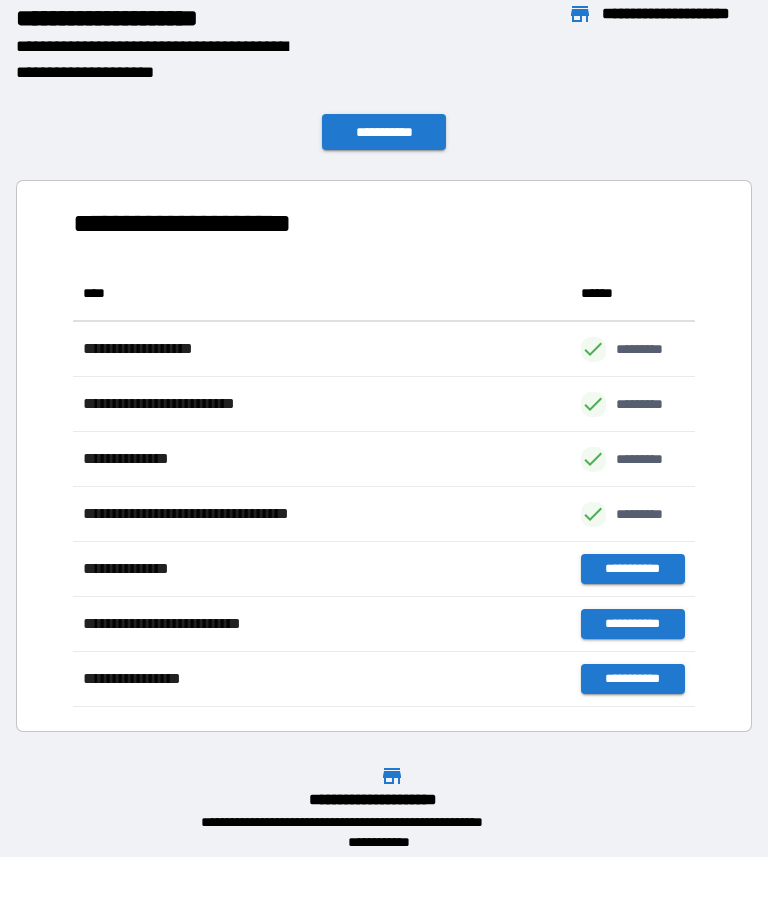 scroll, scrollTop: 441, scrollLeft: 622, axis: both 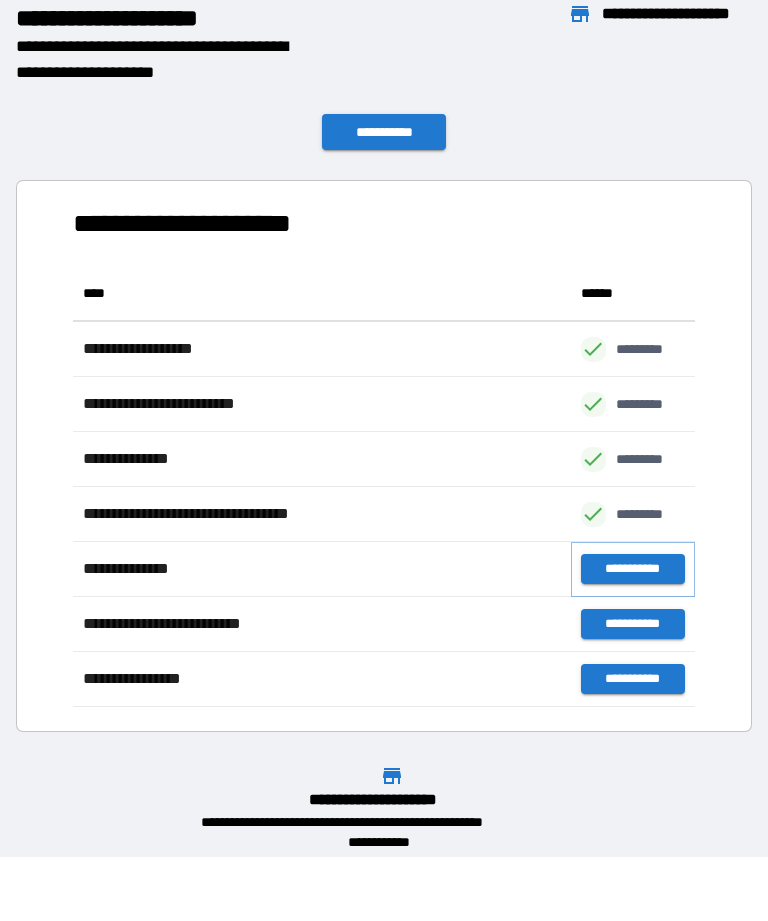 click on "**********" at bounding box center [633, 569] 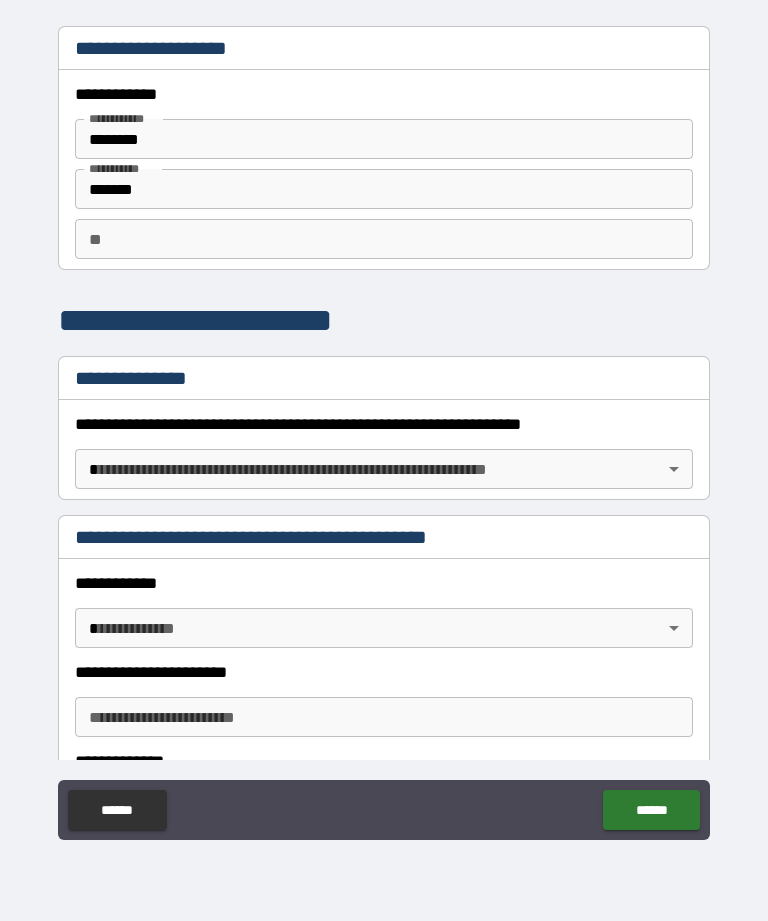 click on "**" at bounding box center [384, 239] 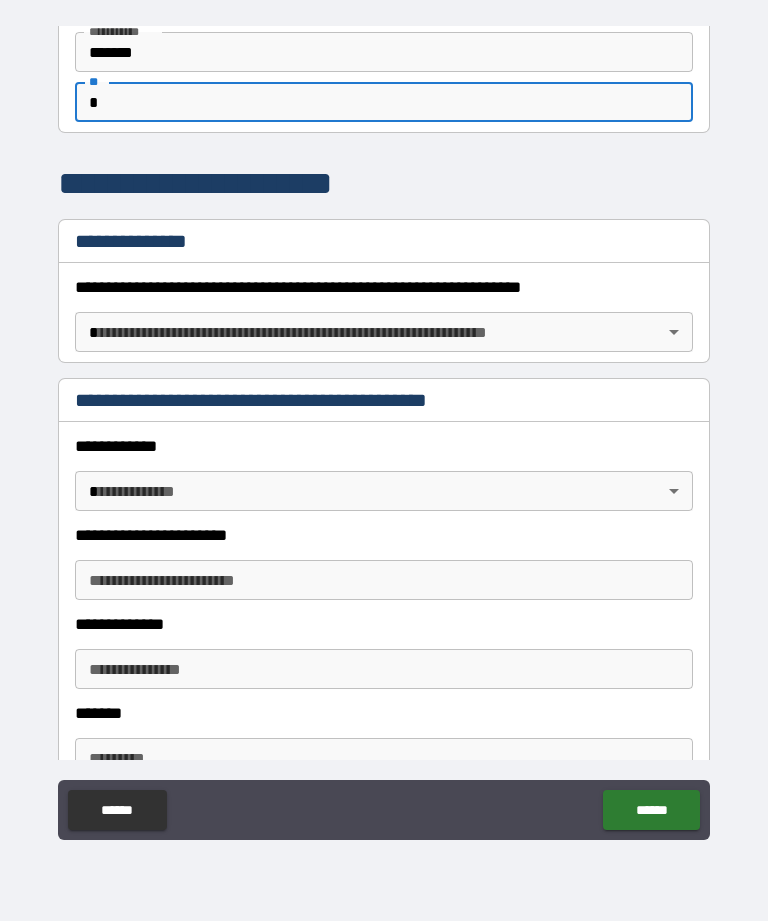 scroll, scrollTop: 141, scrollLeft: 0, axis: vertical 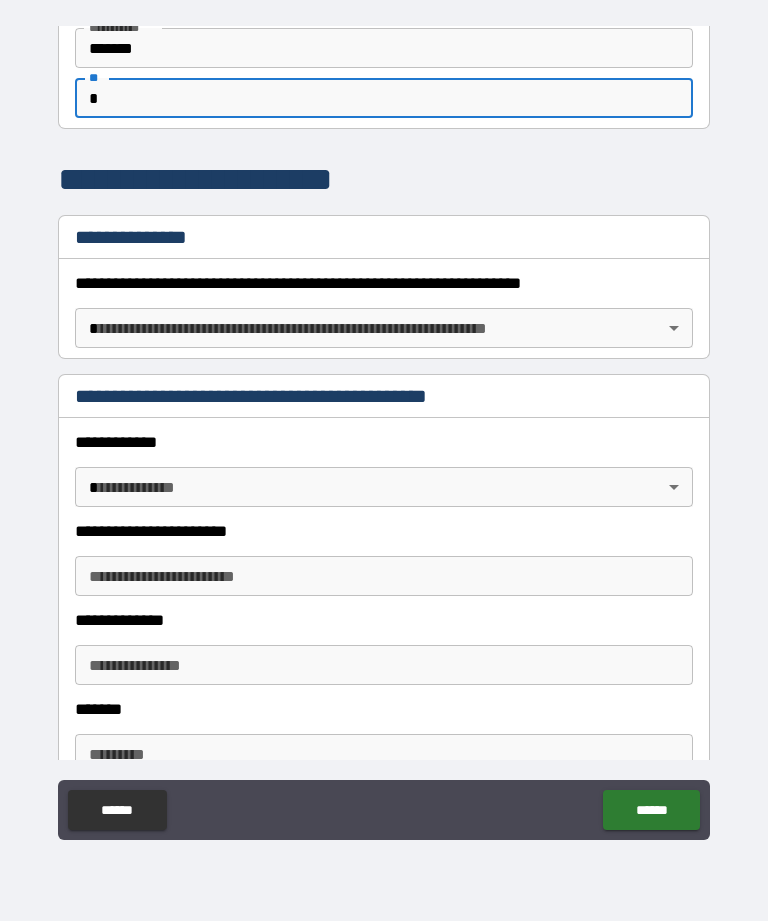 type on "*" 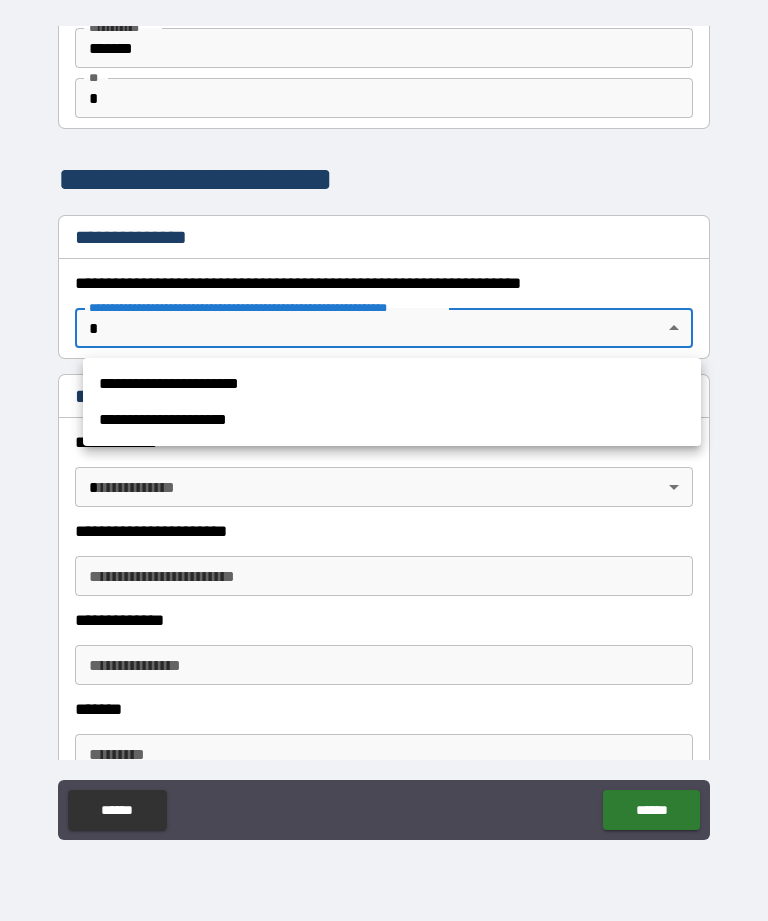 click on "**********" at bounding box center [392, 384] 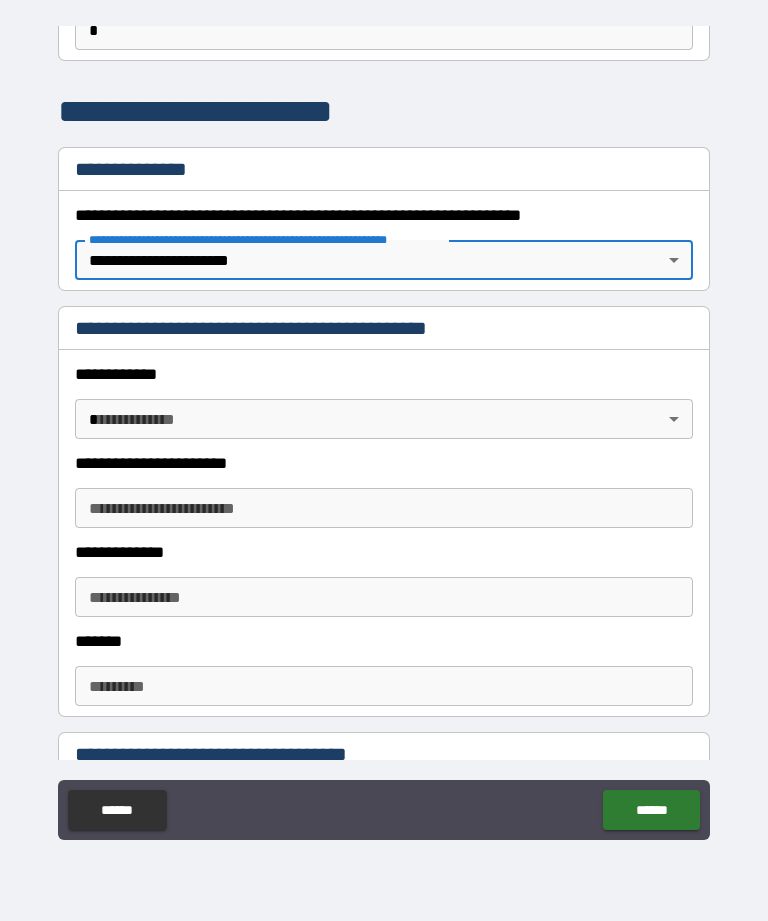scroll, scrollTop: 265, scrollLeft: 0, axis: vertical 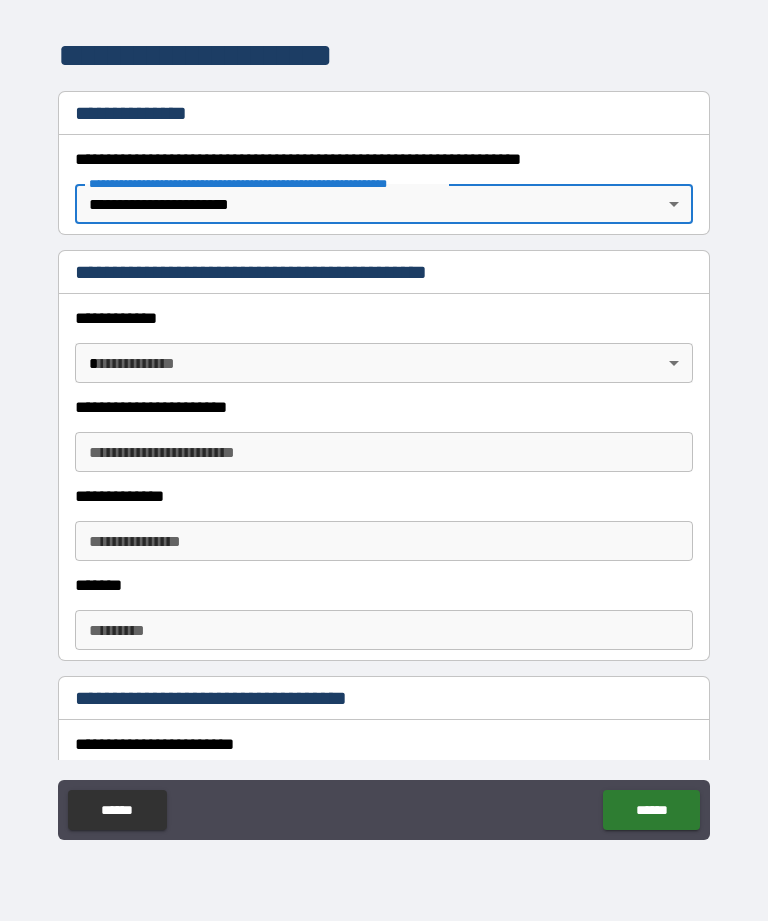 click on "**********" at bounding box center (384, 428) 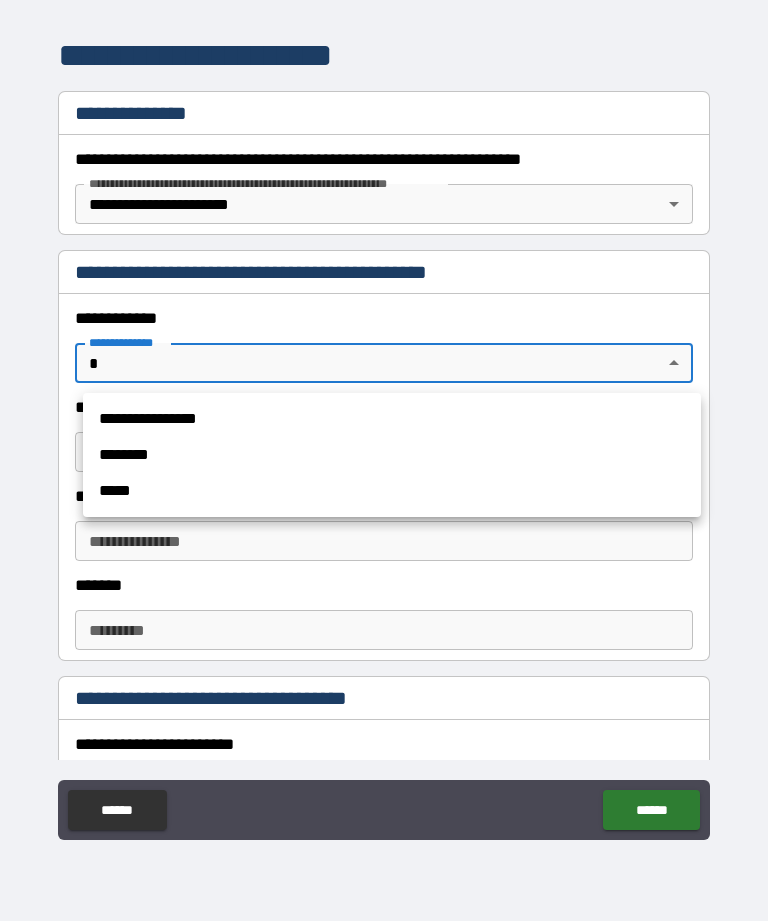 click on "**********" at bounding box center [392, 419] 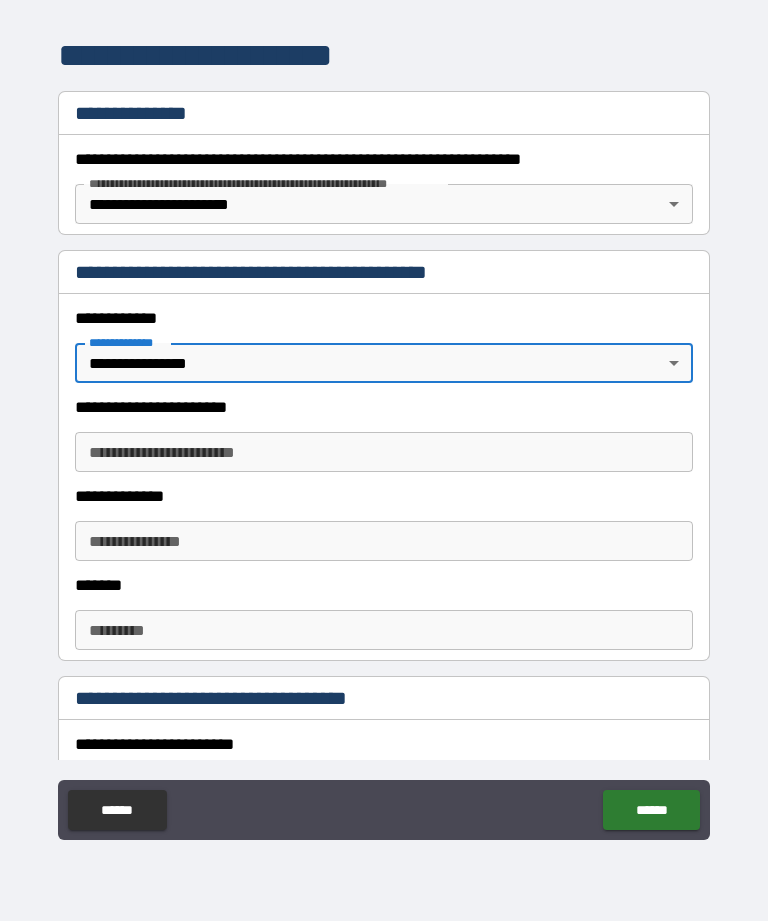 type on "*" 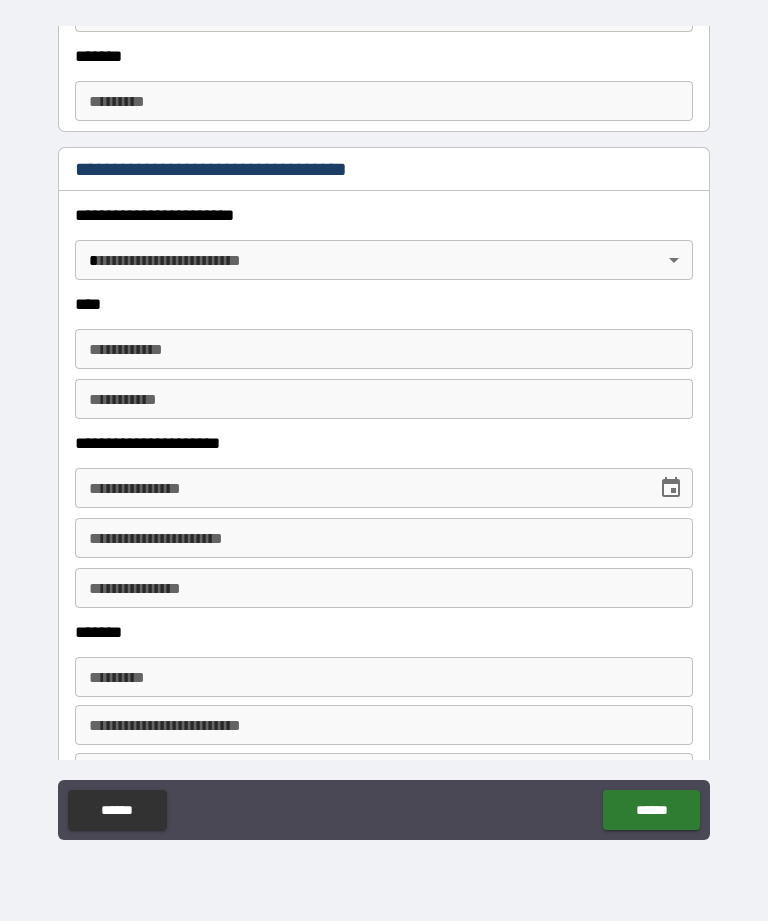 scroll, scrollTop: 798, scrollLeft: 0, axis: vertical 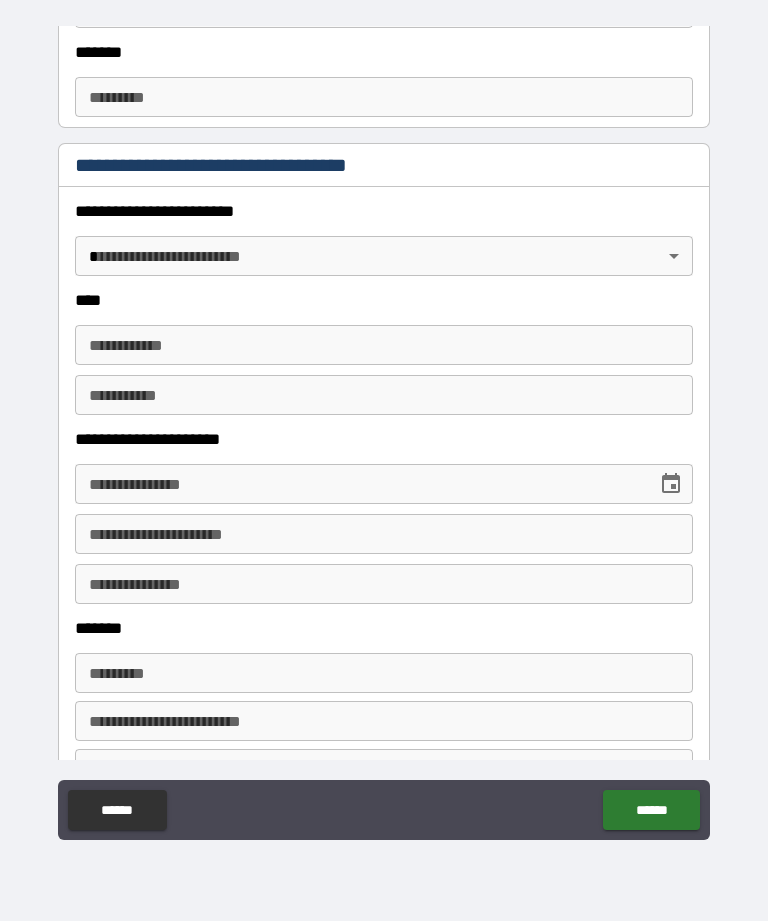 click on "**********" at bounding box center [384, 428] 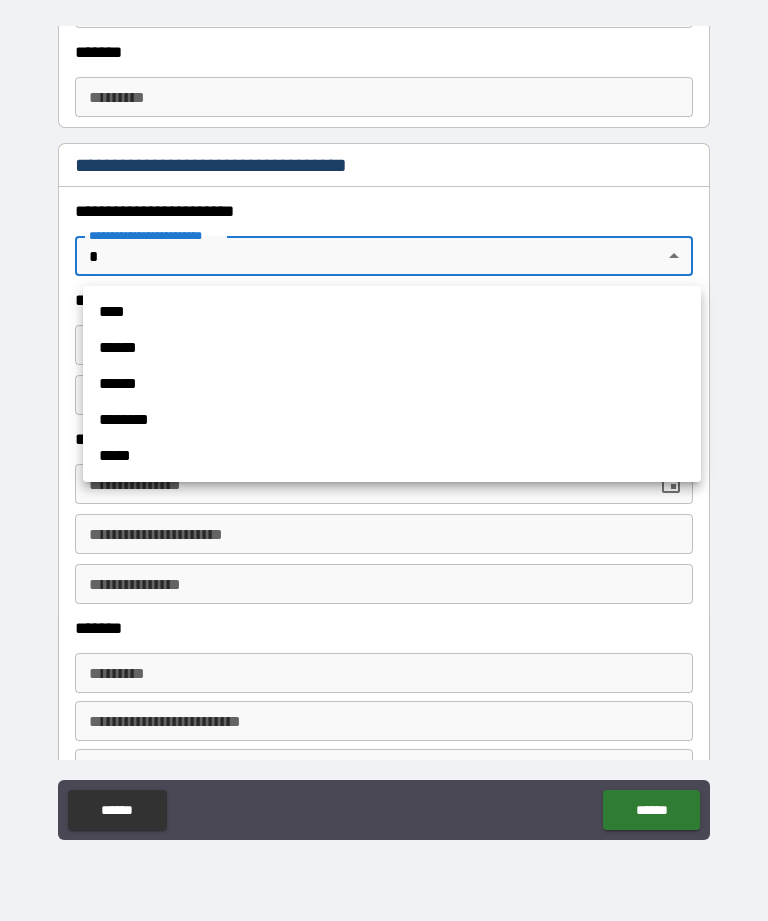 click on "********" at bounding box center (392, 420) 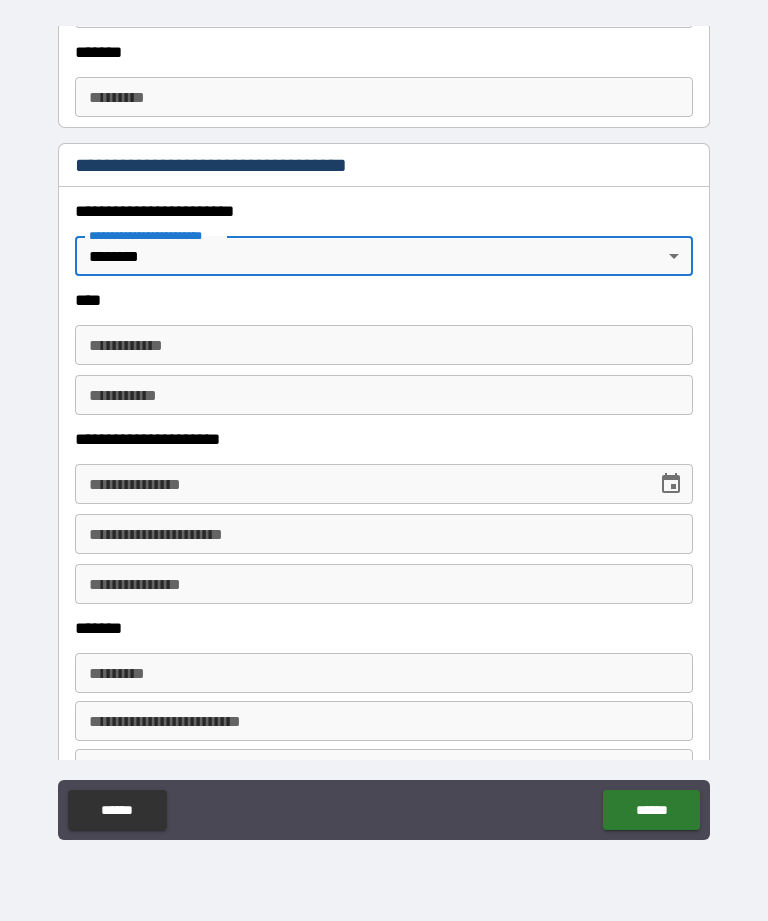 click on "**********" at bounding box center [384, 428] 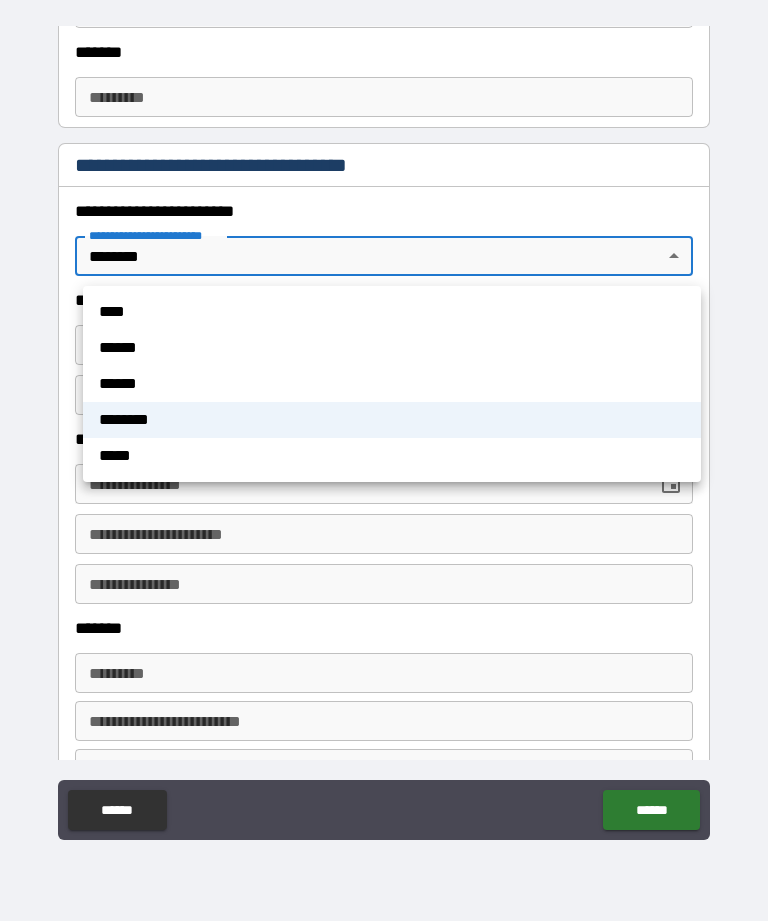 click on "******" at bounding box center (392, 348) 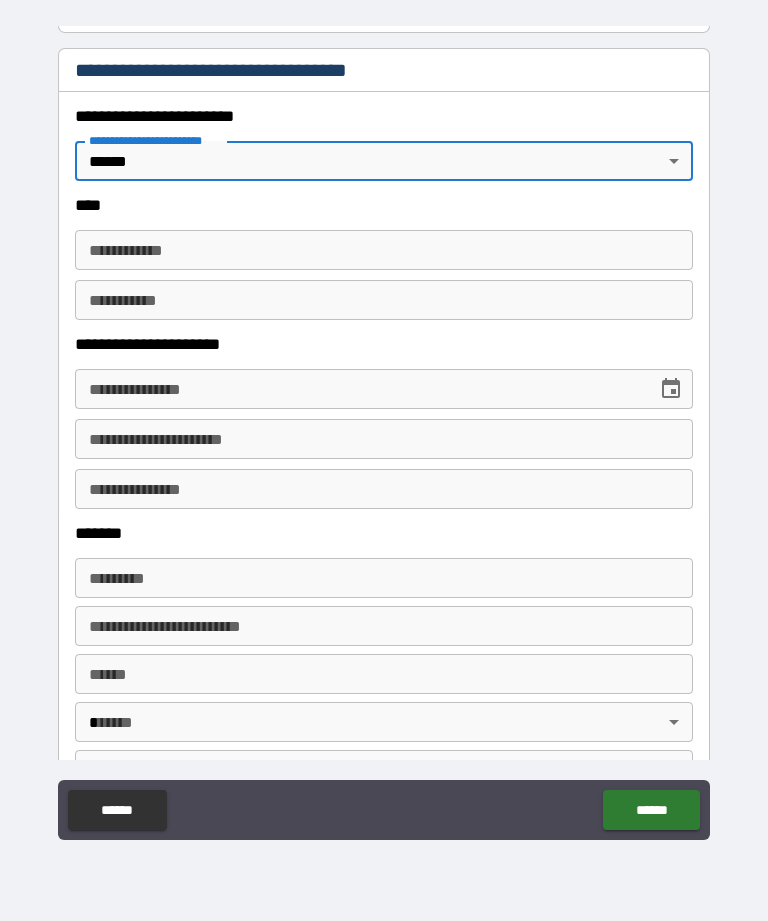 scroll, scrollTop: 890, scrollLeft: 0, axis: vertical 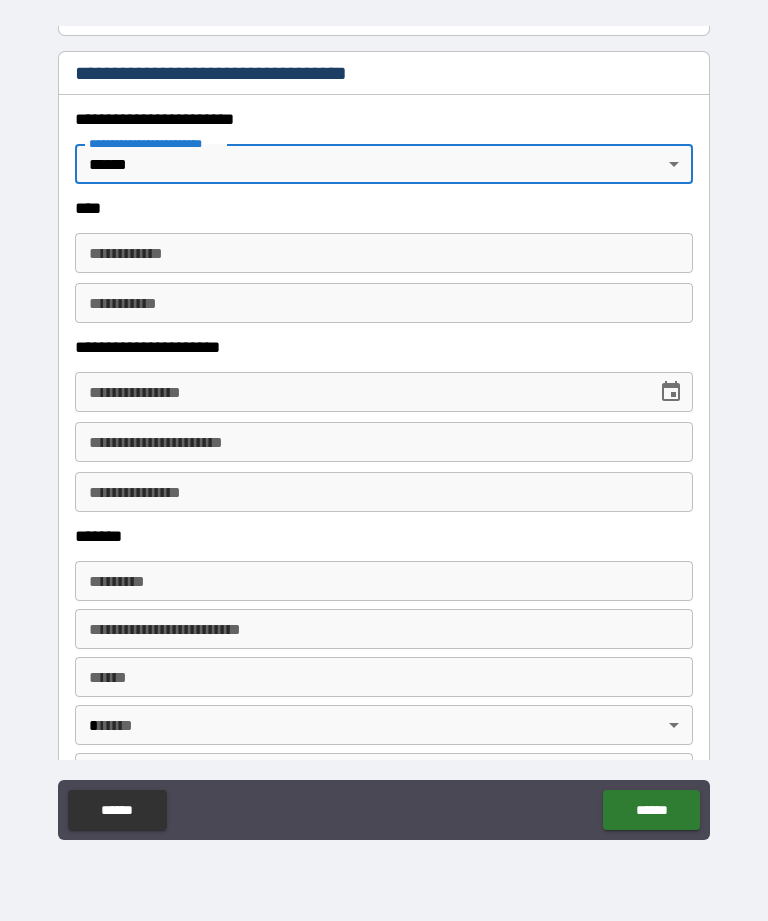 click on "**********" at bounding box center (384, 253) 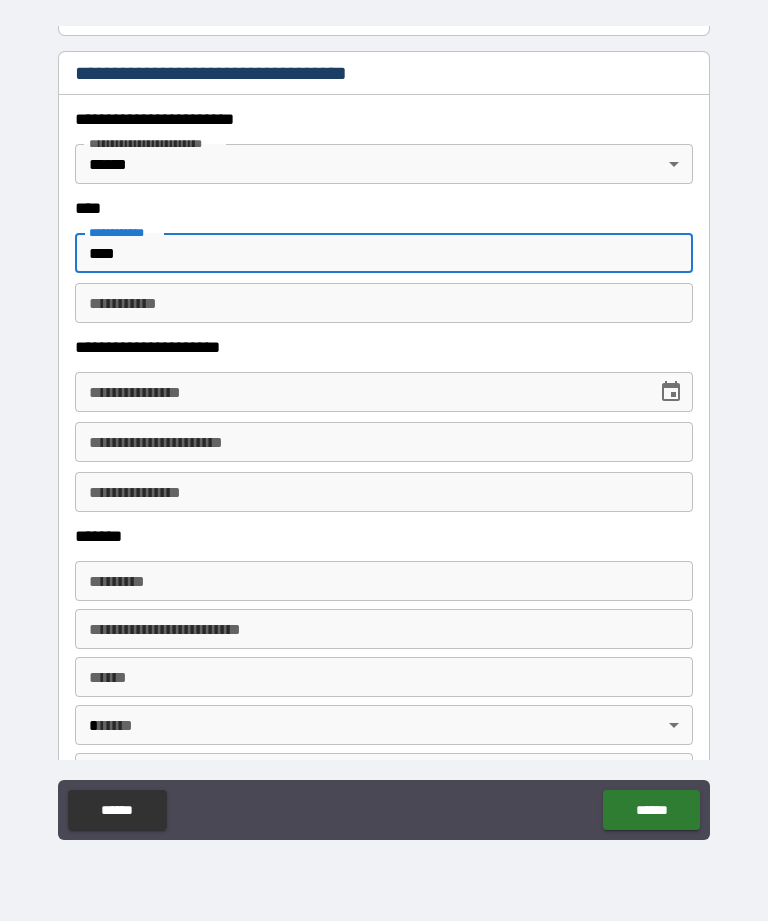 type on "****" 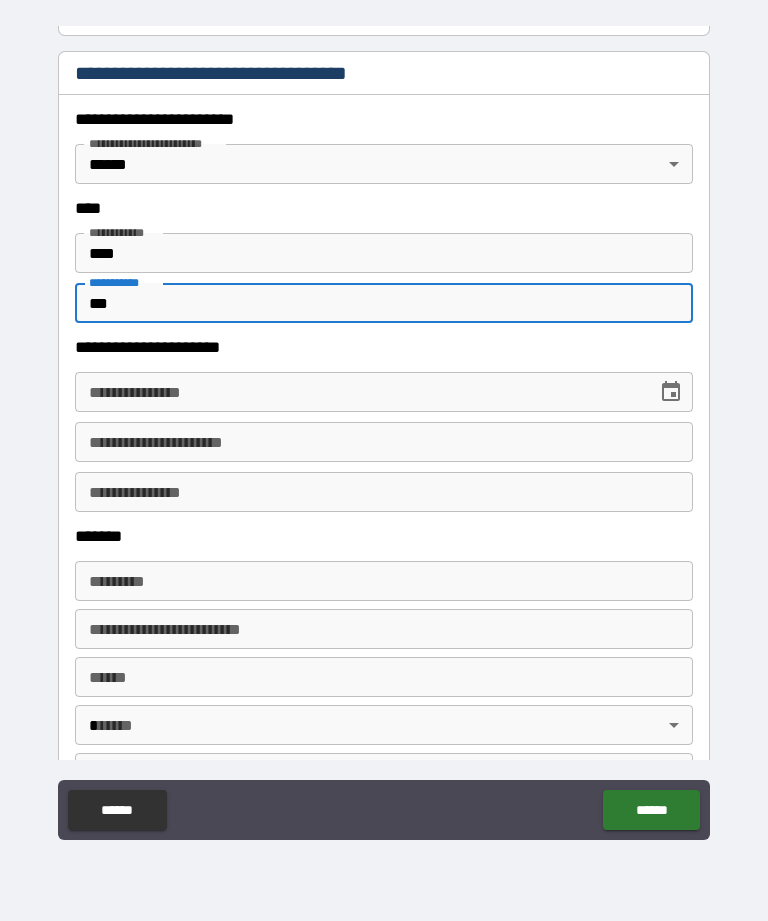 type on "***" 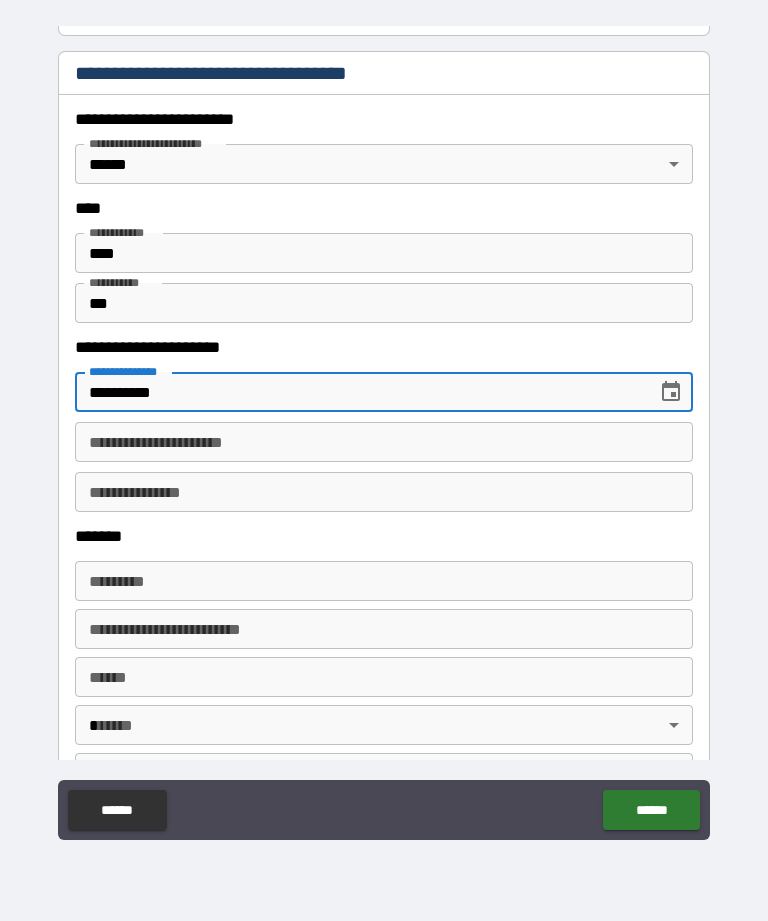 type on "**********" 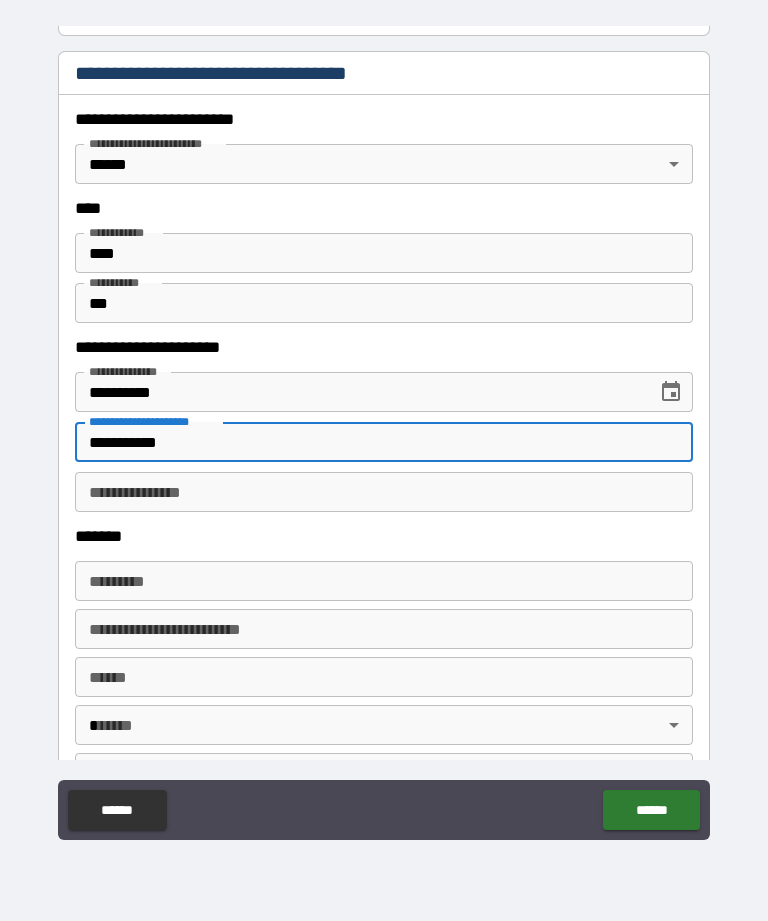 type on "**********" 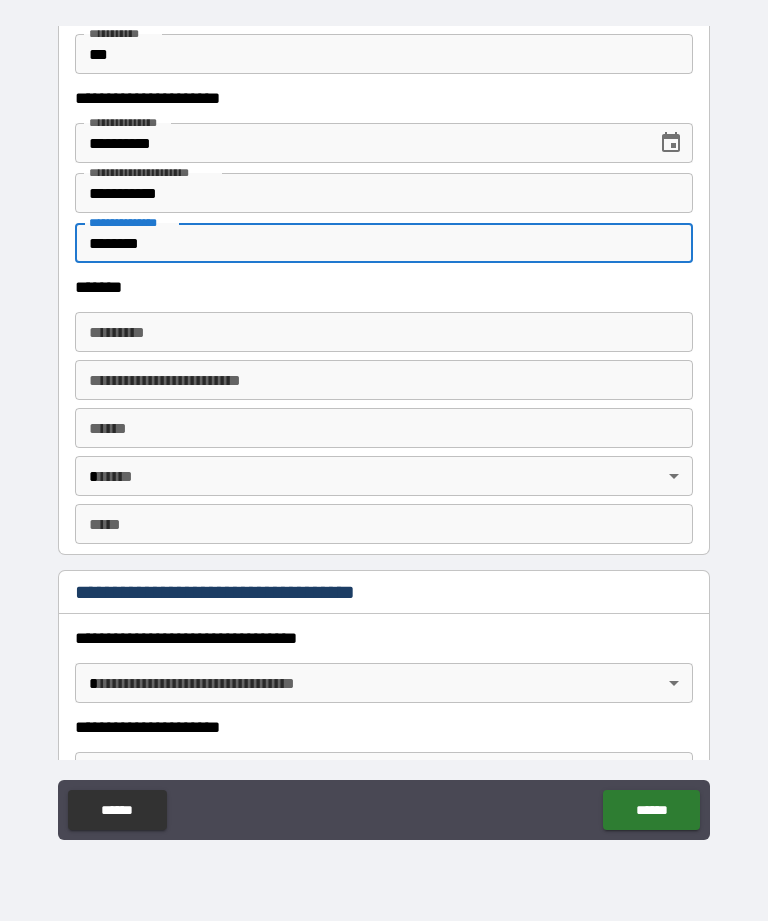 scroll, scrollTop: 1140, scrollLeft: 0, axis: vertical 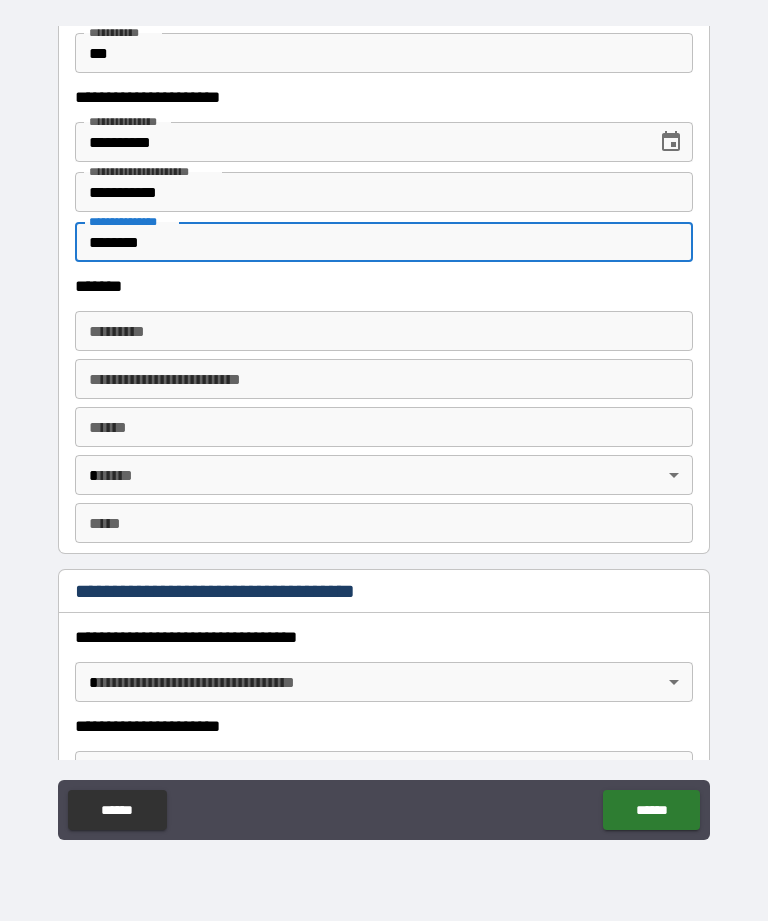 type on "********" 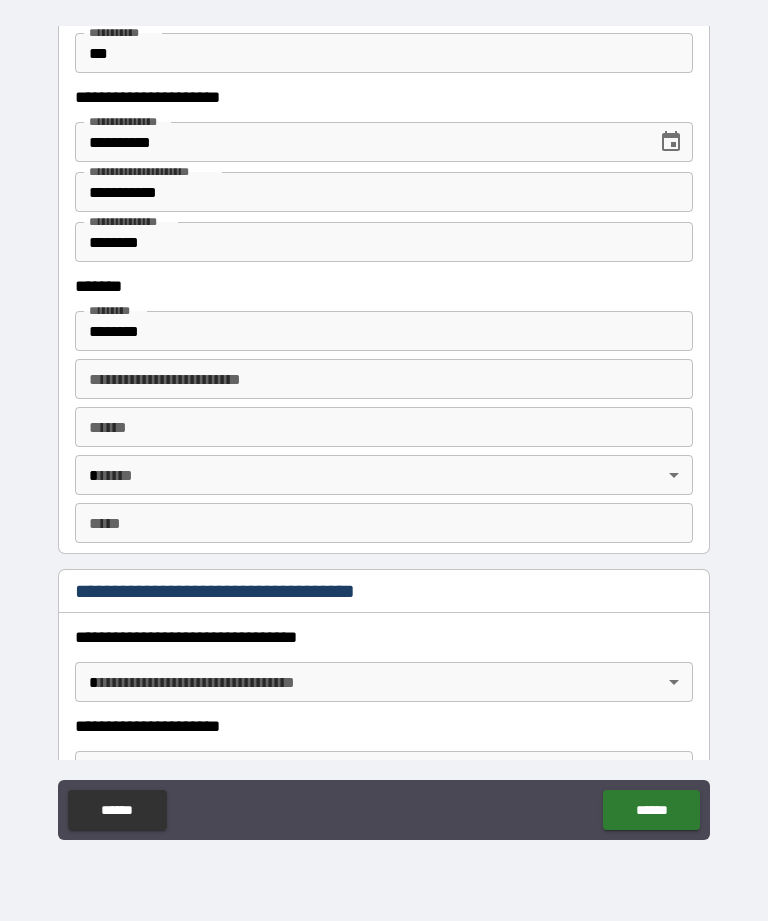 type on "**********" 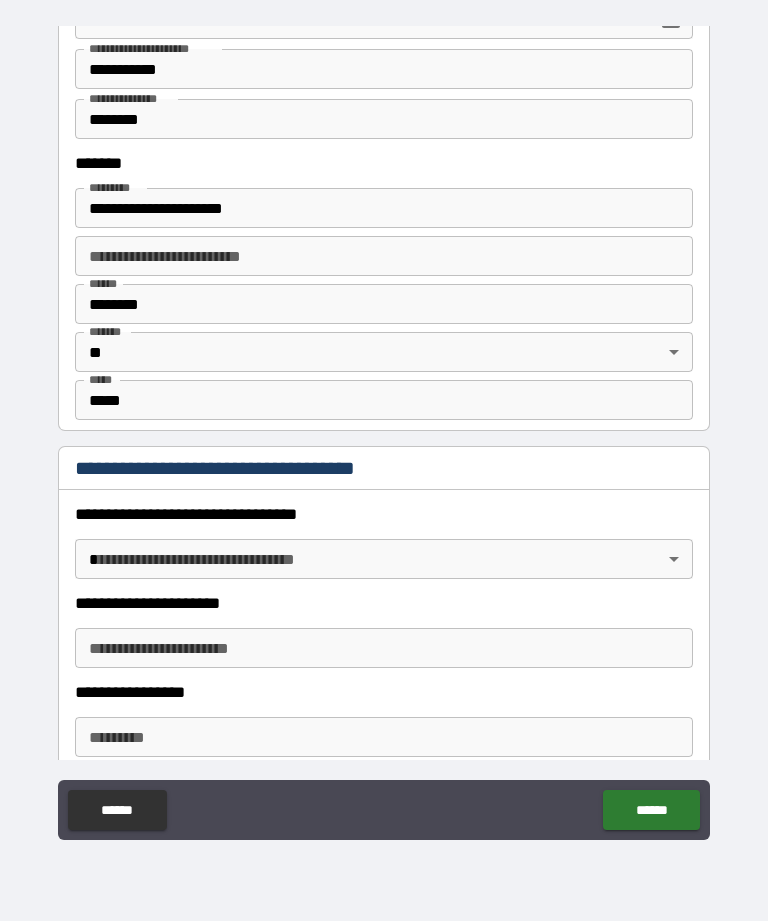 scroll, scrollTop: 1268, scrollLeft: 0, axis: vertical 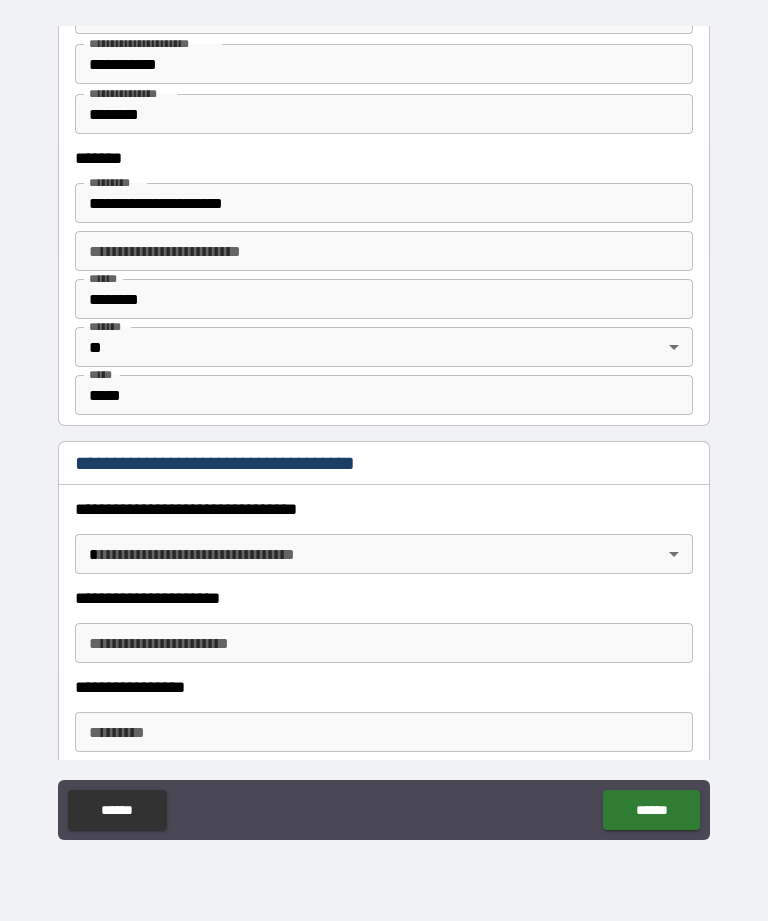 click on "**********" at bounding box center (384, 428) 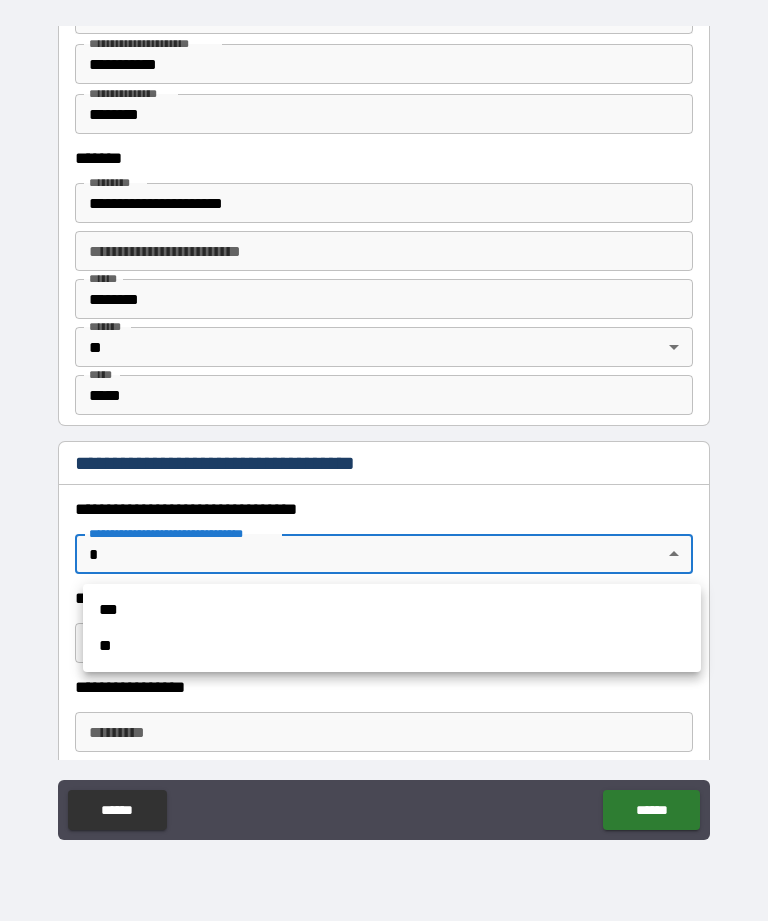click on "***" at bounding box center (392, 610) 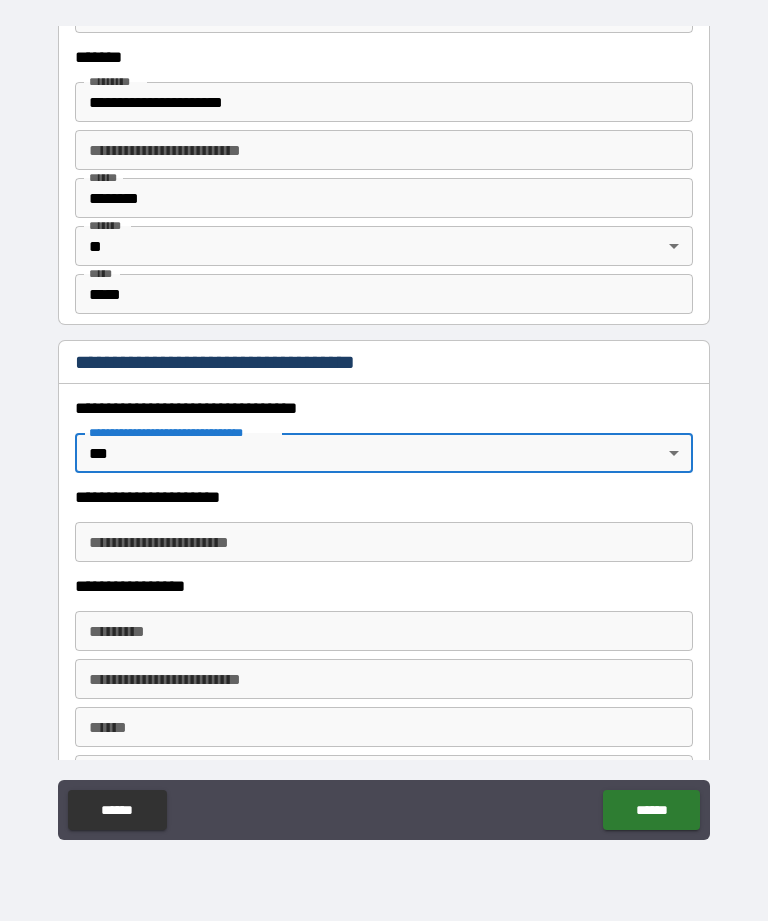 scroll, scrollTop: 1370, scrollLeft: 0, axis: vertical 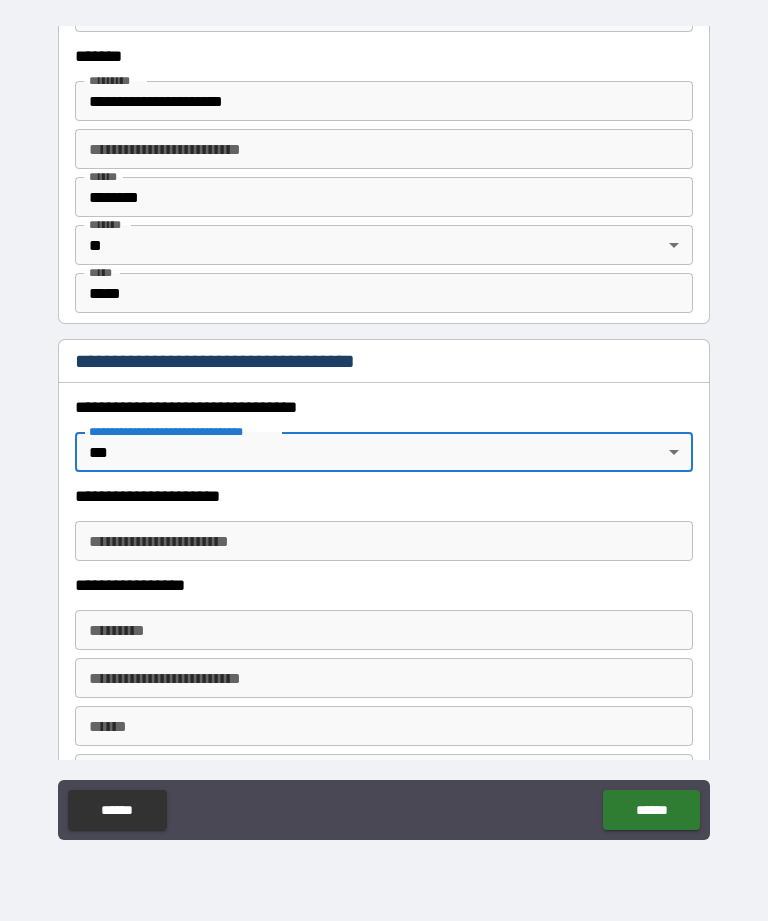 click on "**********" at bounding box center (384, 541) 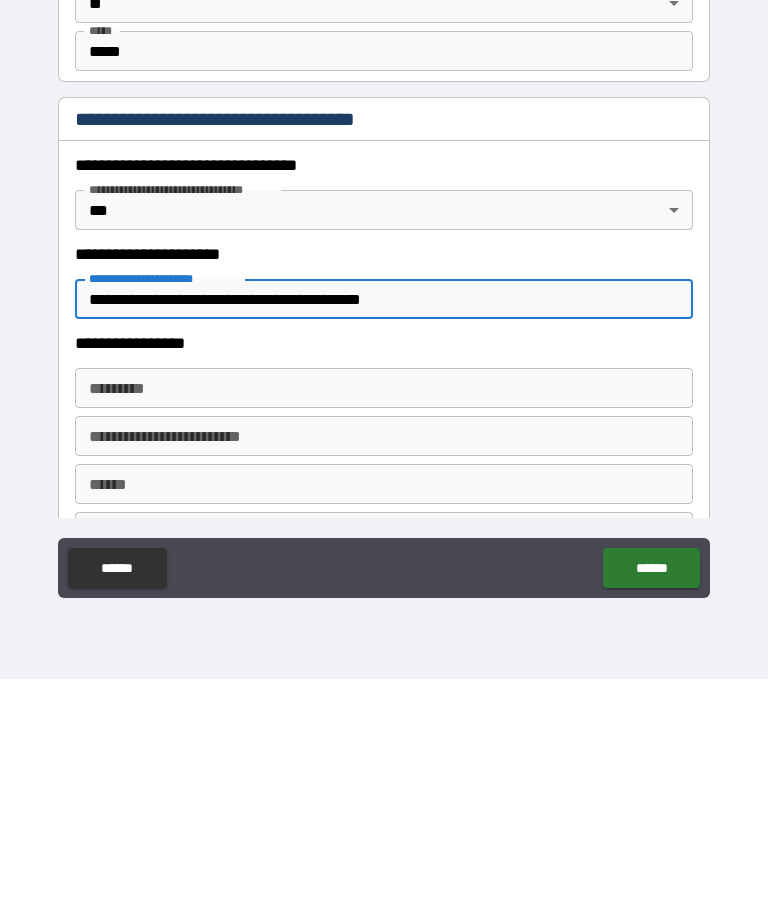 type on "**********" 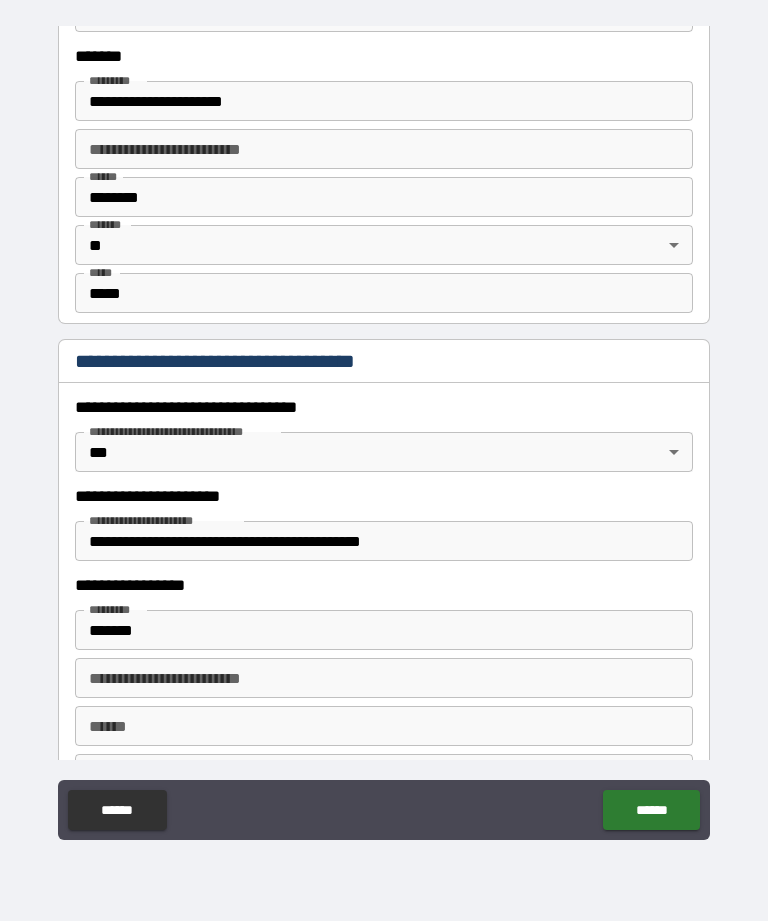 type on "**********" 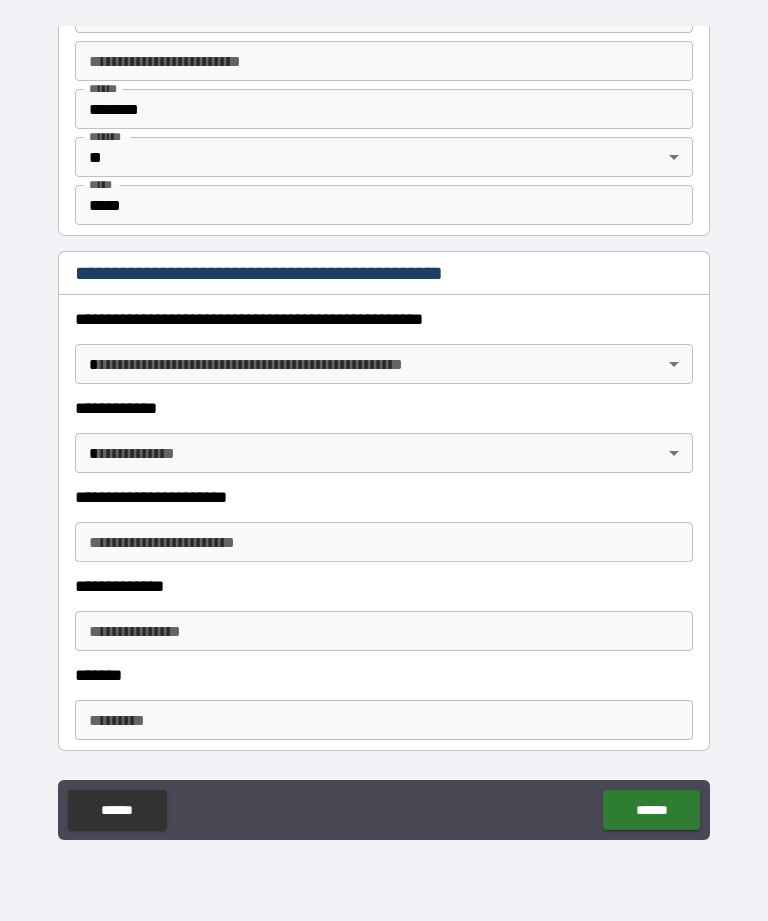 scroll, scrollTop: 2005, scrollLeft: 0, axis: vertical 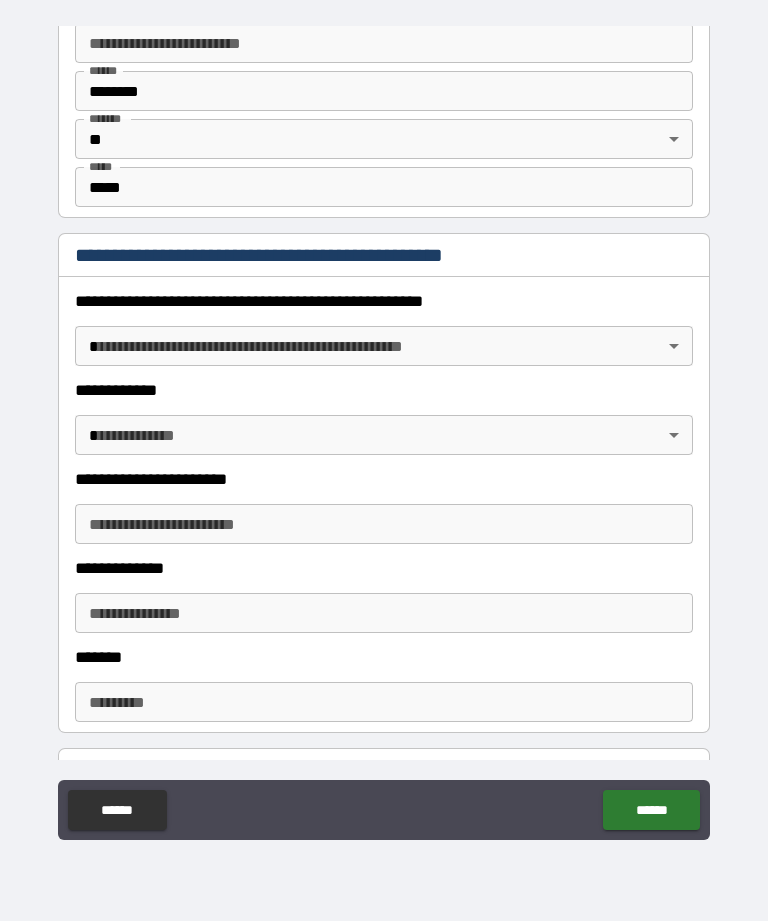 click on "**********" at bounding box center (384, 428) 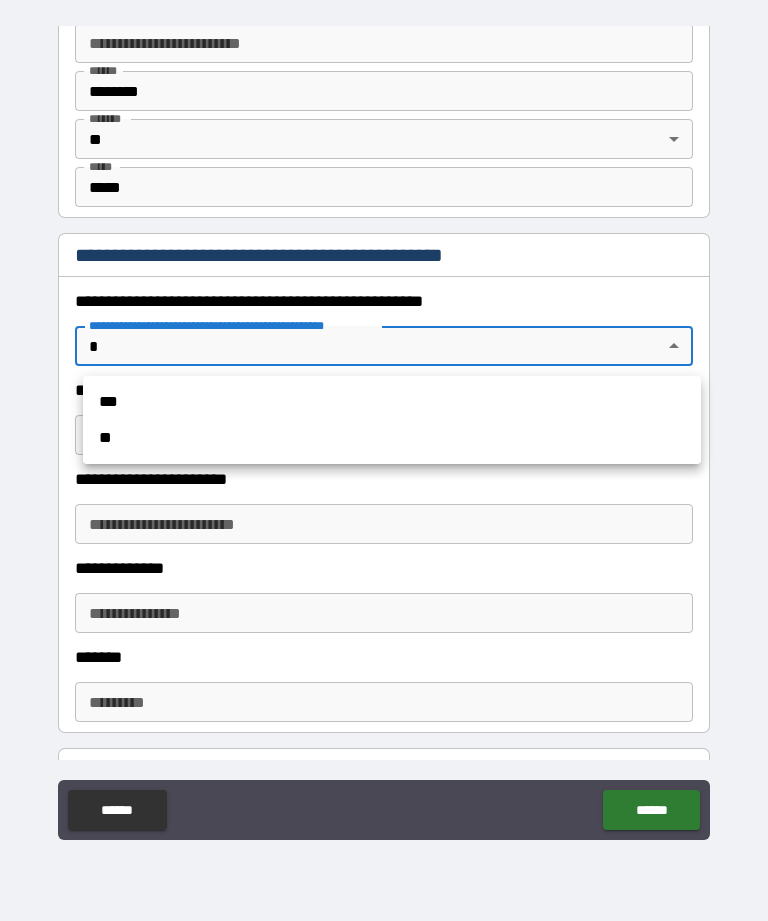 click on "**" at bounding box center (392, 438) 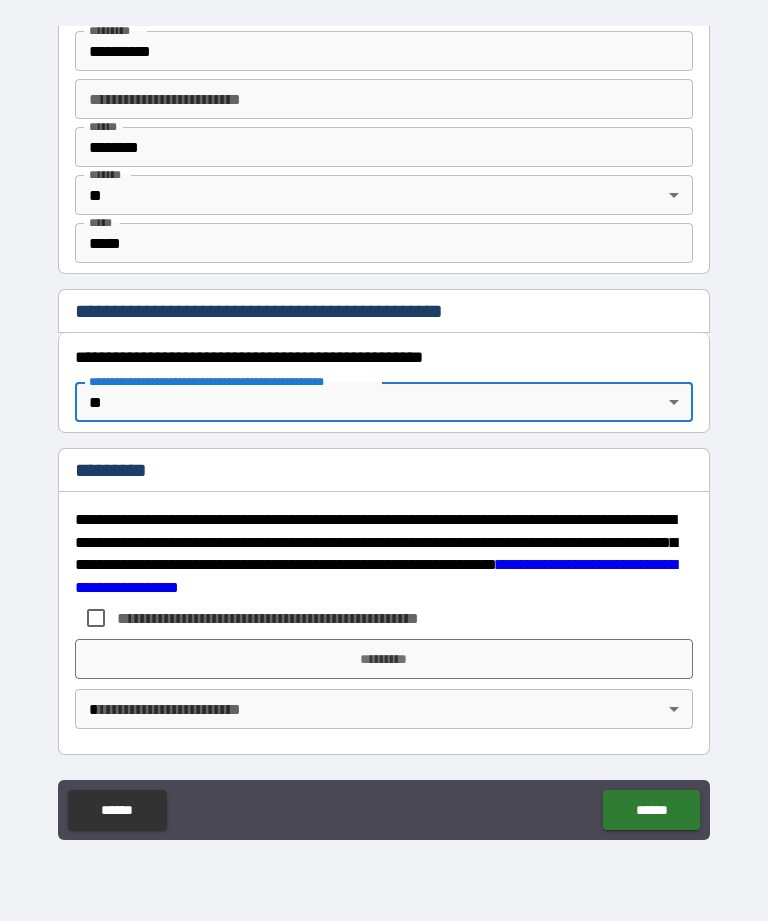 type on "*" 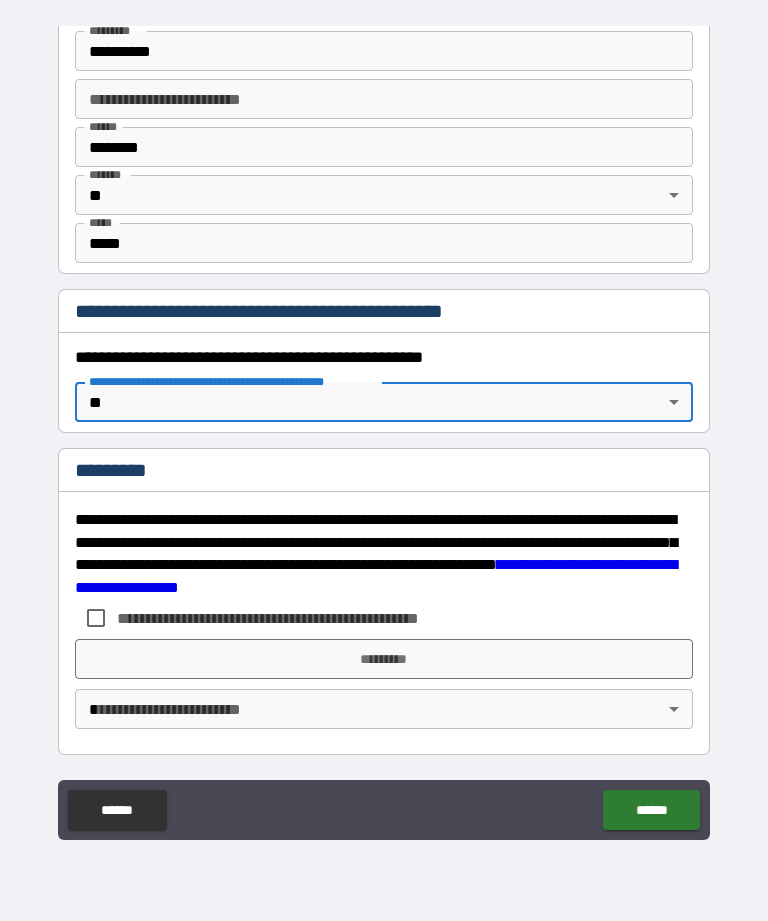 click on "**********" at bounding box center (301, 618) 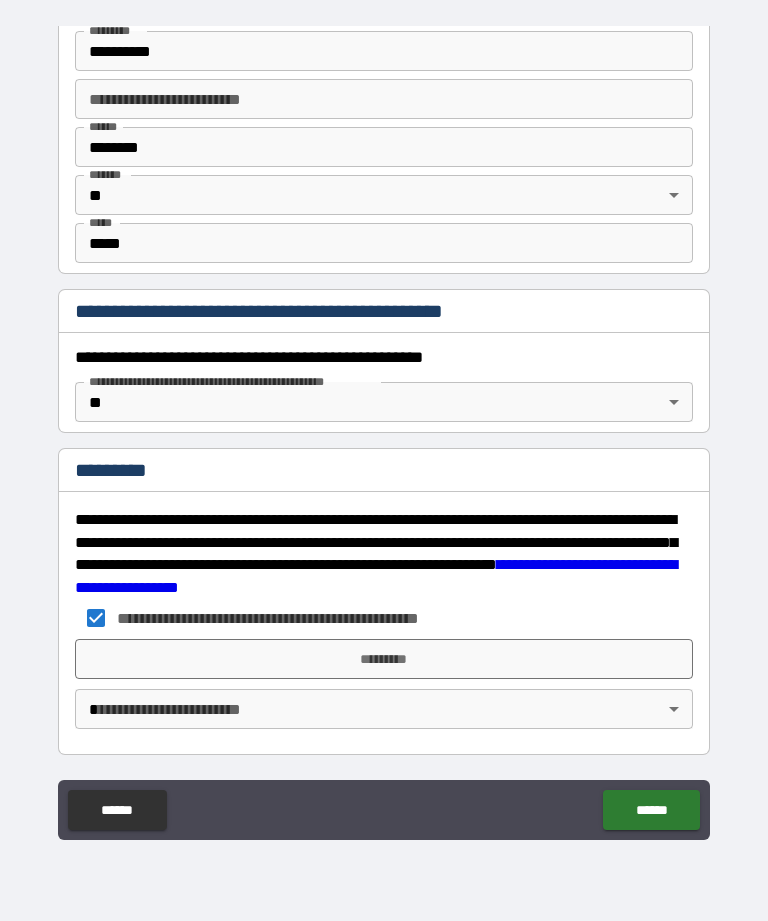 click on "*********" at bounding box center (384, 659) 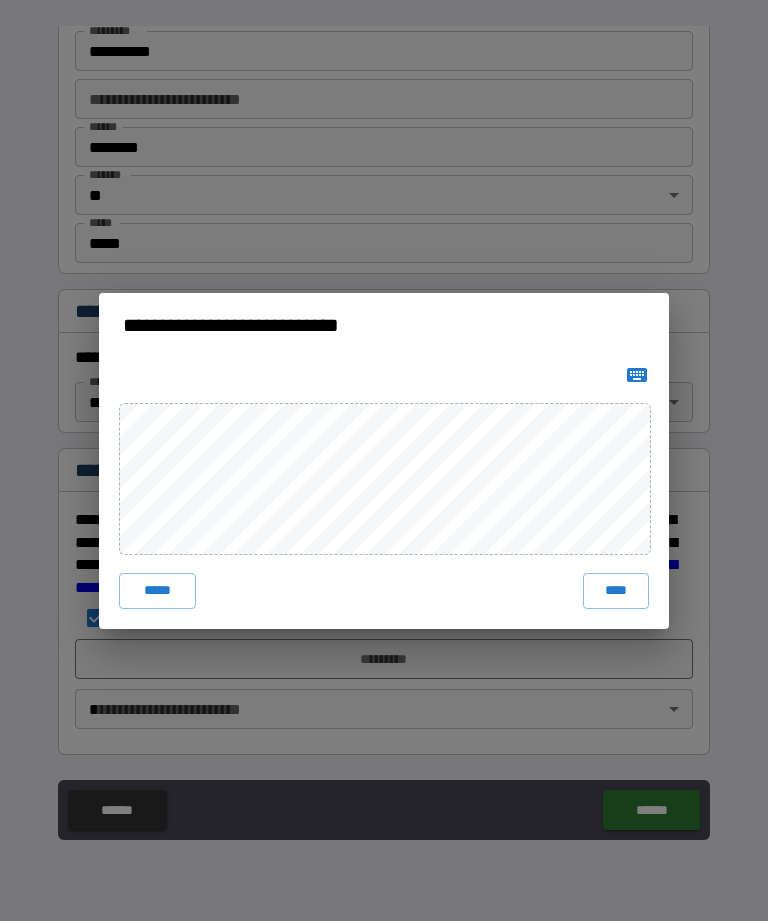 click on "****" at bounding box center [616, 591] 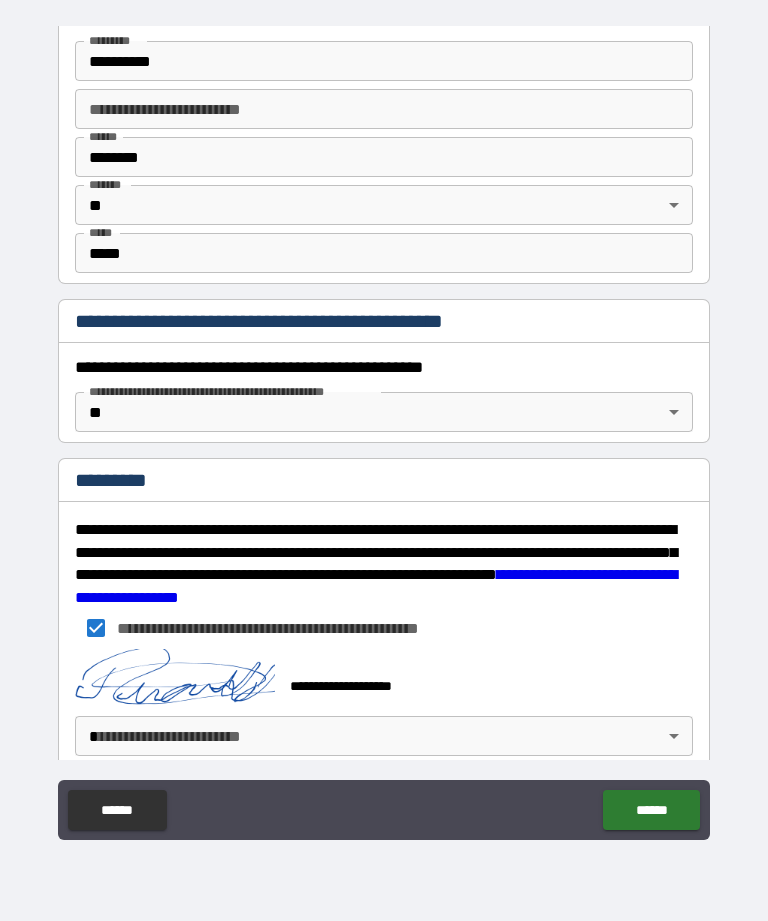 click on "******" at bounding box center (651, 810) 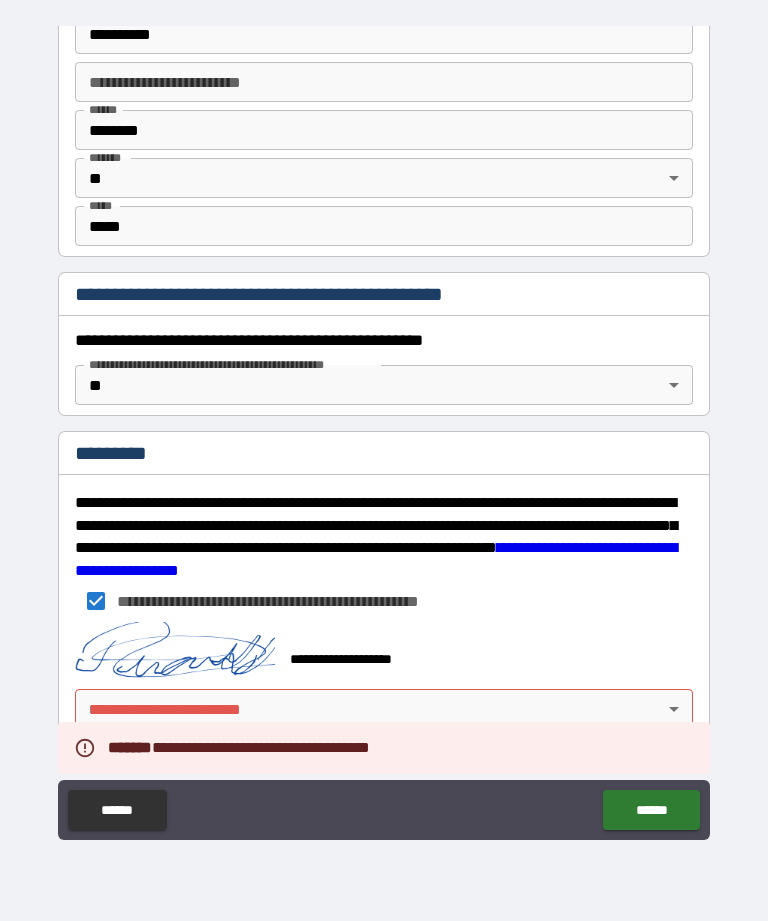scroll, scrollTop: 1966, scrollLeft: 0, axis: vertical 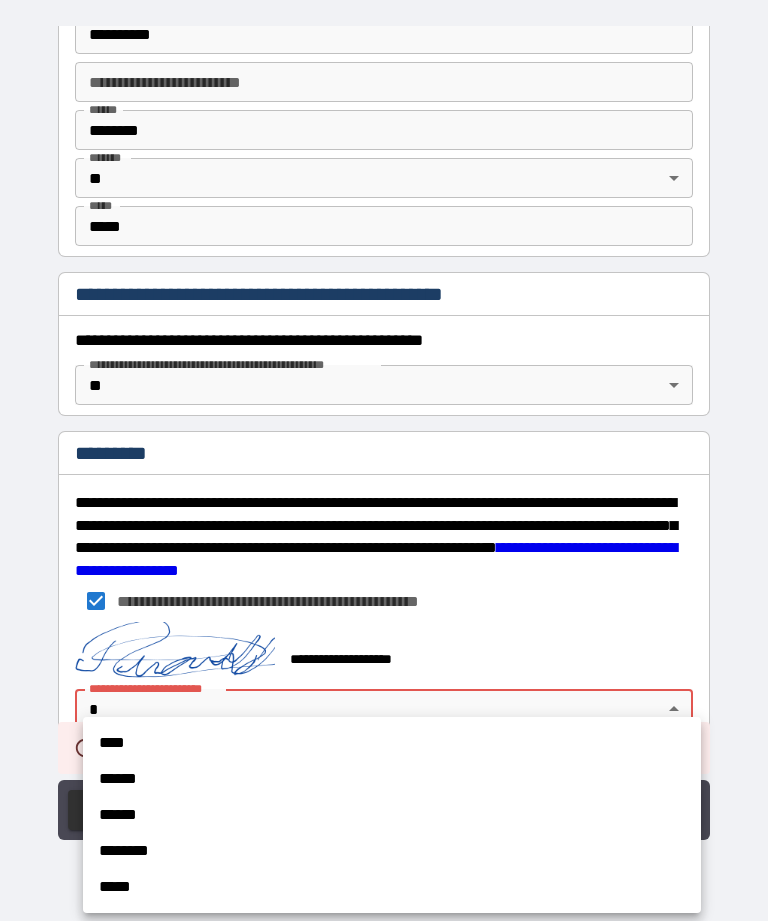 click on "******" at bounding box center (392, 779) 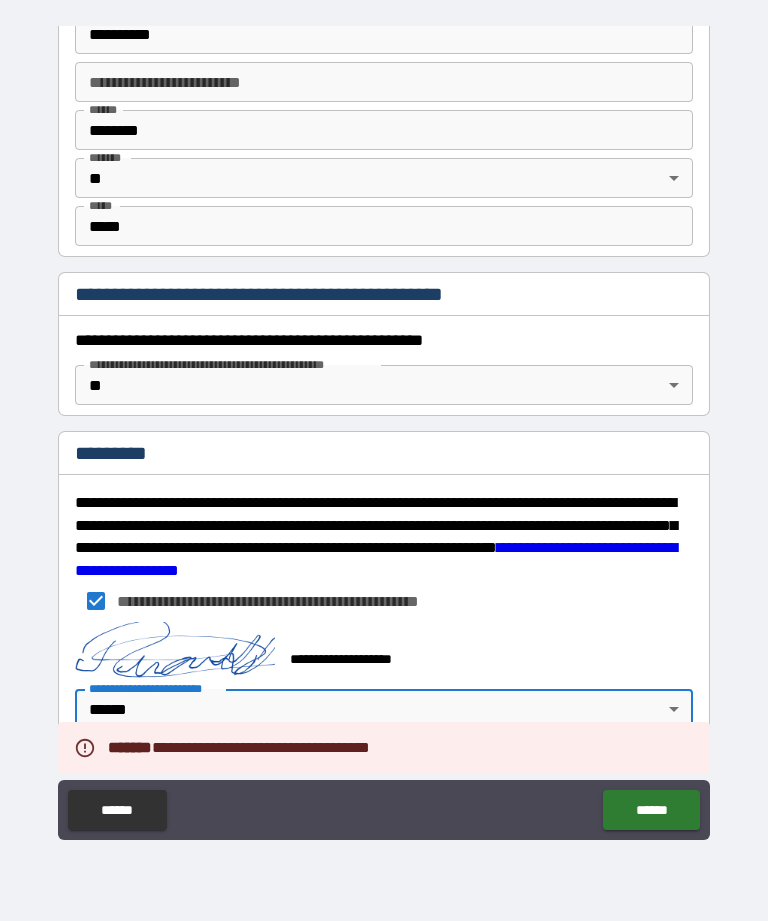 click on "******" at bounding box center (651, 810) 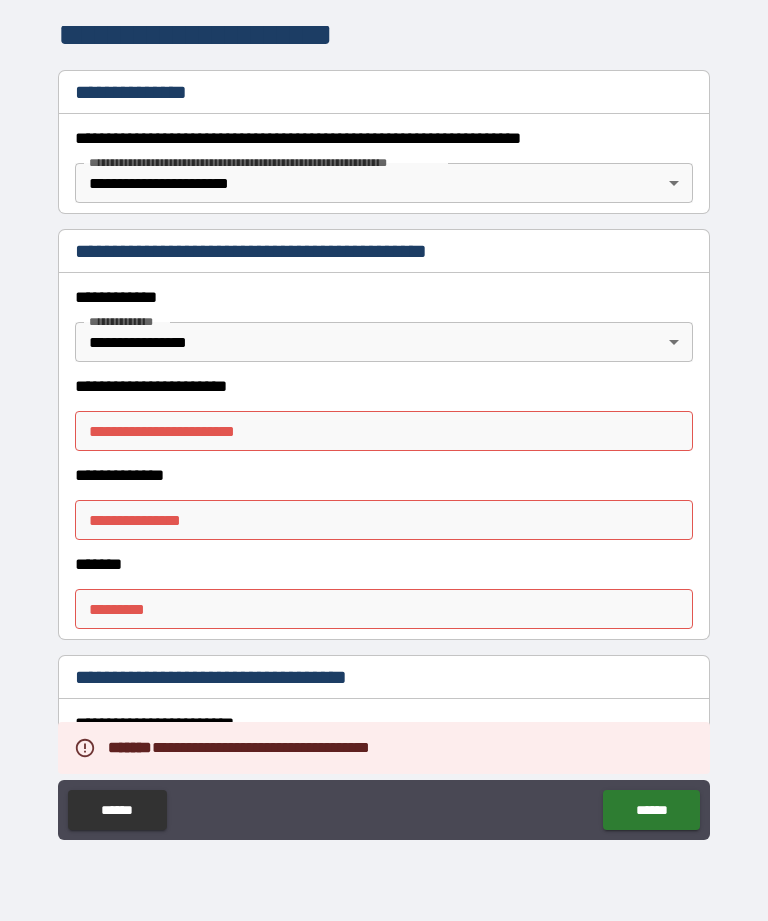 scroll, scrollTop: 285, scrollLeft: 0, axis: vertical 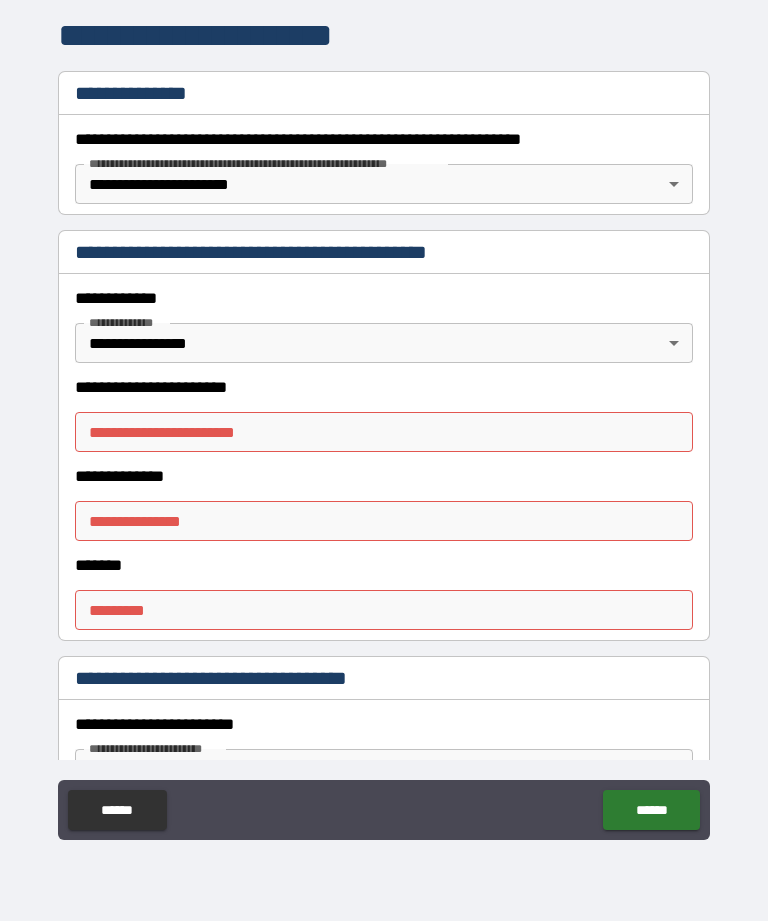 click on "******" at bounding box center (117, 810) 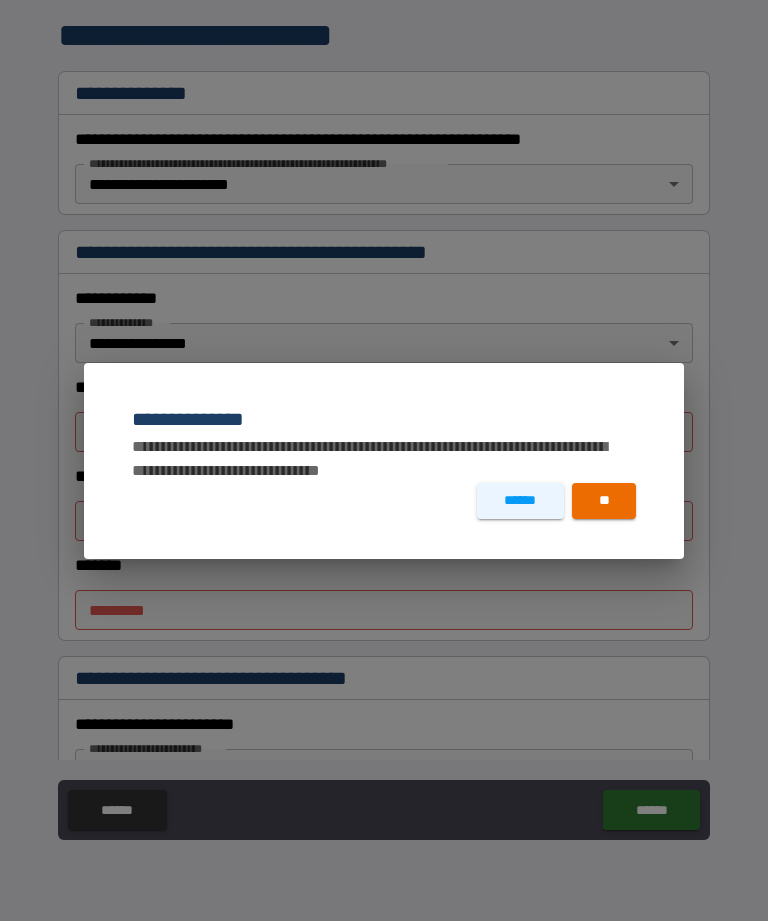 click on "**" at bounding box center (604, 501) 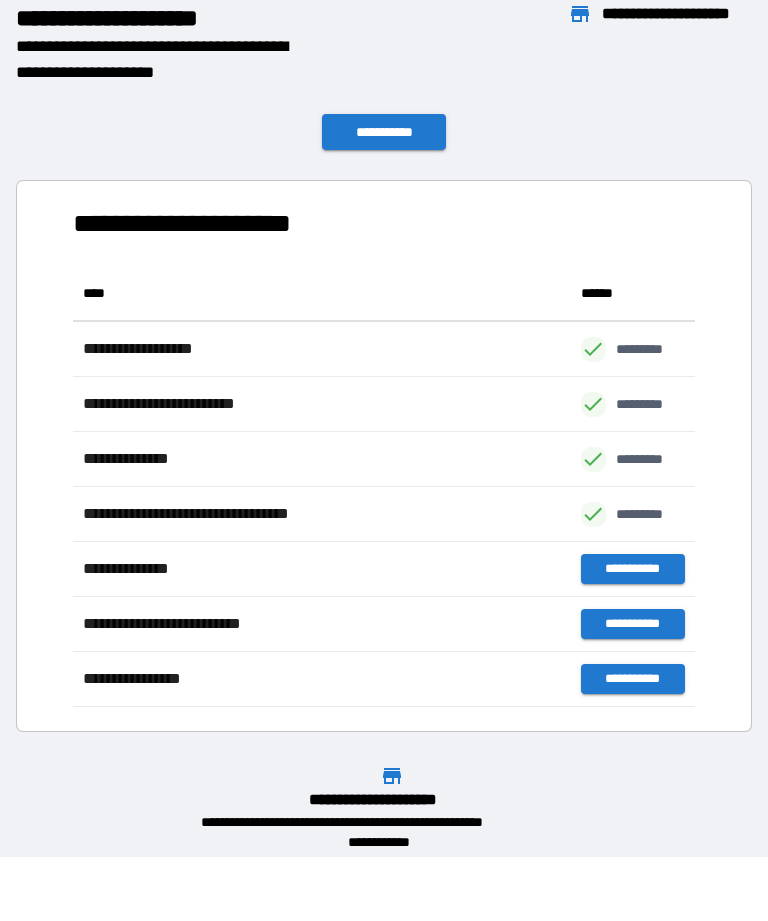 scroll, scrollTop: 1, scrollLeft: 1, axis: both 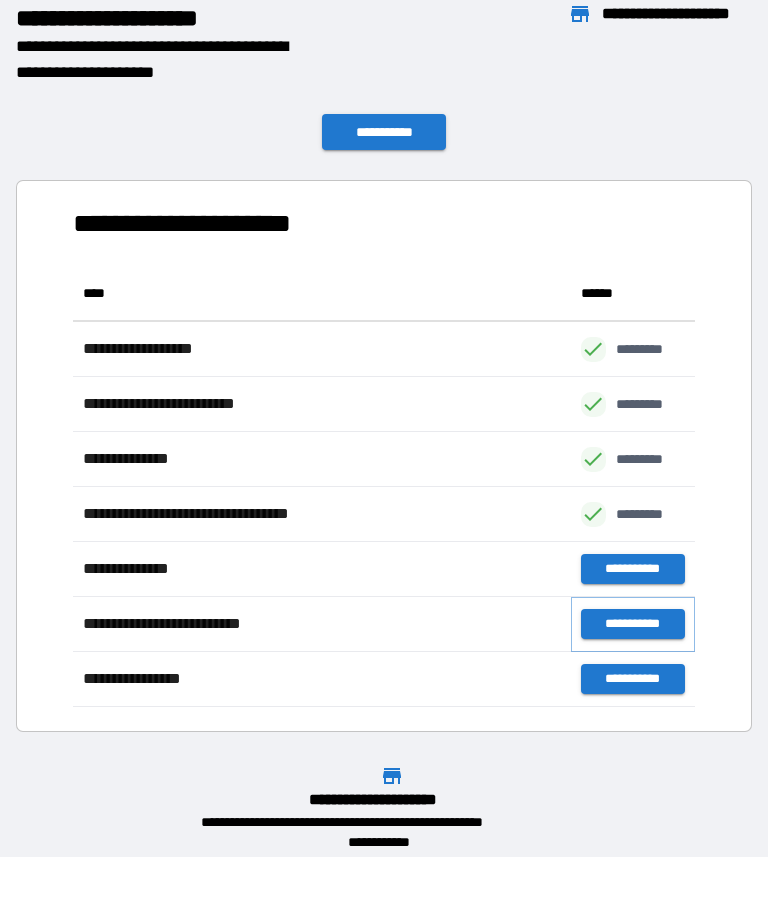 click on "**********" at bounding box center [633, 624] 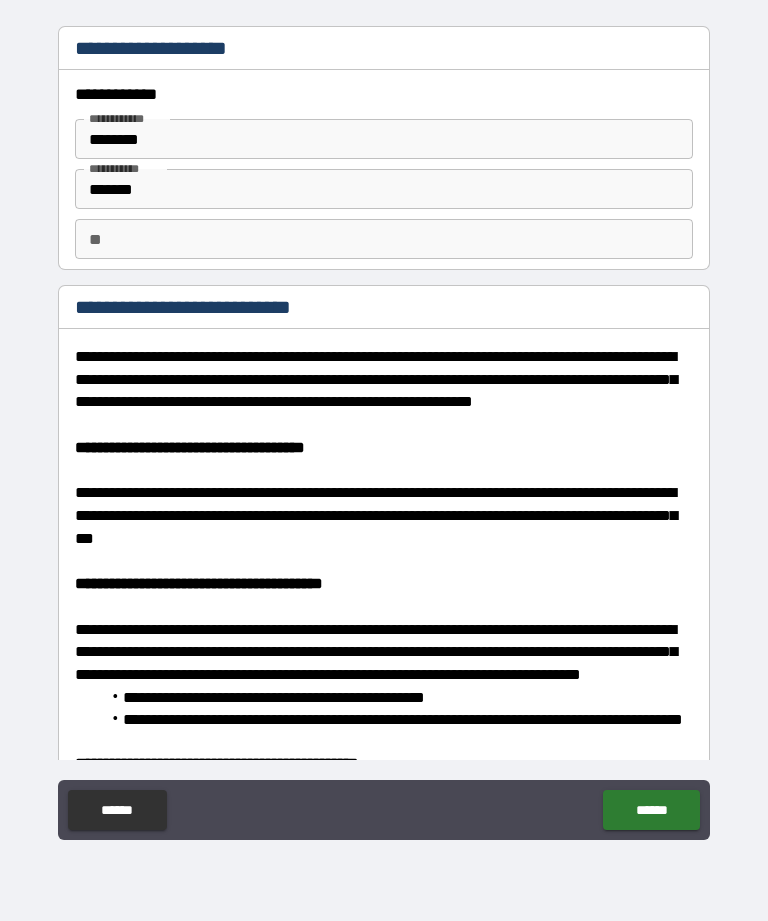 click on "**" at bounding box center [384, 239] 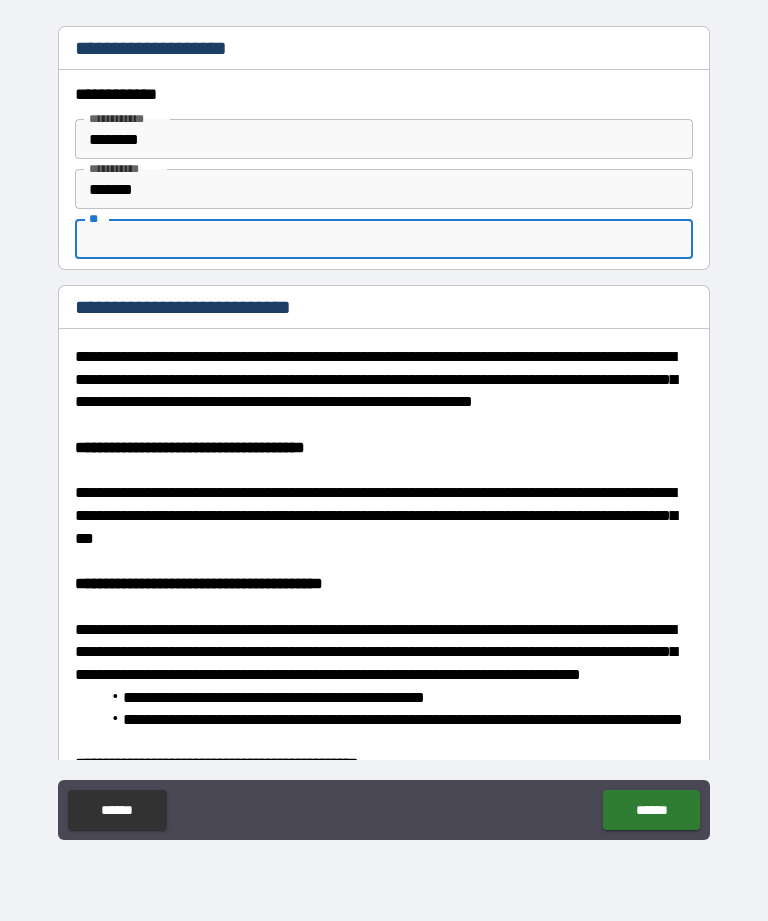type on "*" 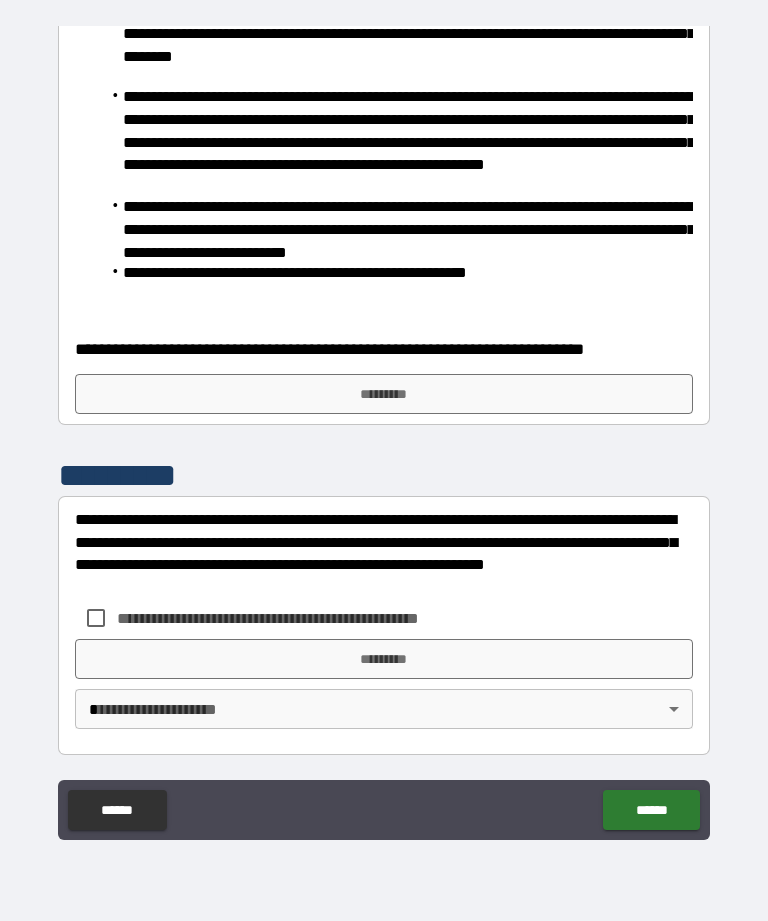 scroll, scrollTop: 1397, scrollLeft: 0, axis: vertical 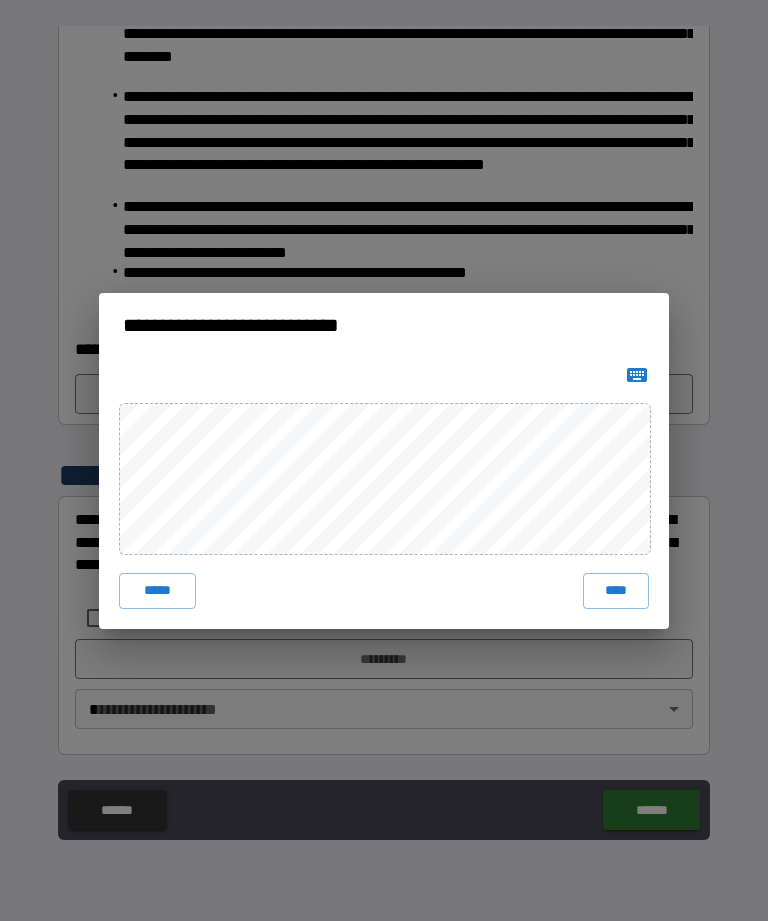 click on "****" at bounding box center [616, 591] 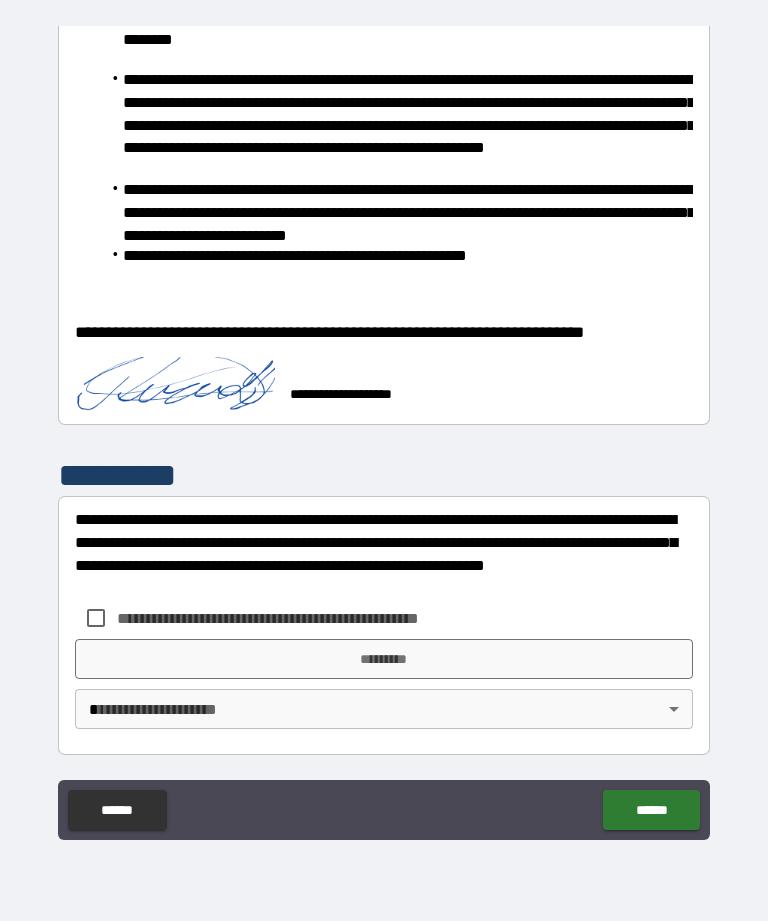 scroll, scrollTop: 1414, scrollLeft: 0, axis: vertical 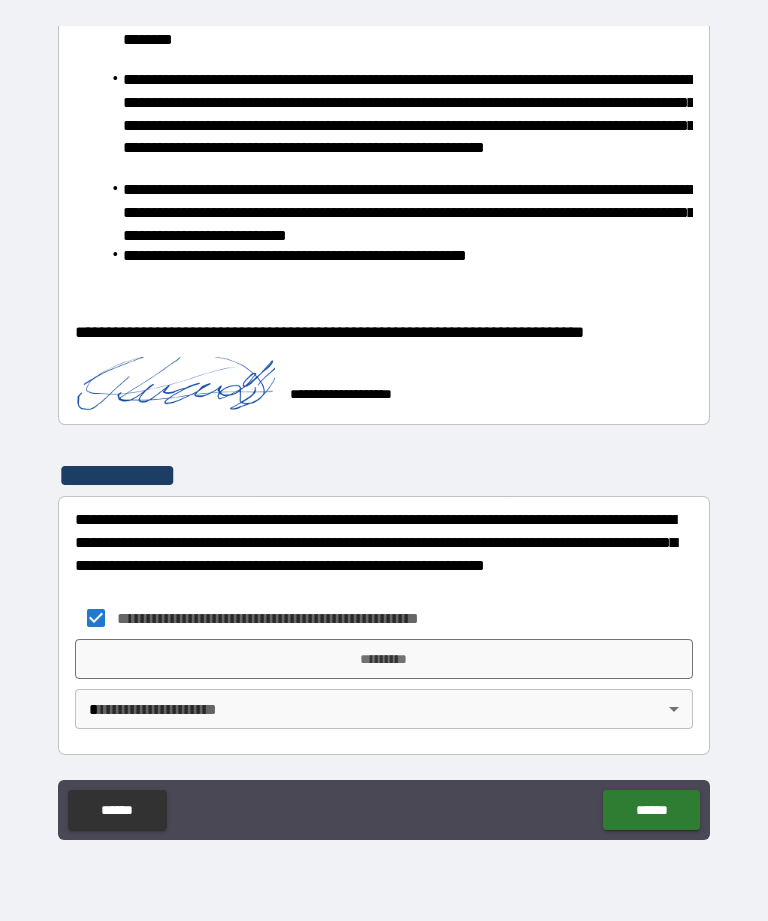 click on "**********" at bounding box center [384, 428] 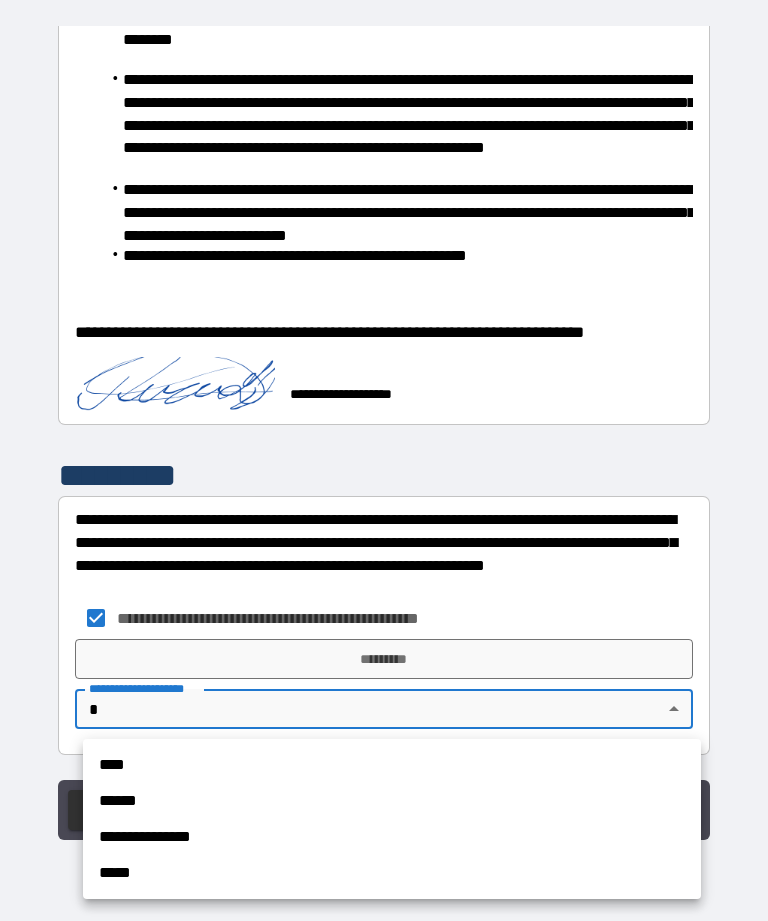 click on "**********" at bounding box center [392, 837] 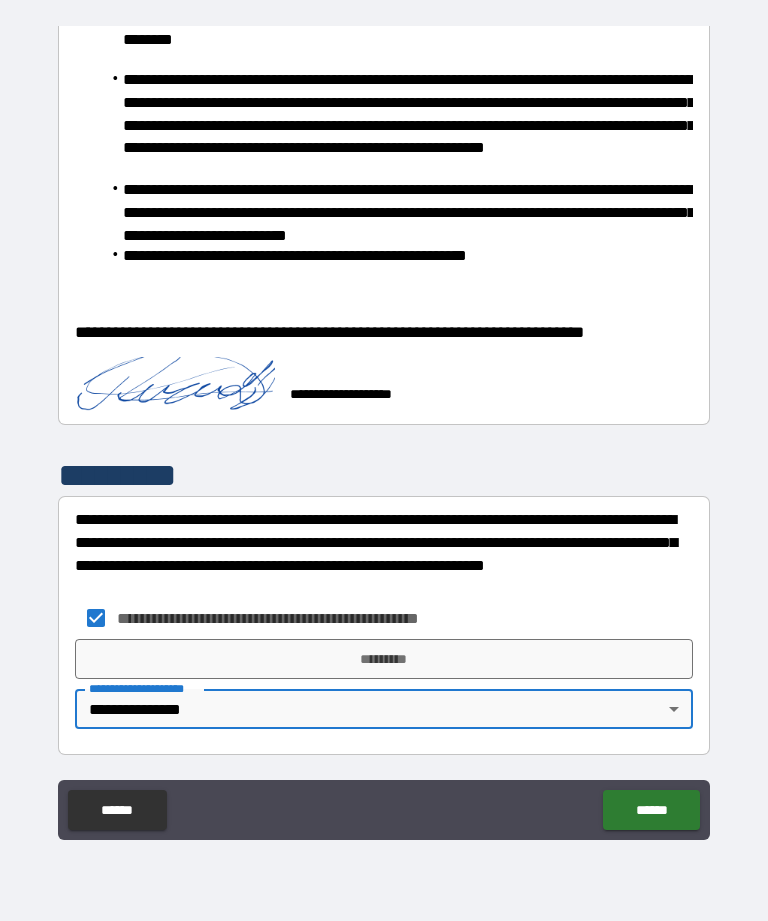 click on "******" at bounding box center (651, 810) 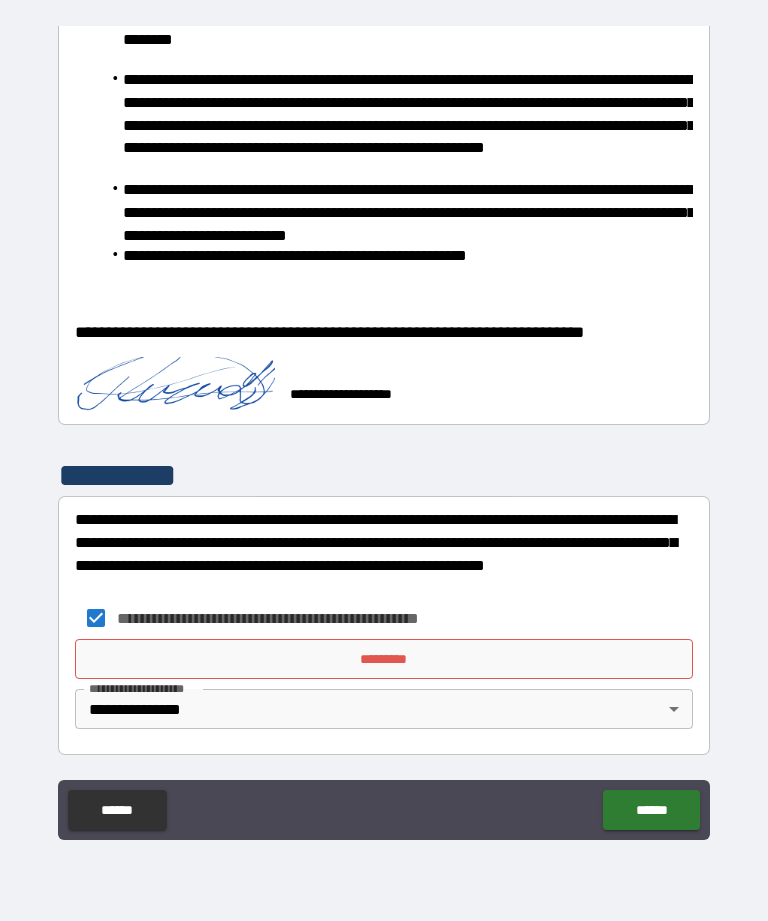 scroll, scrollTop: 1414, scrollLeft: 0, axis: vertical 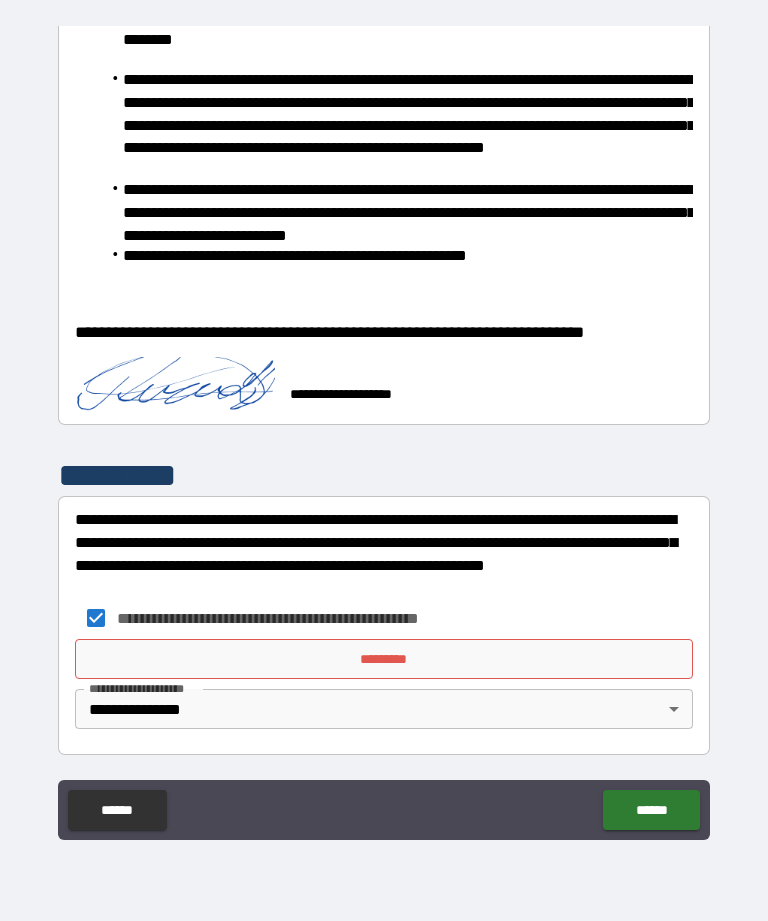 click on "*********" at bounding box center [384, 659] 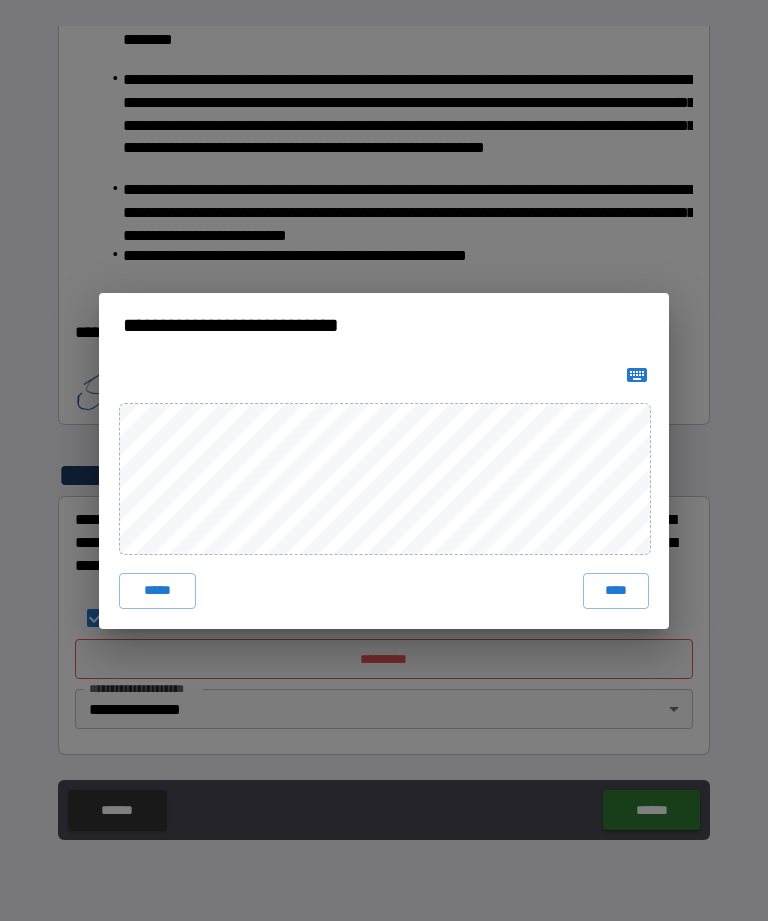 click on "****" at bounding box center [616, 591] 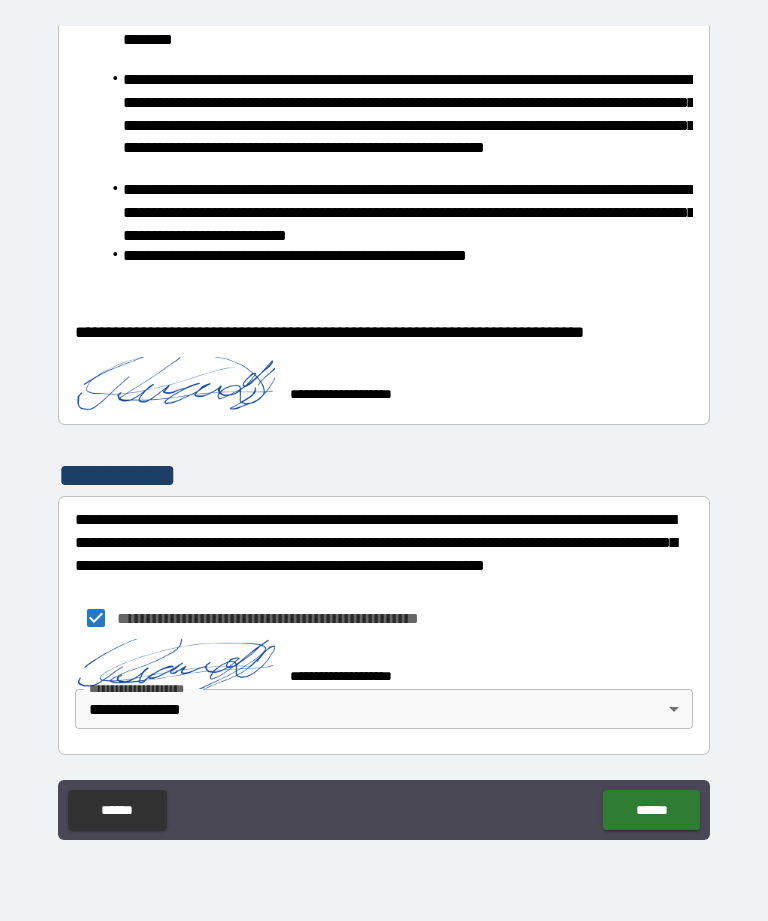 scroll, scrollTop: 1404, scrollLeft: 0, axis: vertical 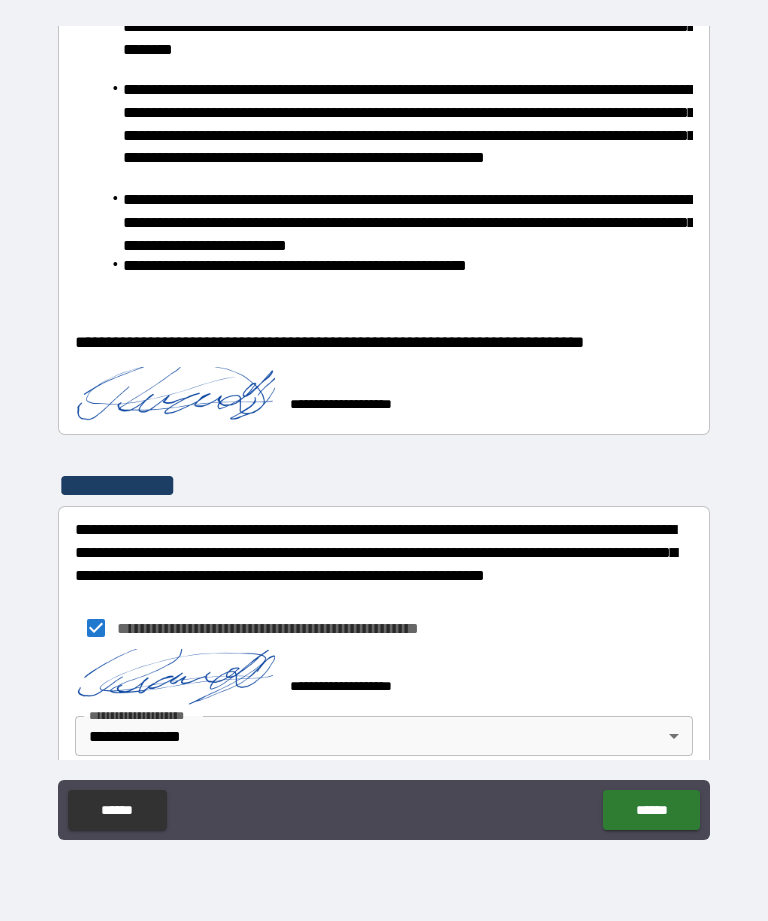 click on "******" at bounding box center (651, 810) 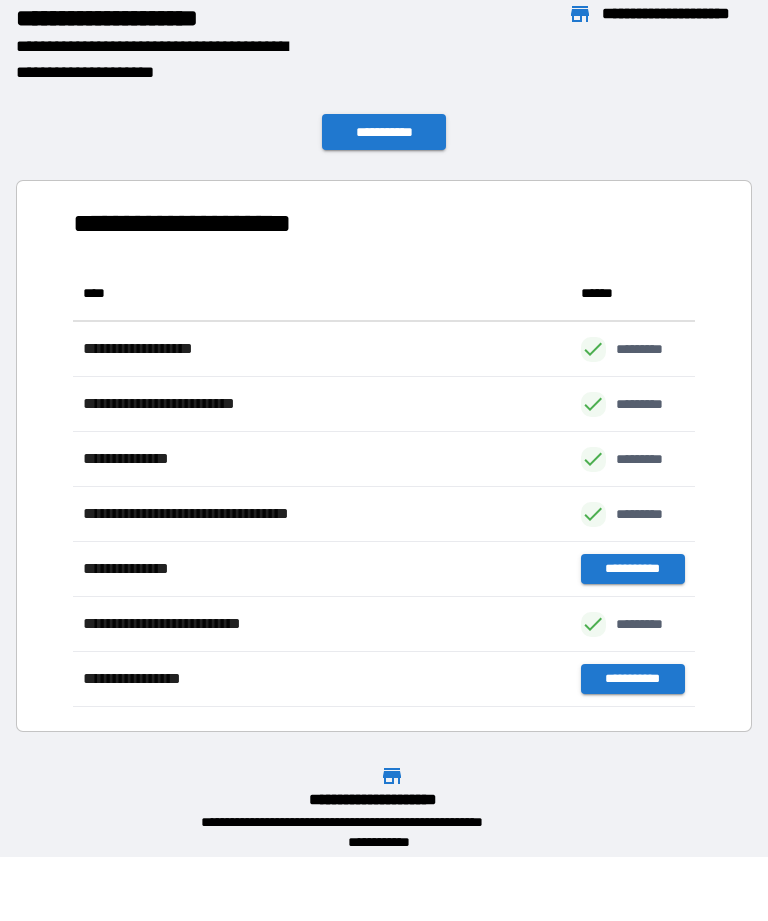 scroll, scrollTop: 1, scrollLeft: 1, axis: both 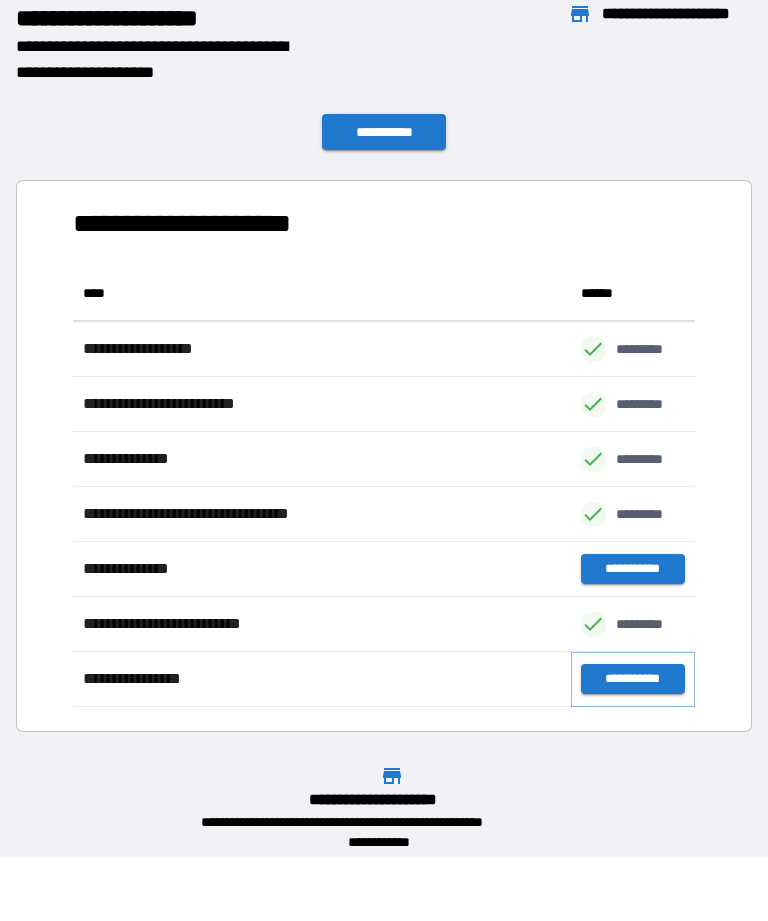 click on "**********" at bounding box center [633, 679] 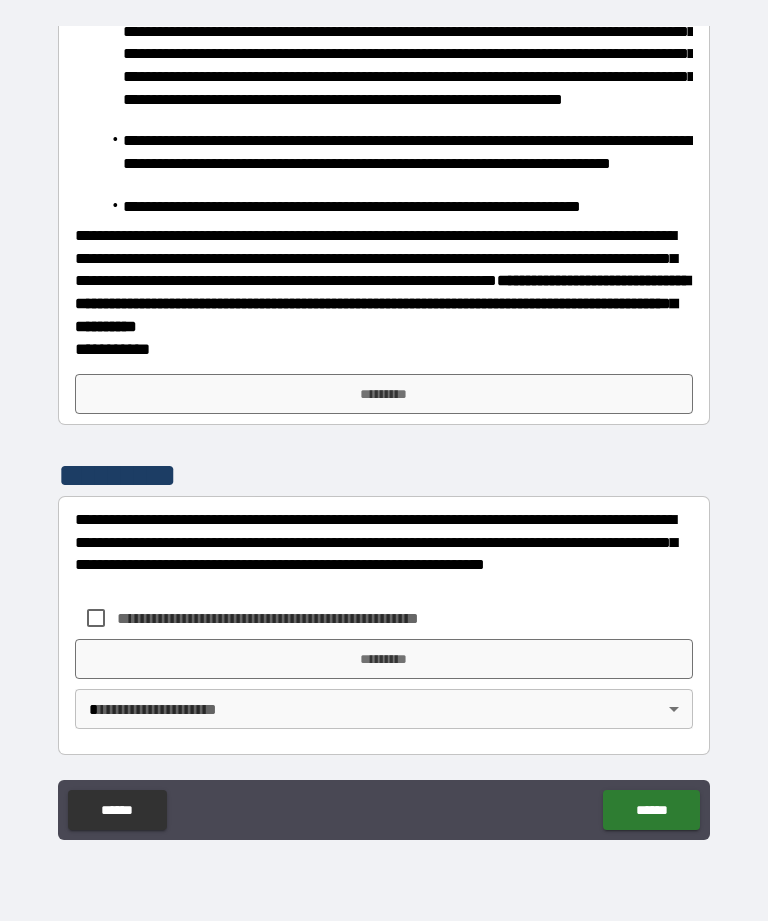 scroll, scrollTop: 622, scrollLeft: 0, axis: vertical 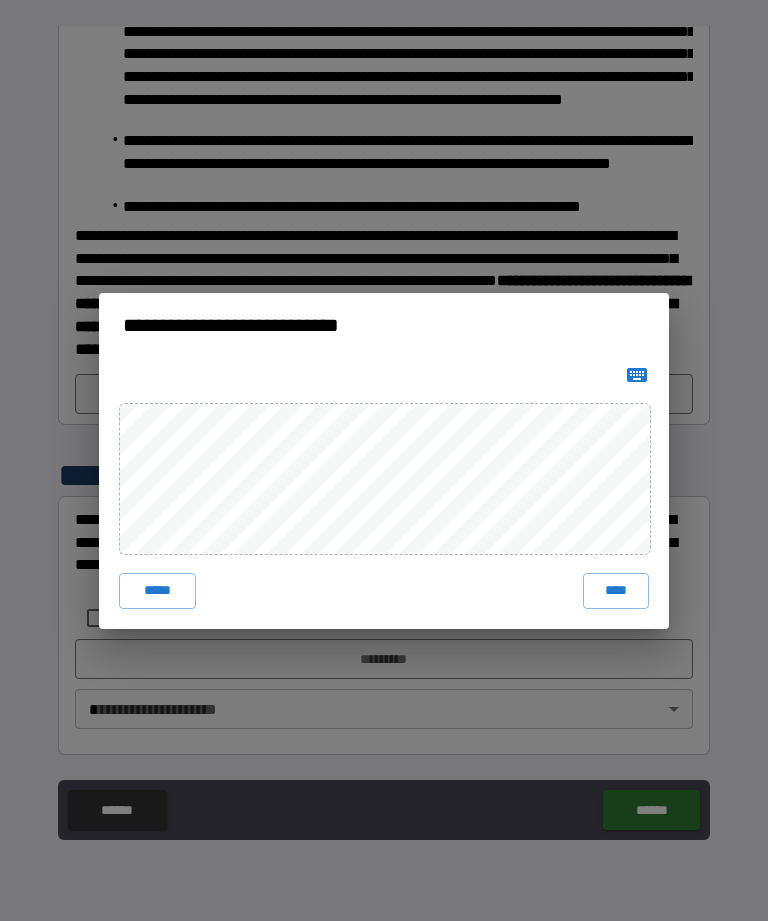 click on "*****" at bounding box center [157, 591] 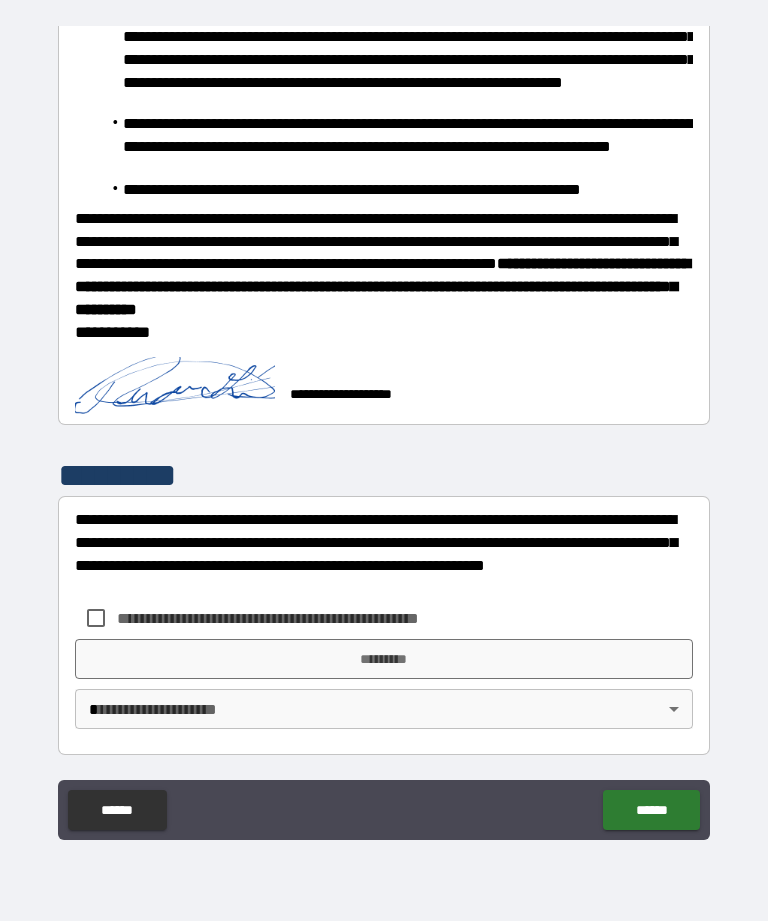 scroll, scrollTop: 639, scrollLeft: 0, axis: vertical 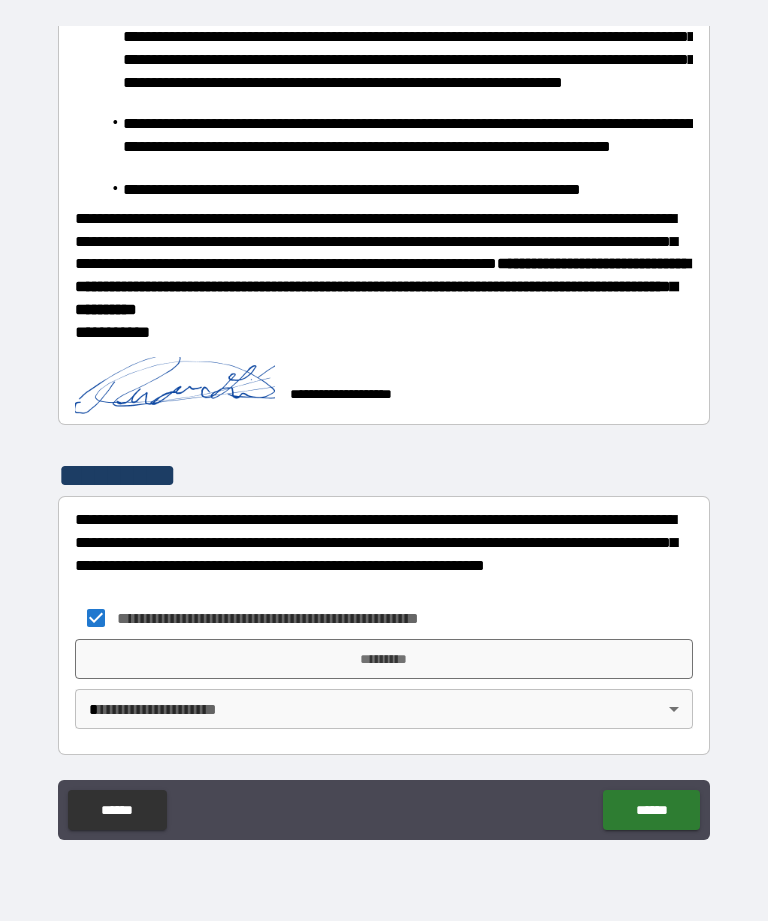 click on "**********" at bounding box center (301, 618) 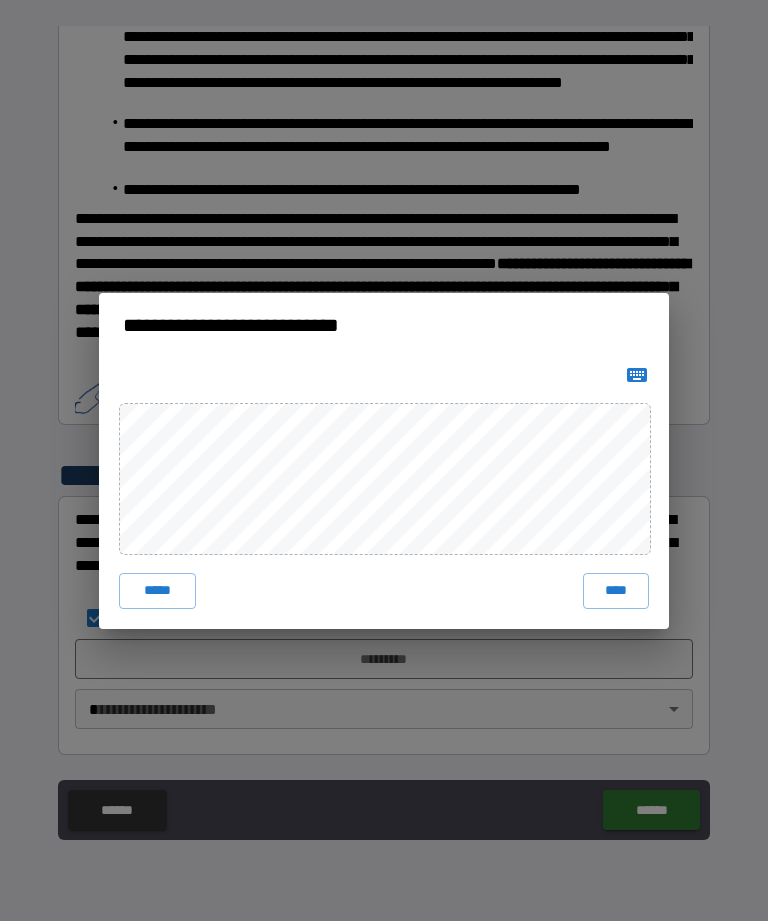 click on "****" at bounding box center [616, 591] 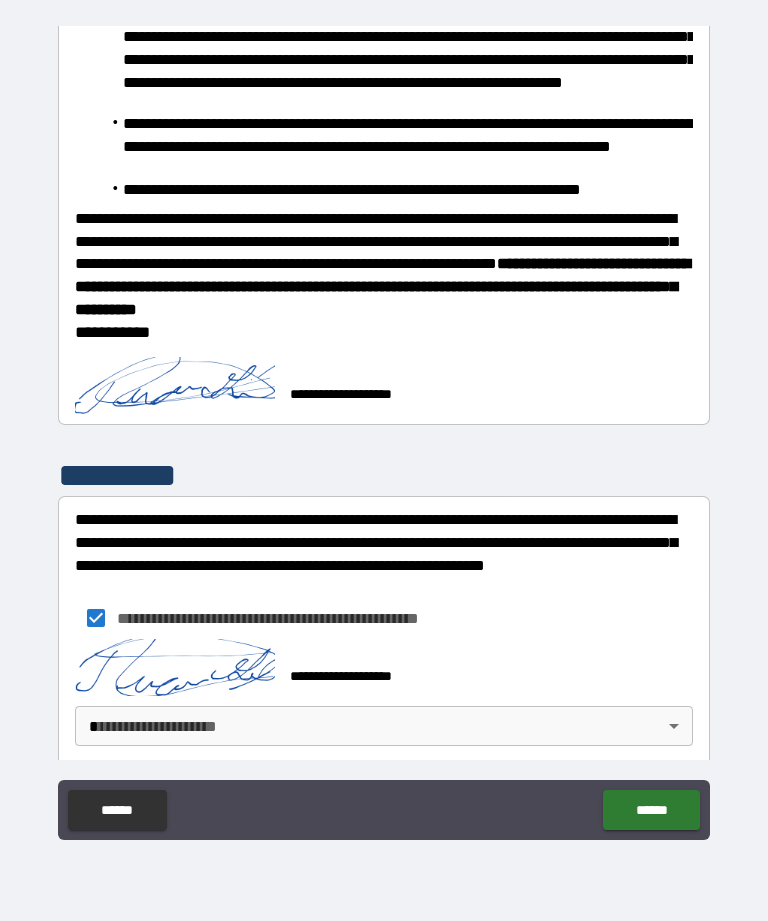 scroll, scrollTop: 629, scrollLeft: 0, axis: vertical 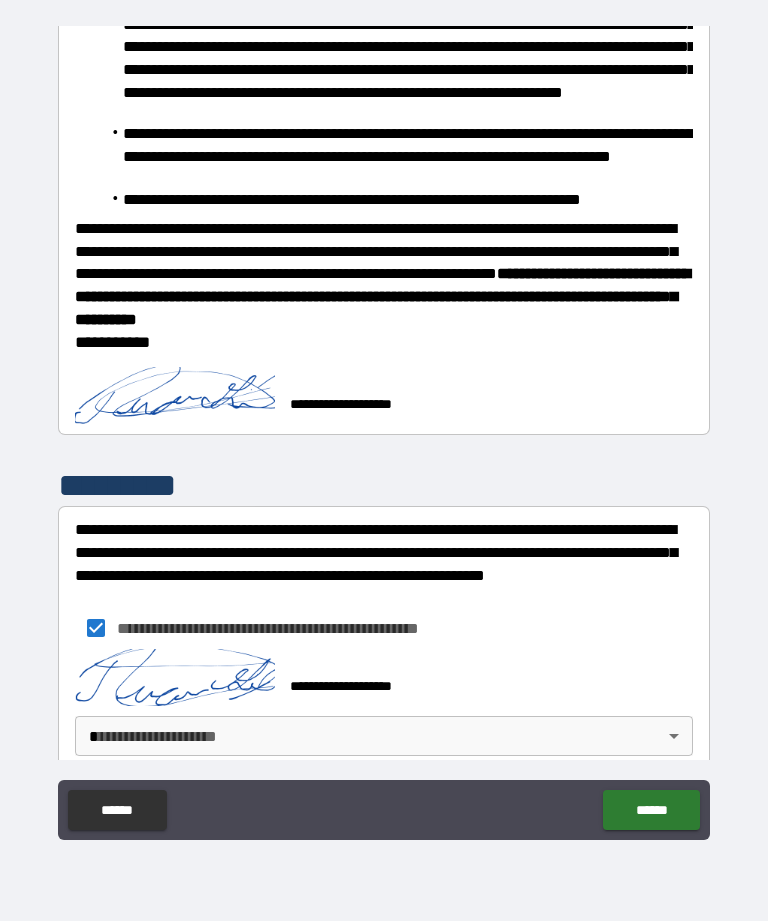 click on "******" at bounding box center (651, 810) 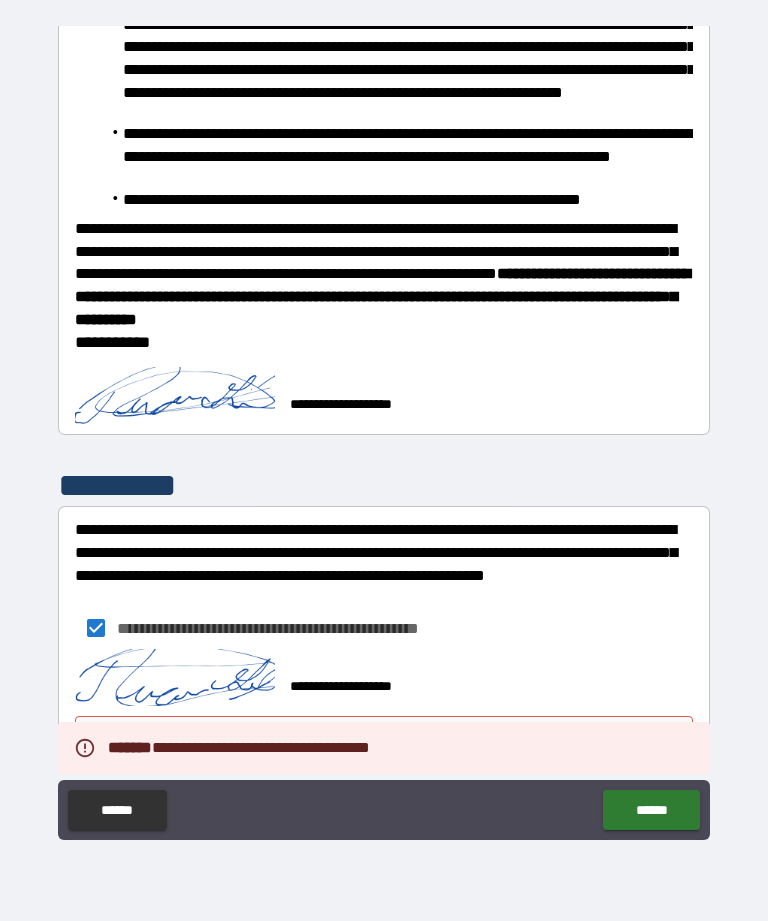 click on "**********" at bounding box center [384, 677] 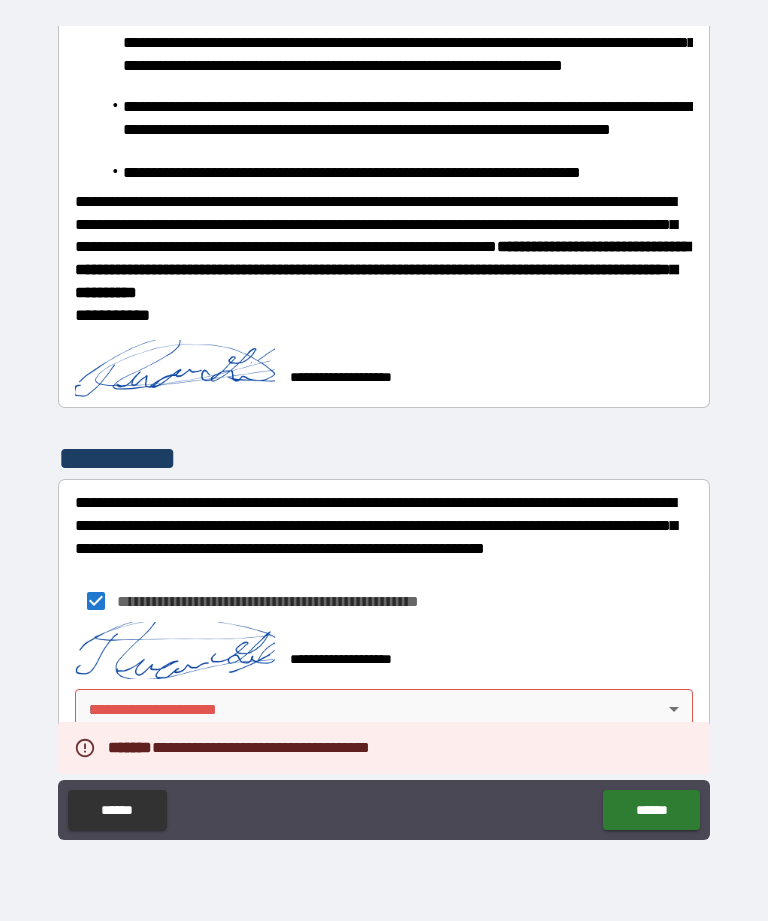 scroll, scrollTop: 656, scrollLeft: 0, axis: vertical 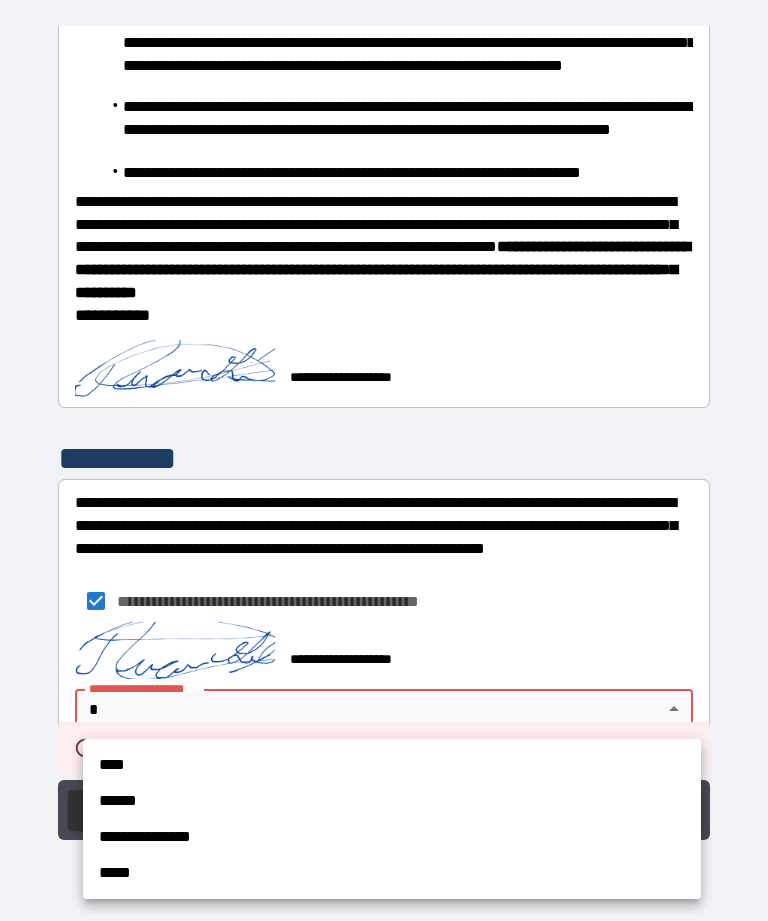 click on "**********" at bounding box center [392, 837] 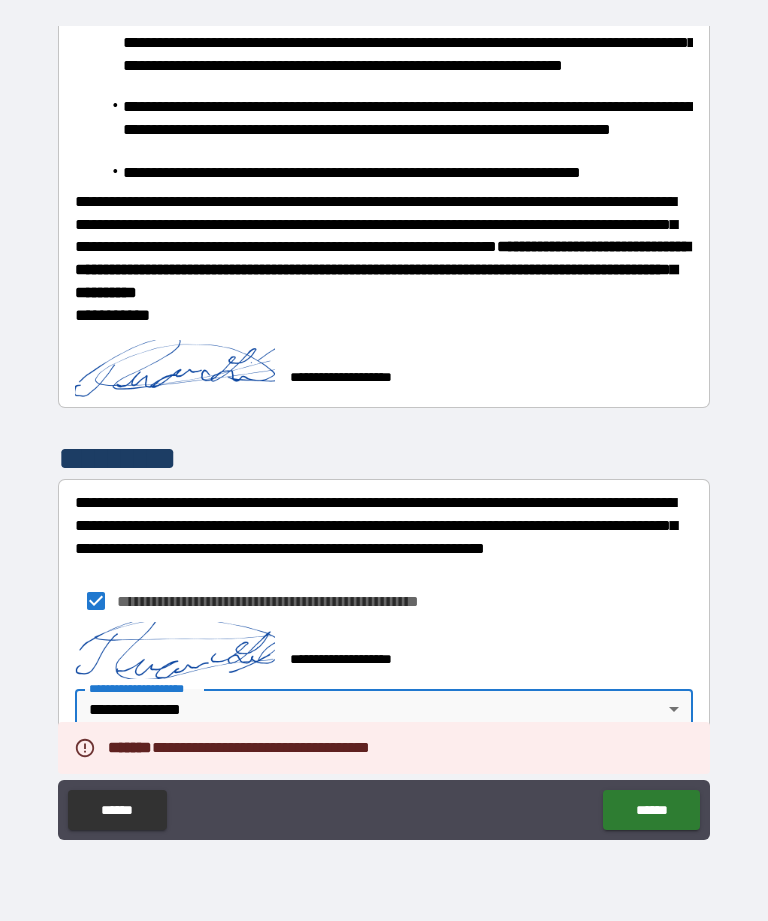 click on "******" at bounding box center [651, 810] 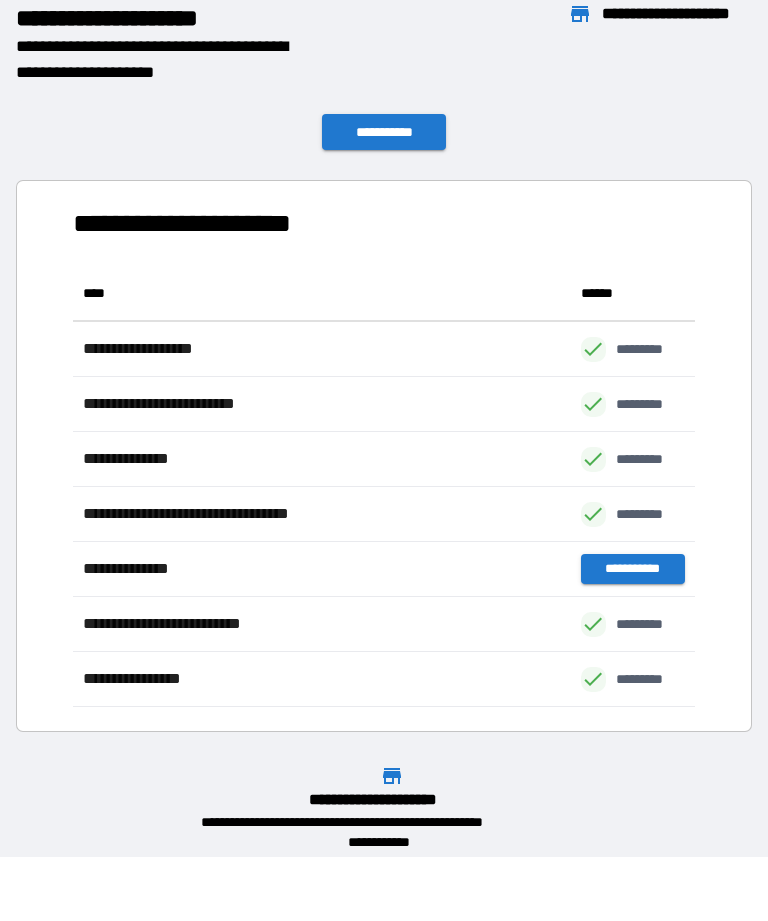 scroll, scrollTop: 1, scrollLeft: 1, axis: both 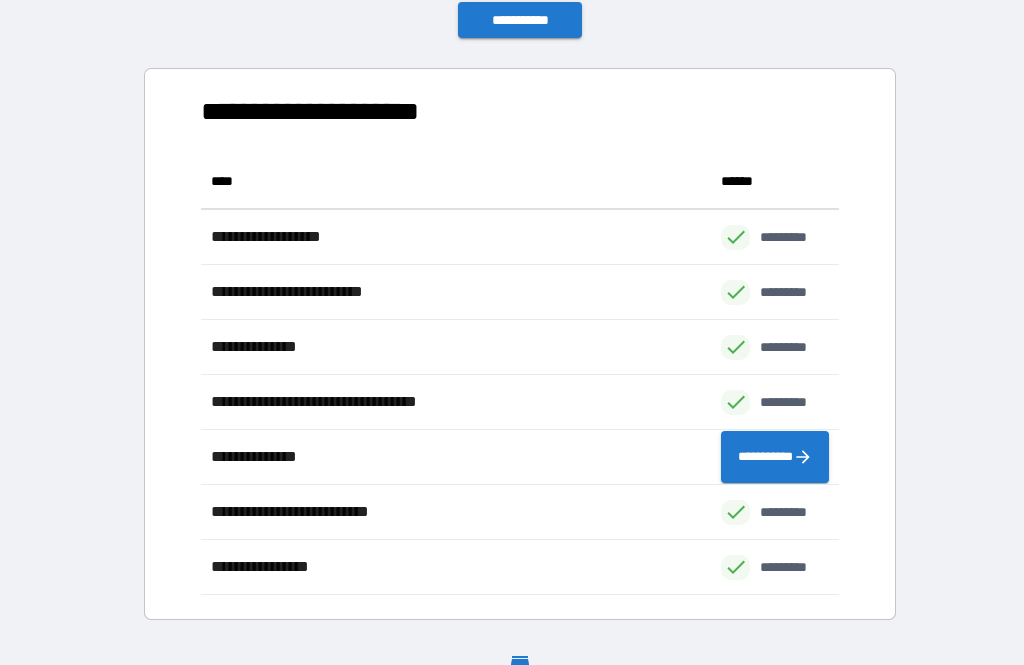 click on "**********" at bounding box center [520, 20] 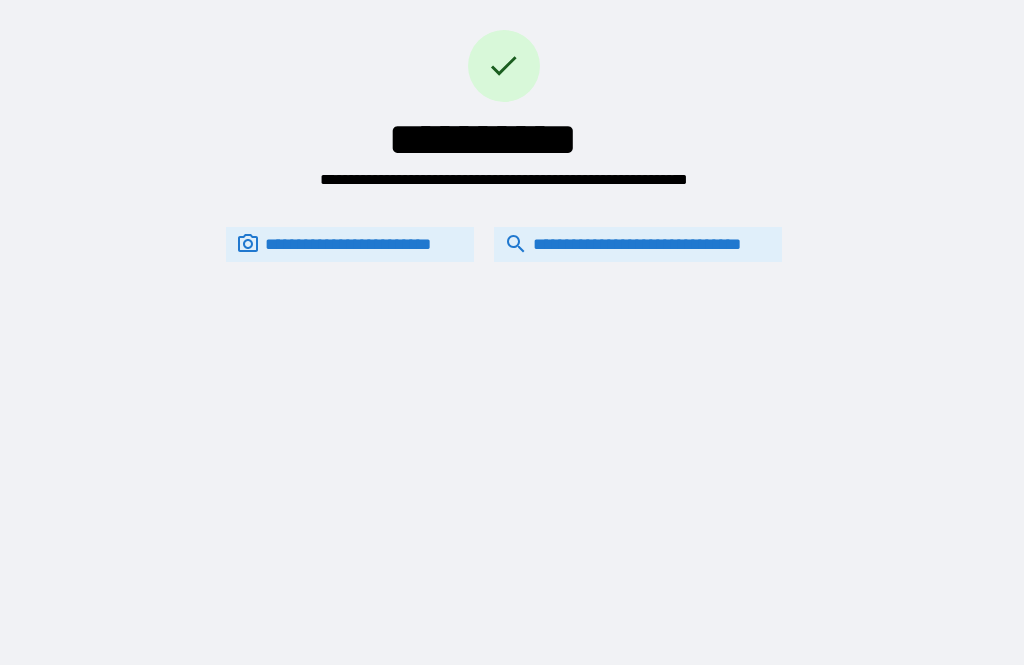 click on "**********" at bounding box center (638, 244) 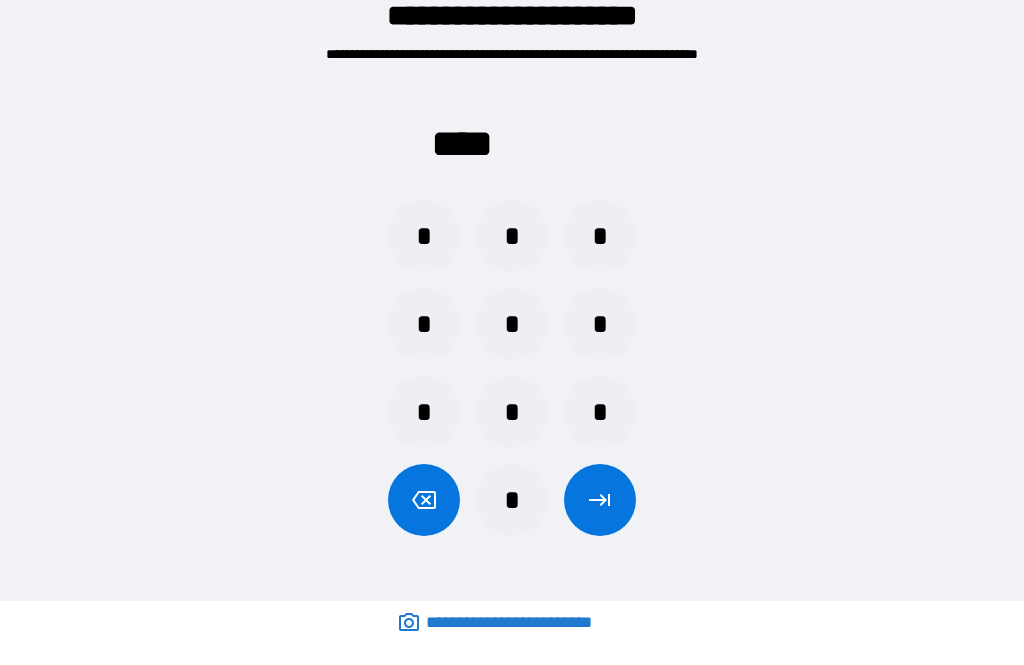 click on "*" at bounding box center (600, 236) 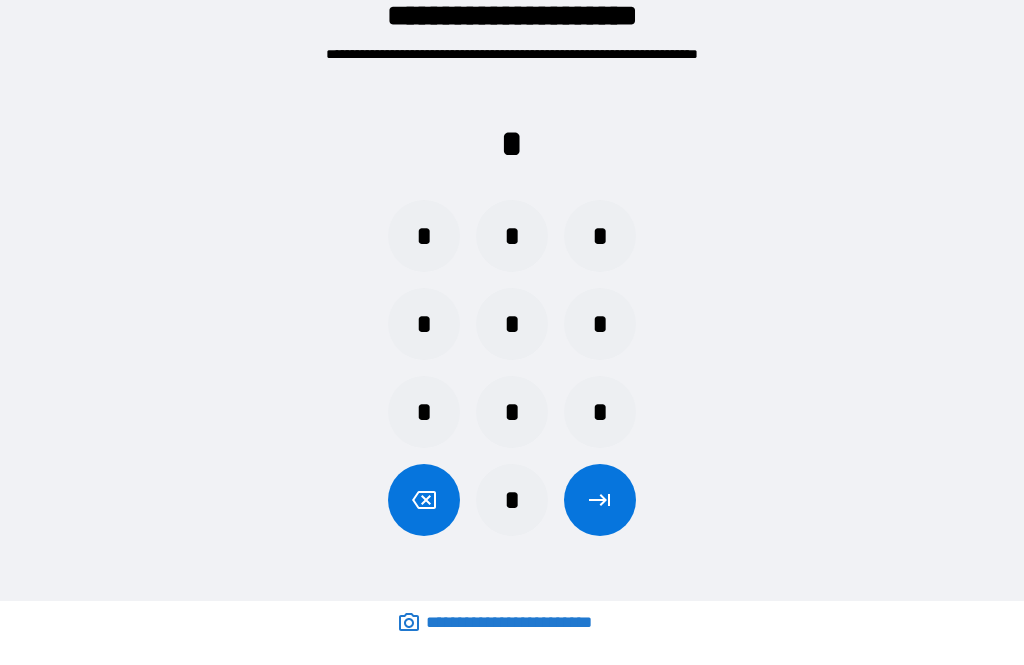 click on "*" at bounding box center (424, 236) 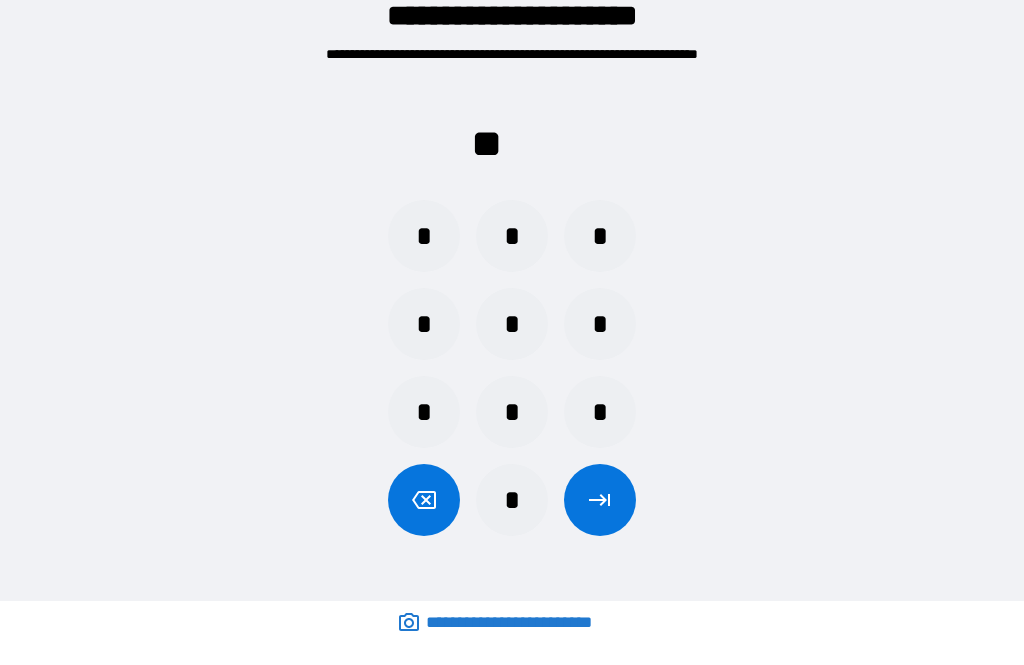 click on "*" at bounding box center [424, 324] 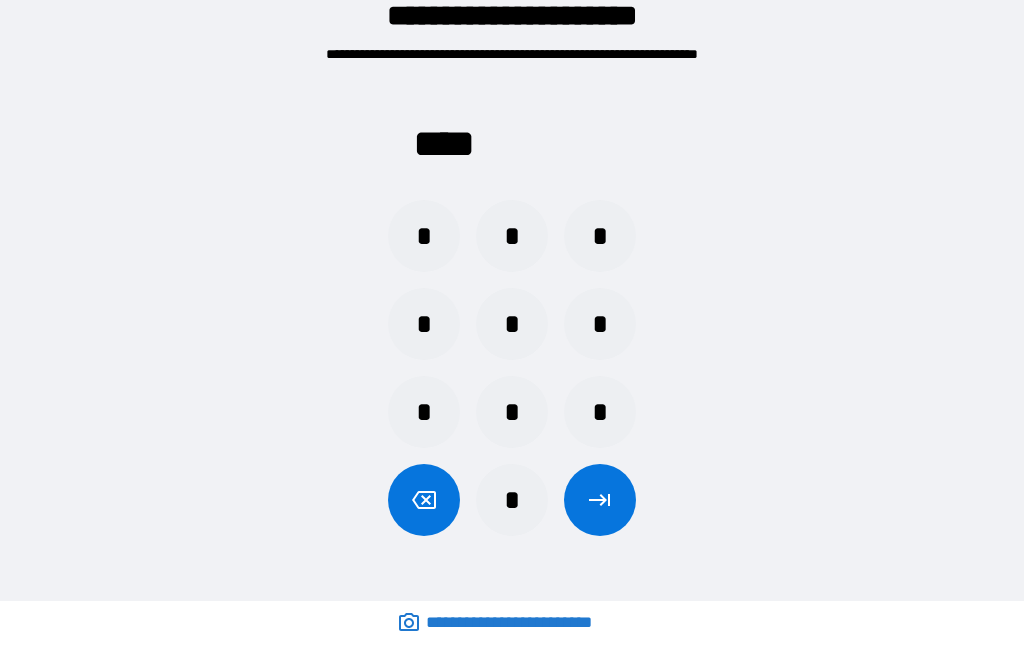 click at bounding box center (600, 500) 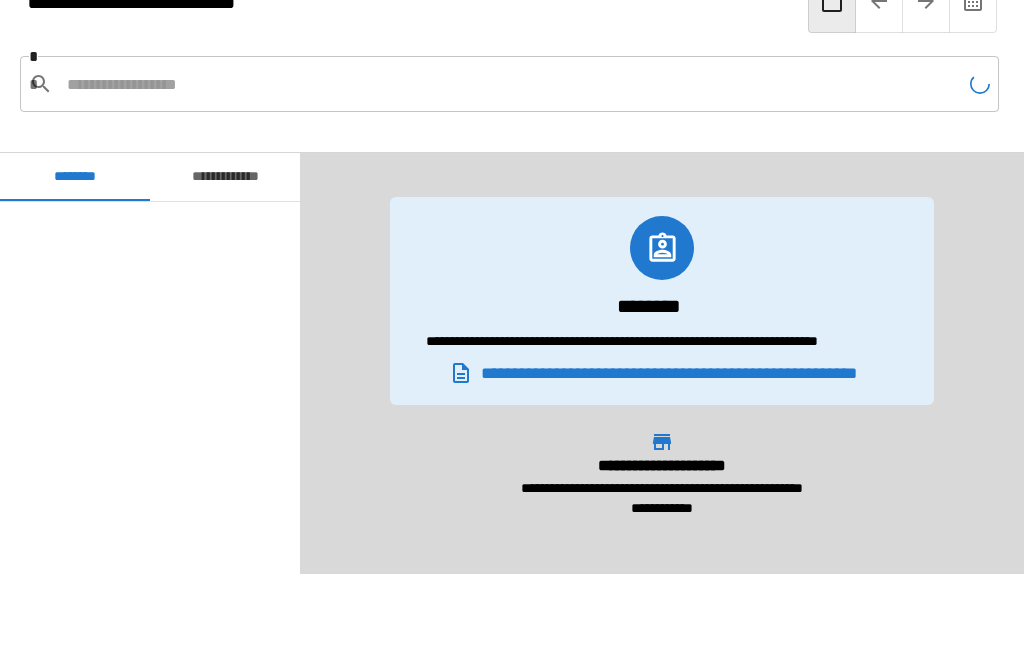 scroll, scrollTop: 660, scrollLeft: 0, axis: vertical 